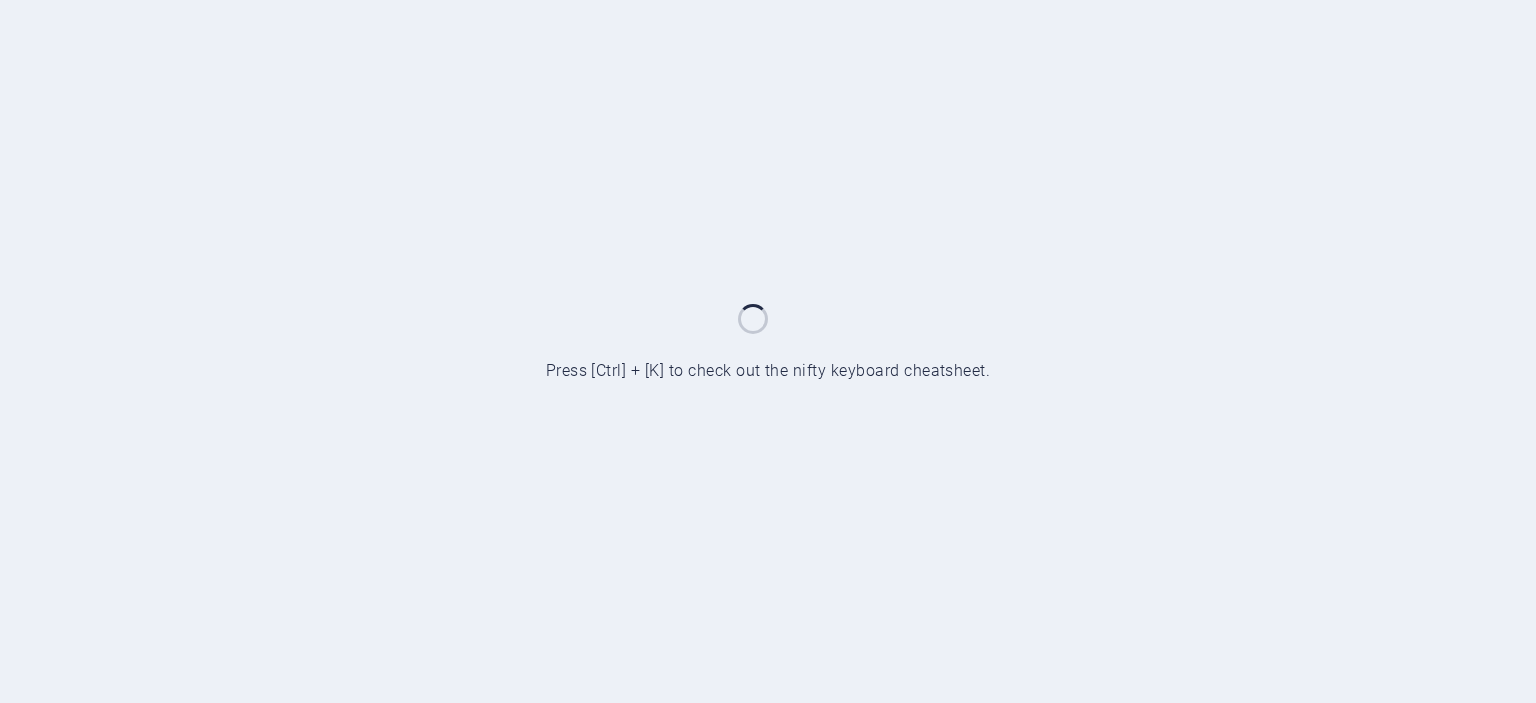scroll, scrollTop: 0, scrollLeft: 0, axis: both 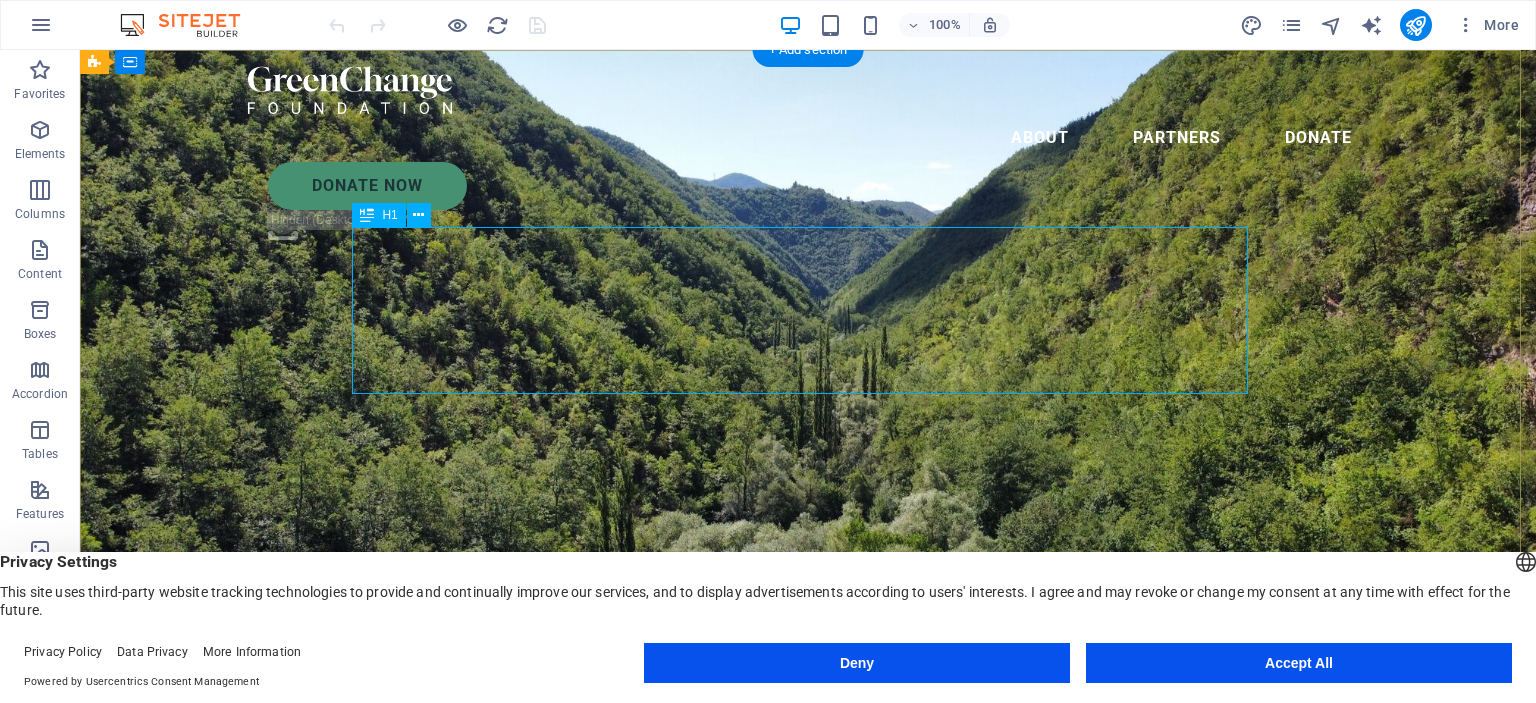 click on "Charity is the act of giving to those in need" at bounding box center [808, 835] 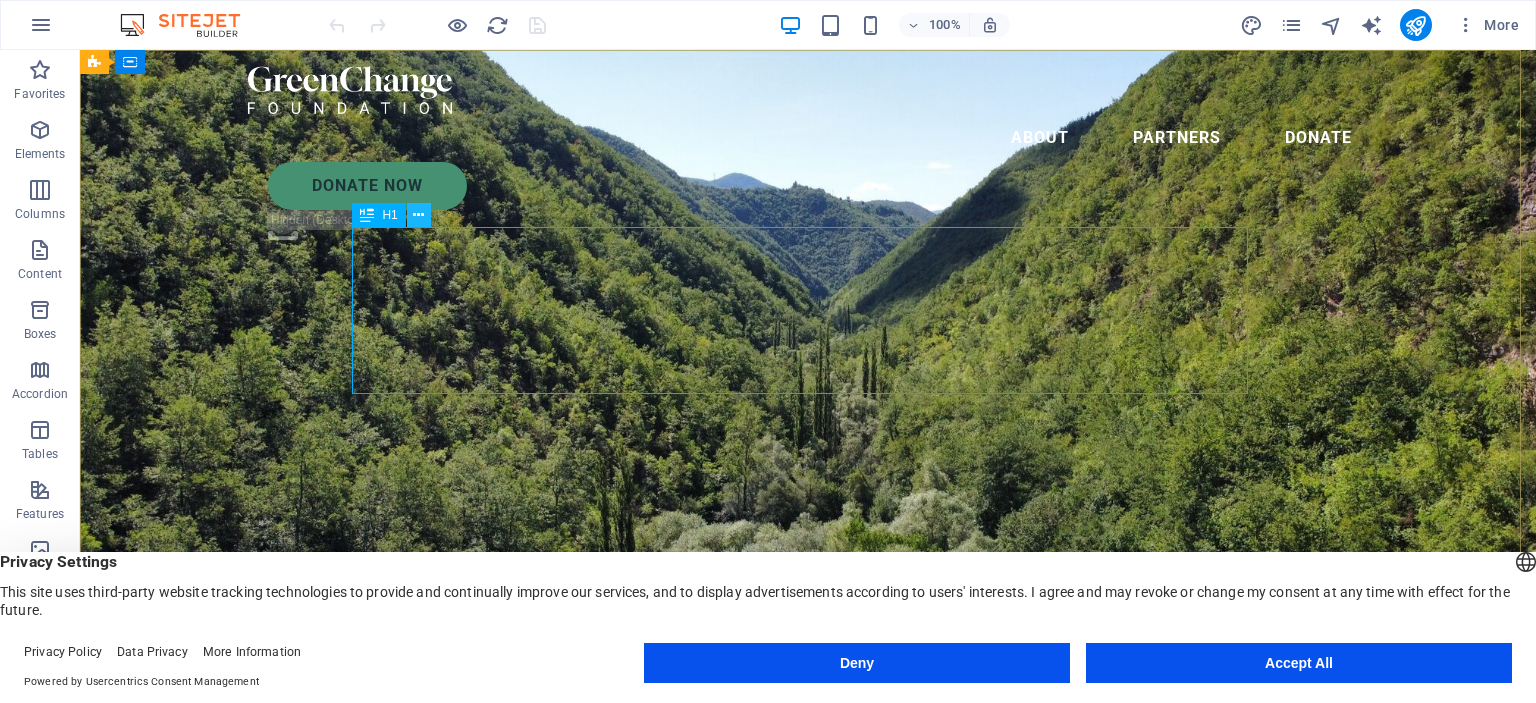 click at bounding box center [419, 215] 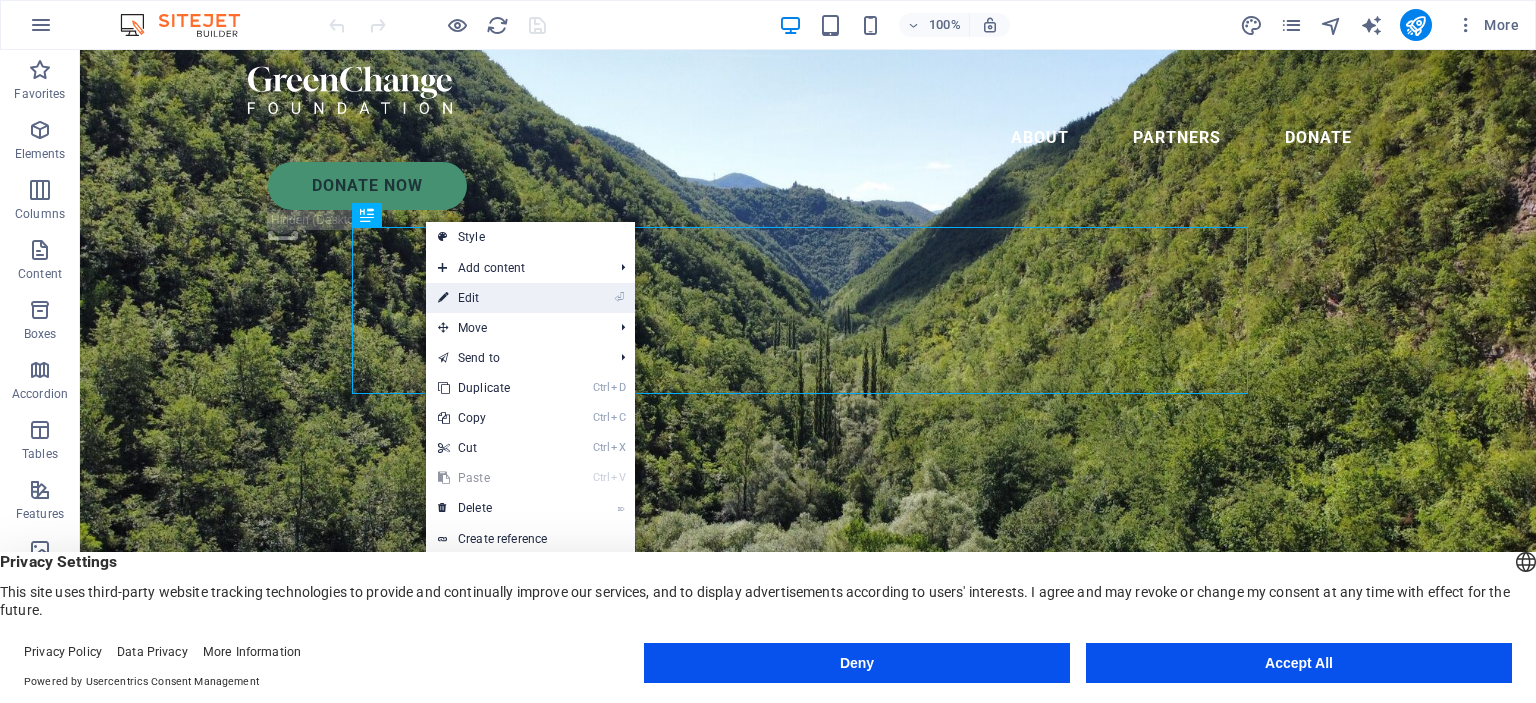 drag, startPoint x: 478, startPoint y: 295, endPoint x: 47, endPoint y: 247, distance: 433.6646 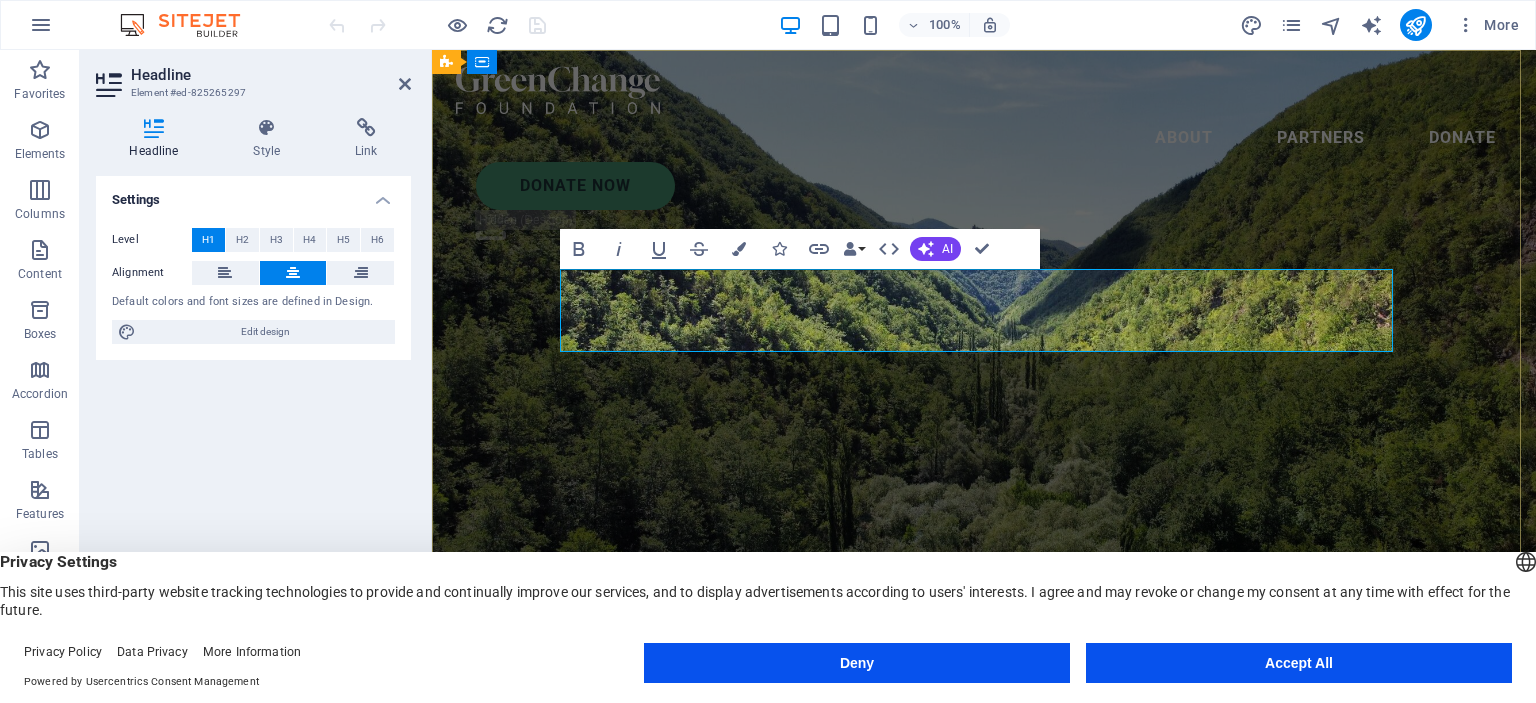 type 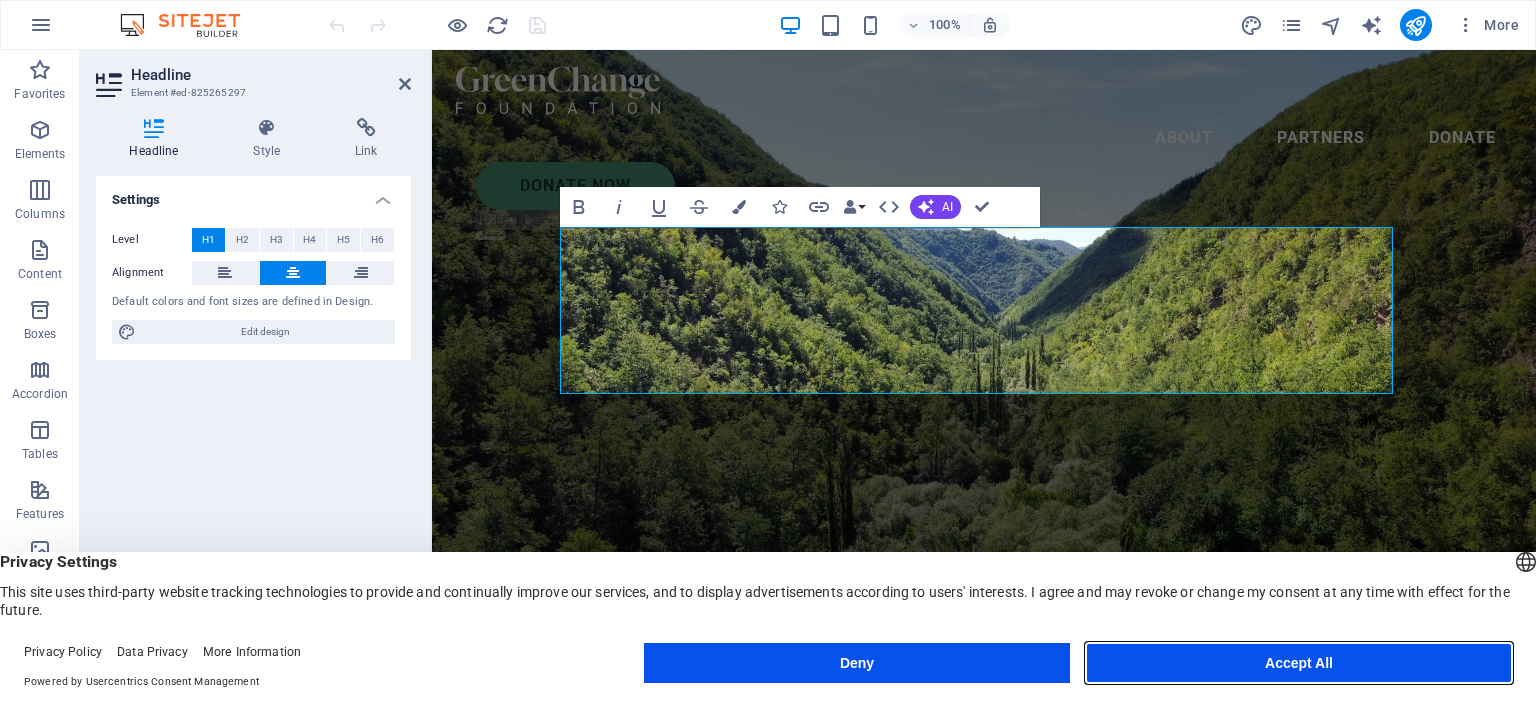 click on "Accept All" at bounding box center [1299, 663] 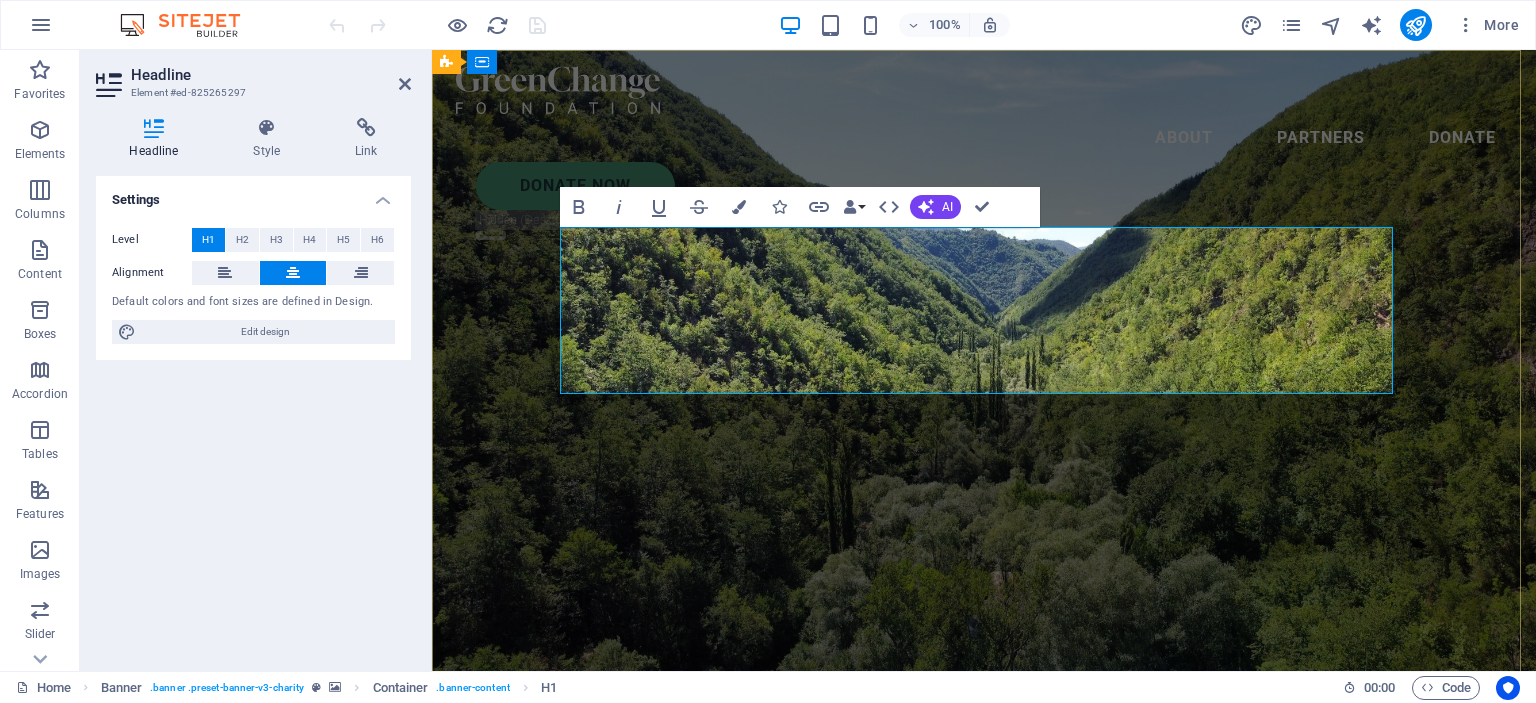 click on "WELCOME TO THE SOIL AND SOUL SOCIETY" at bounding box center (984, 835) 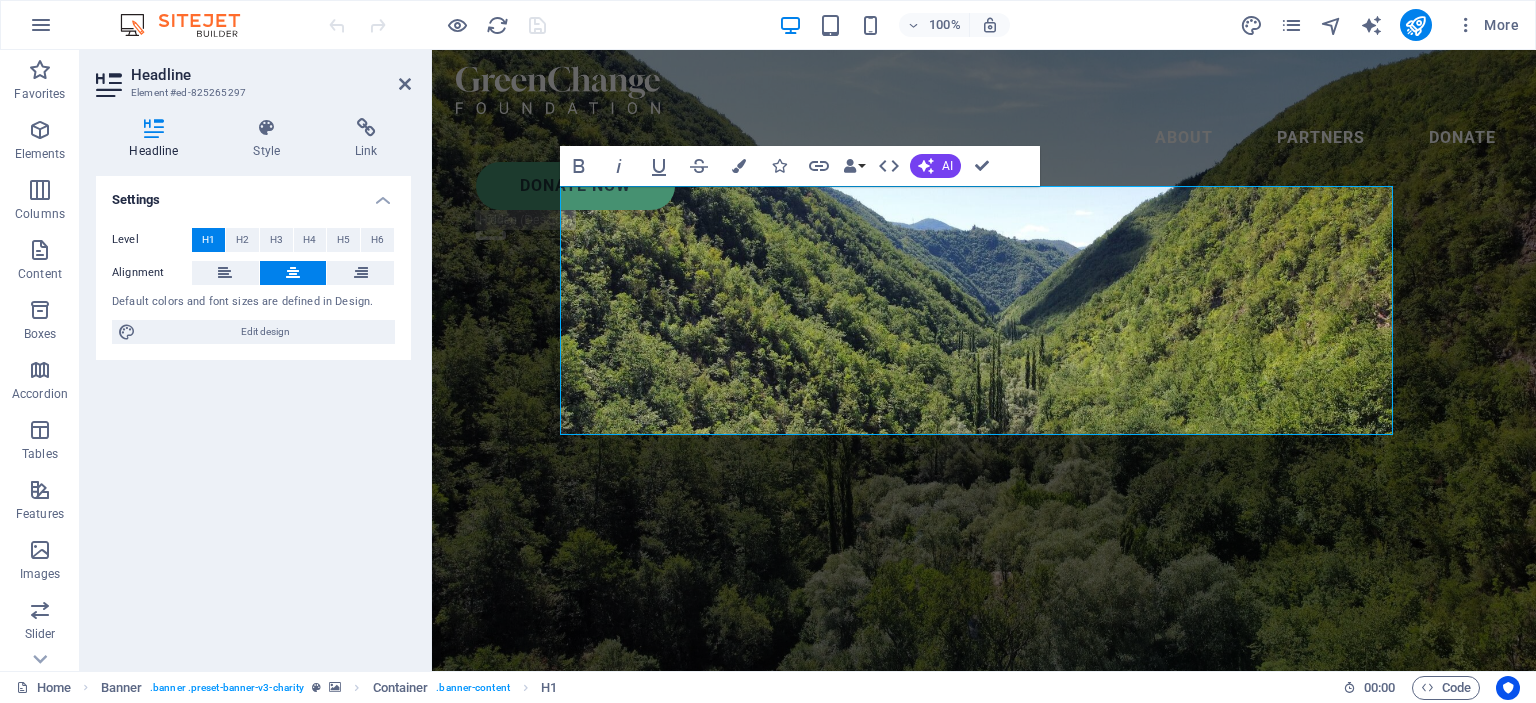 drag, startPoint x: 1372, startPoint y: 118, endPoint x: 628, endPoint y: 459, distance: 818.42346 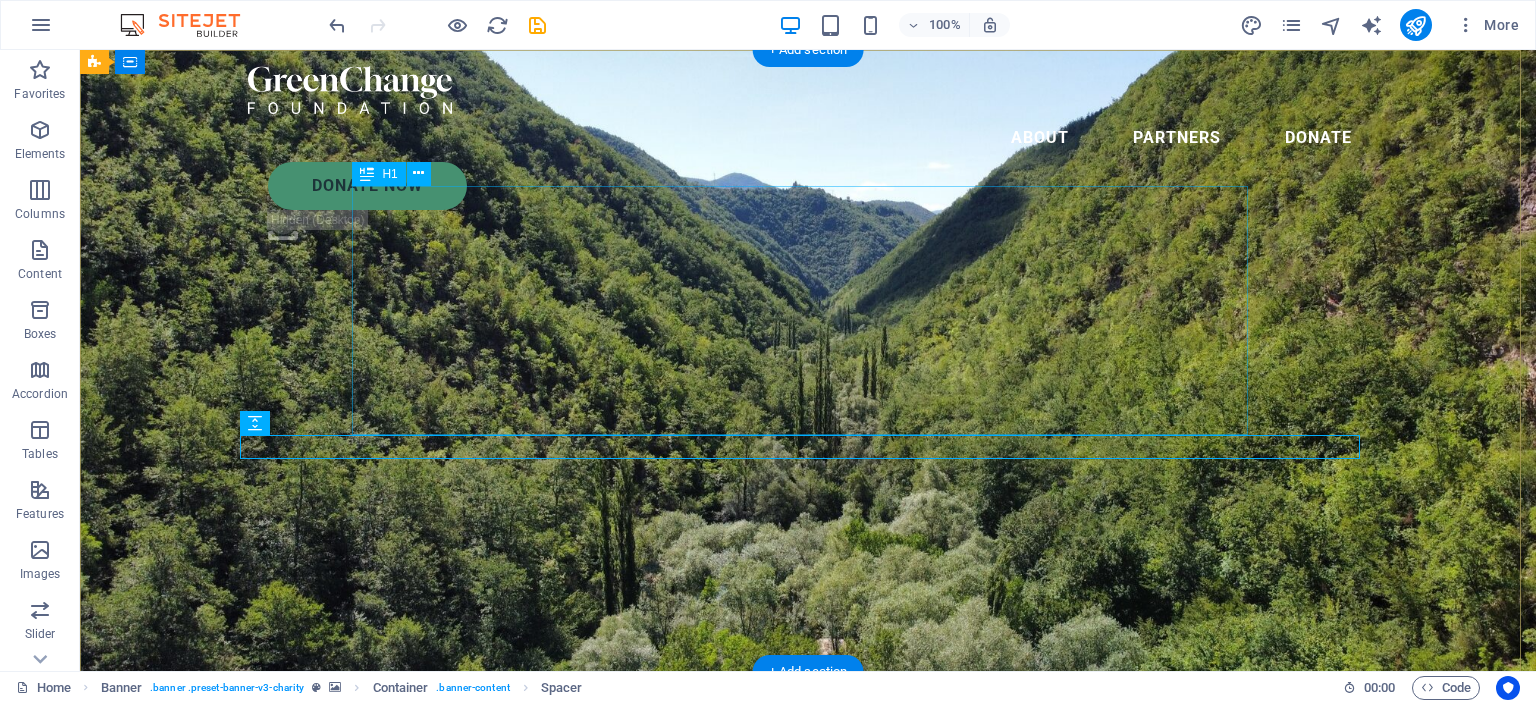 click on "WELCOME TO  THE  SOIL AND SOUL SOCIETY" at bounding box center (808, 877) 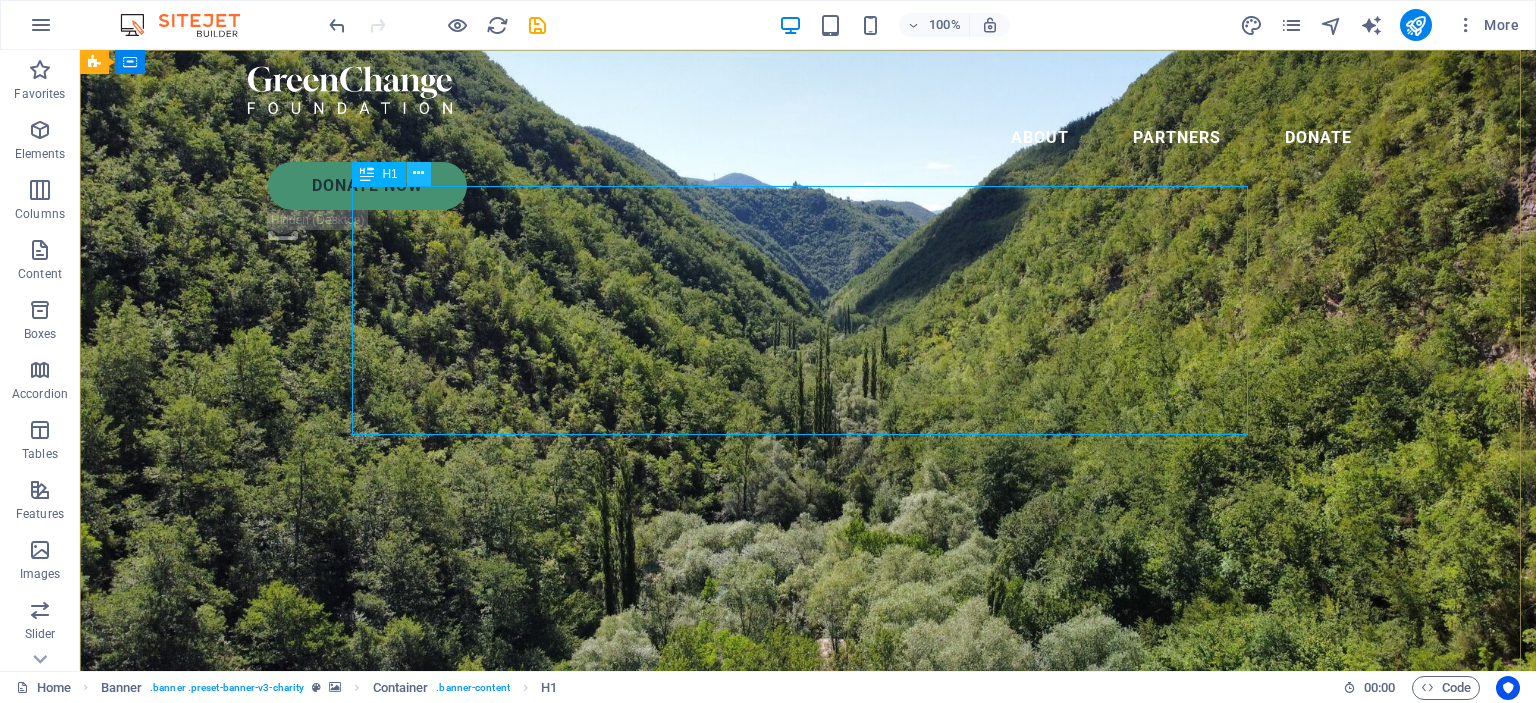 click at bounding box center (418, 173) 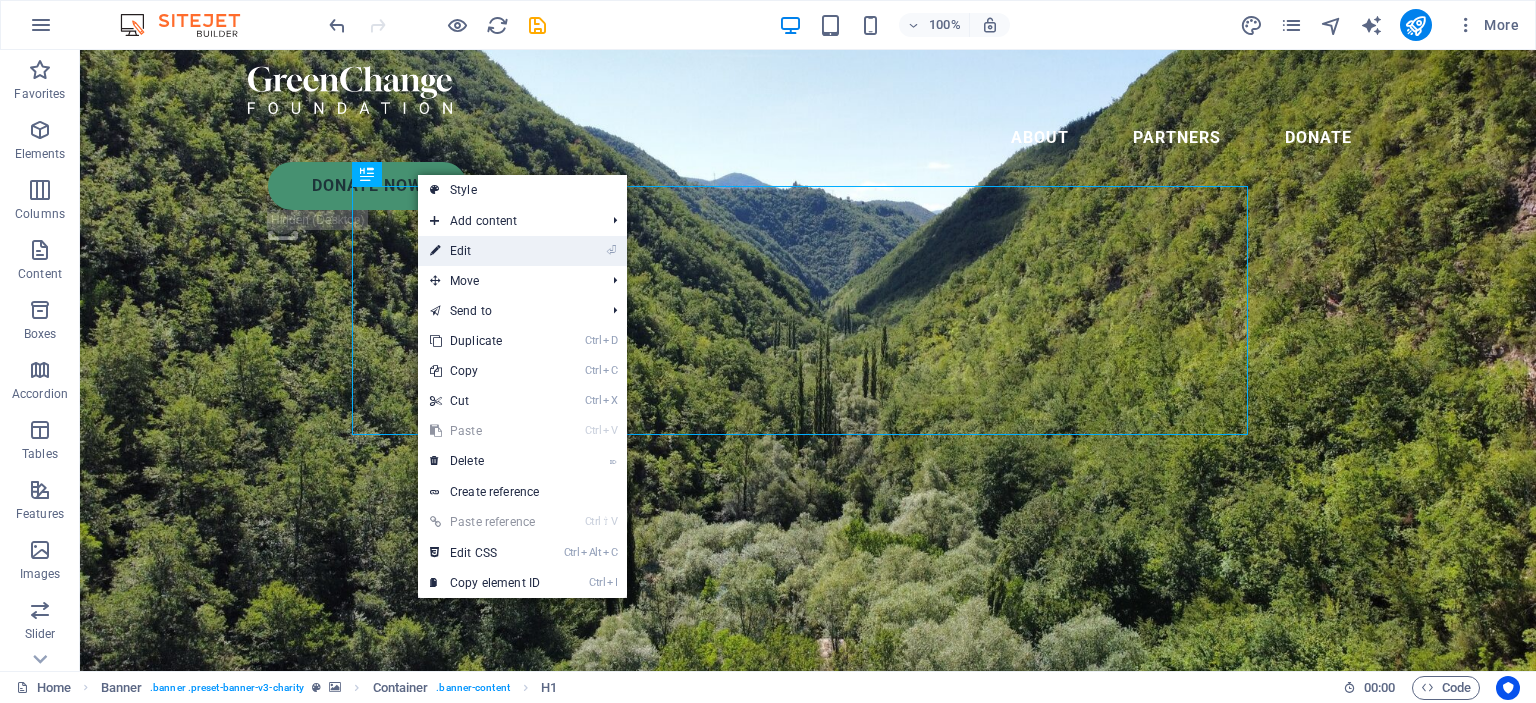 click on "⏎  Edit" at bounding box center (485, 251) 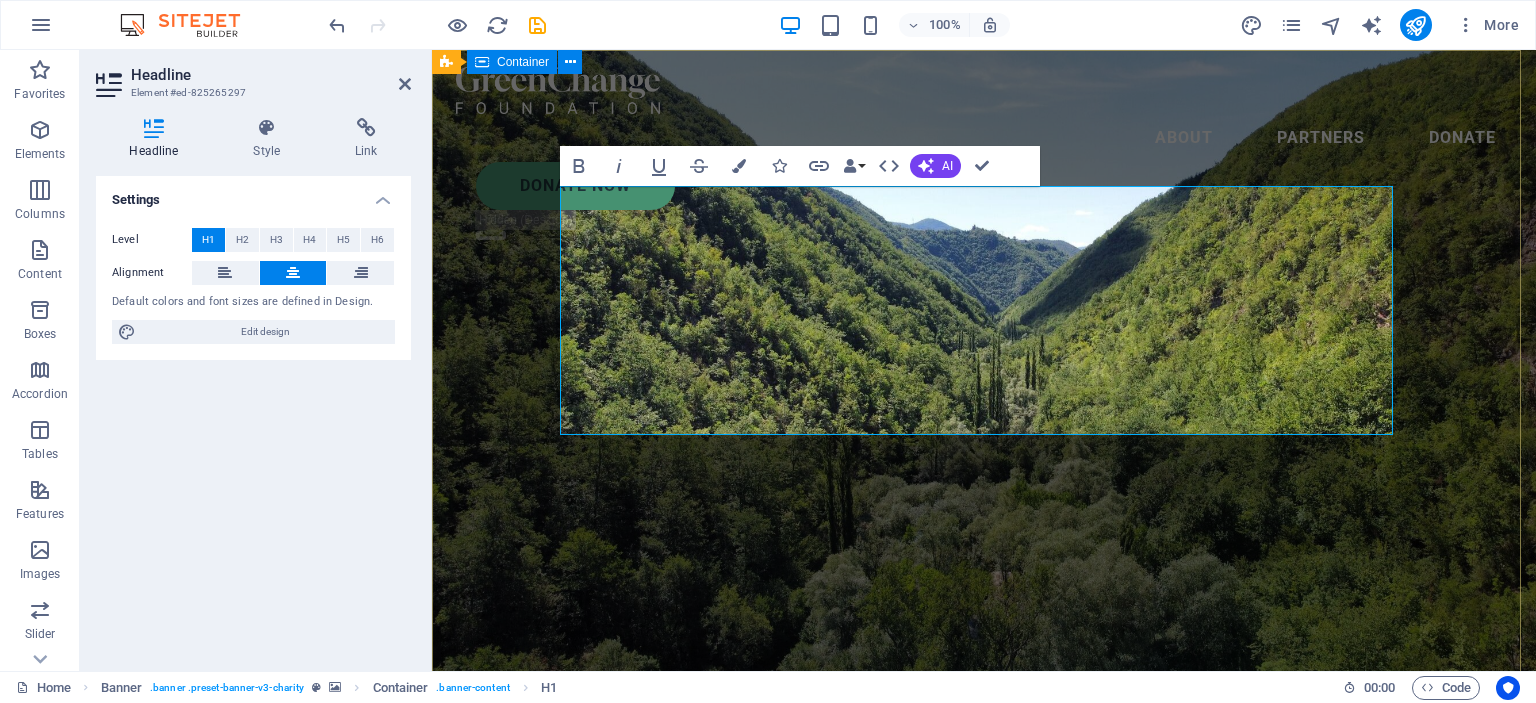 click on "WELCOME TO  THE  SOIL AND SOUL SOCIETY Lorem ipsum dolor sit amet consectetur. Bibendum adipiscing morbi orci nibh eget posuere arcu volutpat nulla. Tortor cras suscipit augue sodales risus auctor. Fusce nunc vitae non dui ornare tellus nibh purus lectus." at bounding box center [984, 914] 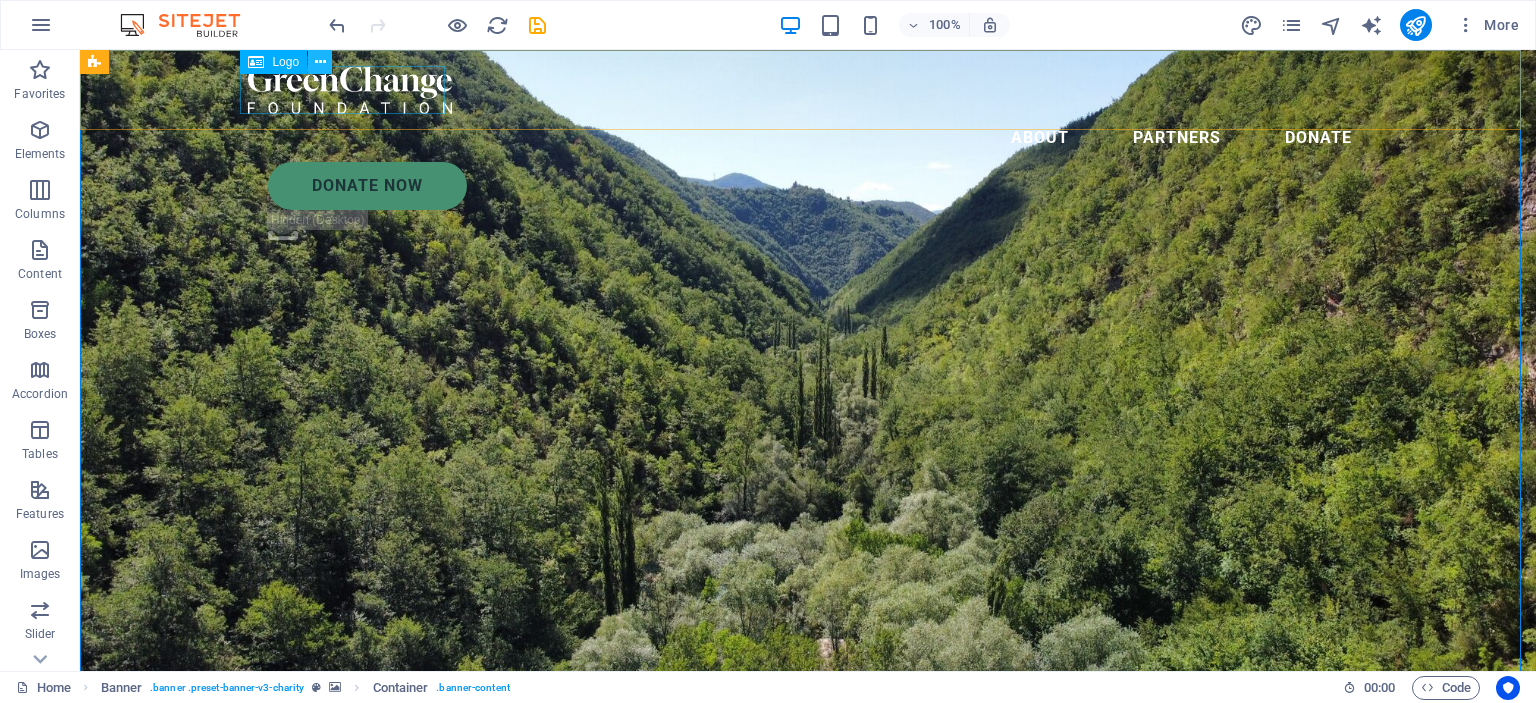 click at bounding box center (320, 62) 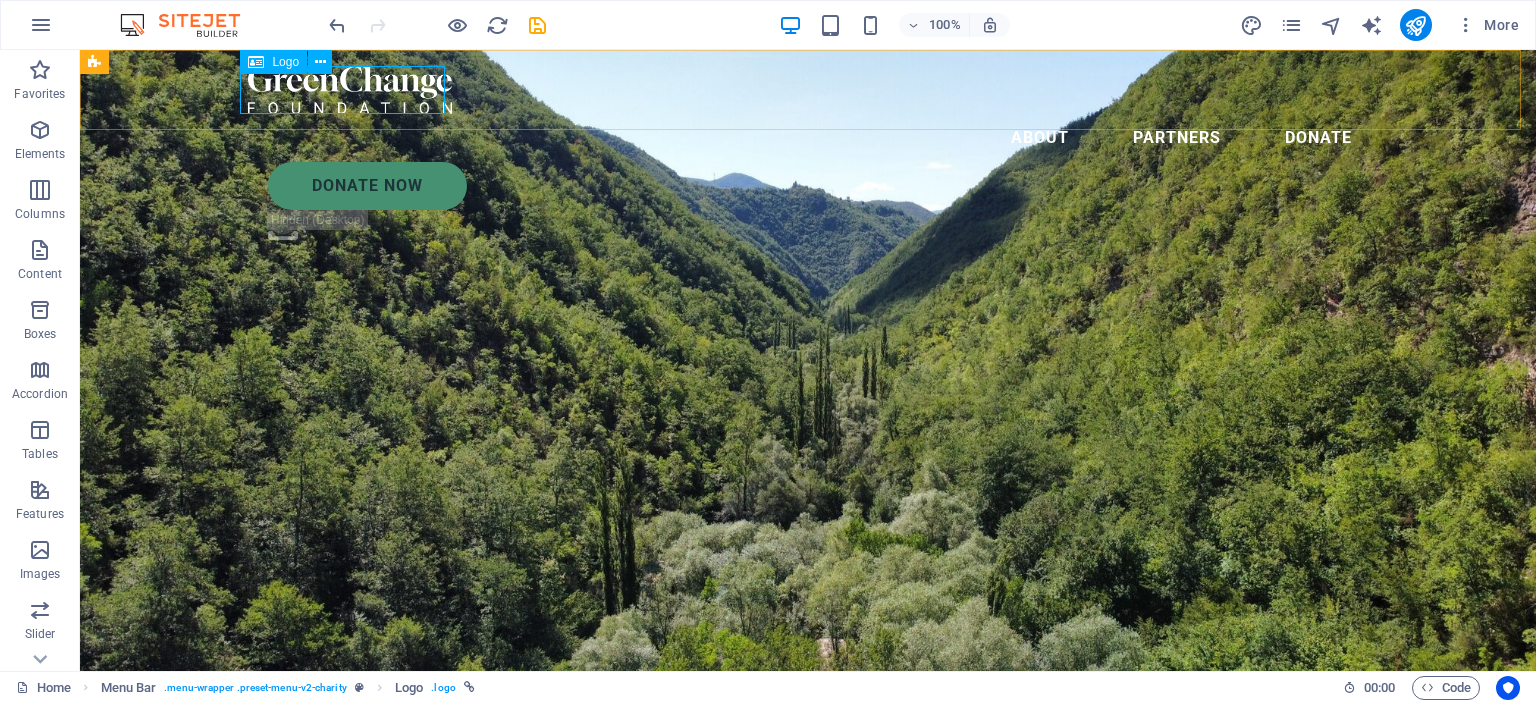 click on "Logo" at bounding box center (285, 62) 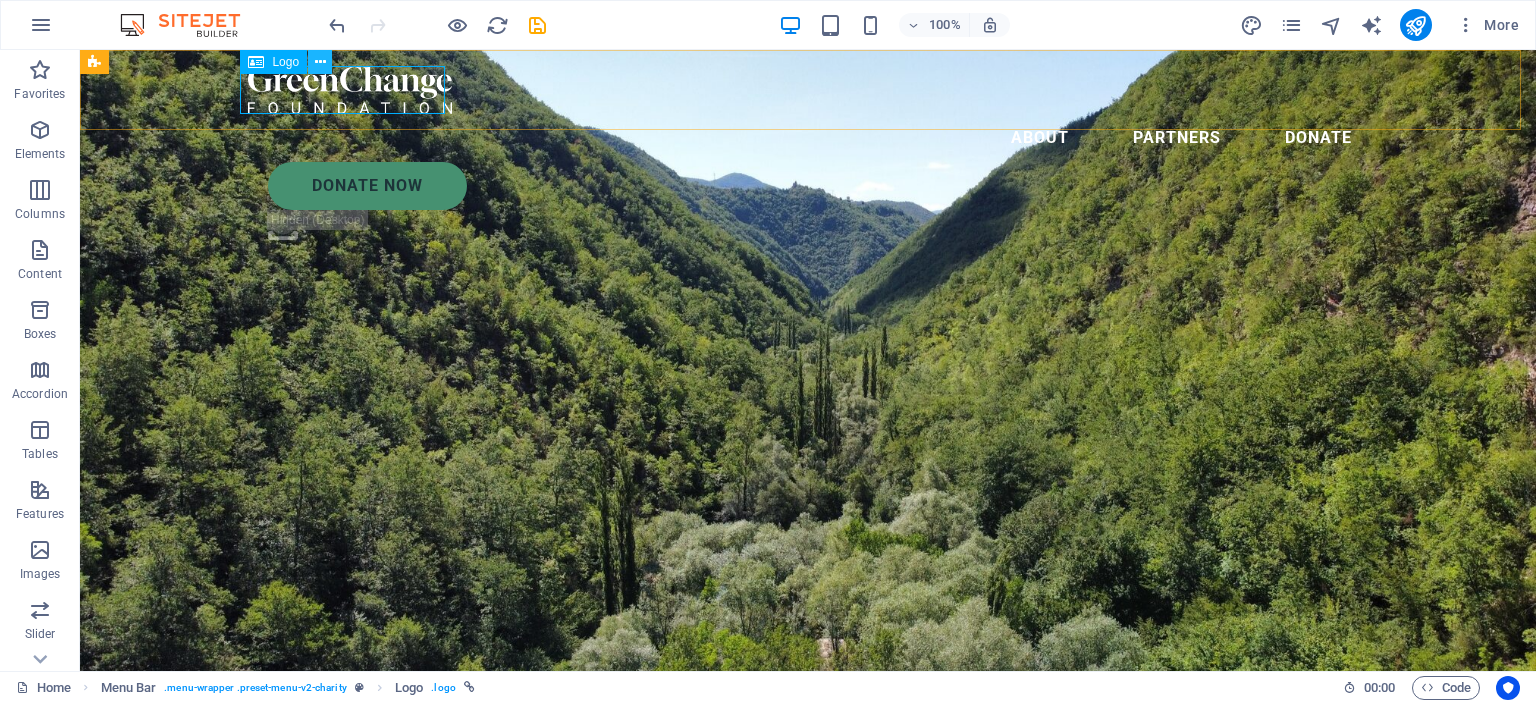 click at bounding box center [320, 62] 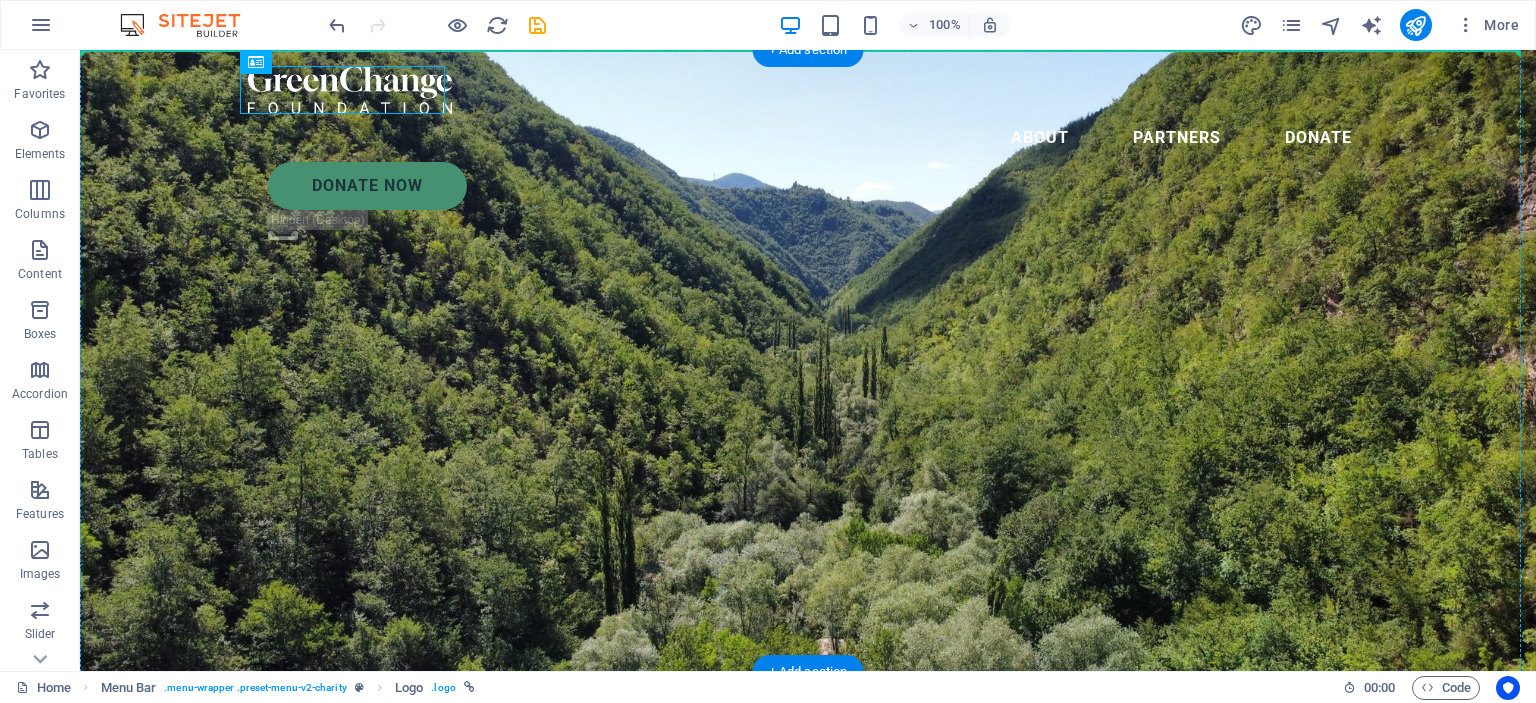 drag, startPoint x: 331, startPoint y: 111, endPoint x: 262, endPoint y: 213, distance: 123.146255 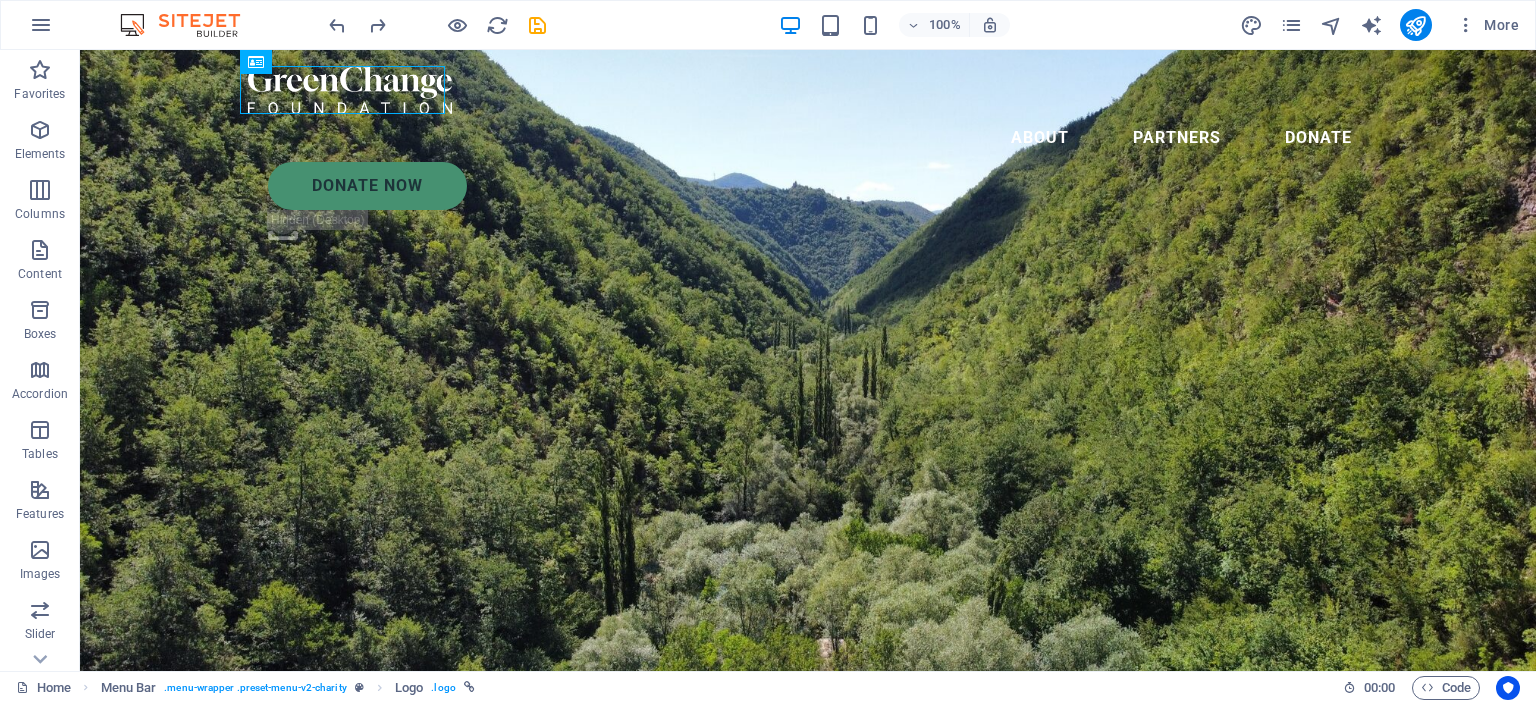 drag, startPoint x: 332, startPoint y: 108, endPoint x: 312, endPoint y: 87, distance: 29 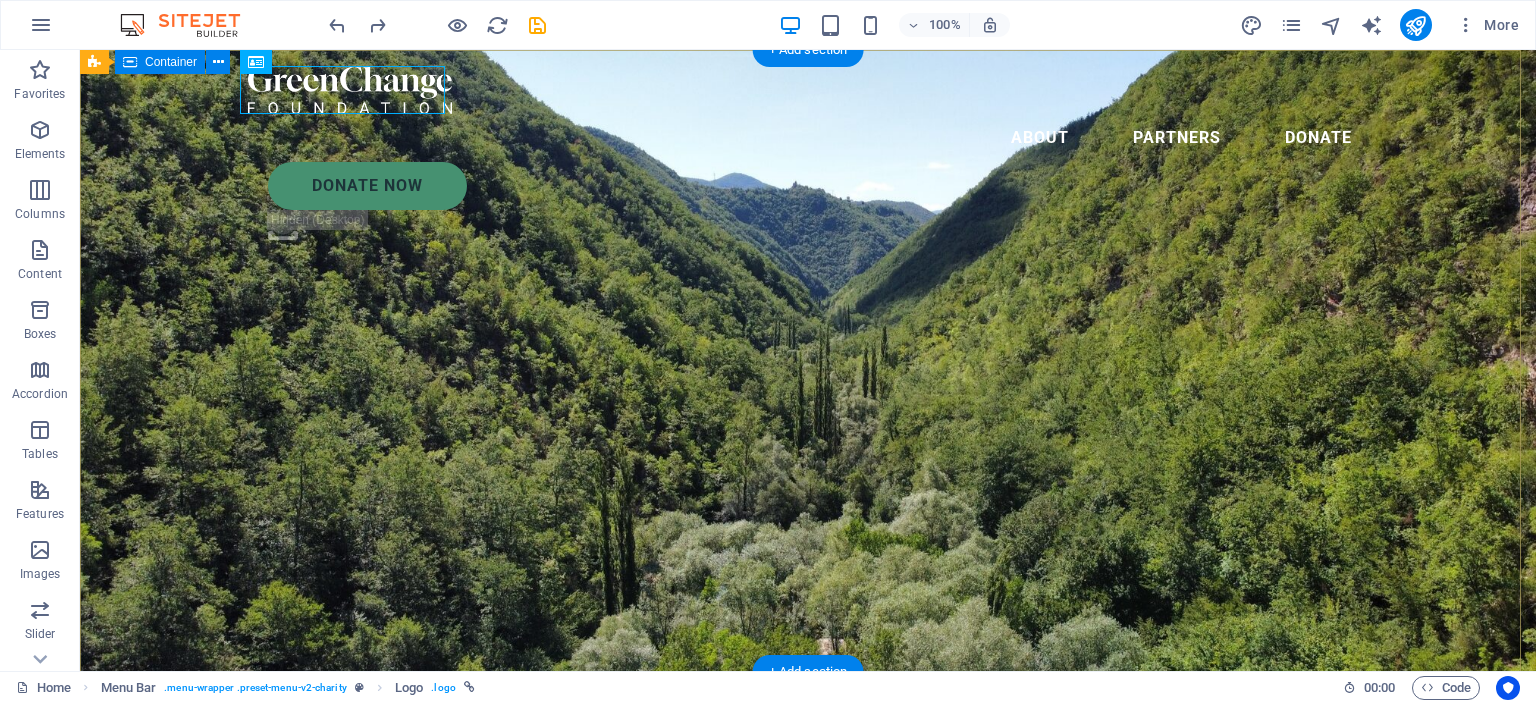 click on "WELCOME TO  THE  SOIL AND SOUL SOCIETY Lorem ipsum dolor sit amet consectetur. Bibendum adipiscing morbi orci nibh eget posuere arcu volutpat nulla. Tortor cras suscipit augue sodales risus auctor. Fusce nunc vitae non dui ornare tellus nibh purus lectus." at bounding box center (808, 914) 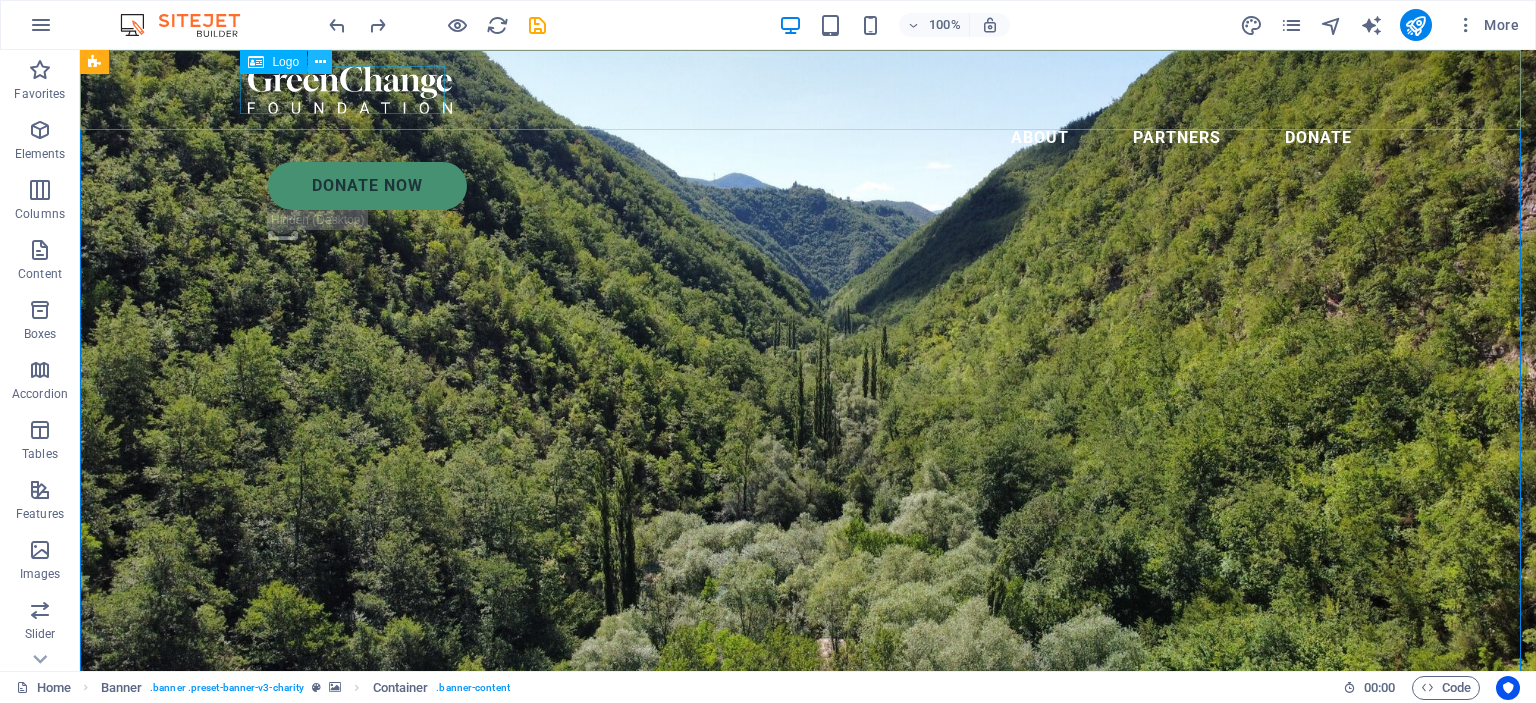 click at bounding box center (320, 62) 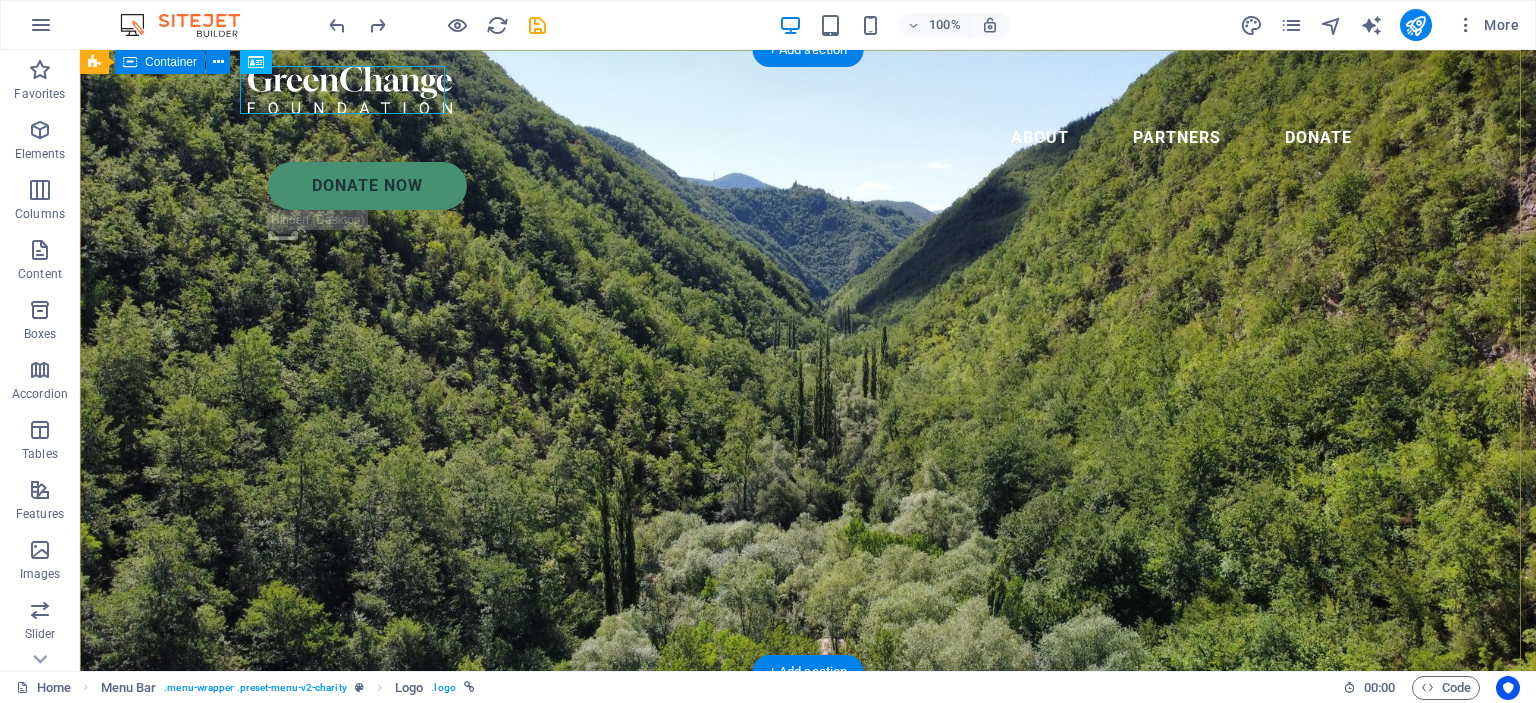 scroll, scrollTop: 100, scrollLeft: 0, axis: vertical 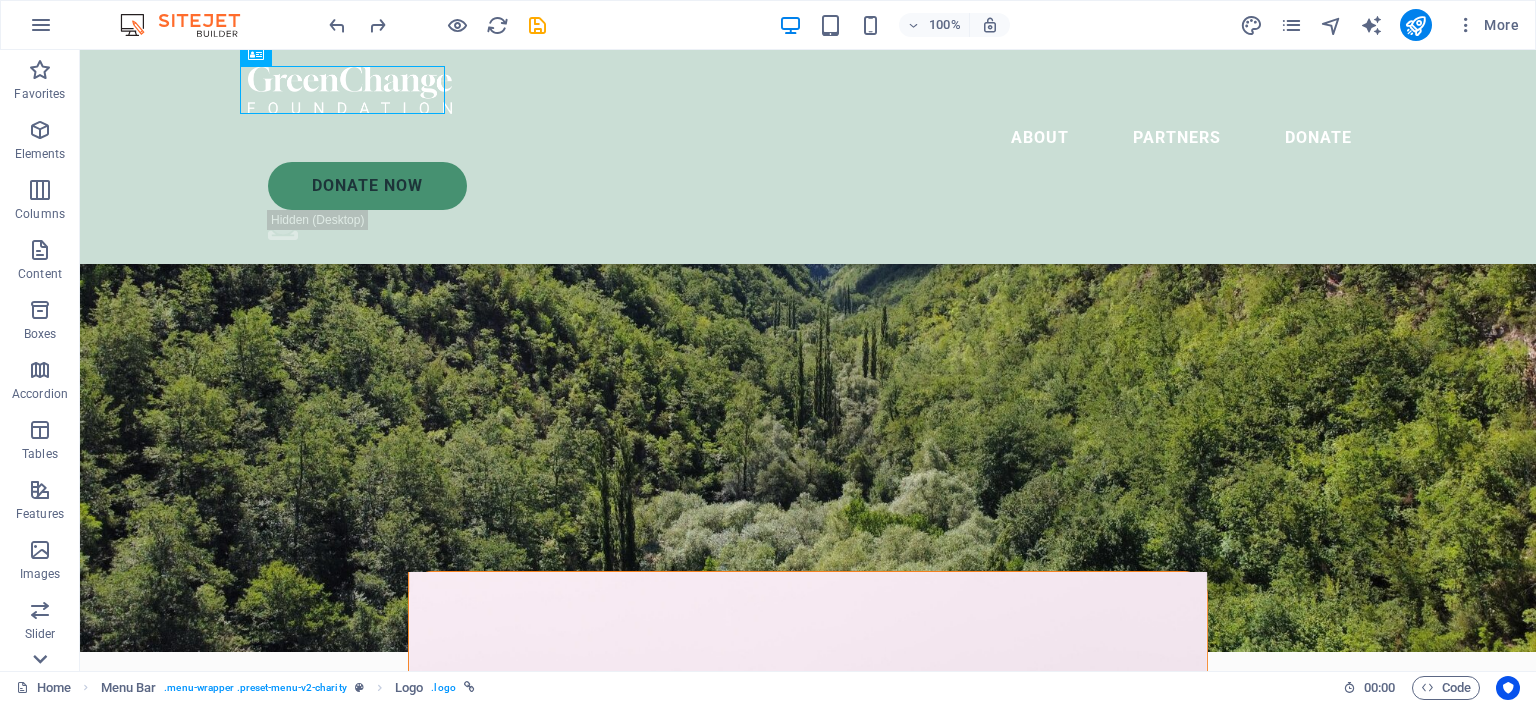 click 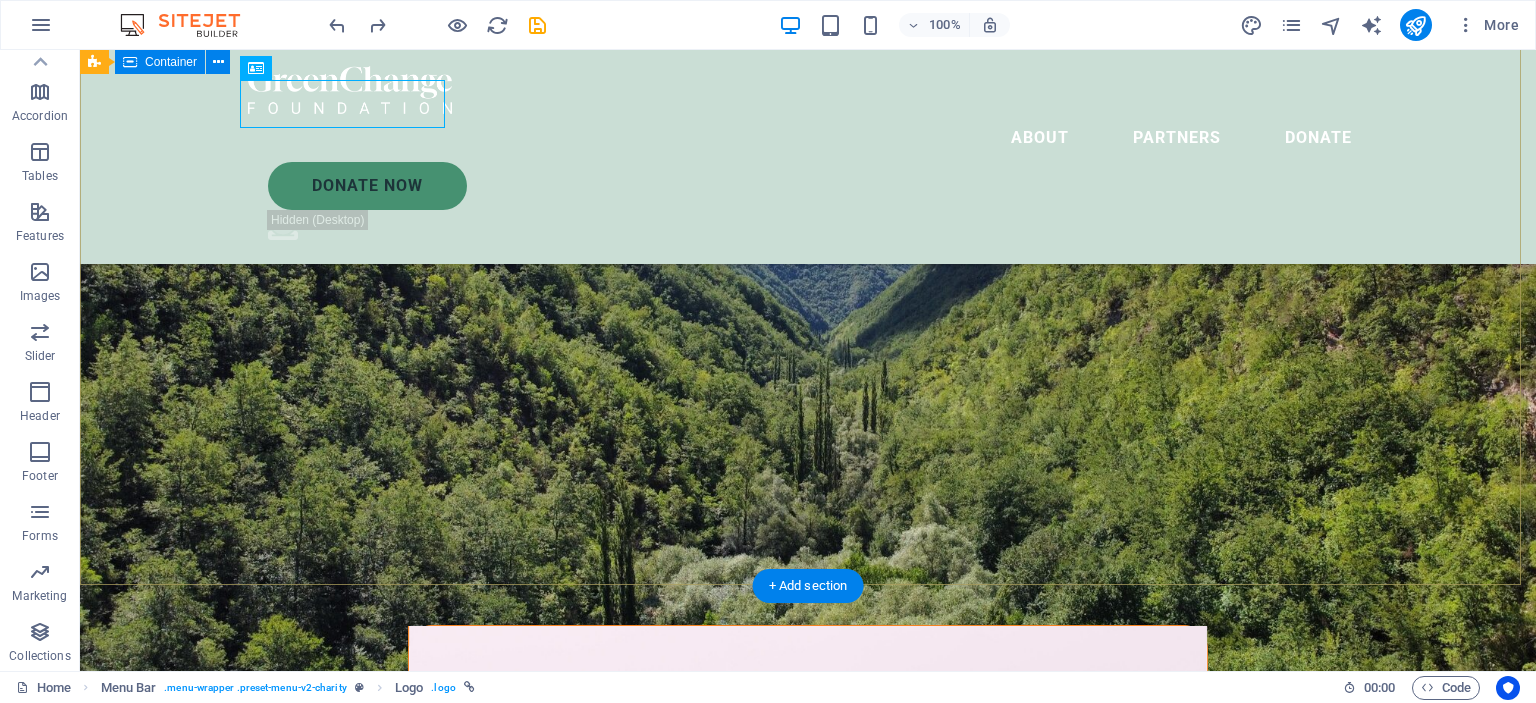 scroll, scrollTop: 0, scrollLeft: 0, axis: both 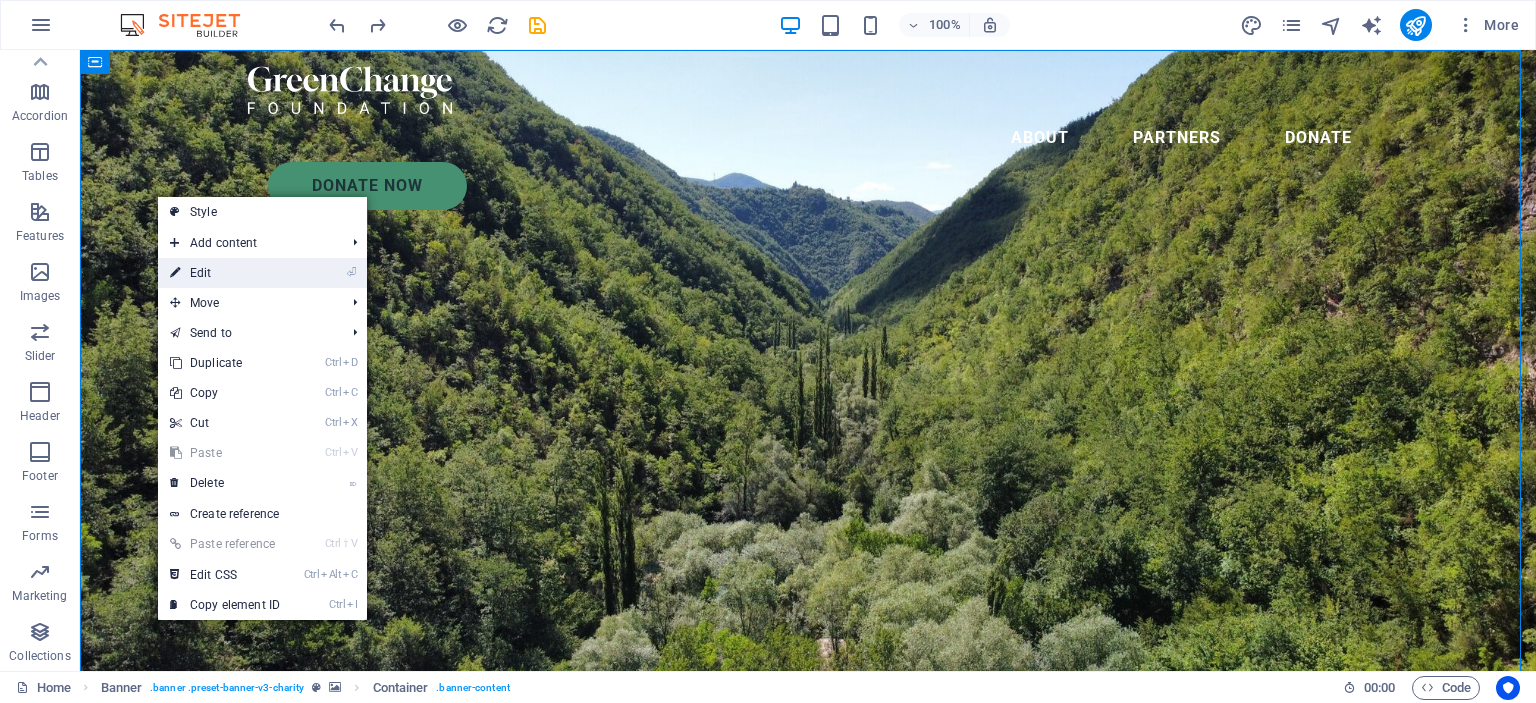 click on "⏎  Edit" at bounding box center (225, 273) 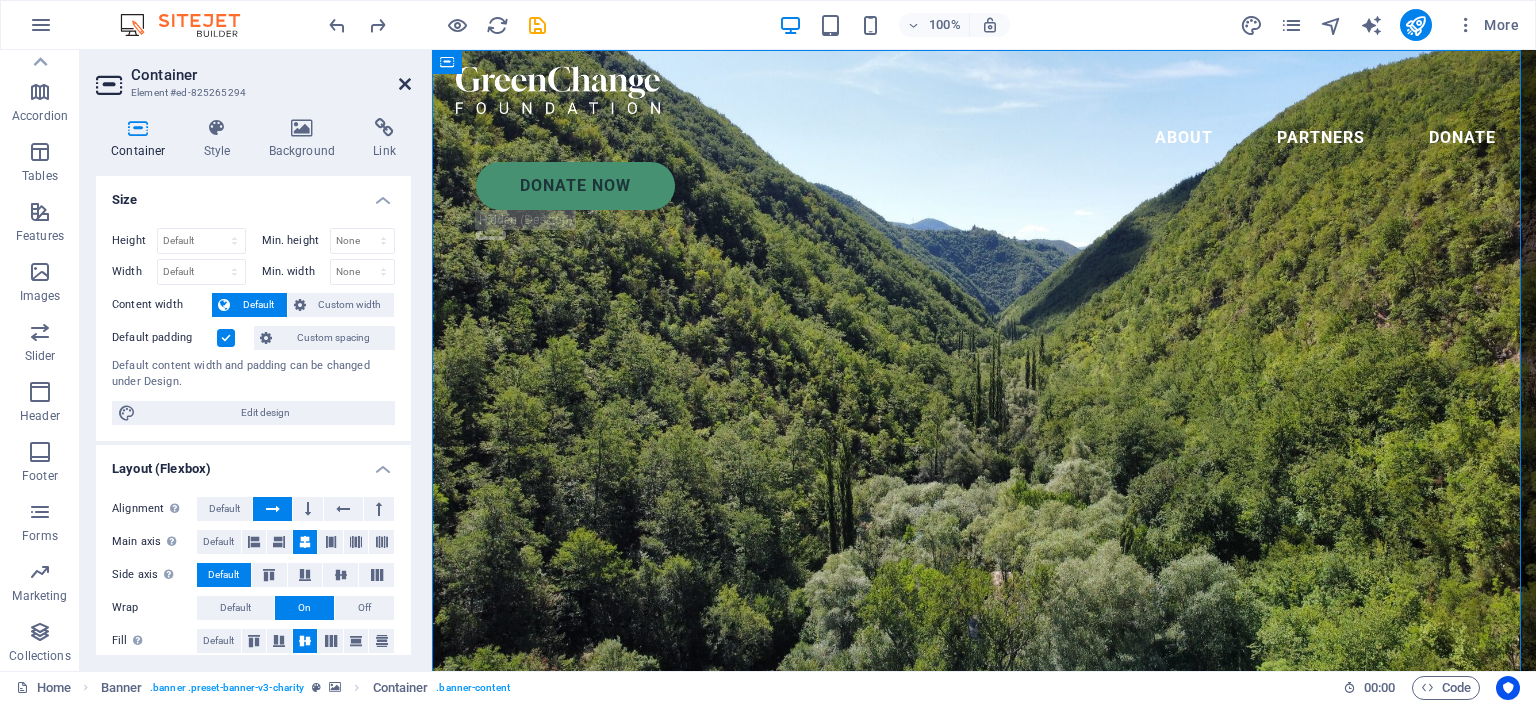 click on "Container Element #ed-825265294" at bounding box center [253, 76] 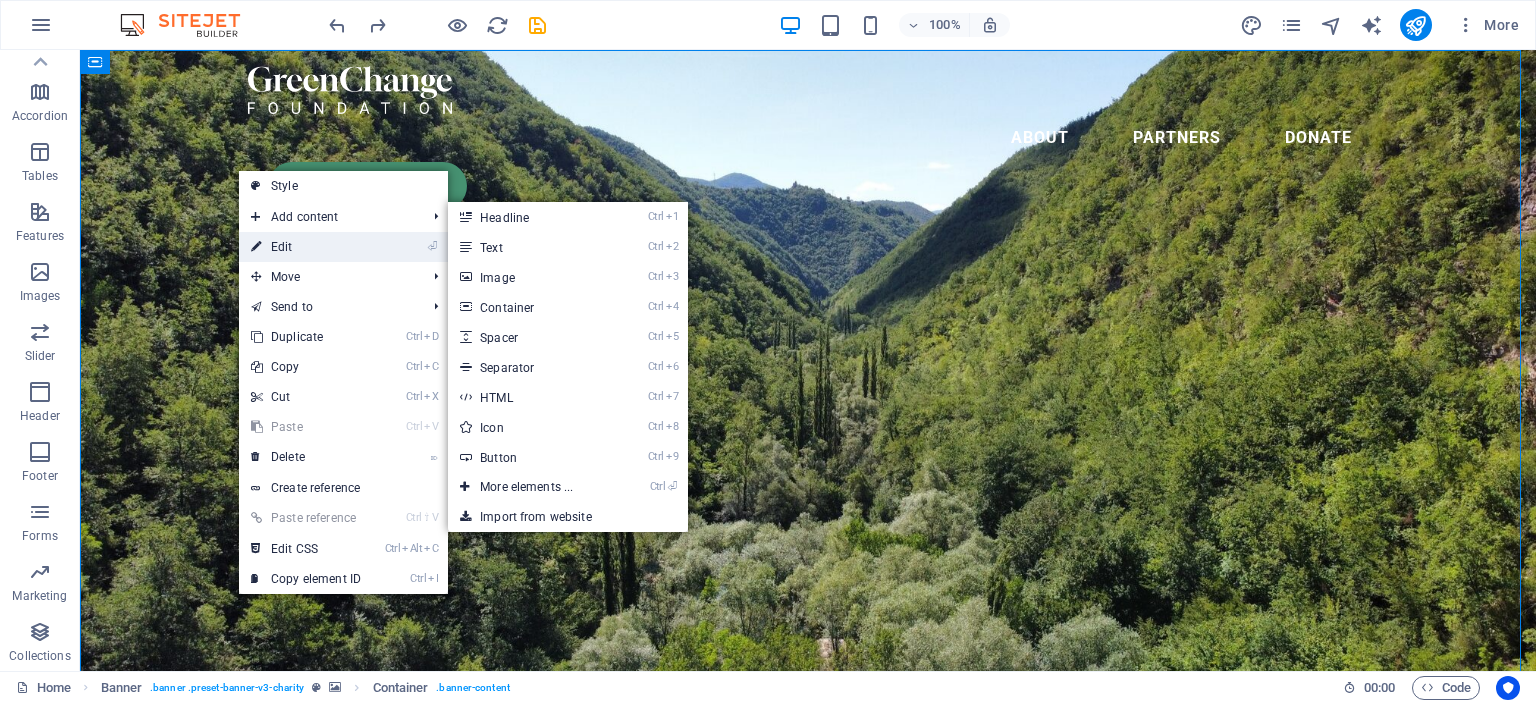click on "⏎  Edit" at bounding box center (306, 247) 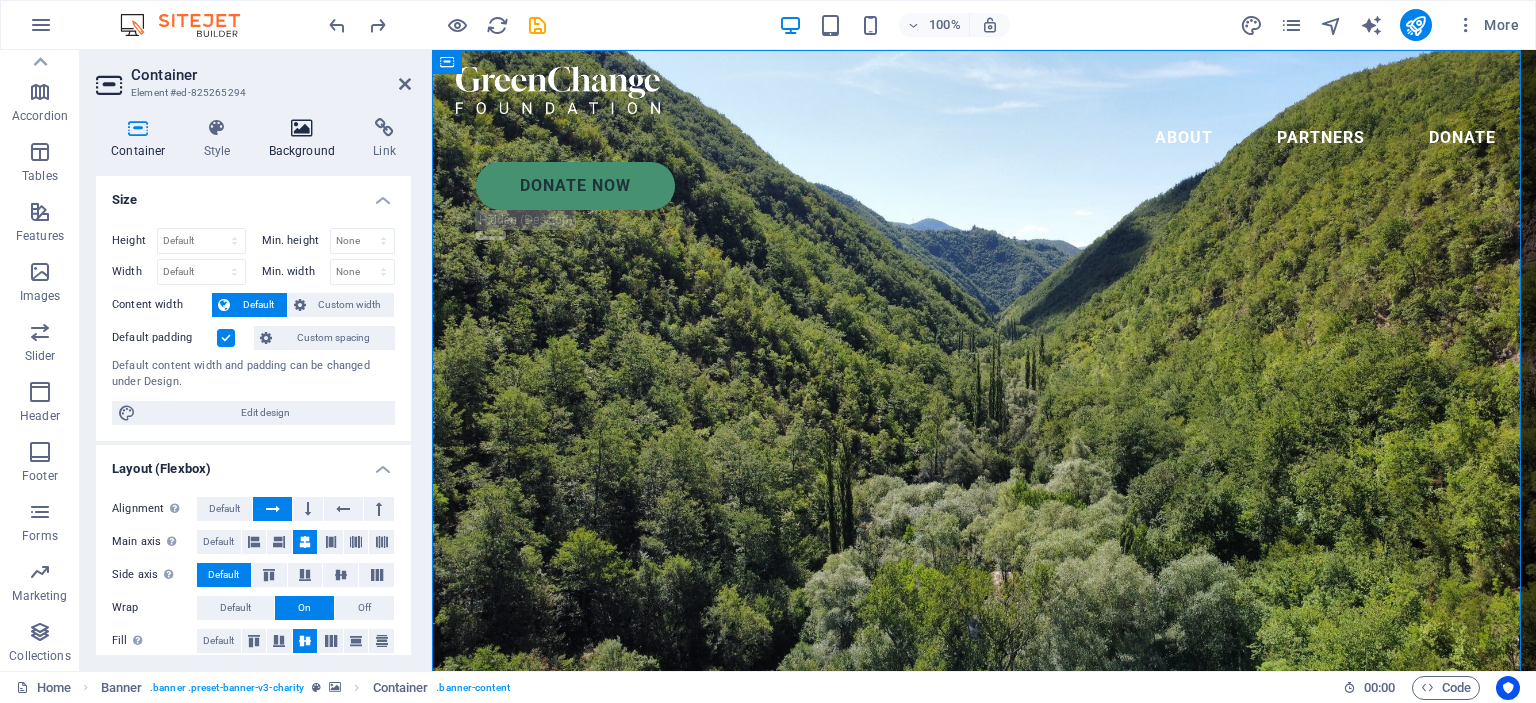 click at bounding box center [302, 128] 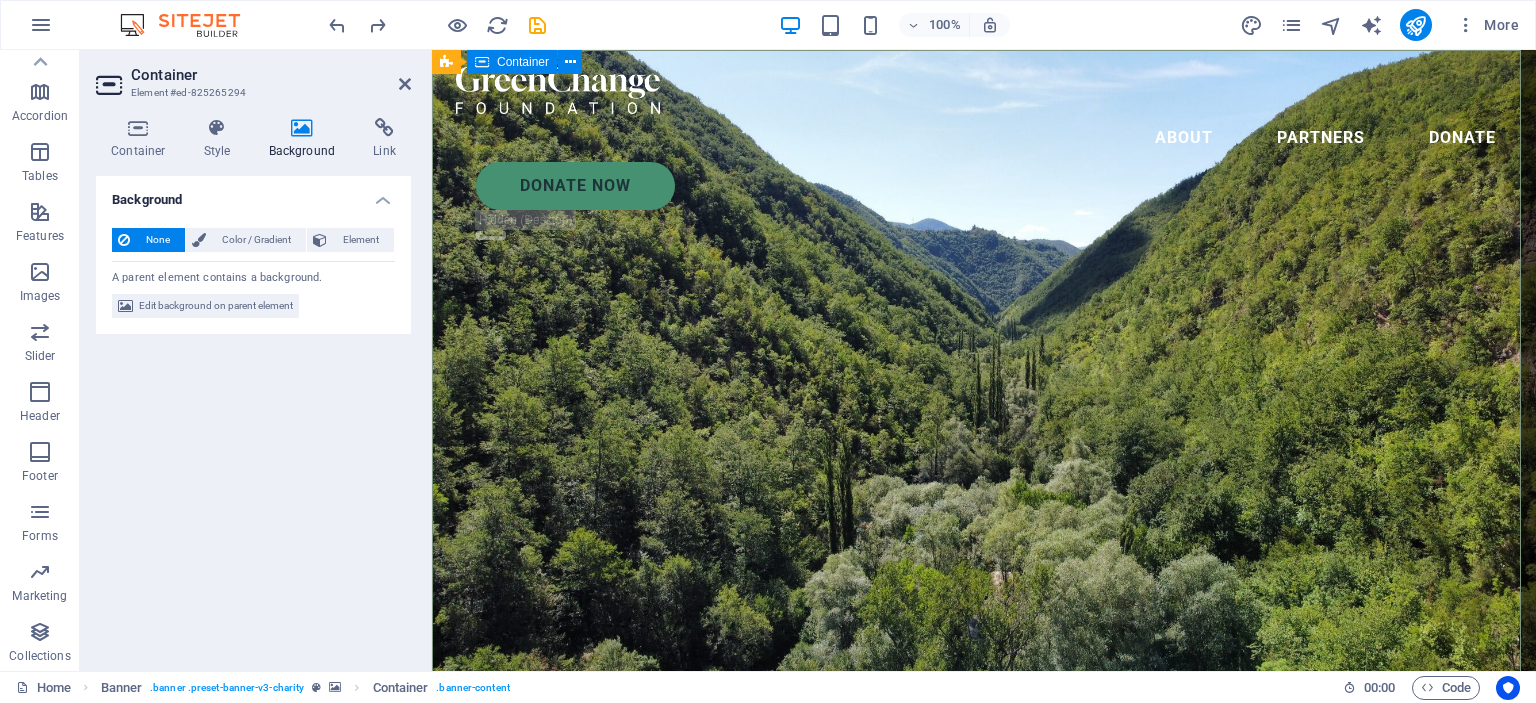 click on "WELCOME TO  THE  SOIL AND SOUL SOCIETY Lorem ipsum dolor sit amet consectetur. Bibendum adipiscing morbi orci nibh eget posuere arcu volutpat nulla. Tortor cras suscipit augue sodales risus auctor. Fusce nunc vitae non dui ornare tellus nibh purus lectus." at bounding box center [984, 914] 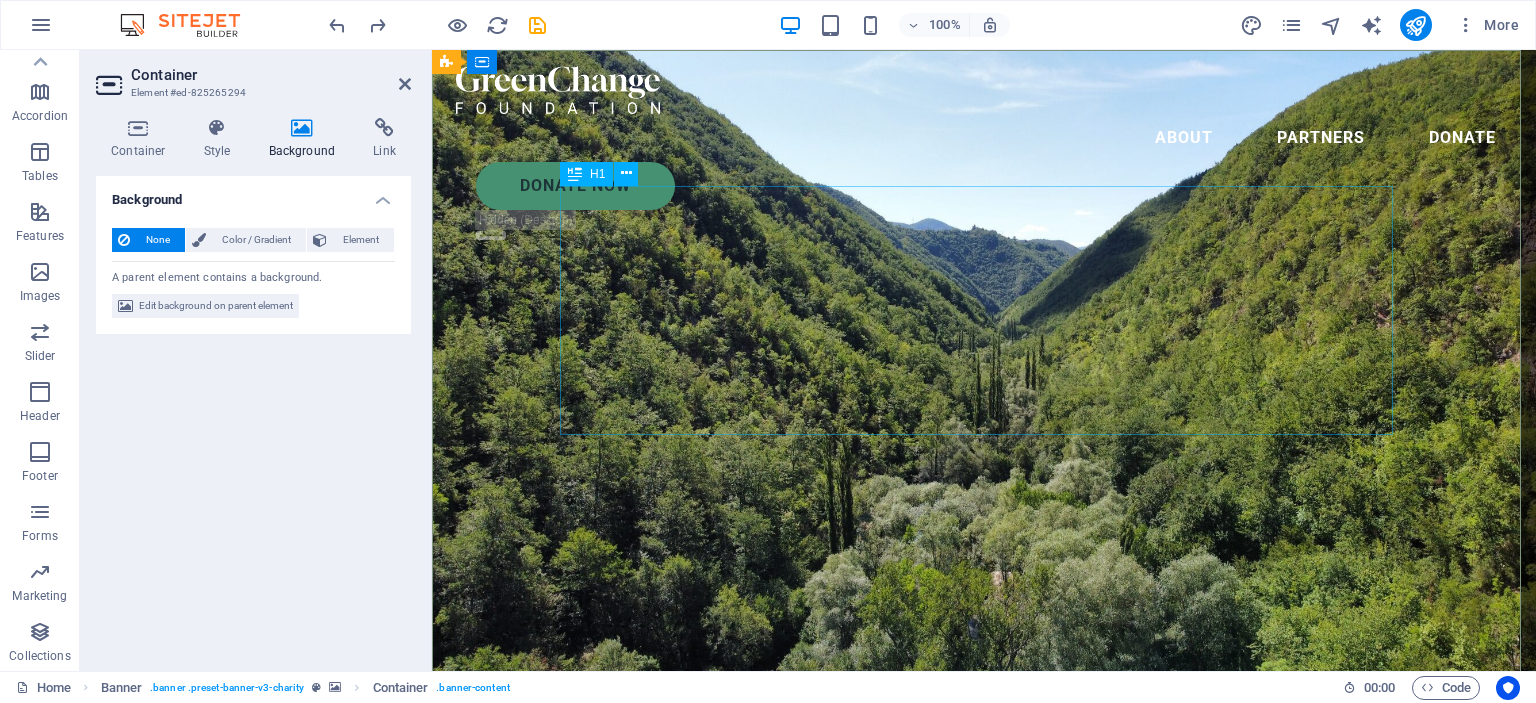 click on "WELCOME TO  THE  SOIL AND SOUL SOCIETY" at bounding box center (984, 877) 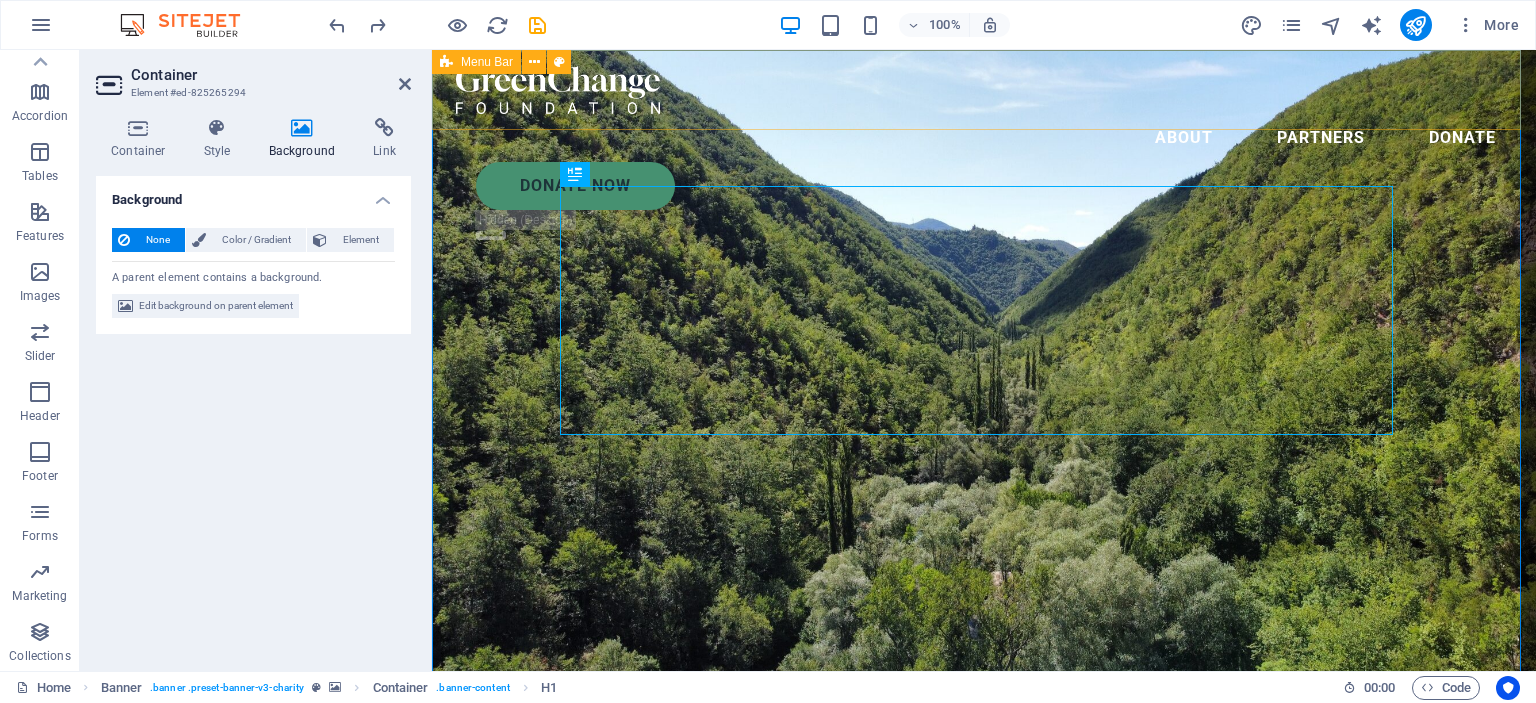 click on "About Partners Donate Donate Now .fa-secondary{opacity:.4}" at bounding box center (984, 157) 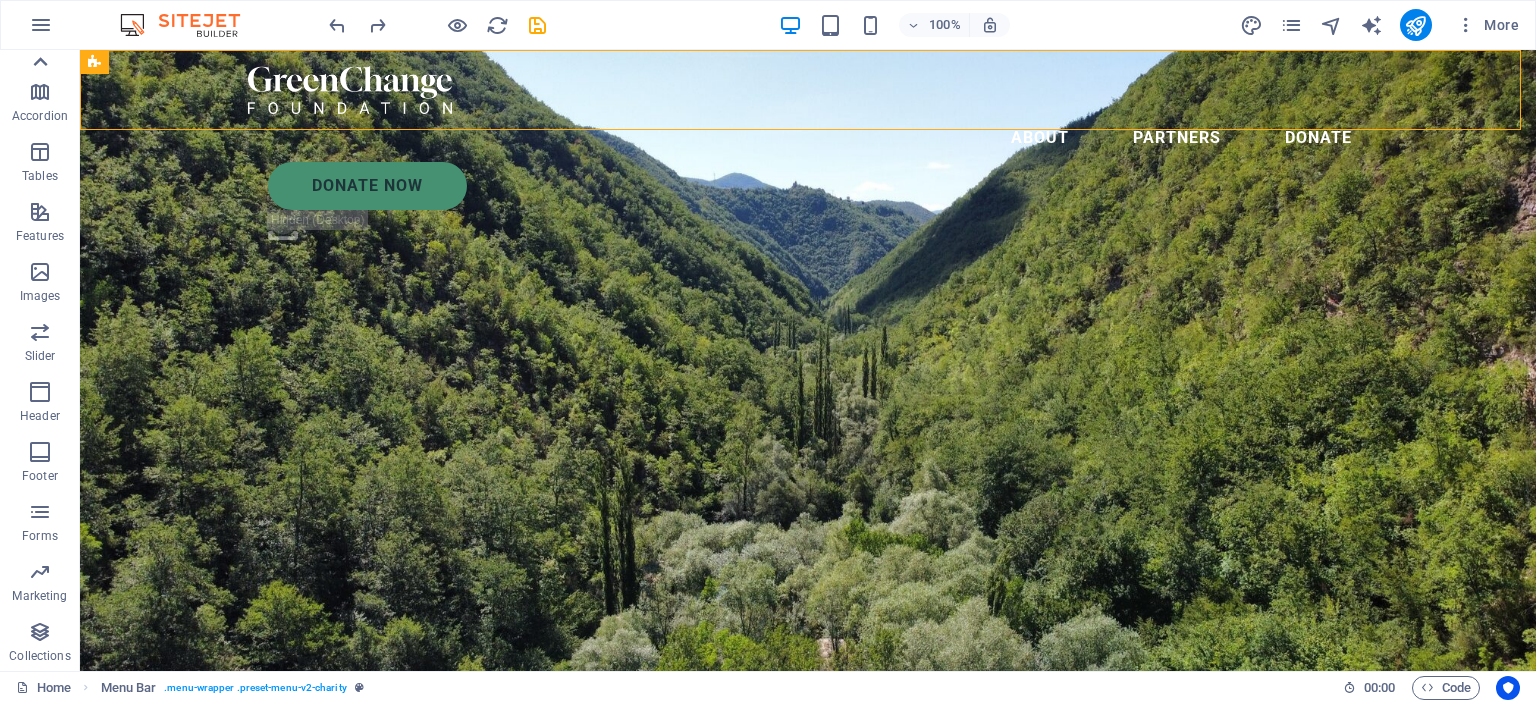 click 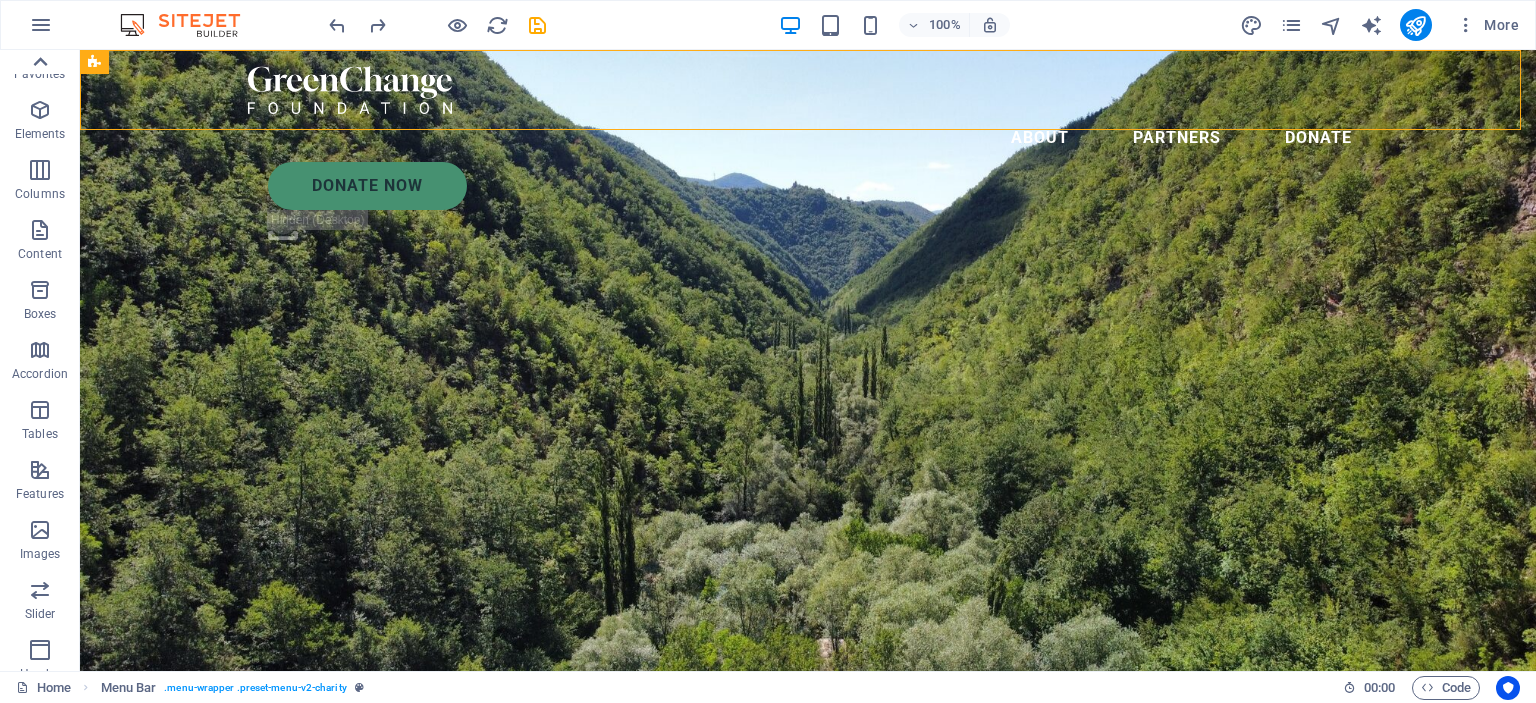 scroll, scrollTop: 0, scrollLeft: 0, axis: both 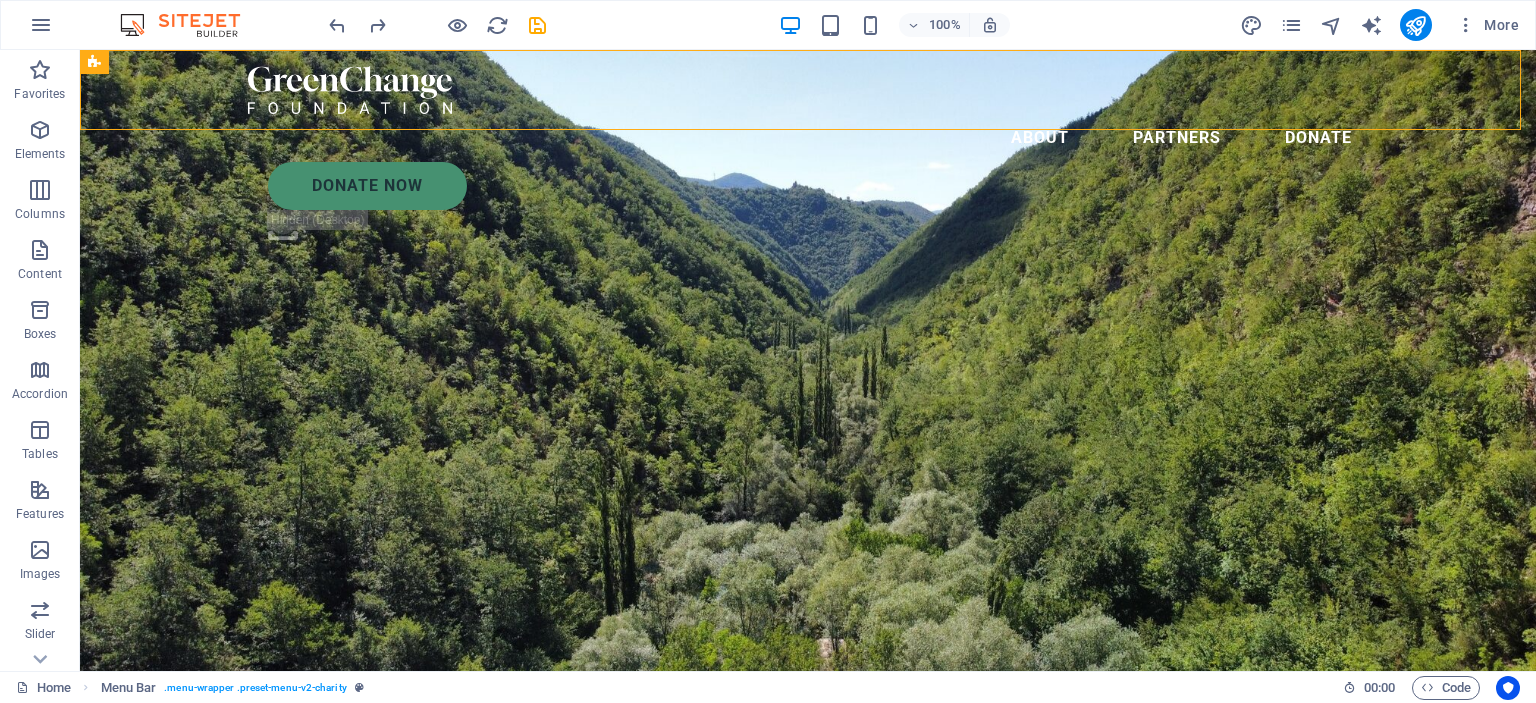click at bounding box center [40, 70] 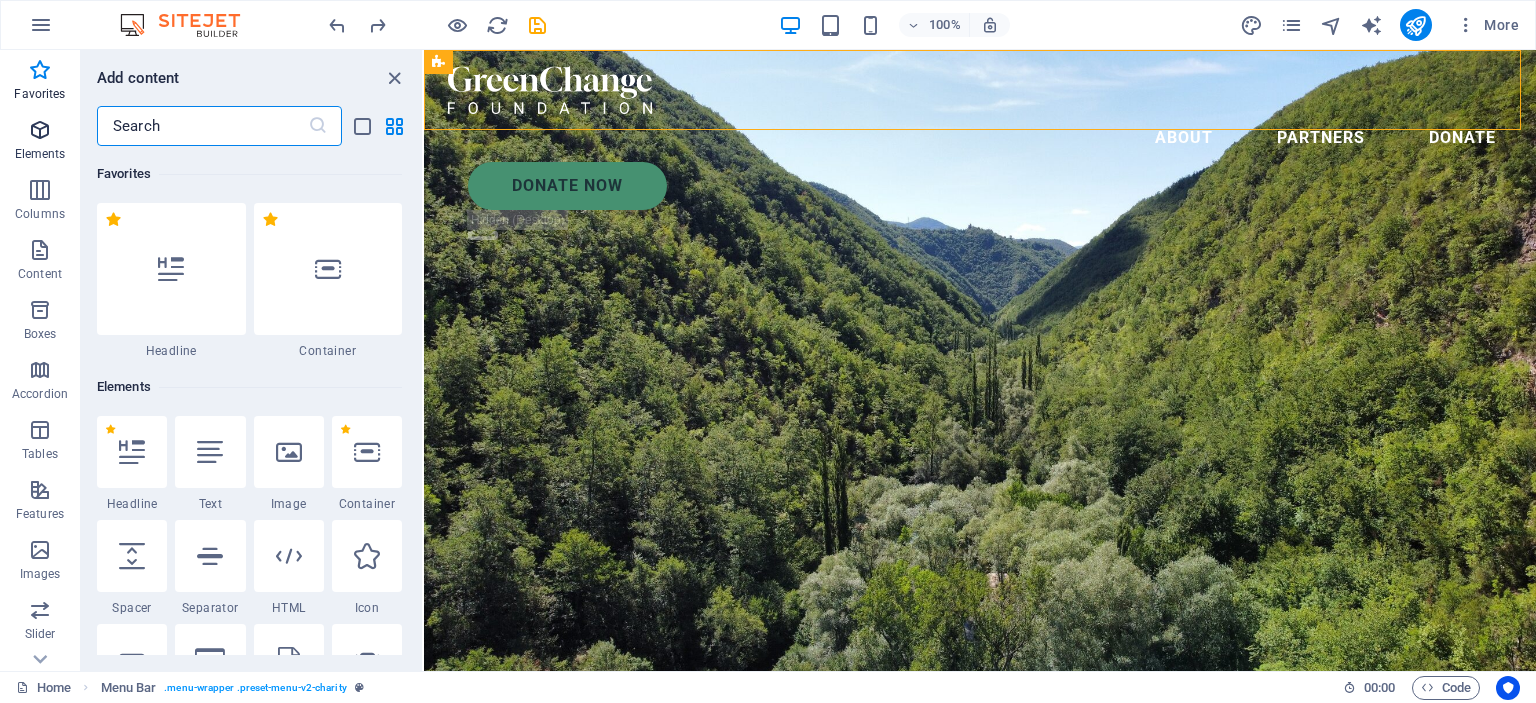 click at bounding box center (40, 130) 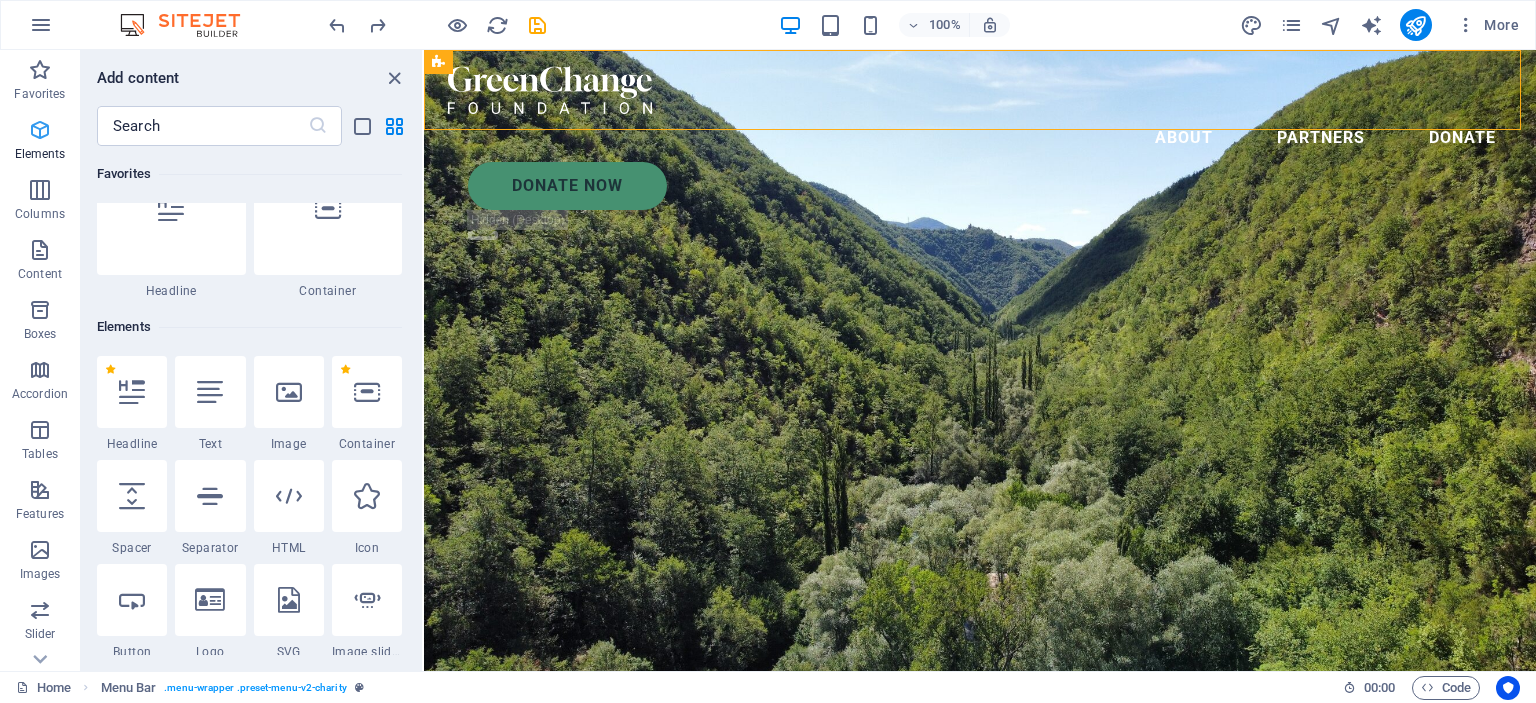 scroll, scrollTop: 212, scrollLeft: 0, axis: vertical 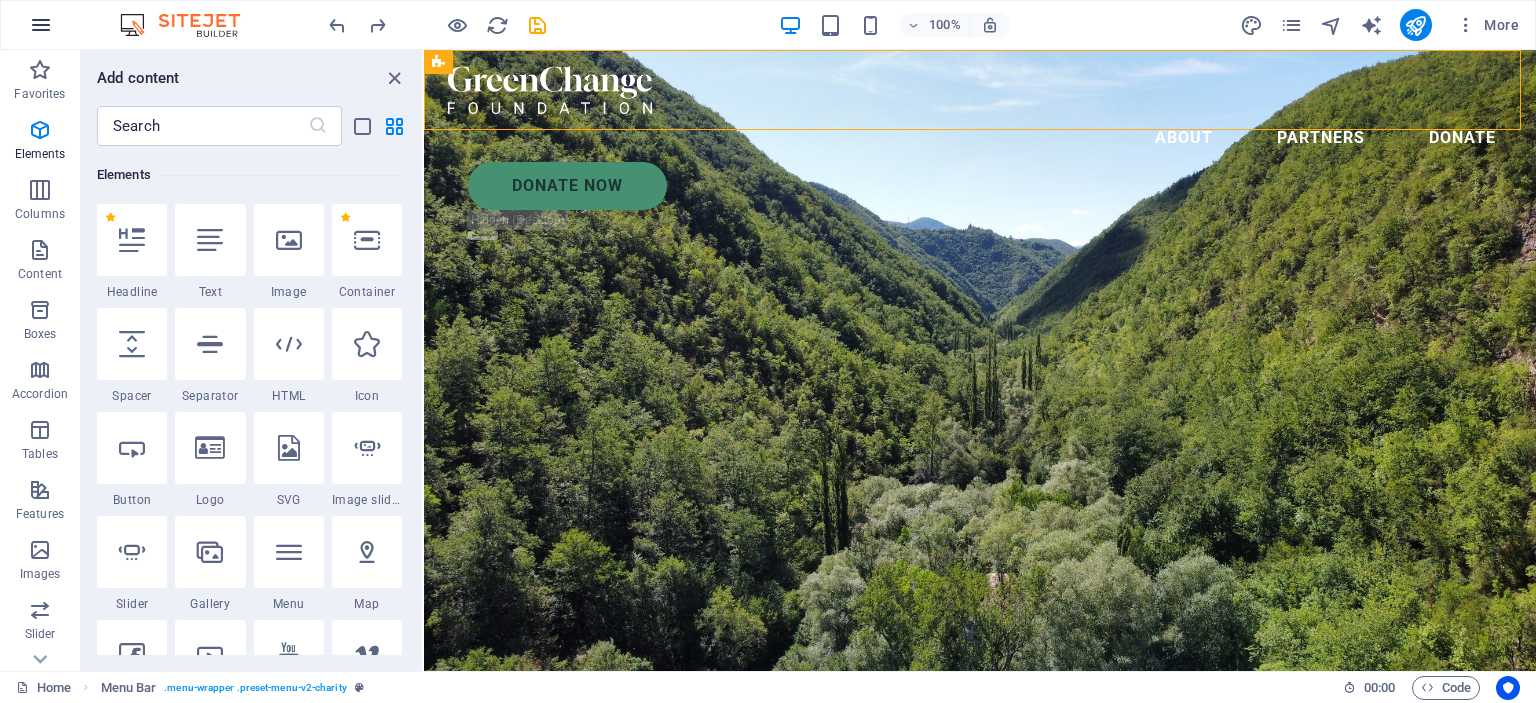 click at bounding box center [41, 25] 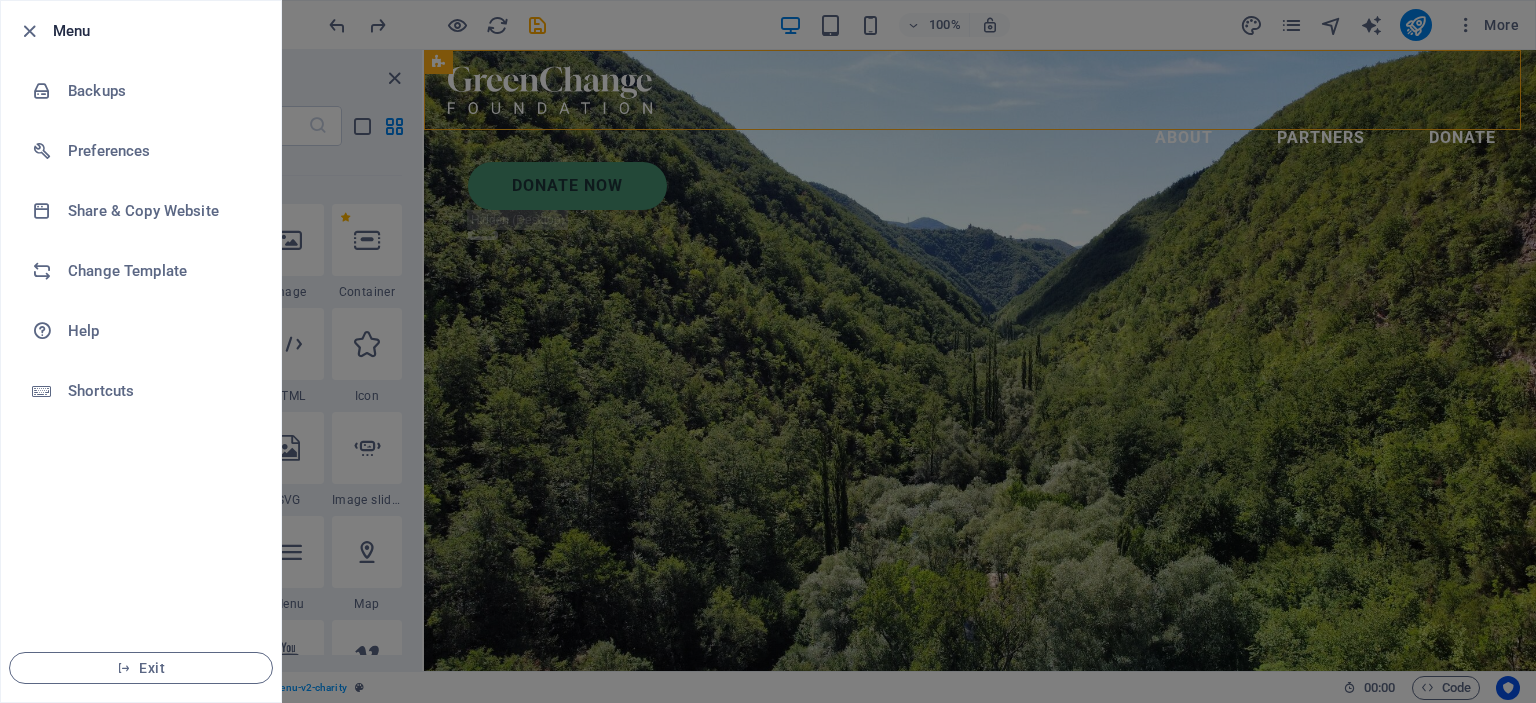 click at bounding box center (768, 351) 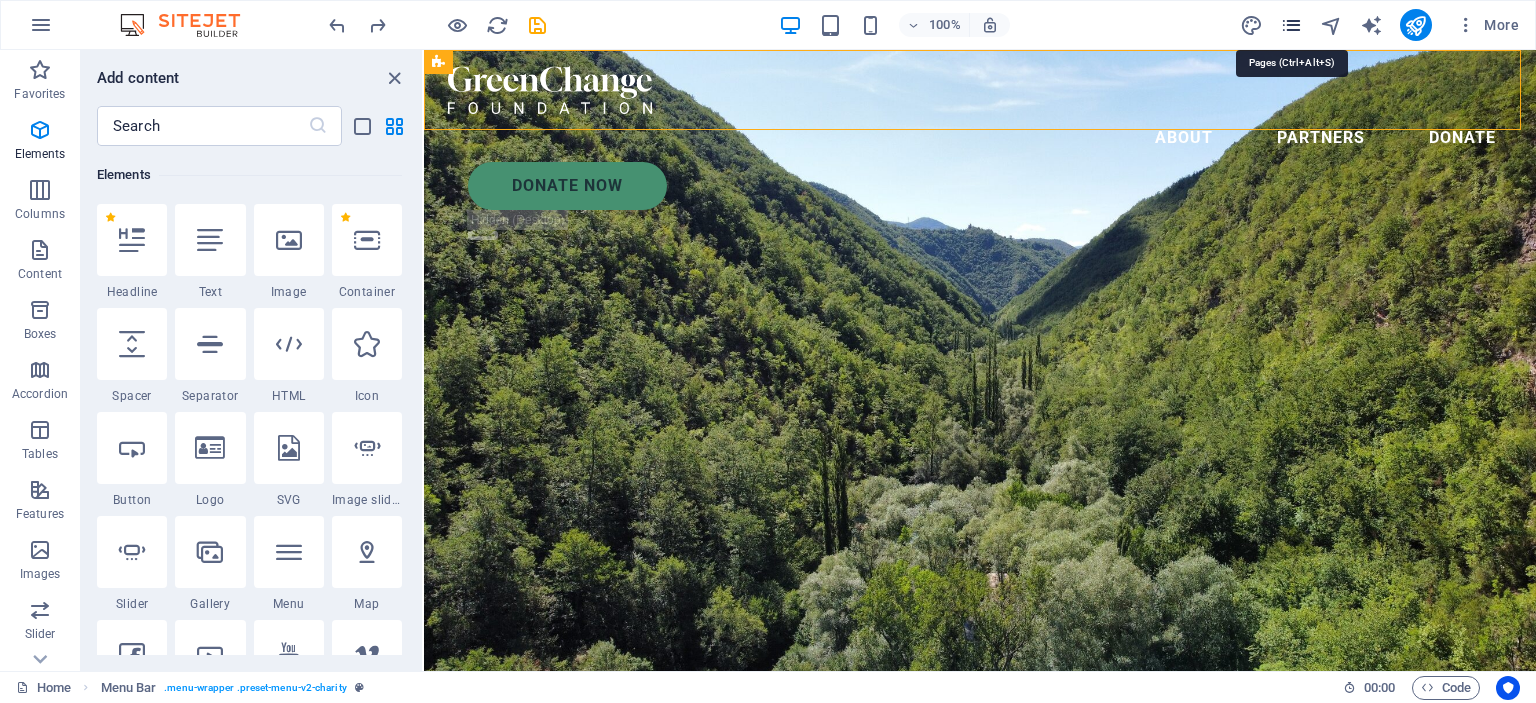 click at bounding box center [1291, 25] 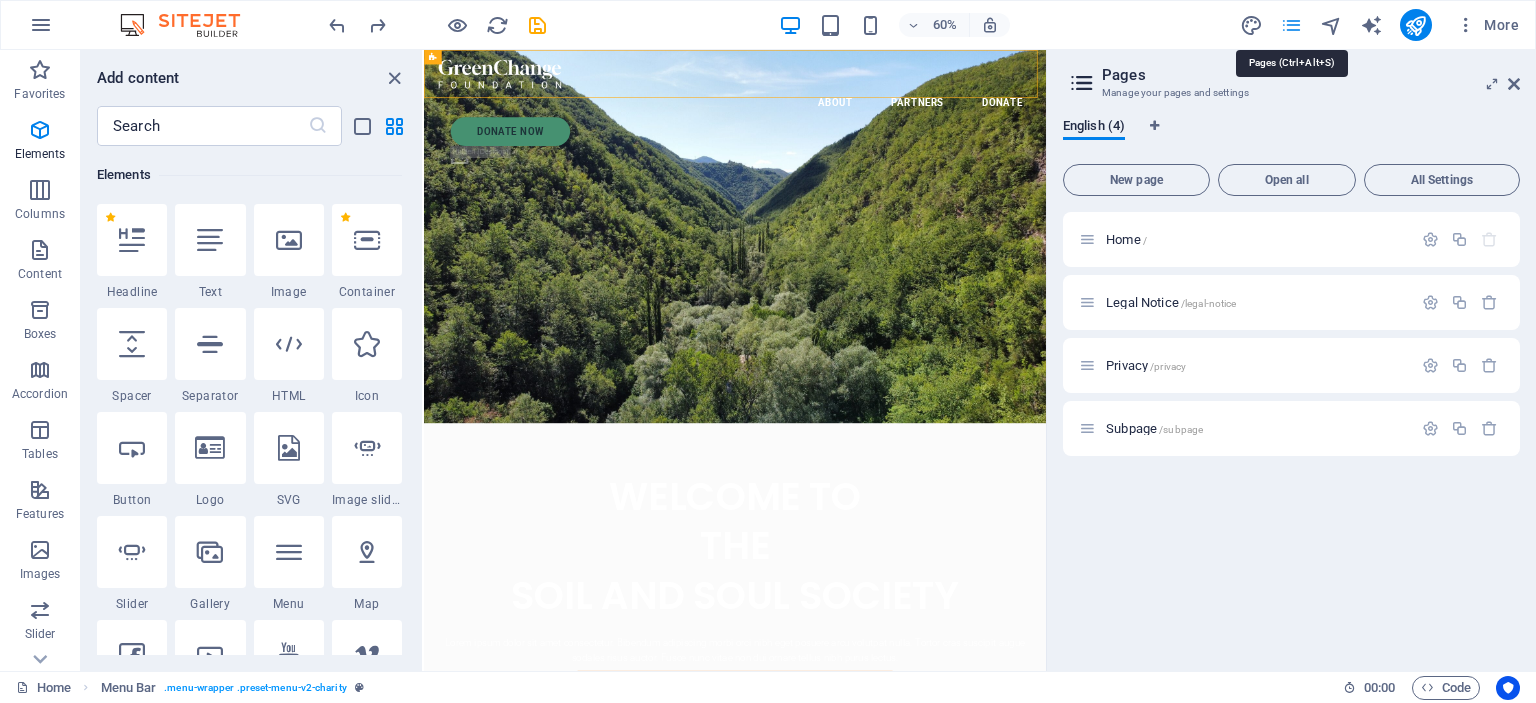 click at bounding box center [1291, 25] 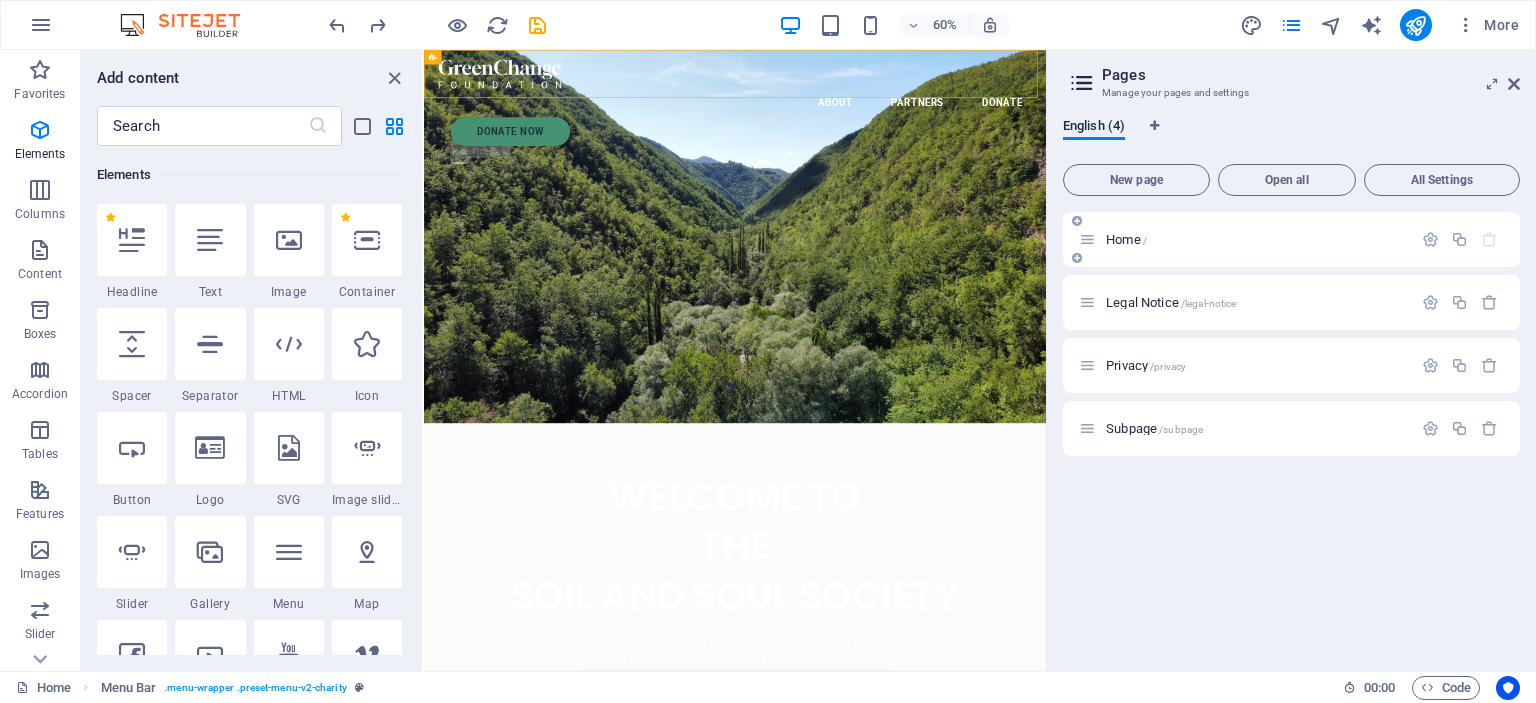 click at bounding box center [1087, 239] 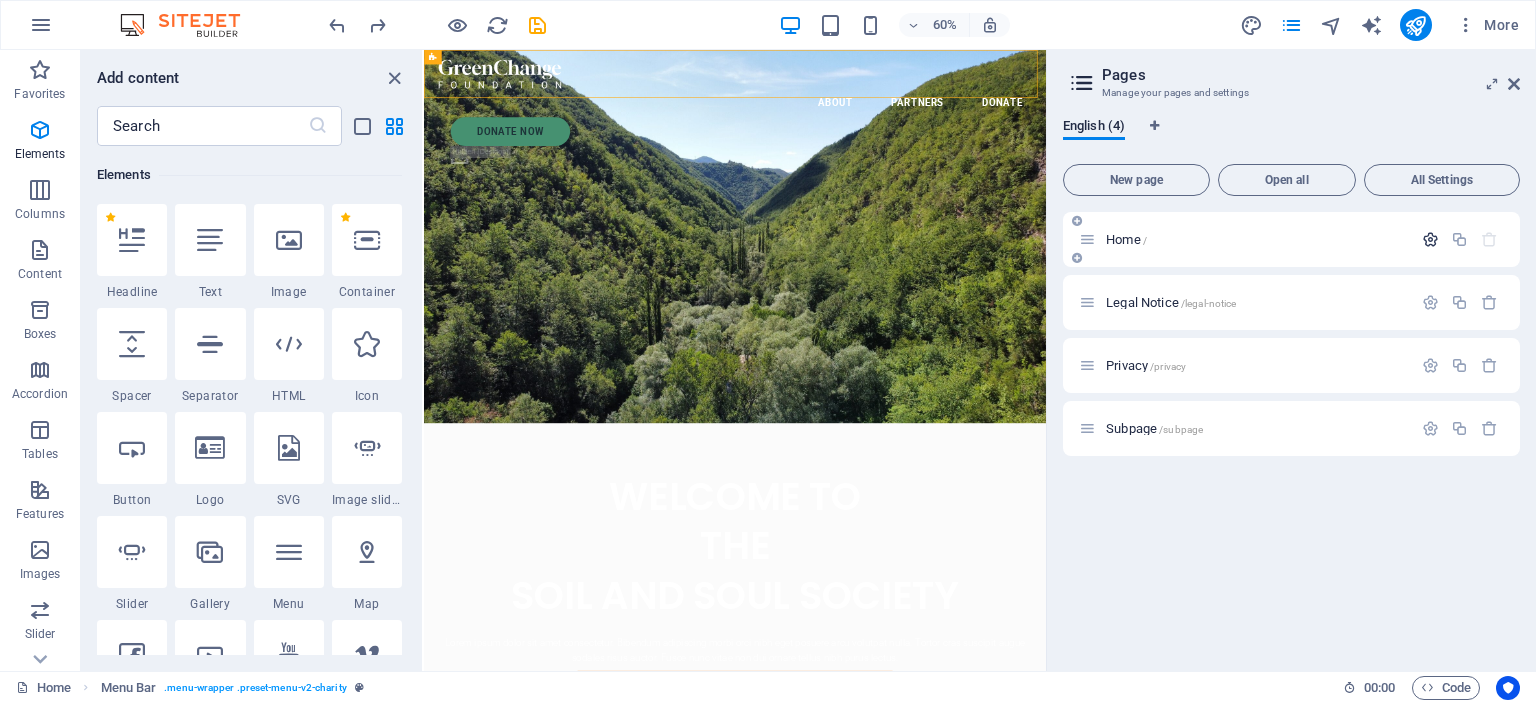 click at bounding box center (1430, 239) 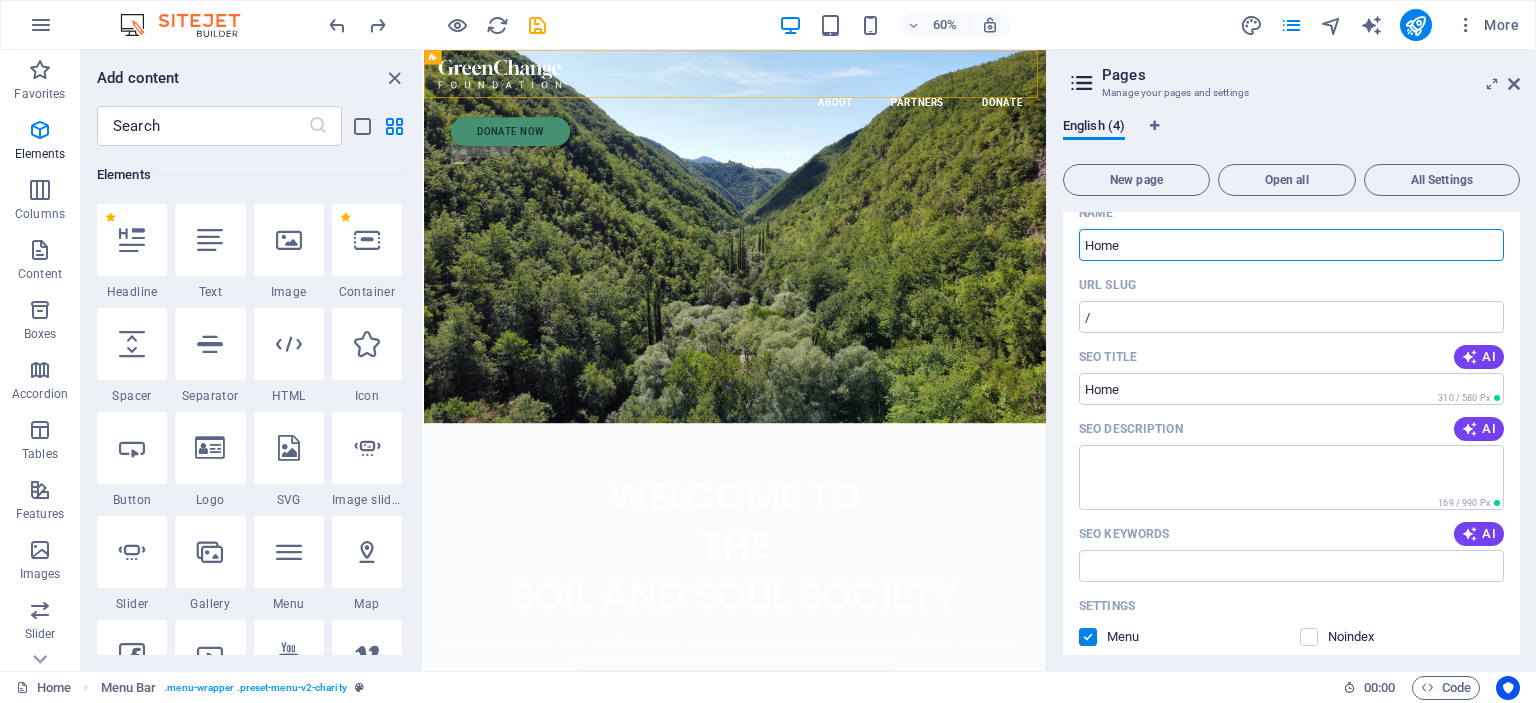 scroll, scrollTop: 0, scrollLeft: 0, axis: both 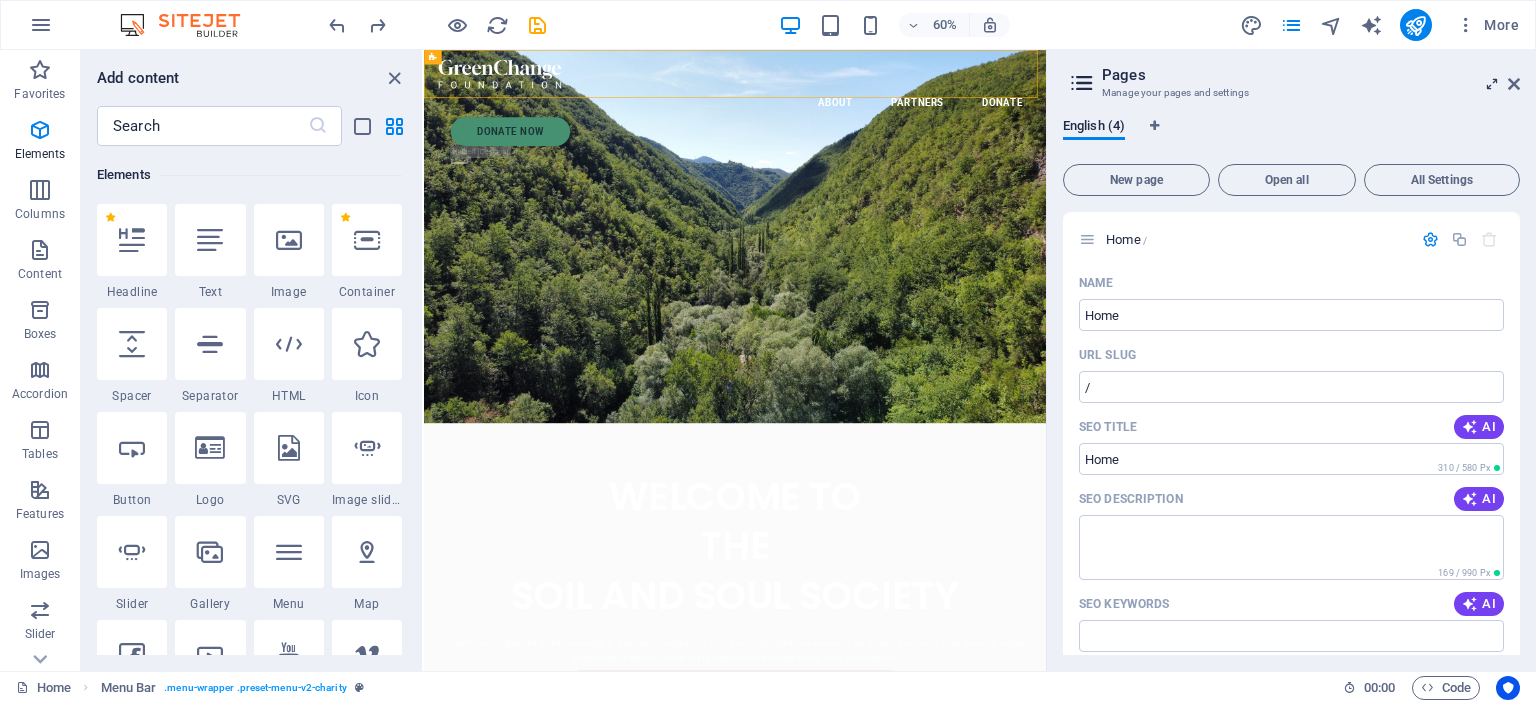 click at bounding box center (1492, 84) 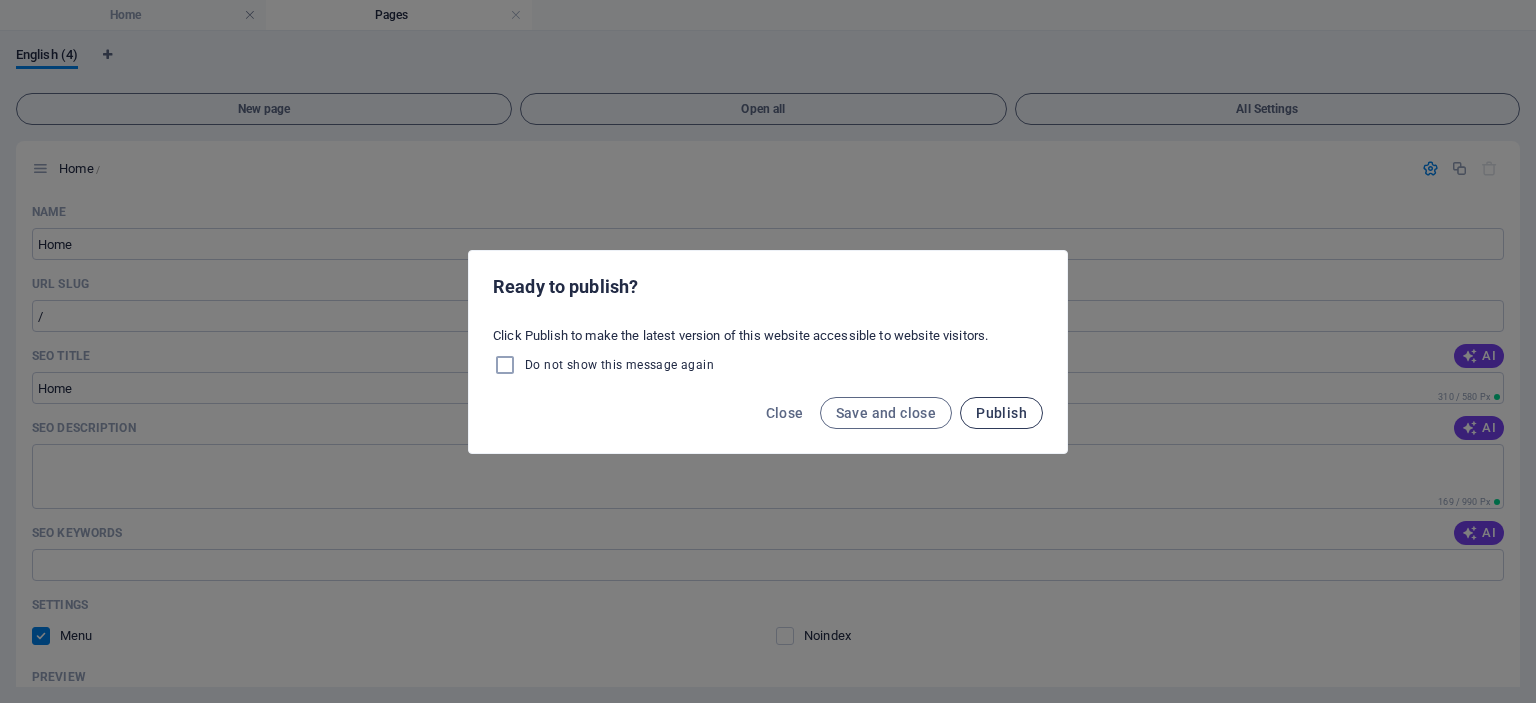 click on "Publish" at bounding box center (1001, 413) 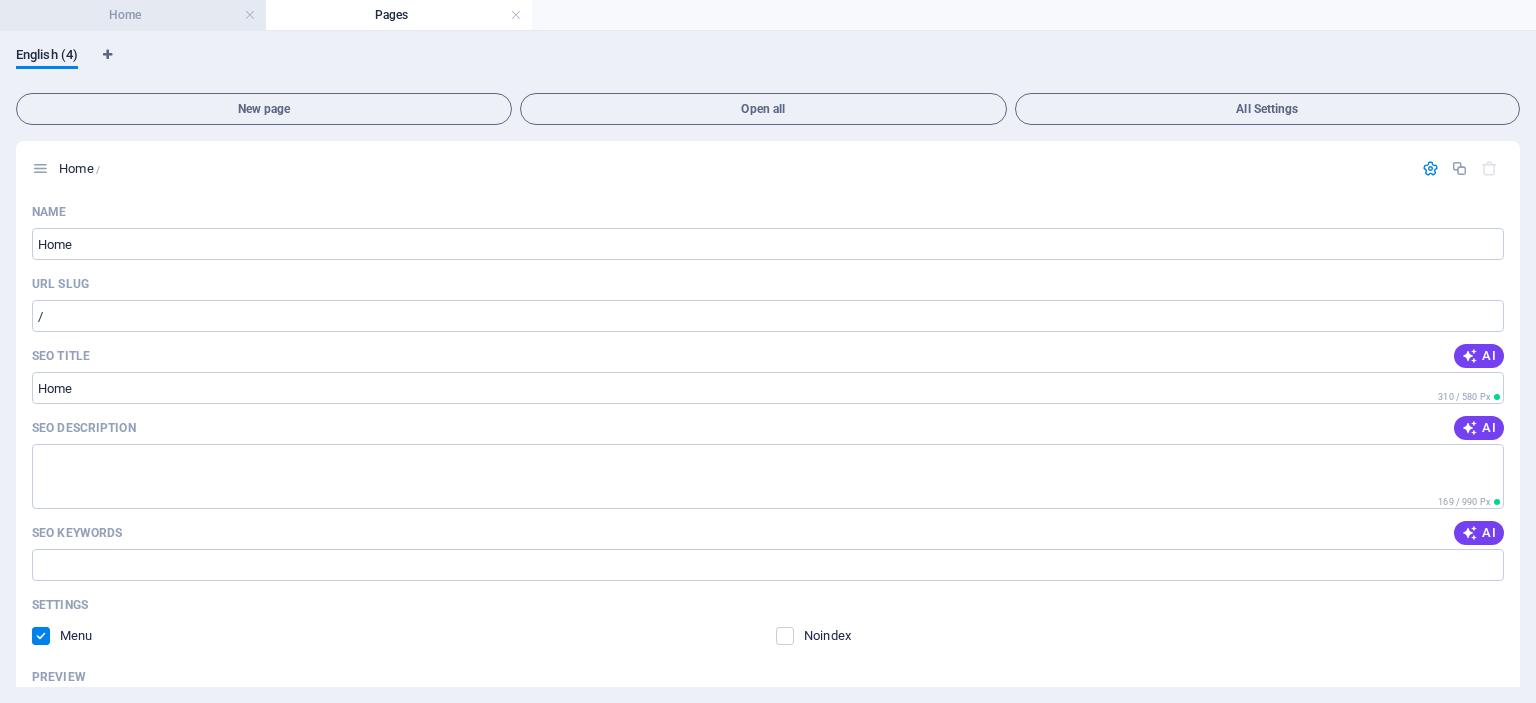 click on "Home" at bounding box center [133, 15] 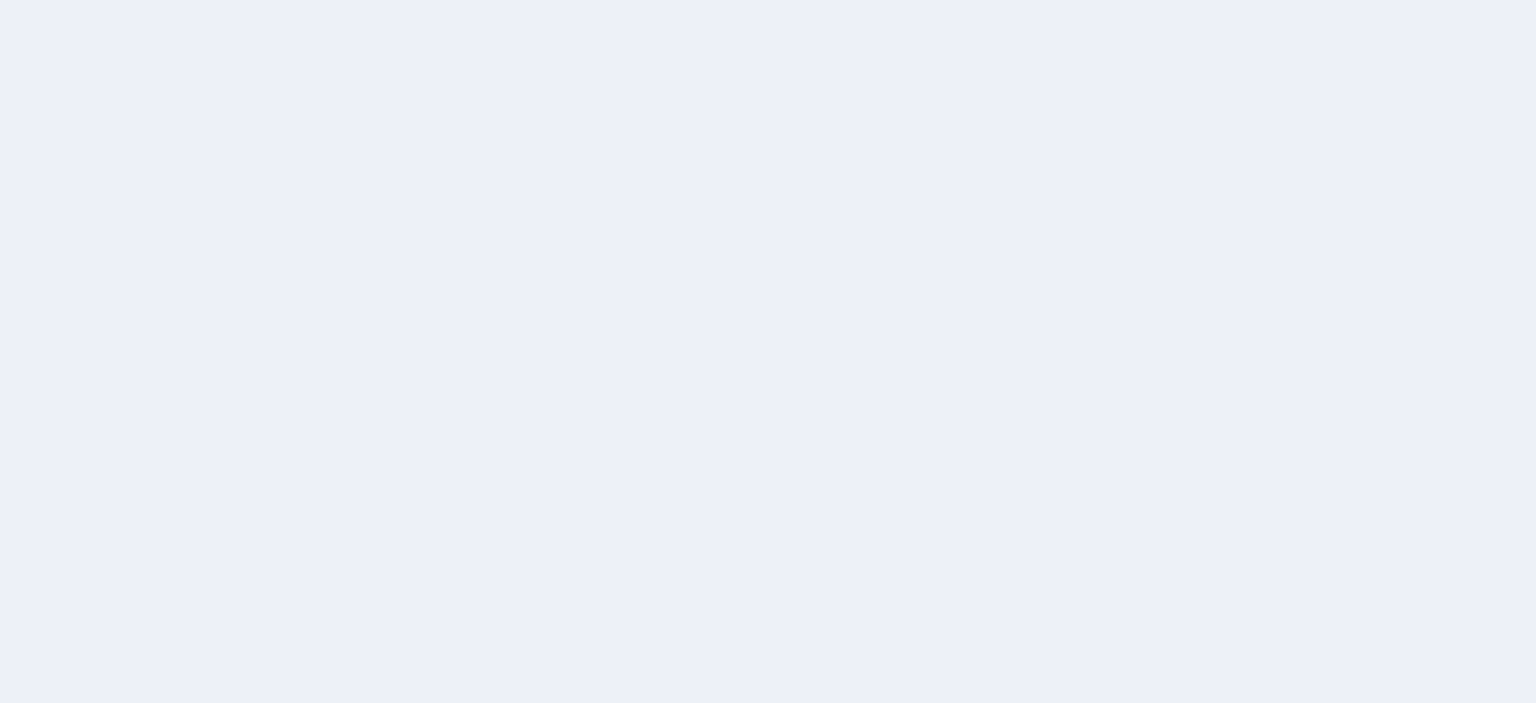 scroll, scrollTop: 0, scrollLeft: 0, axis: both 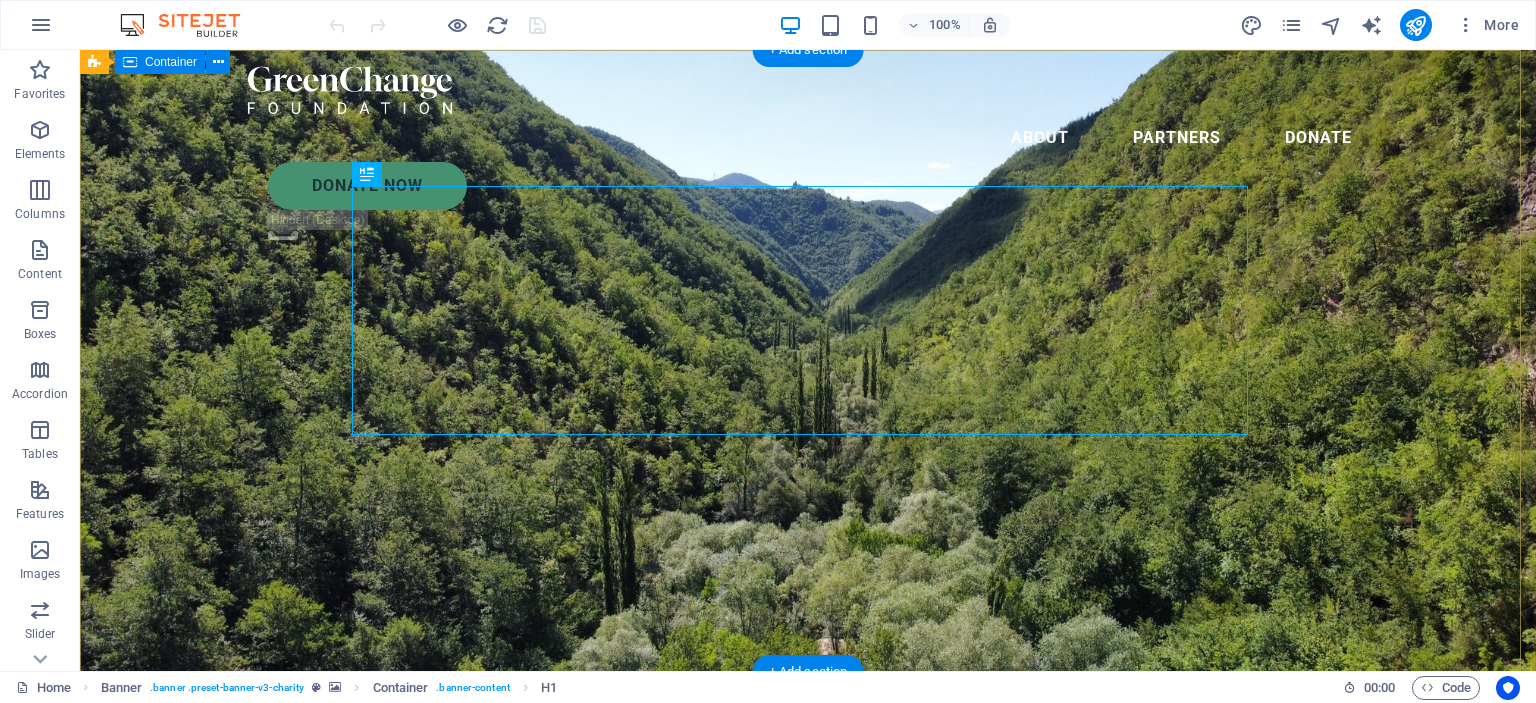 click on "WELCOME TO  THE  SOIL AND SOUL SOCIETY Lorem ipsum dolor sit amet consectetur. Bibendum adipiscing morbi orci nibh eget posuere arcu volutpat nulla. Tortor cras suscipit augue sodales risus auctor. Fusce nunc vitae non dui ornare tellus nibh purus lectus." at bounding box center [808, 914] 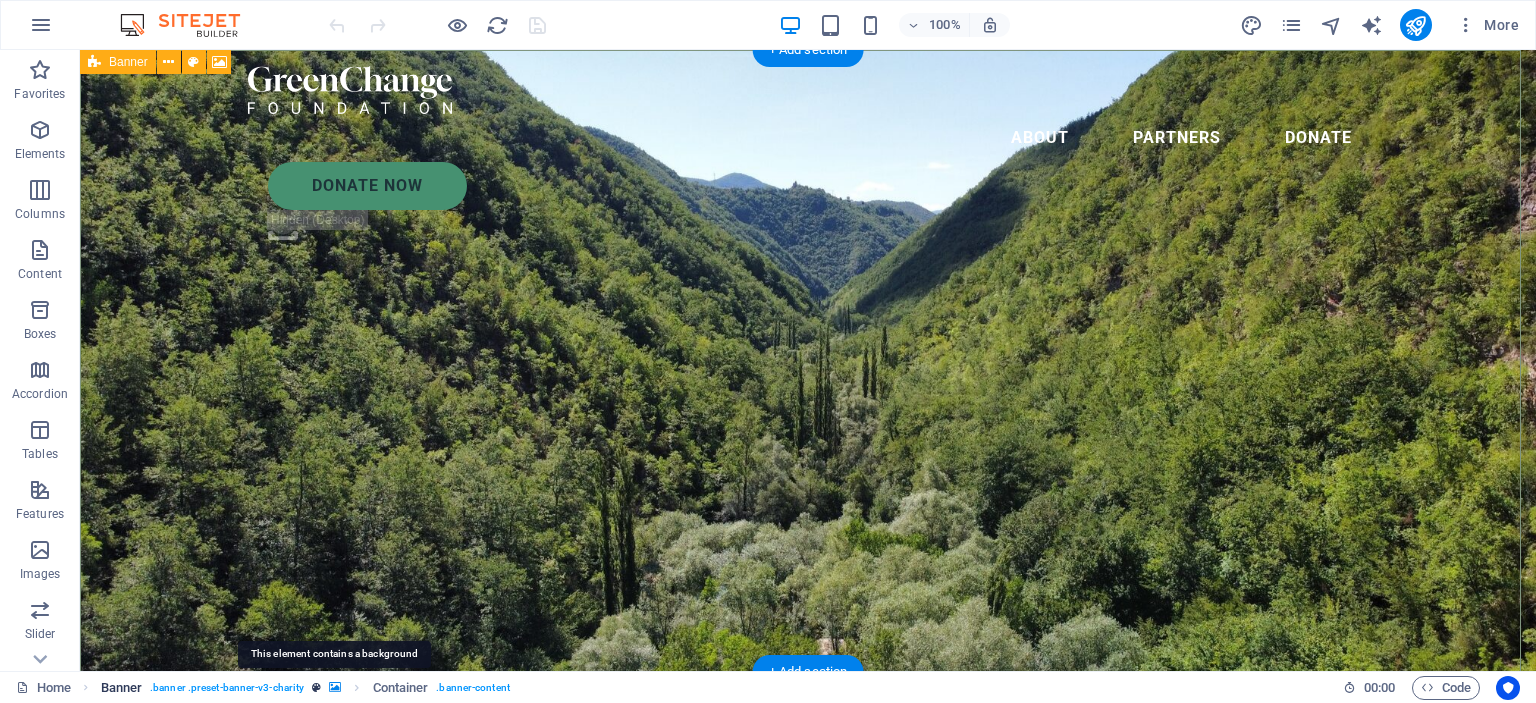click at bounding box center [335, 687] 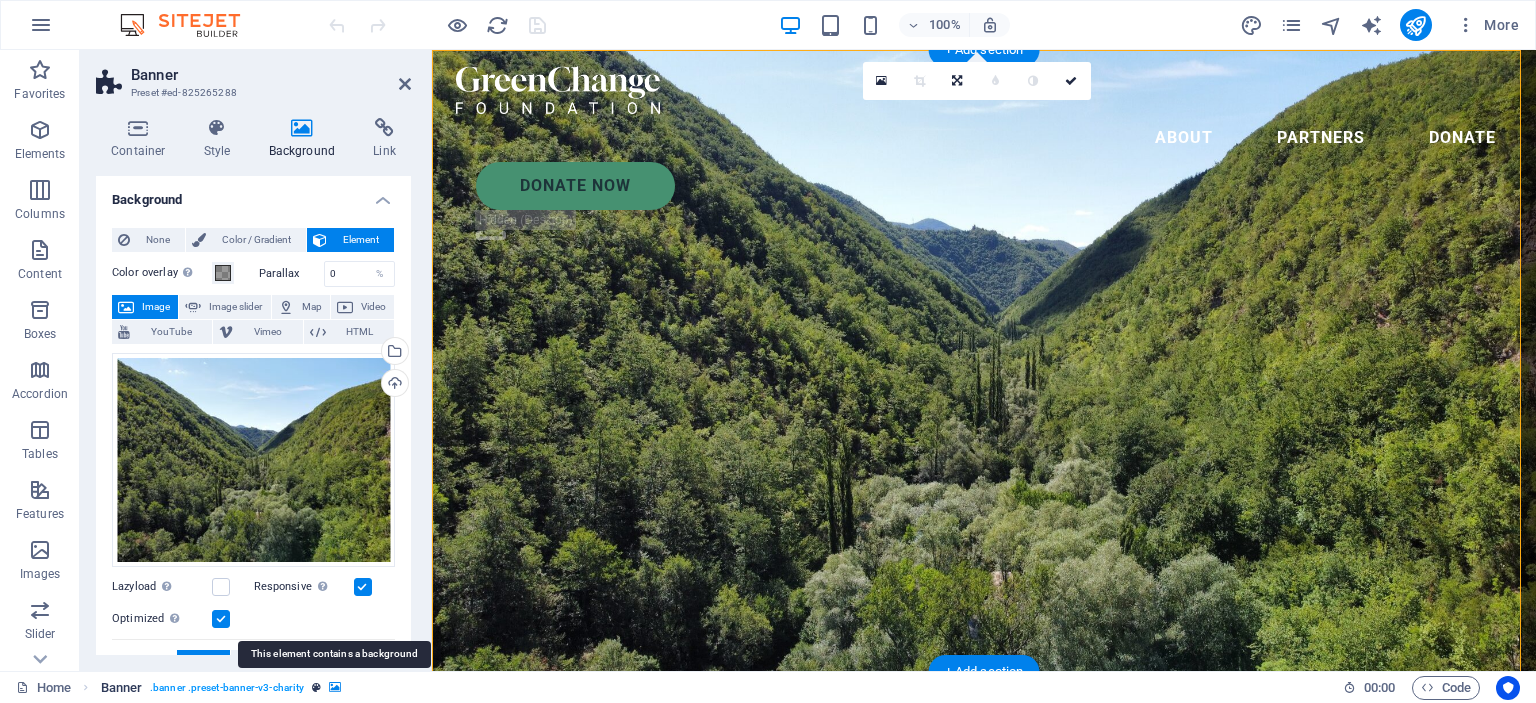 click at bounding box center [335, 687] 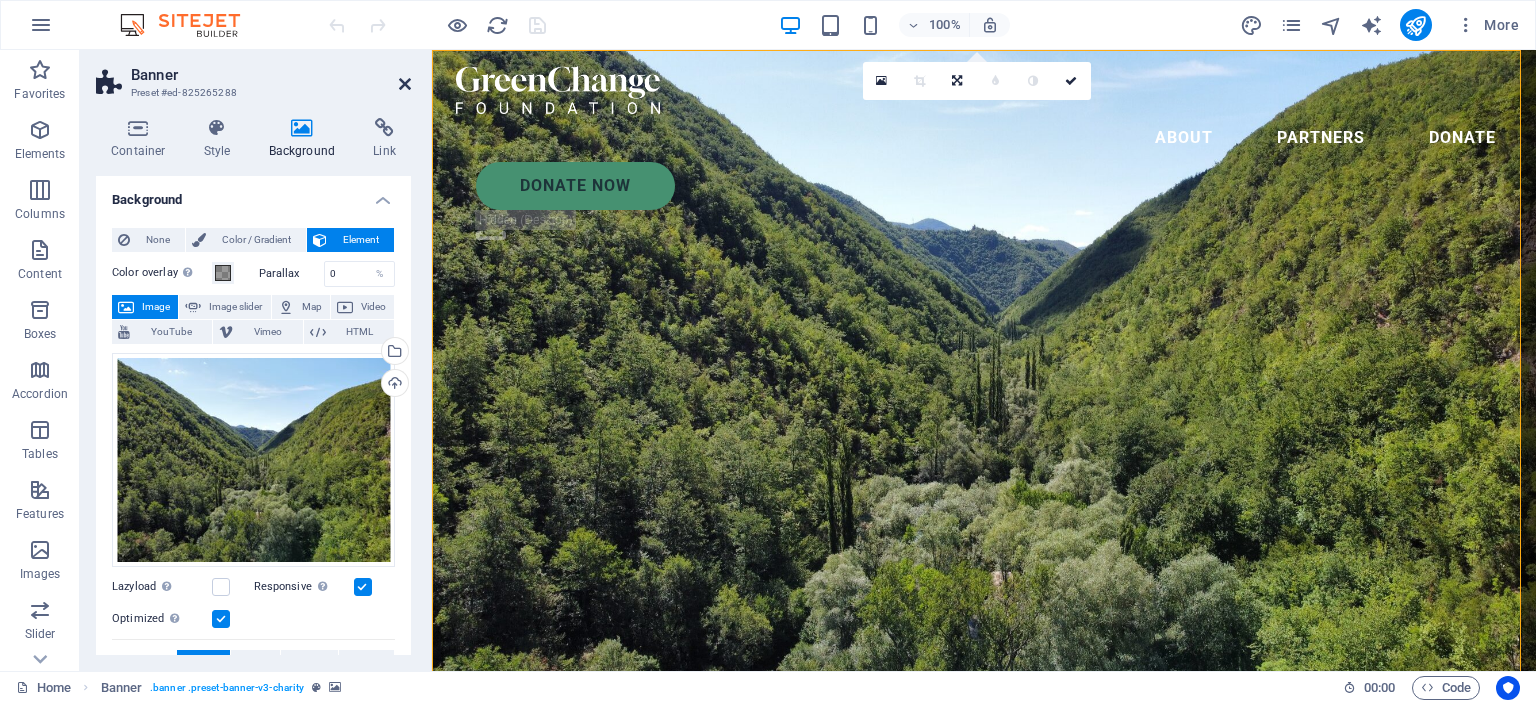 click at bounding box center (405, 84) 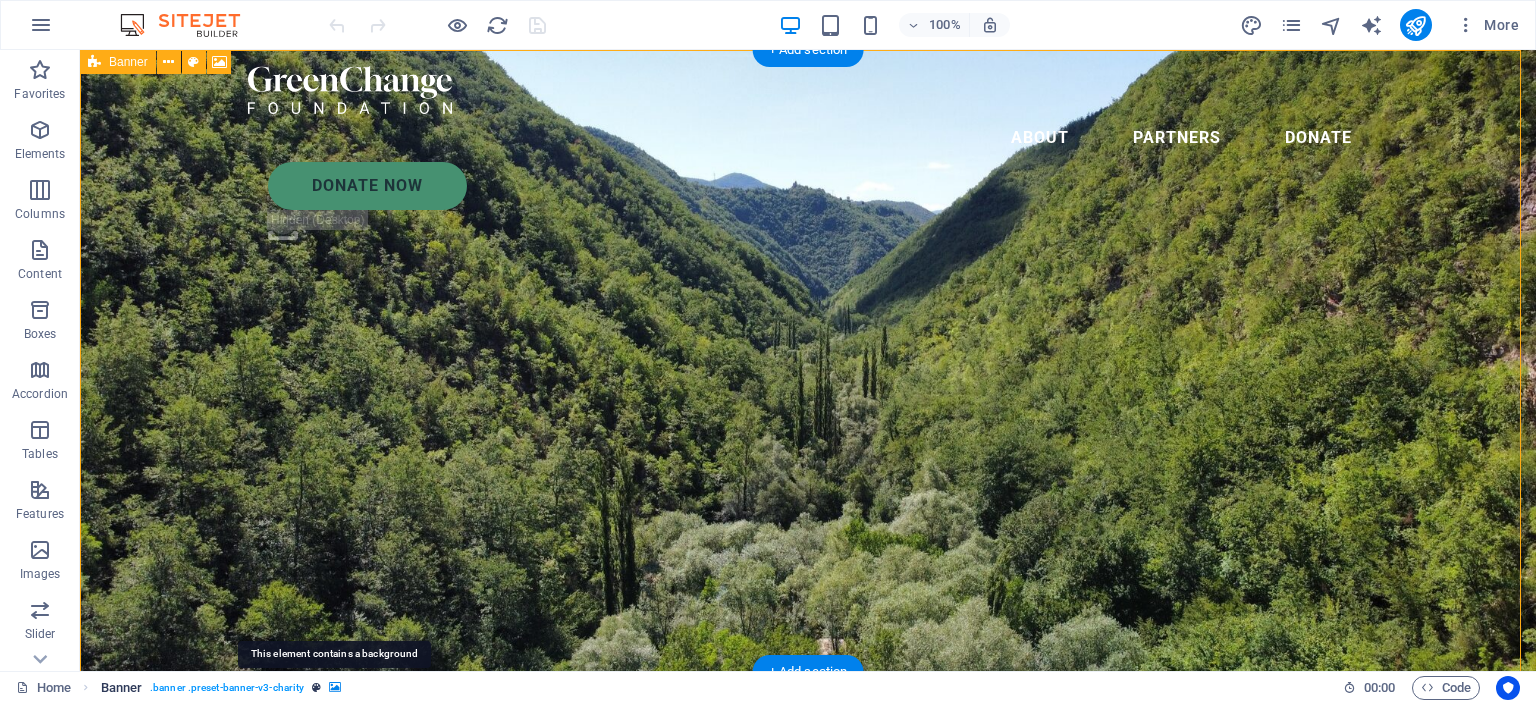 click at bounding box center (335, 687) 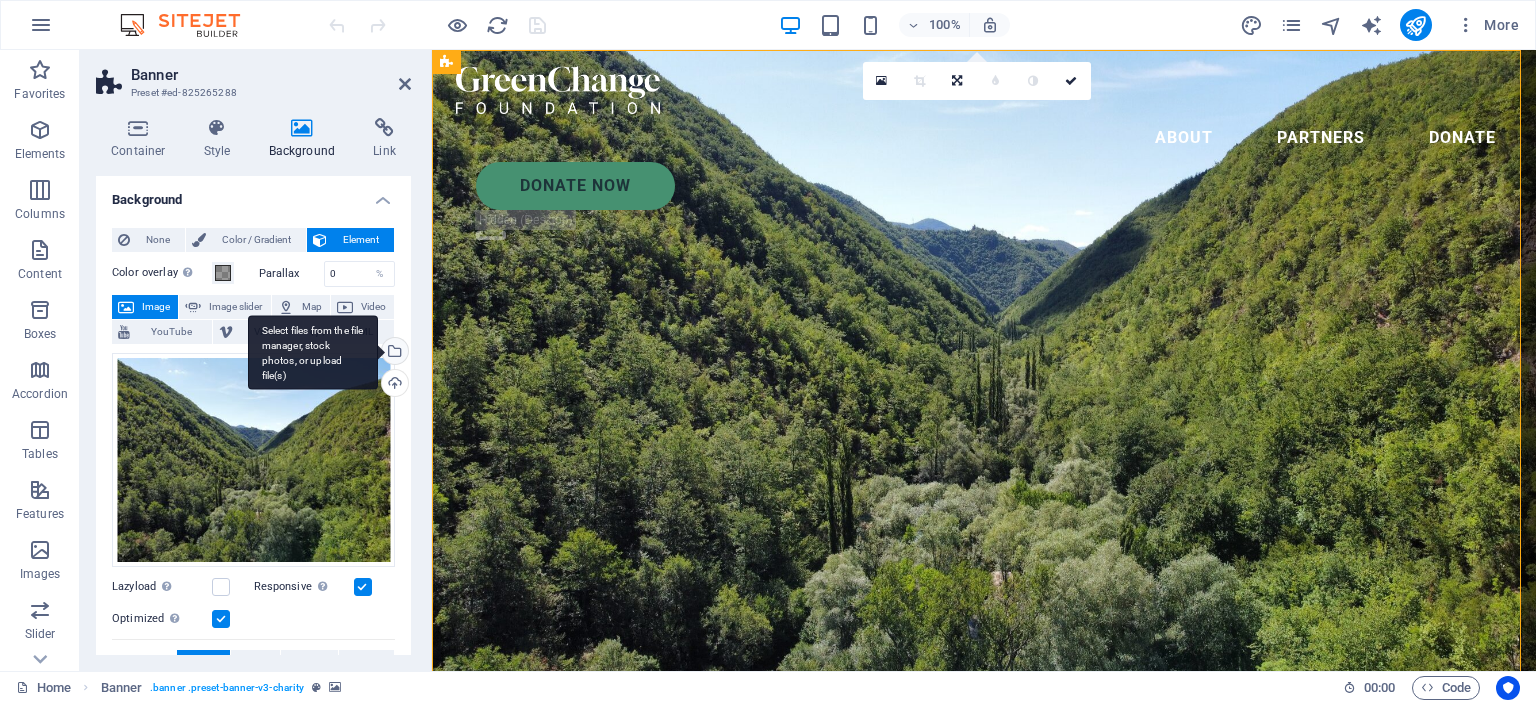 click on "Select files from the file manager, stock photos, or upload file(s)" at bounding box center (393, 353) 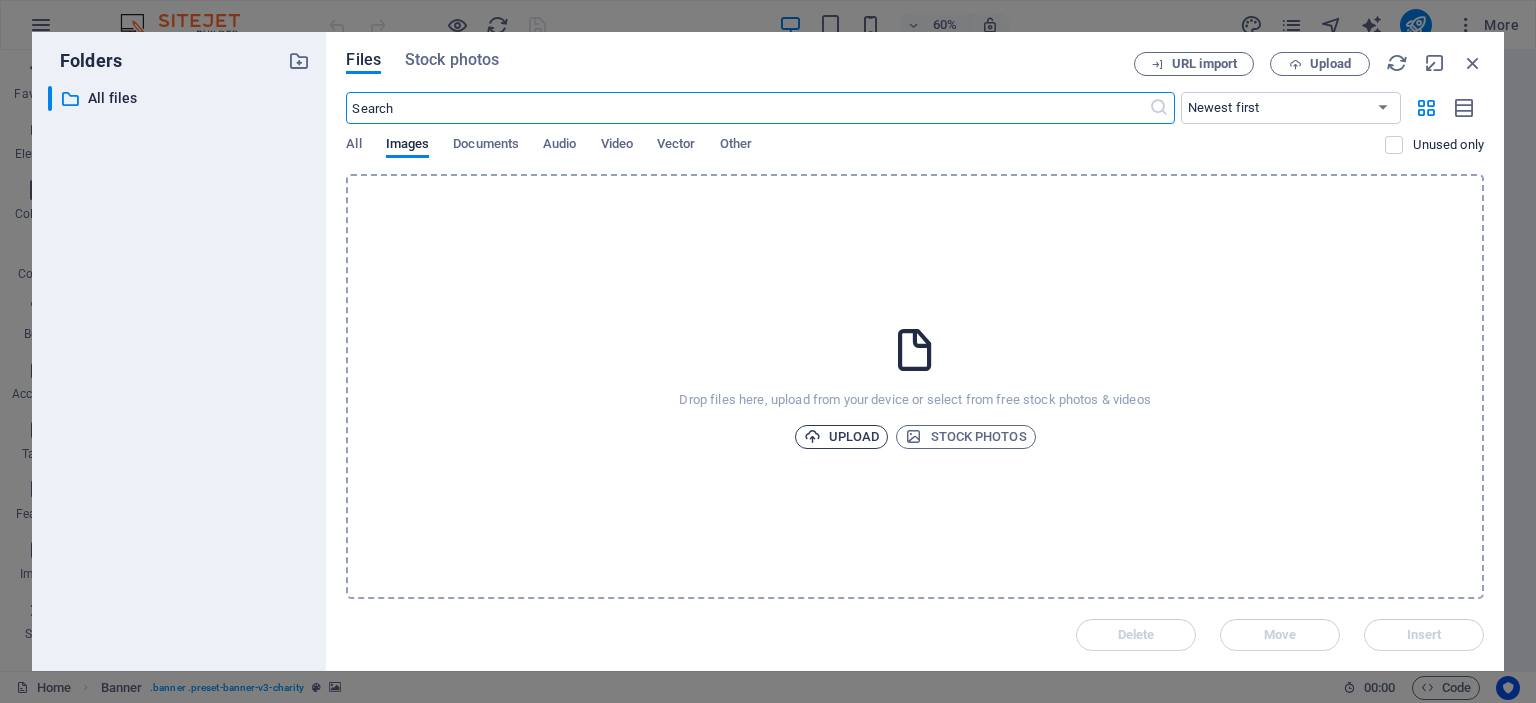 click on "Upload" at bounding box center [842, 437] 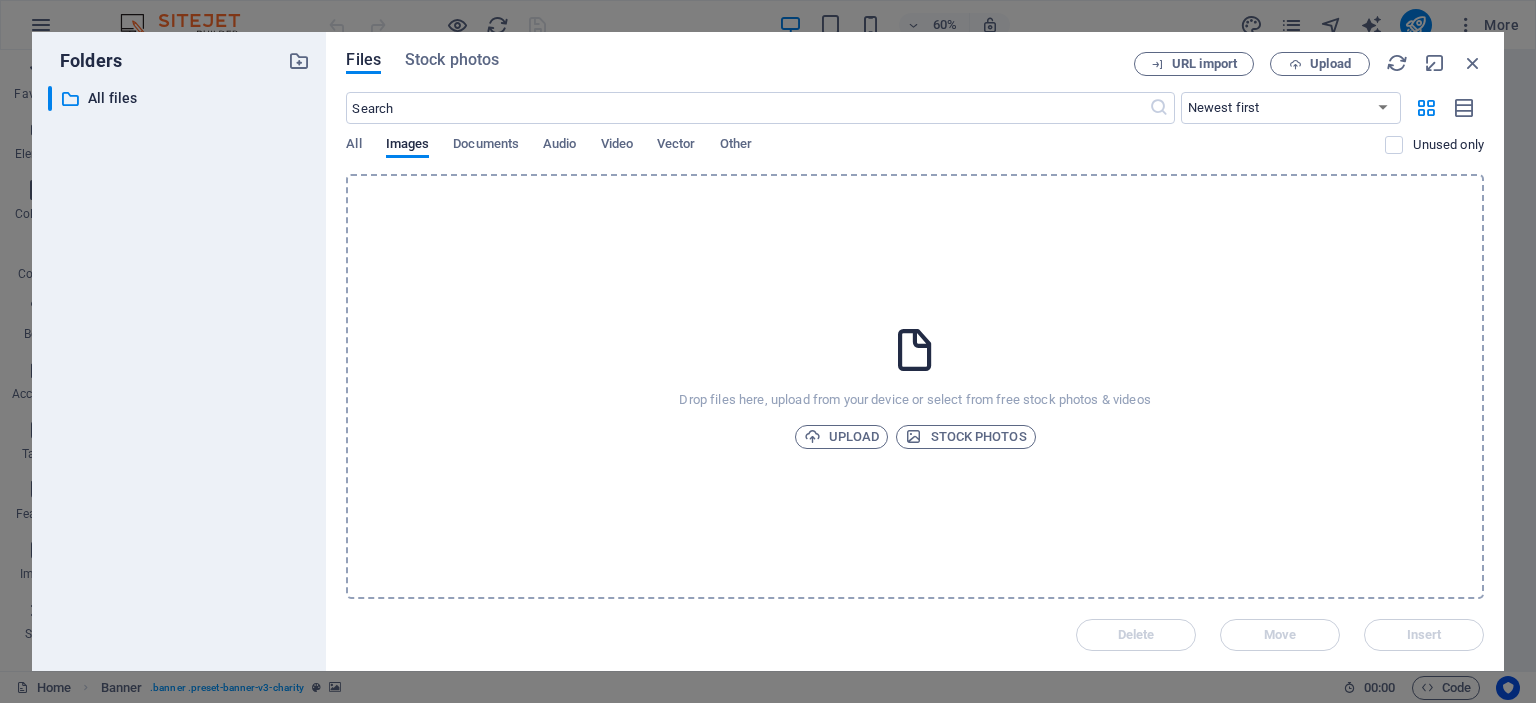 click on "Drop files here, upload from your device or select from free stock photos & videos Upload Stock photos" at bounding box center [915, 386] 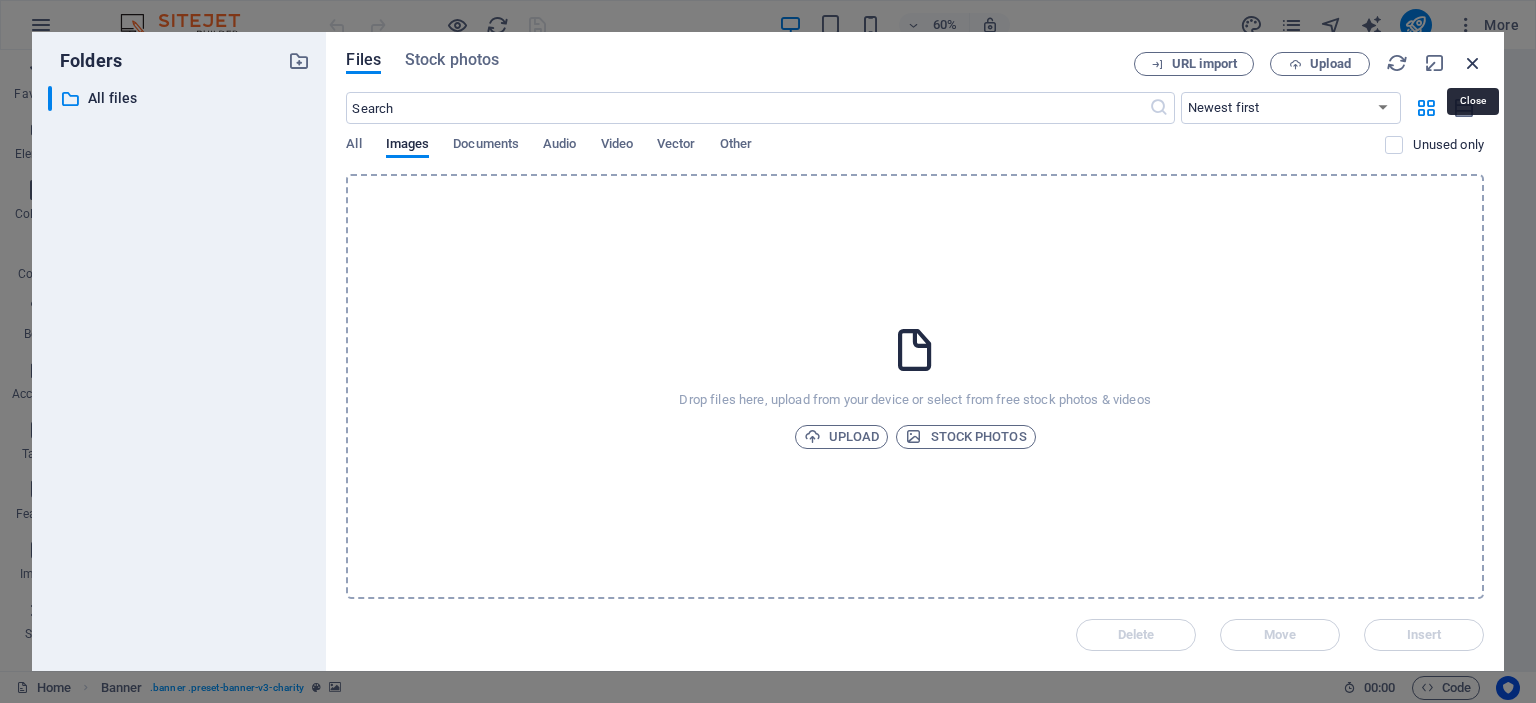 click at bounding box center (1473, 63) 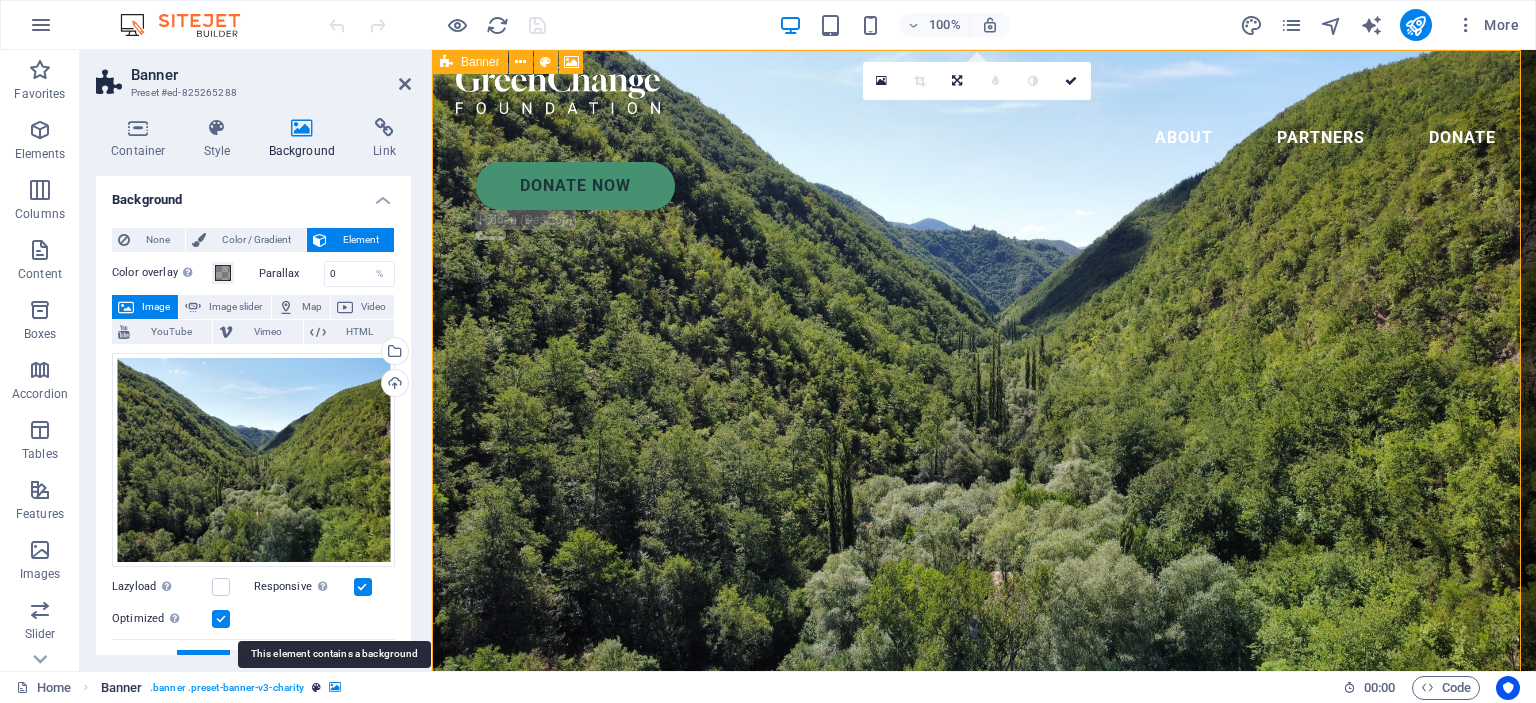 click at bounding box center (335, 687) 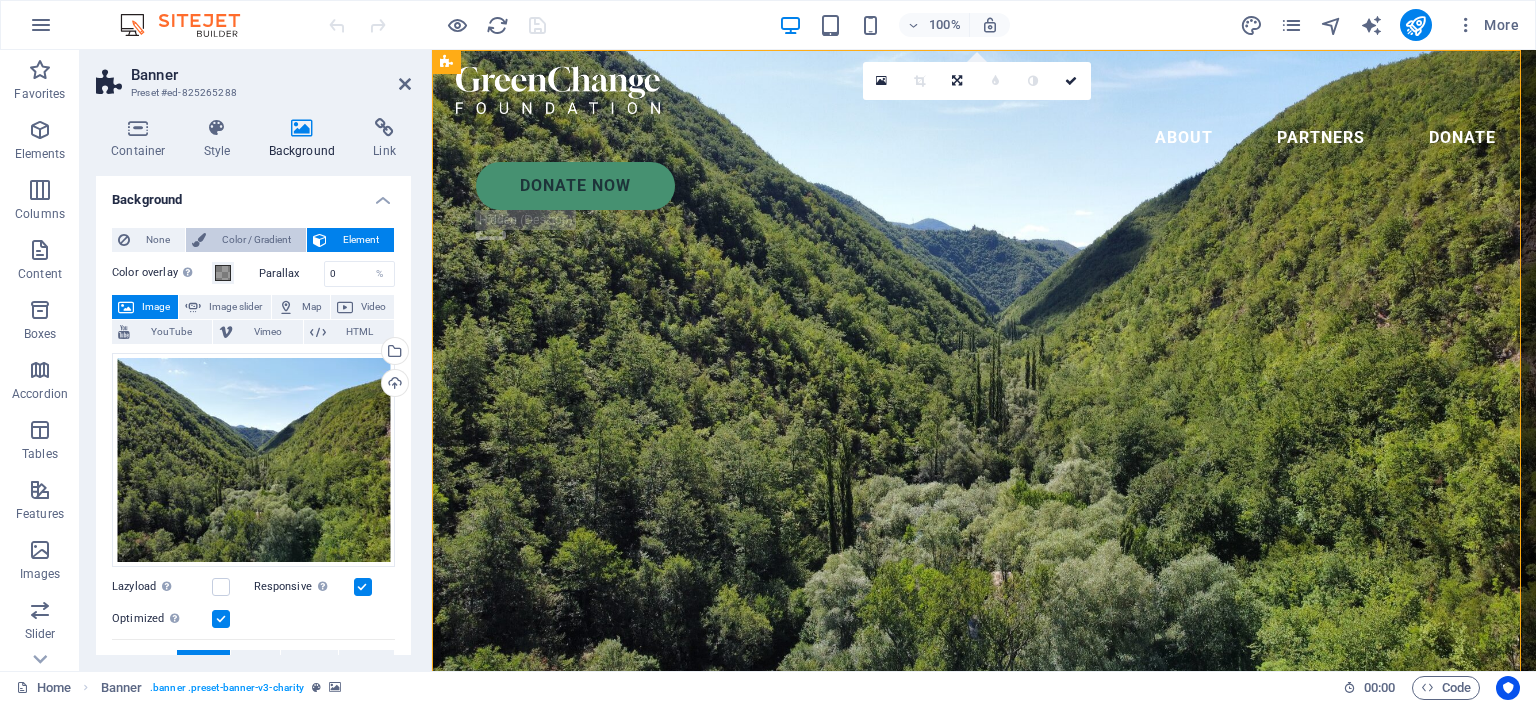 click on "Color / Gradient" at bounding box center (256, 240) 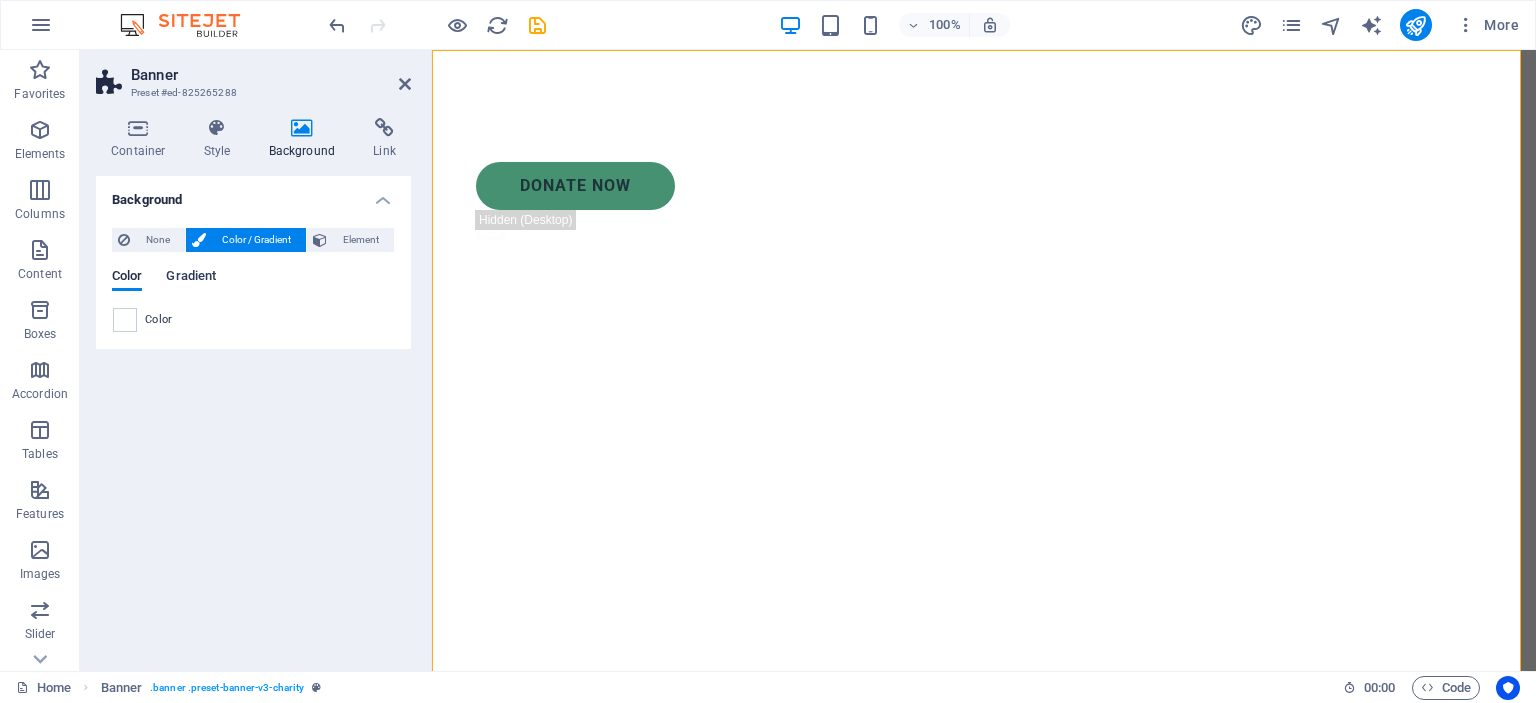 click on "Gradient" at bounding box center (191, 278) 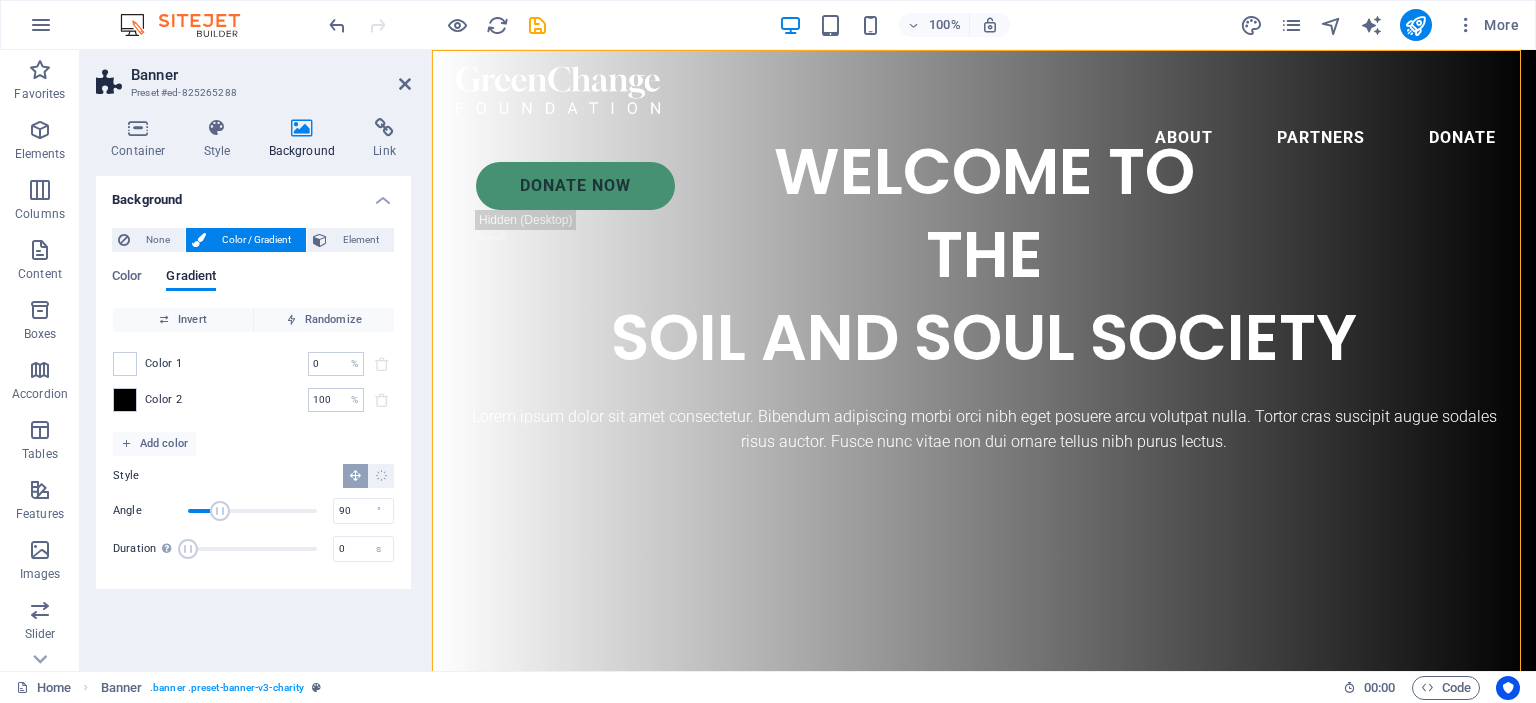 click on "Color 2" at bounding box center (164, 400) 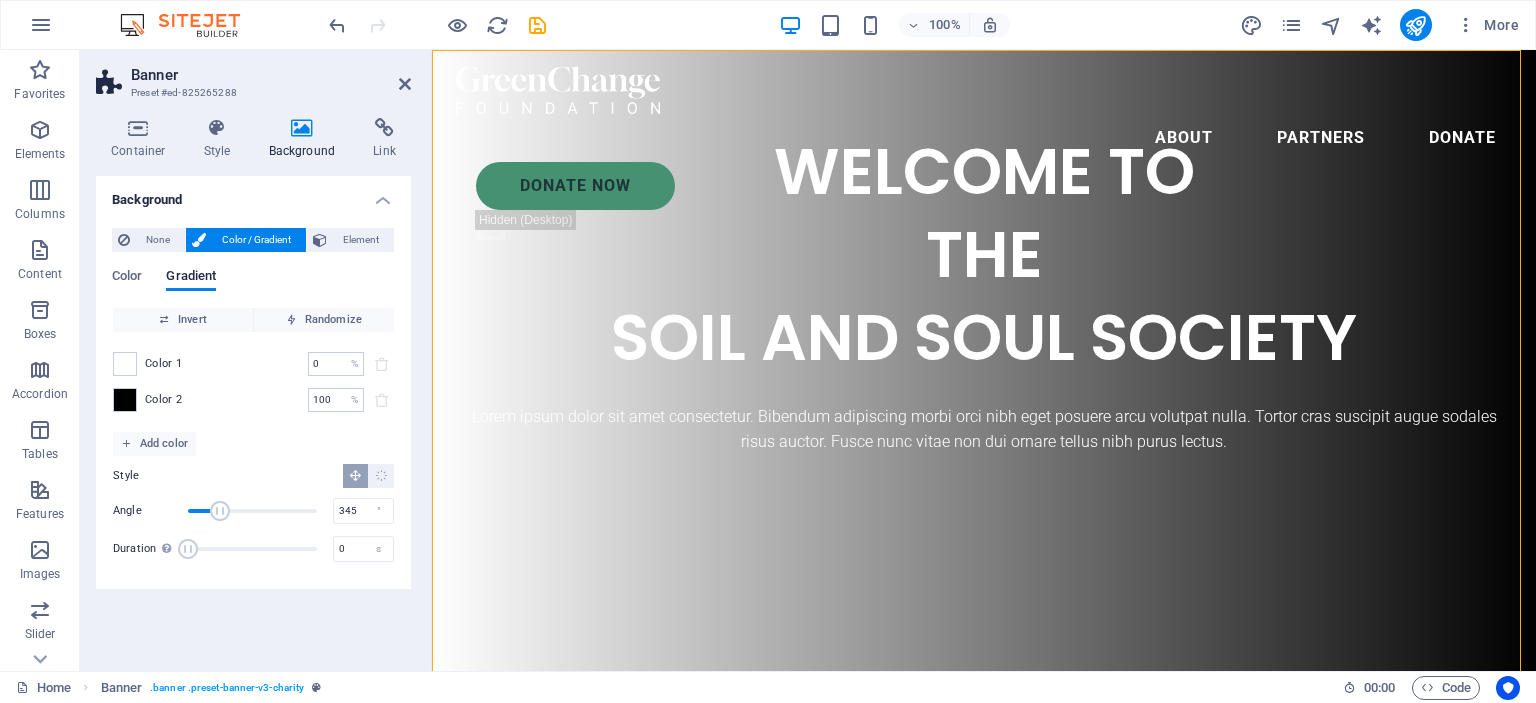 type on "360" 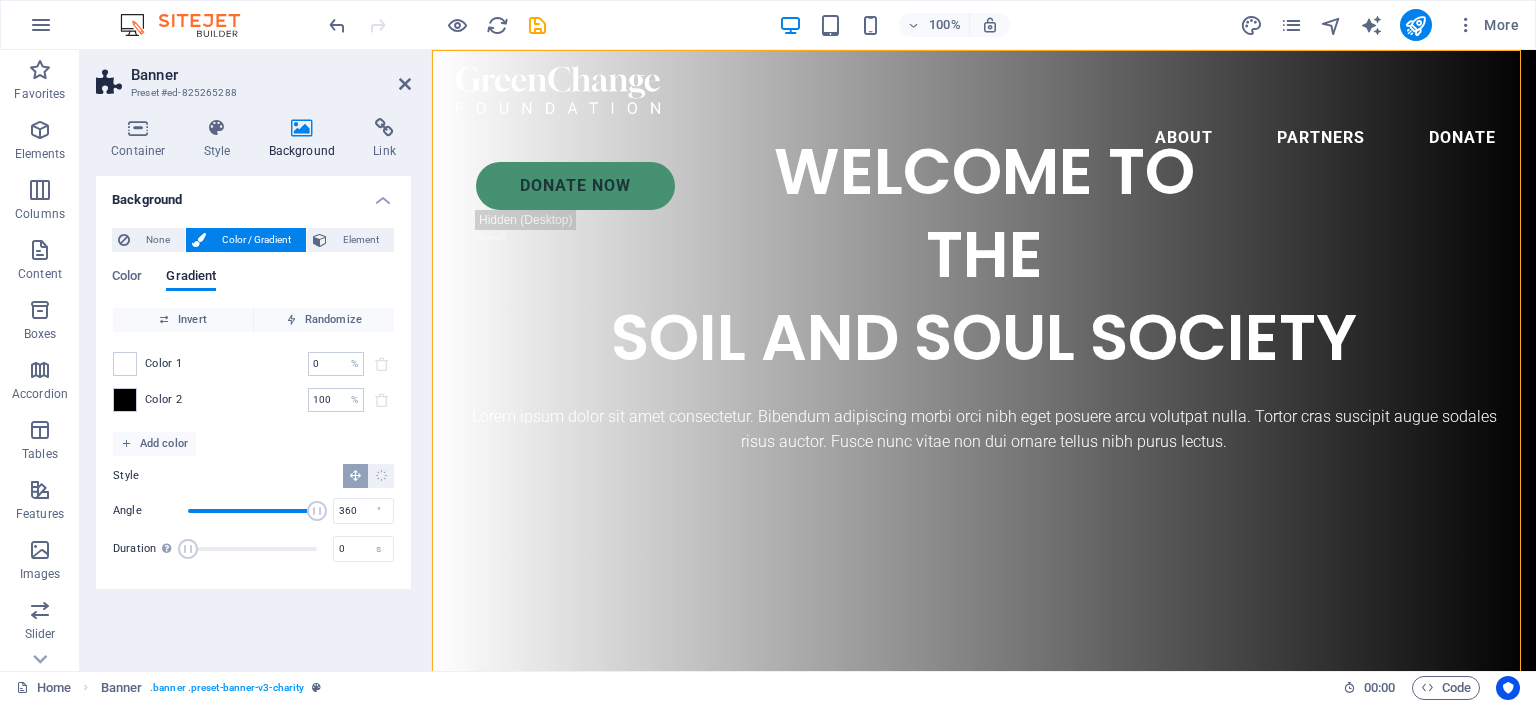 drag, startPoint x: 220, startPoint y: 513, endPoint x: 323, endPoint y: 527, distance: 103.947105 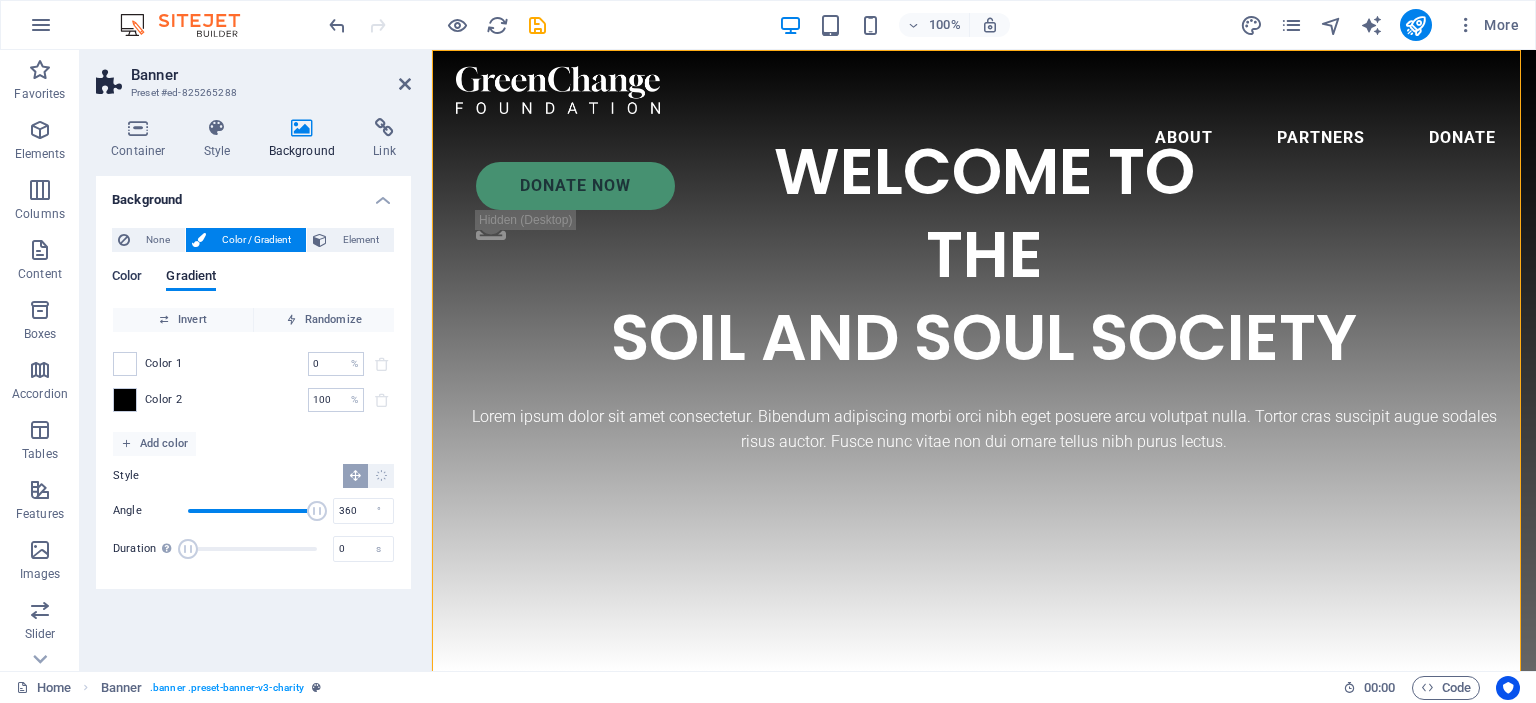 click on "Color" at bounding box center [127, 278] 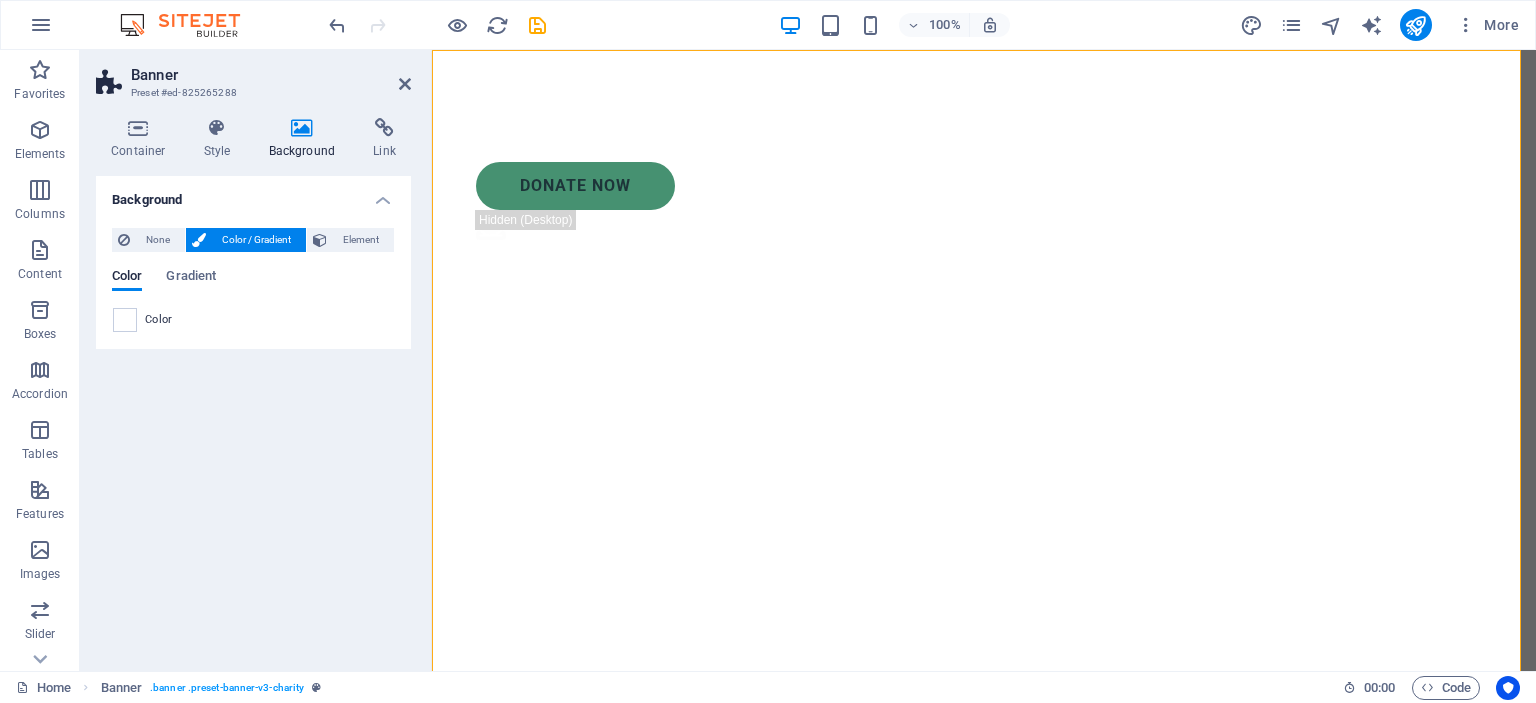 click on "Color" at bounding box center [159, 320] 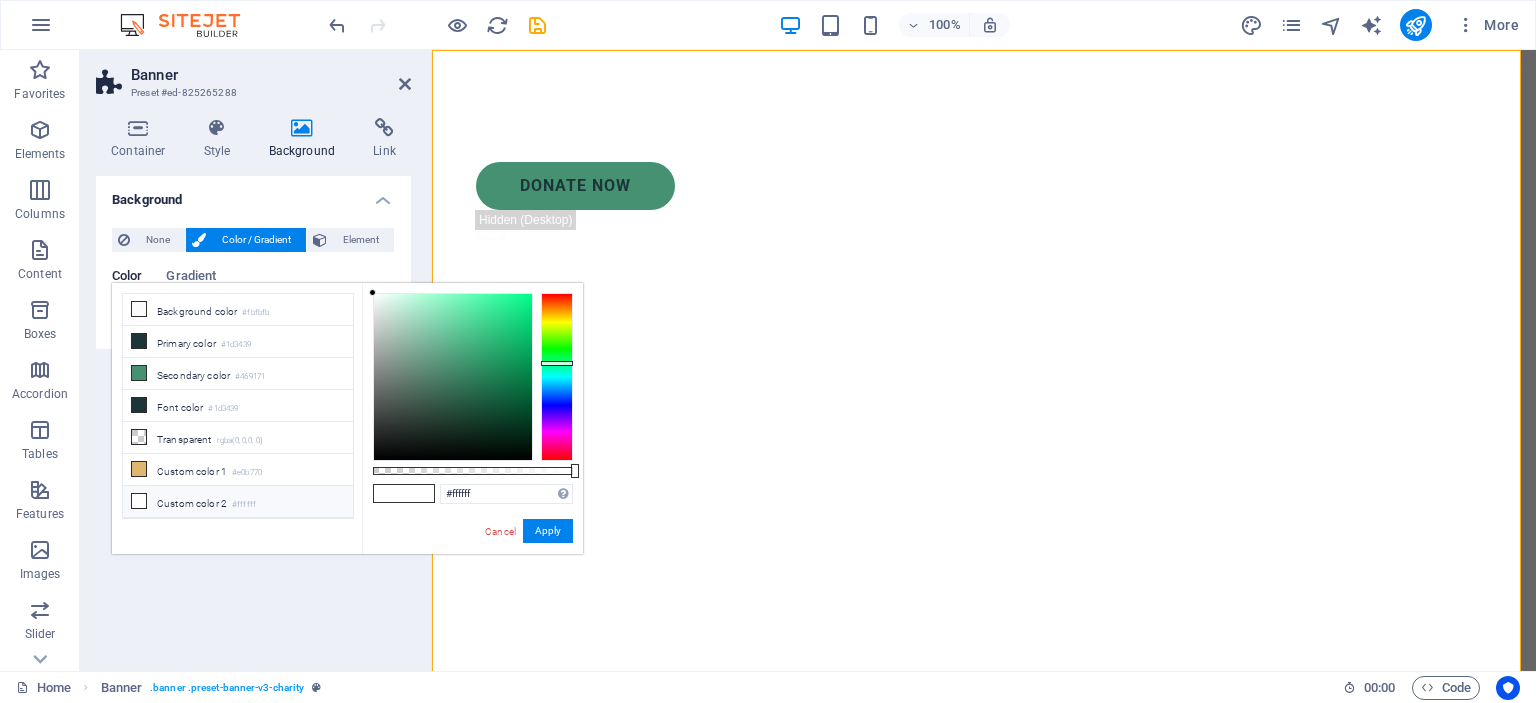 drag, startPoint x: 546, startPoint y: 344, endPoint x: 551, endPoint y: 362, distance: 18.681541 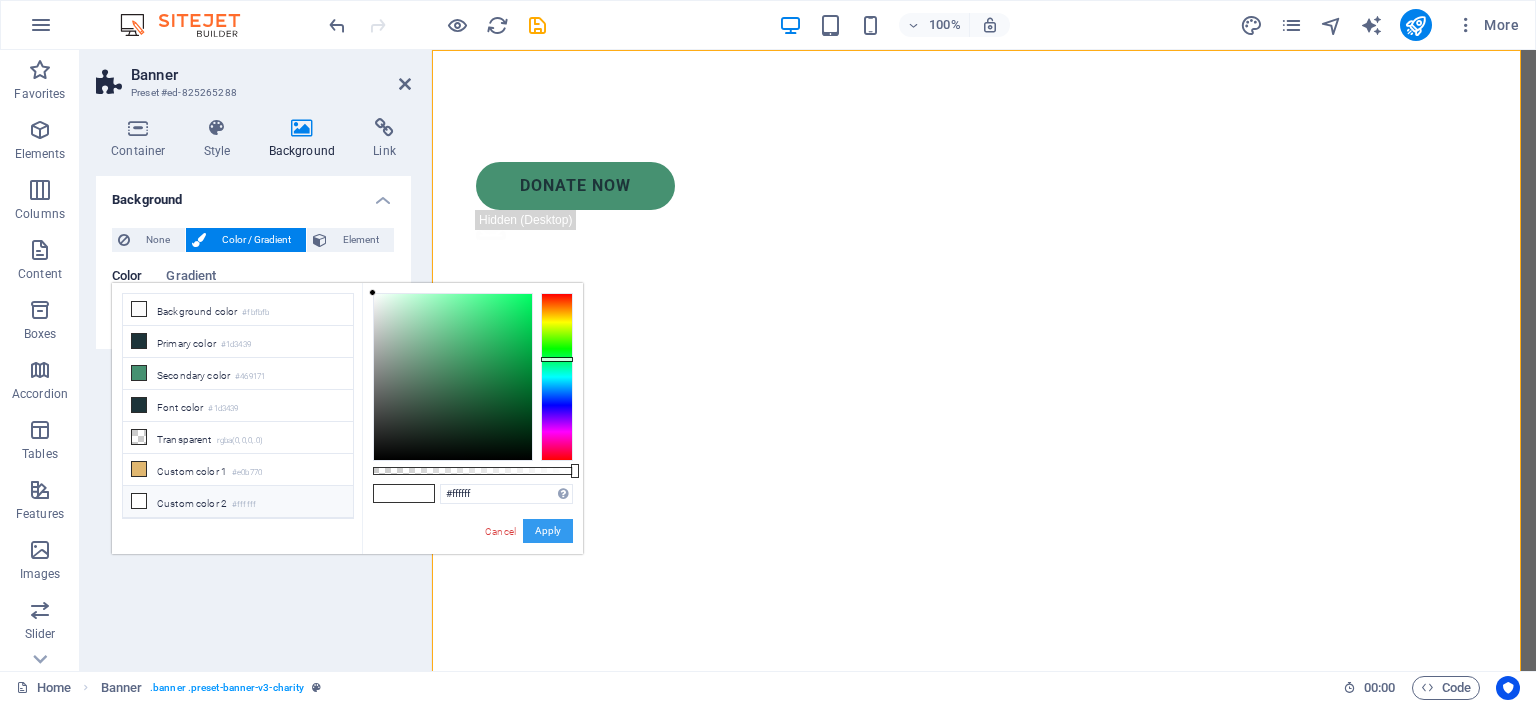 click on "Apply" at bounding box center [548, 531] 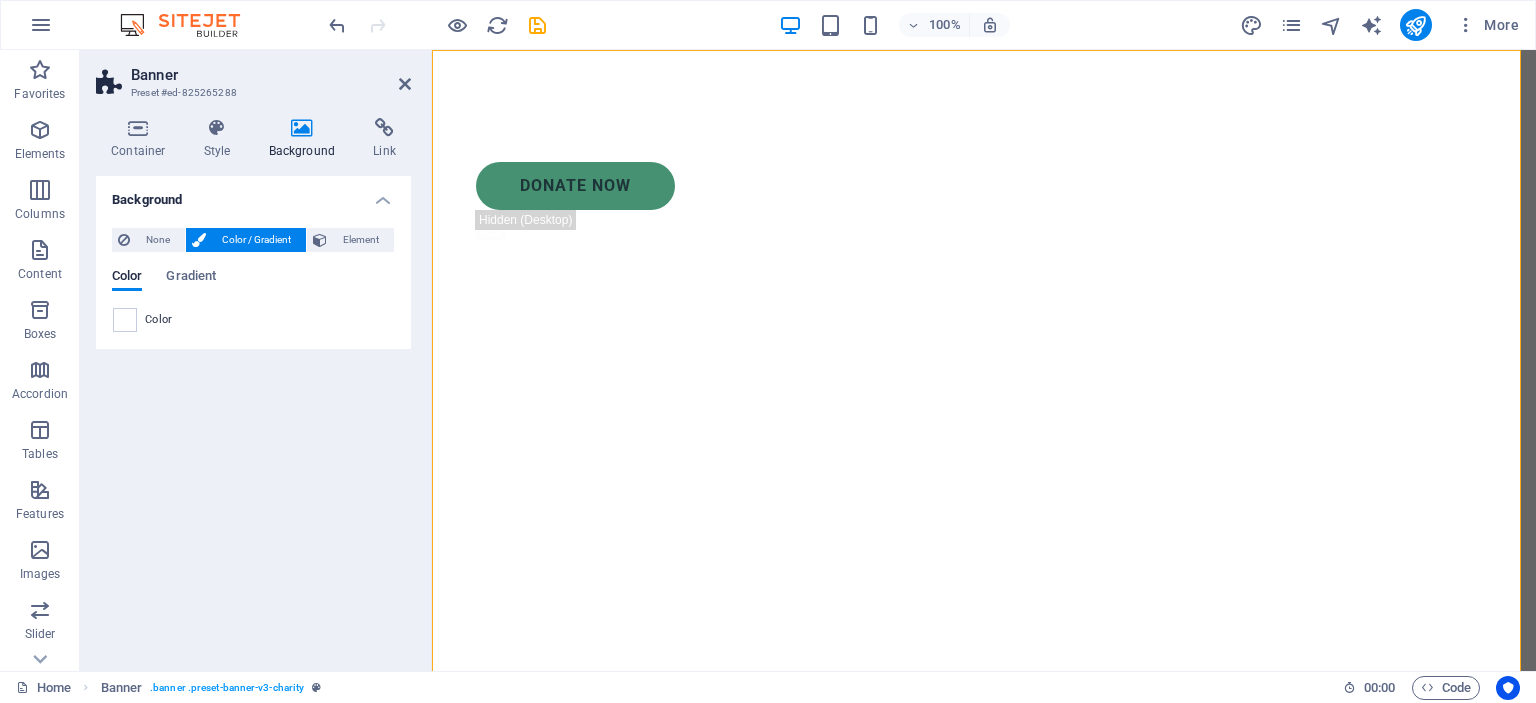 click on "Color" at bounding box center [253, 320] 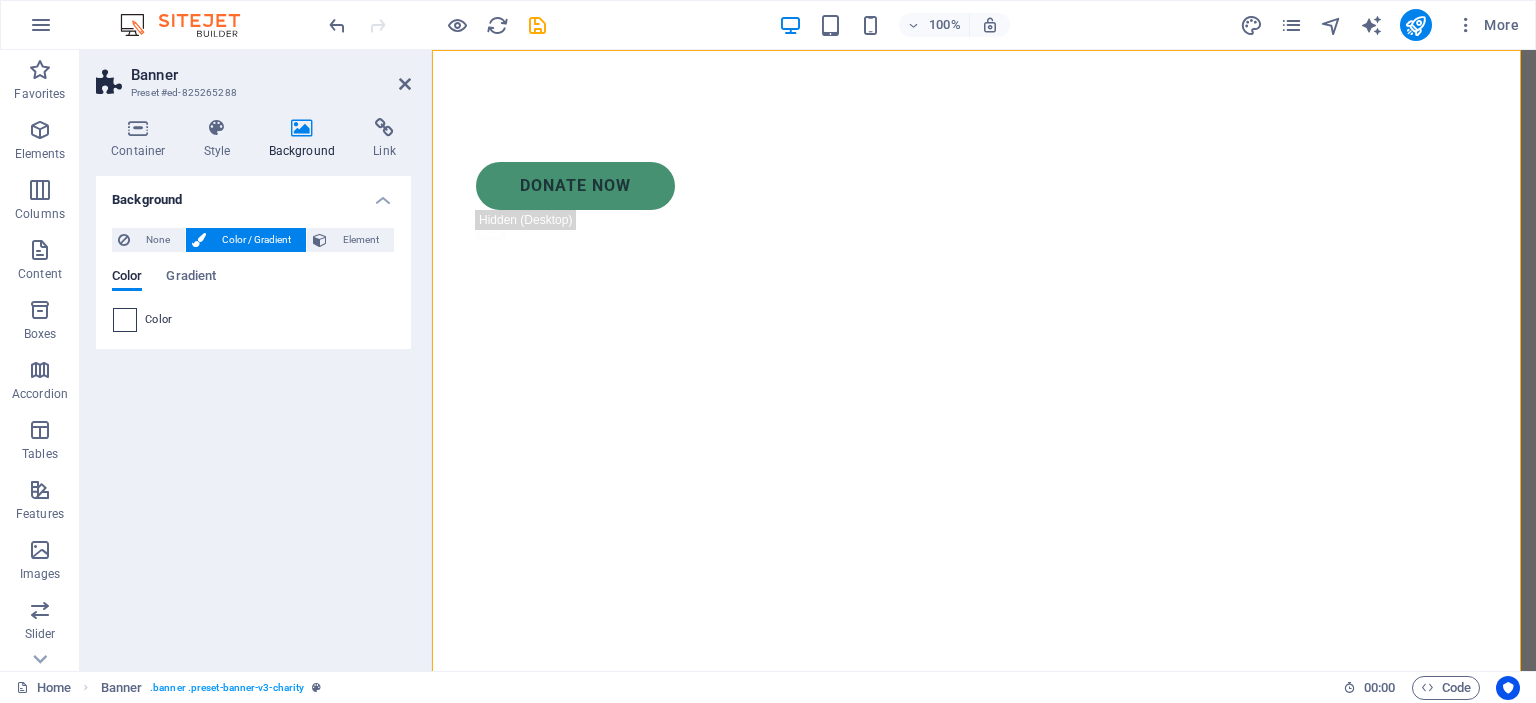 click at bounding box center (125, 320) 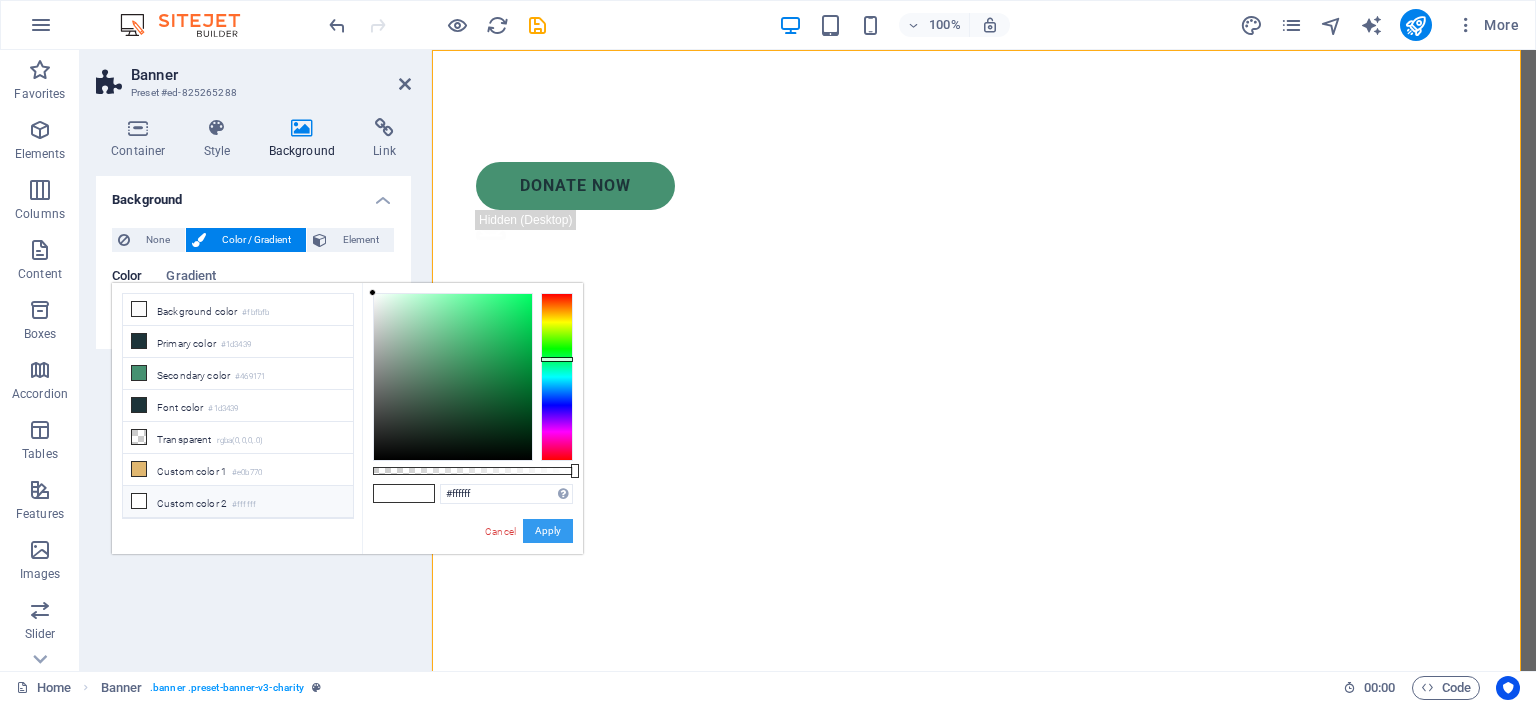 click on "Apply" at bounding box center [548, 531] 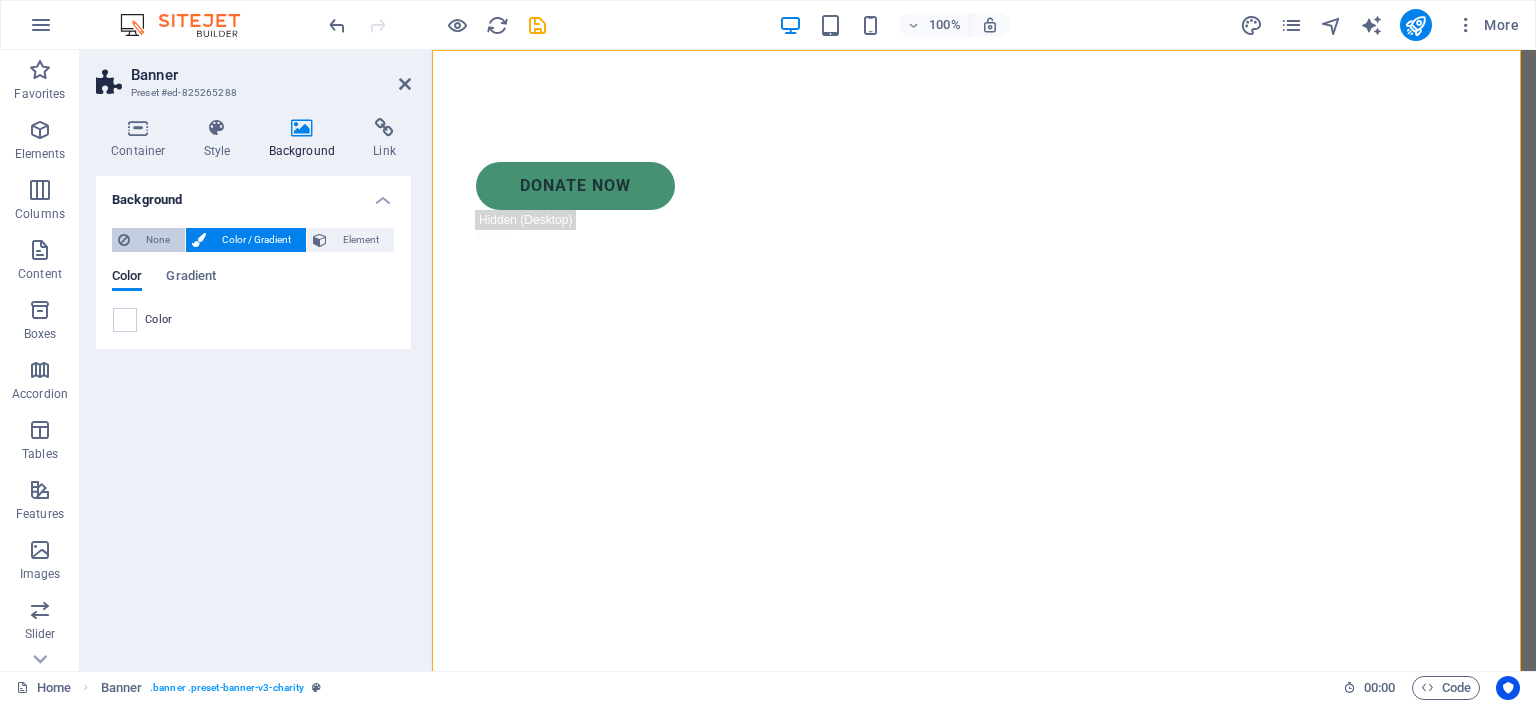 click on "None" at bounding box center [157, 240] 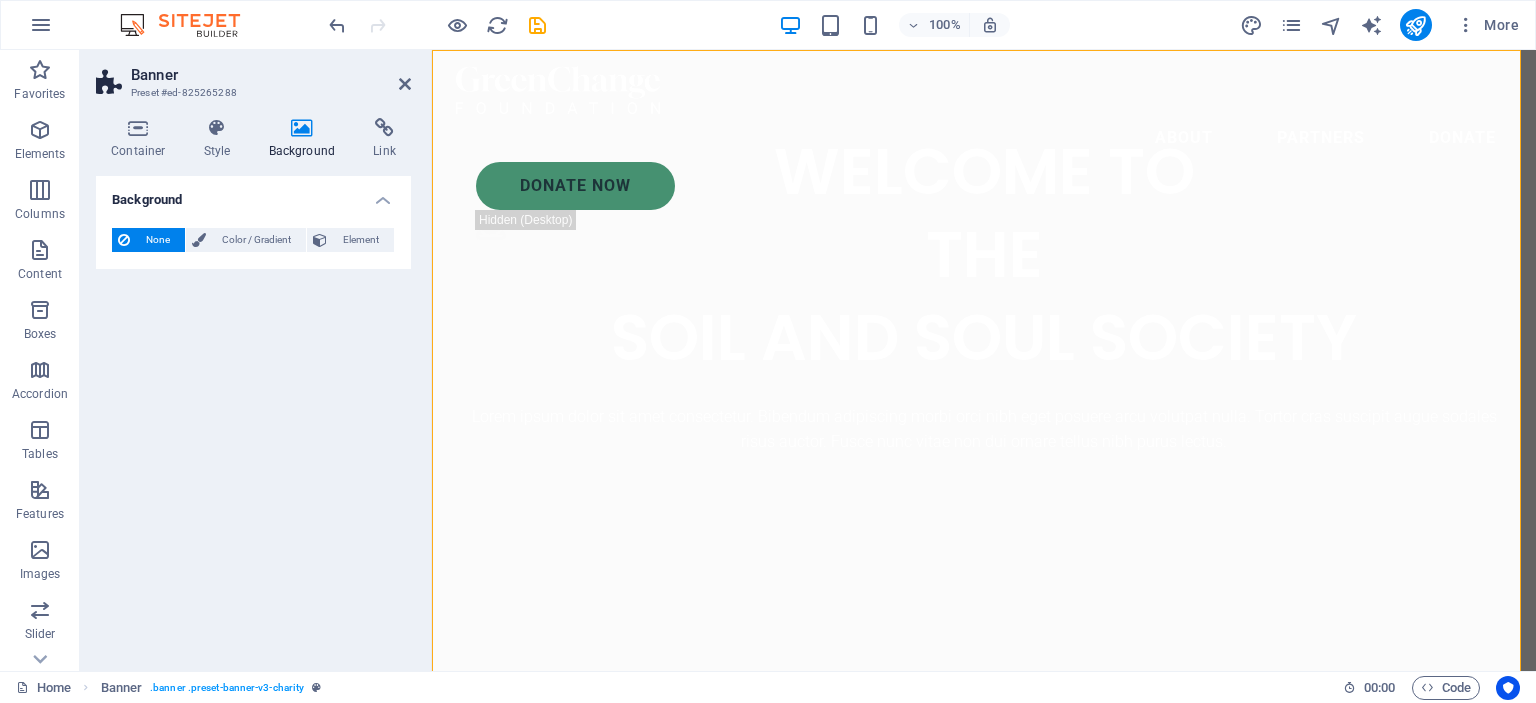 click on "None" at bounding box center (157, 240) 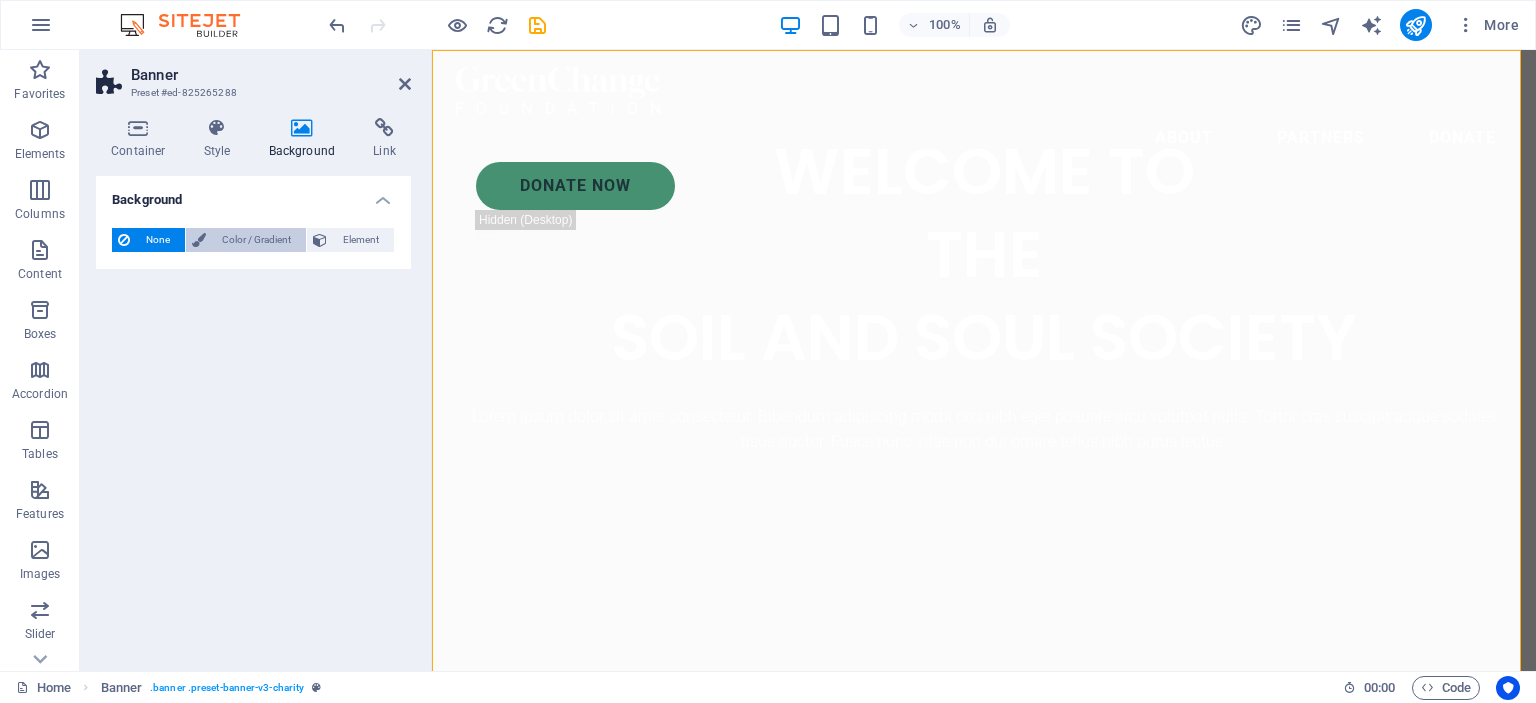 click on "Color / Gradient" at bounding box center (256, 240) 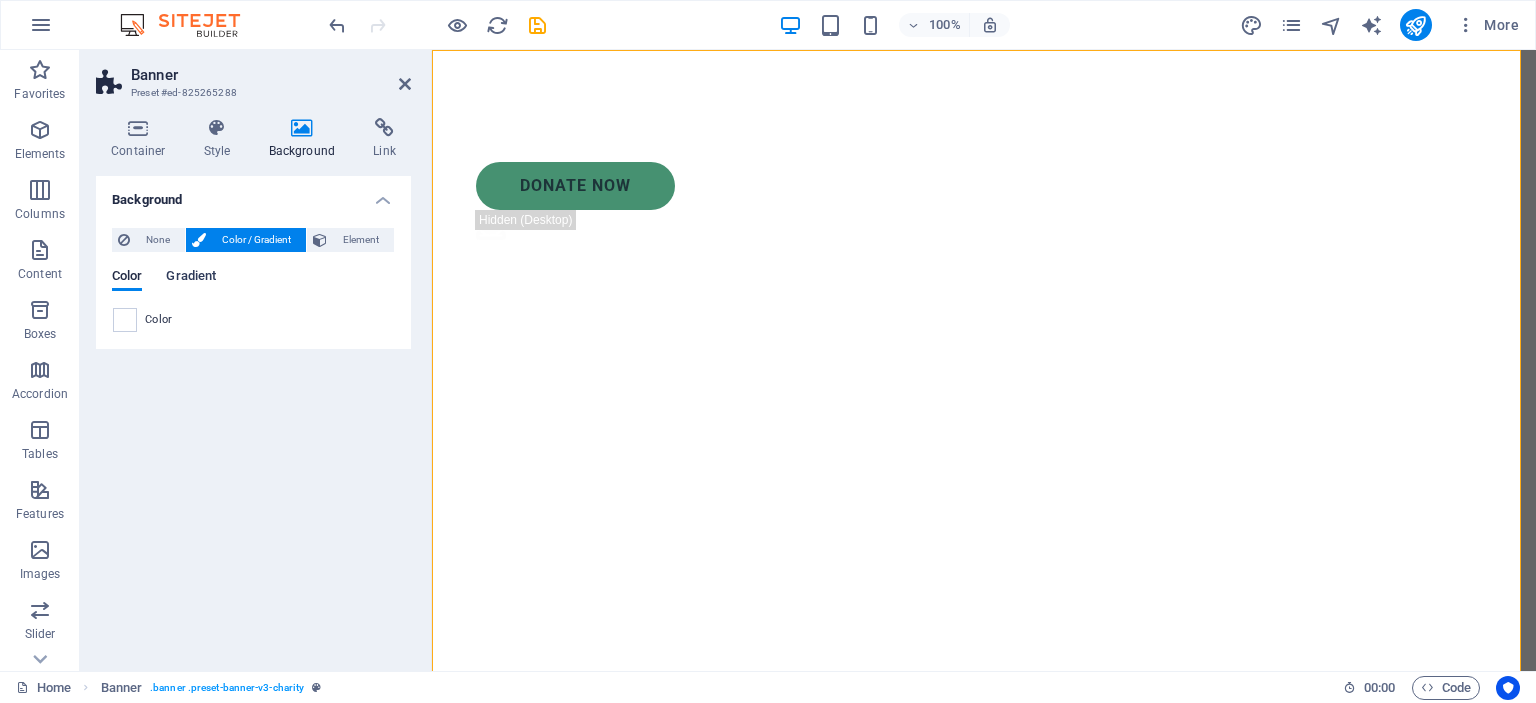 click on "Gradient" at bounding box center [191, 278] 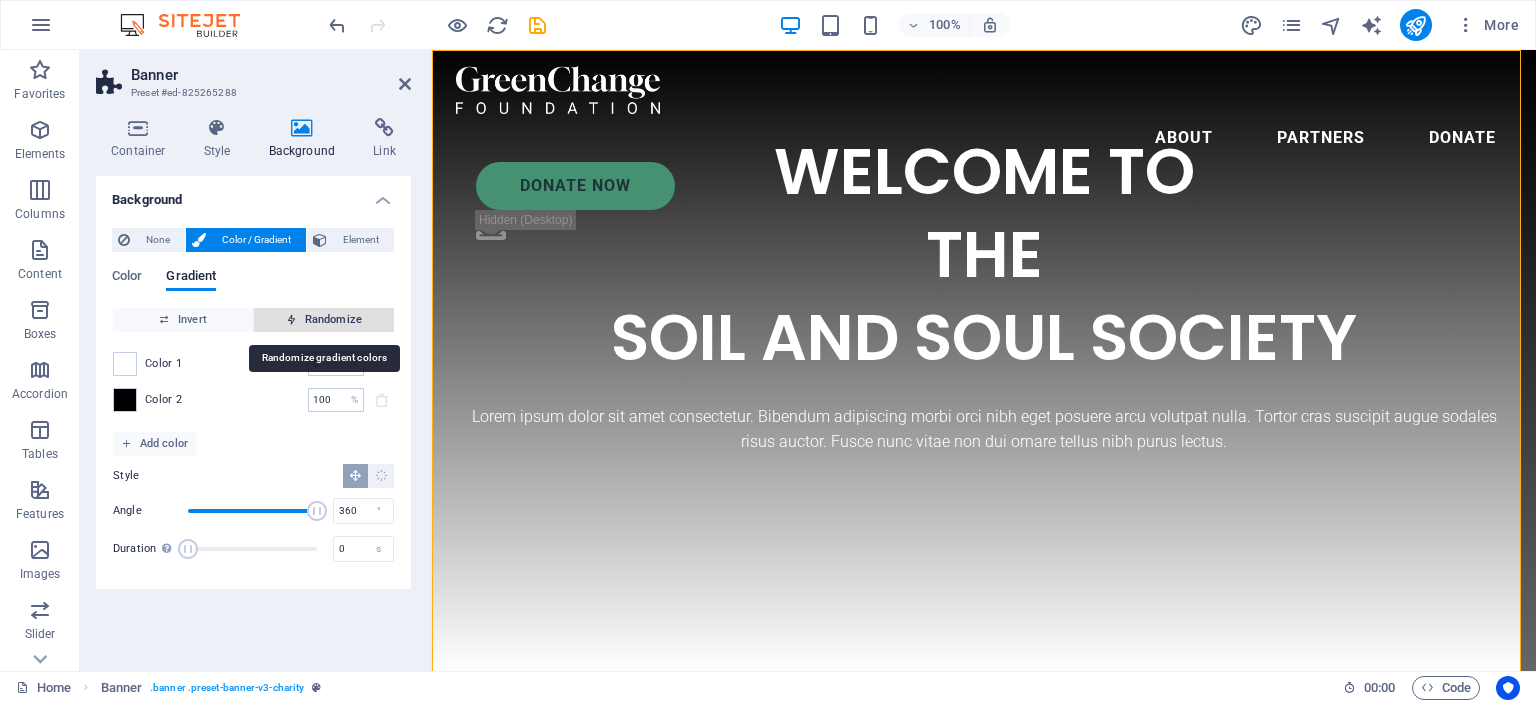 click on "Randomize" at bounding box center (324, 320) 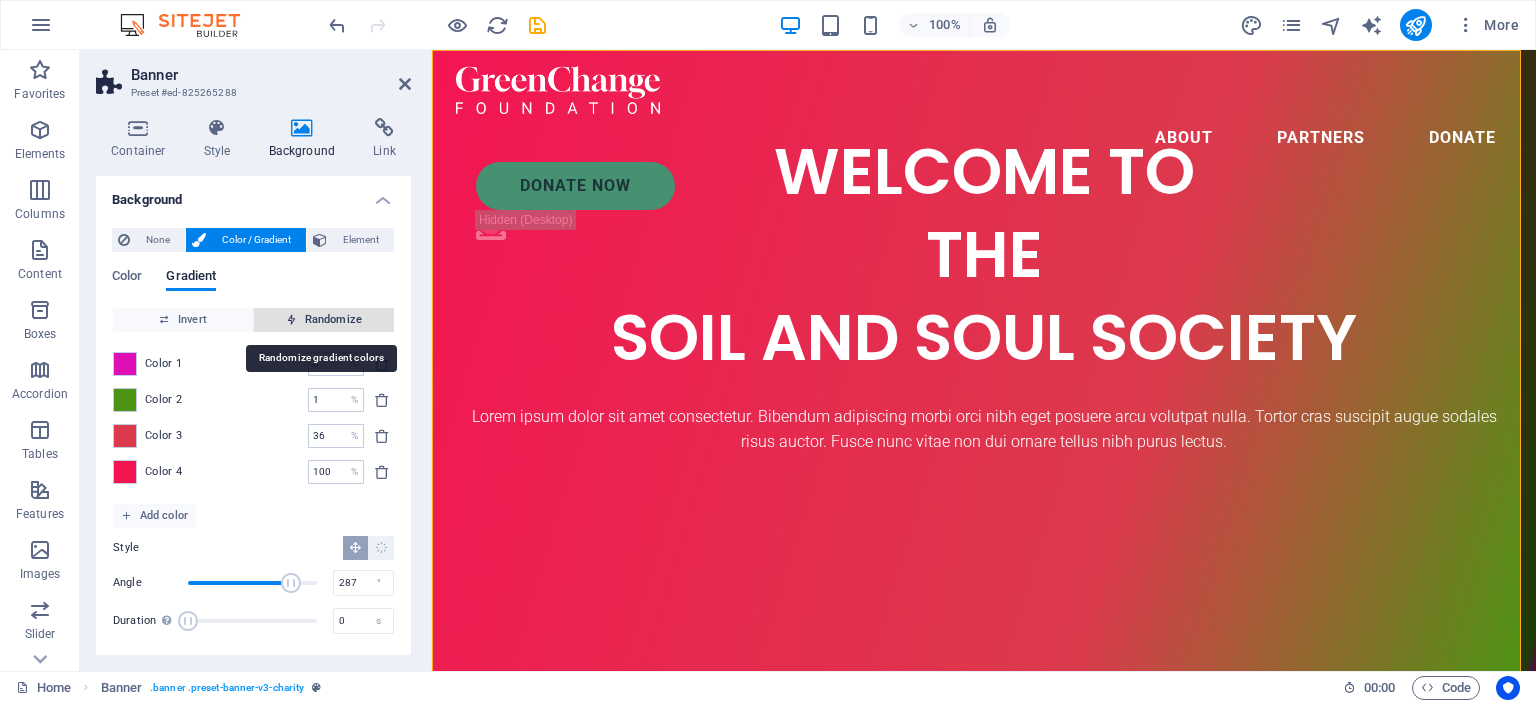 click on "Randomize" at bounding box center [324, 320] 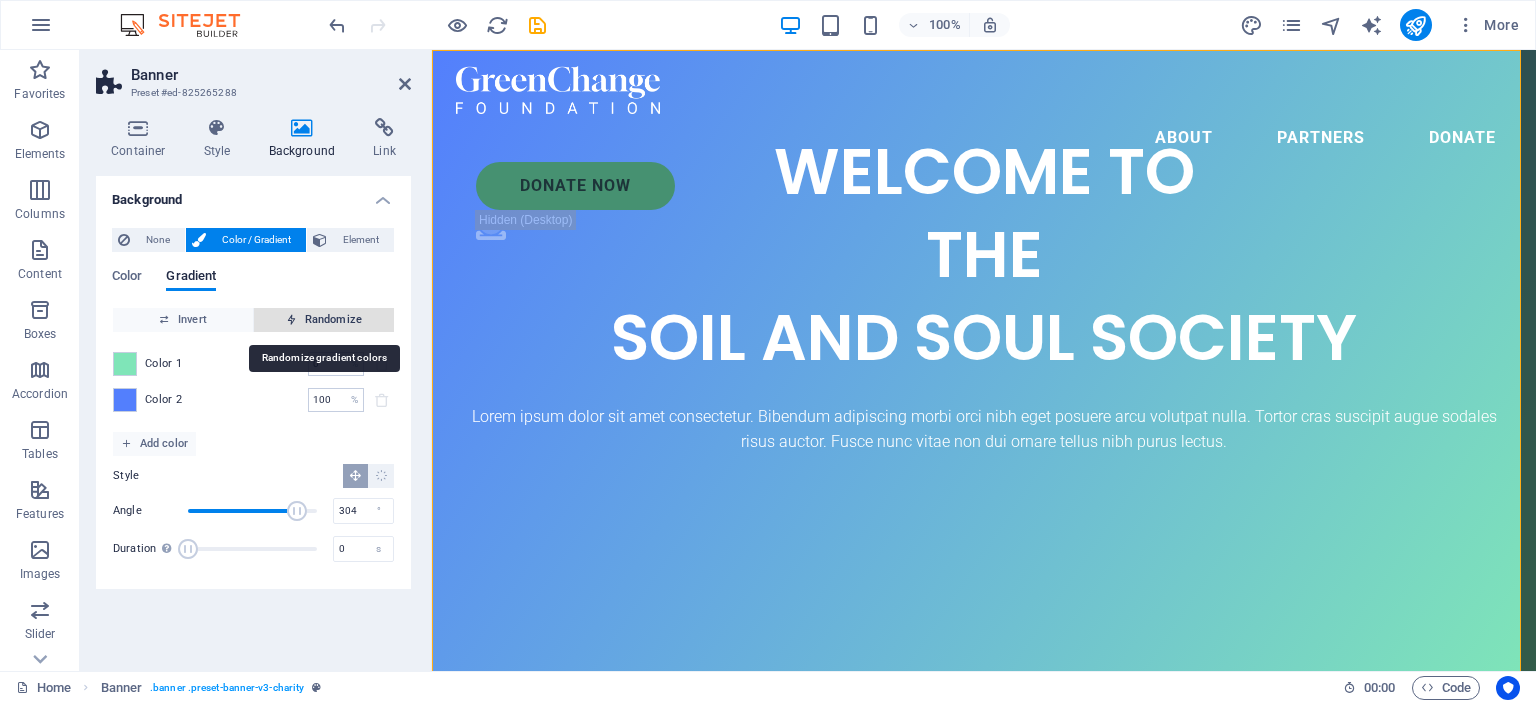 click on "Randomize" at bounding box center [324, 320] 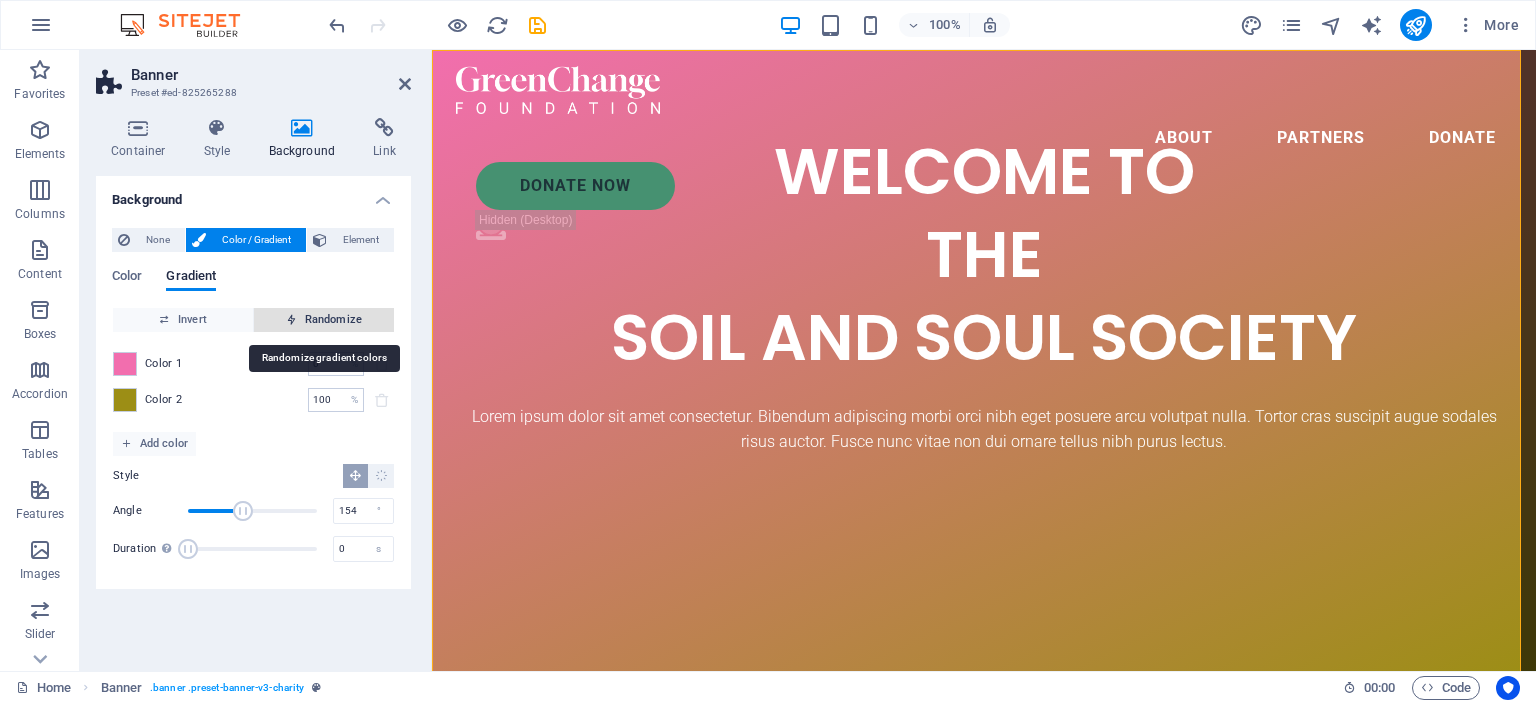 click on "Randomize" at bounding box center (324, 320) 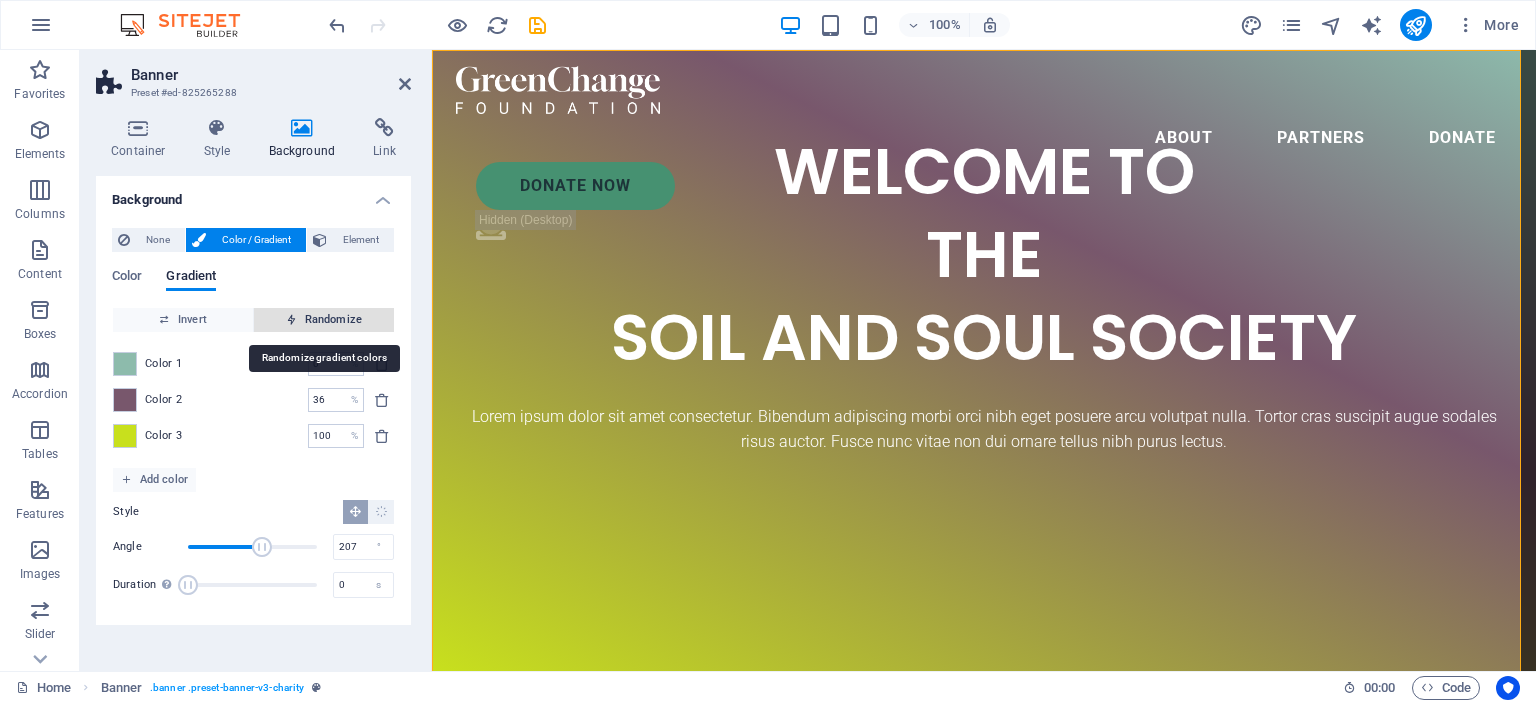 click on "Randomize" at bounding box center (324, 320) 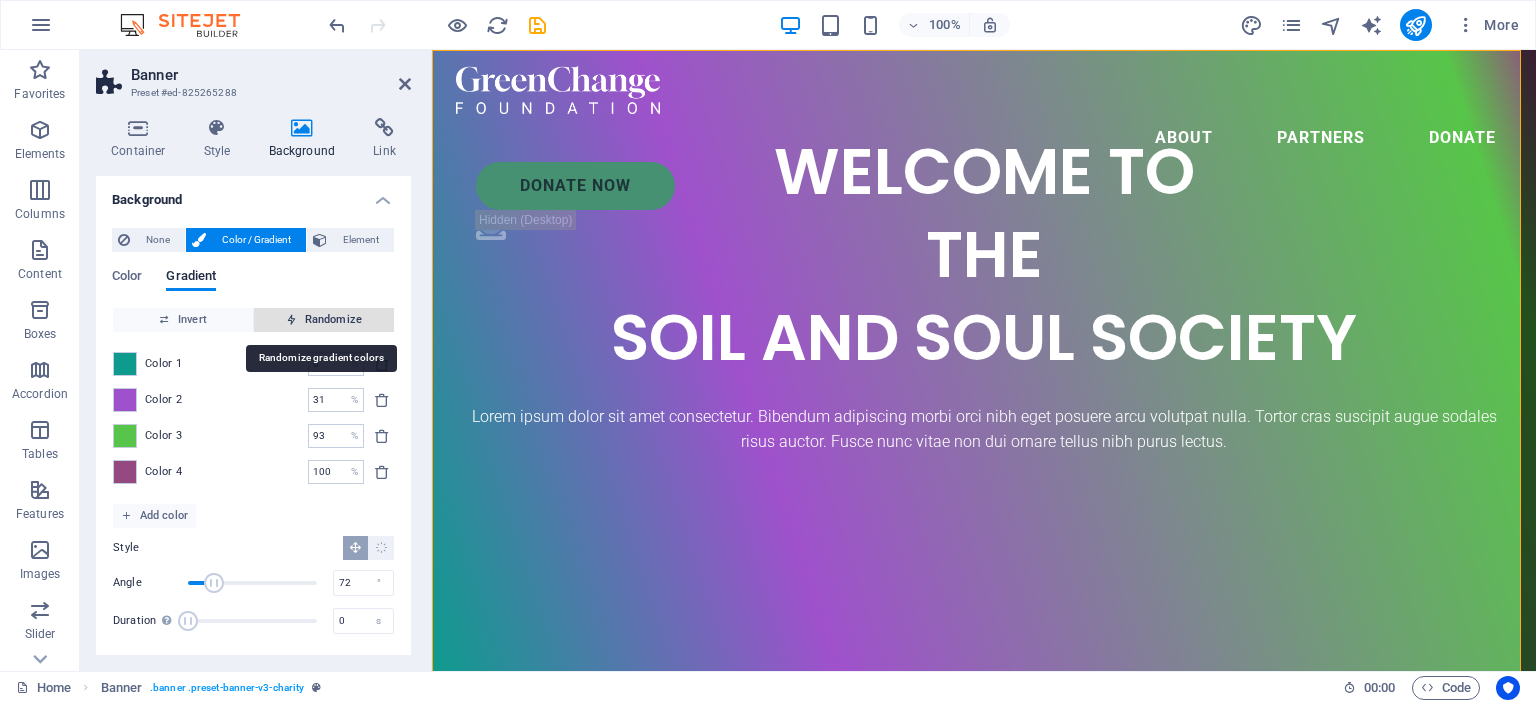 click on "Randomize" at bounding box center [324, 320] 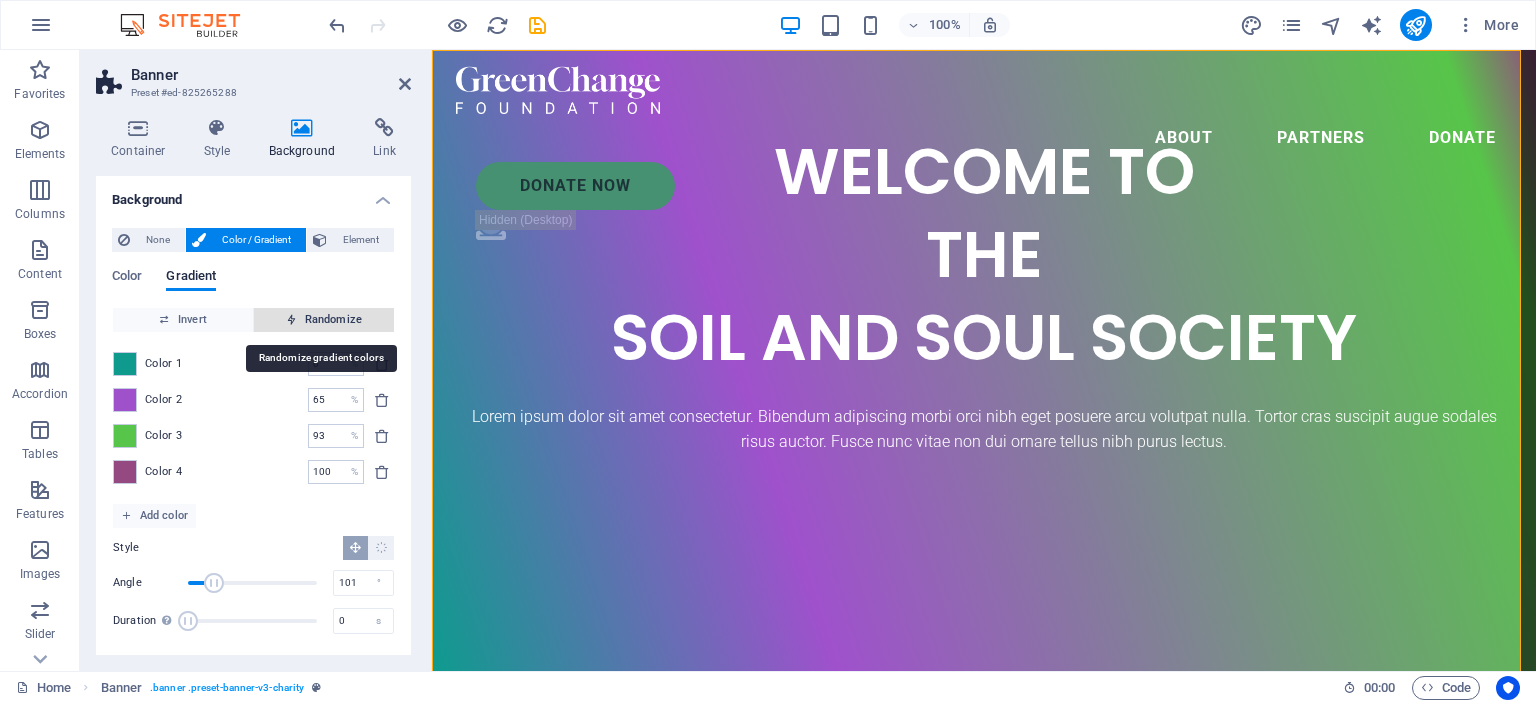 type on "100" 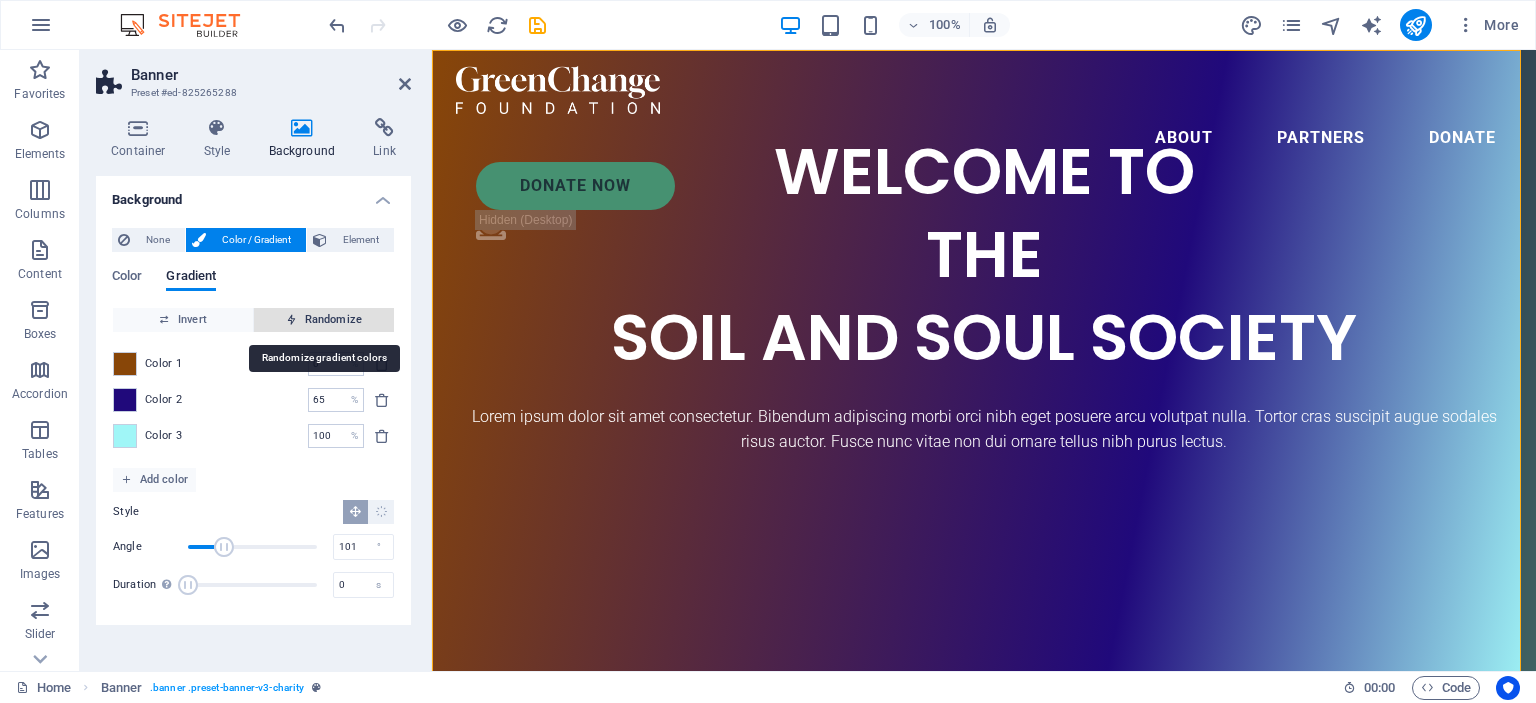 click on "Randomize" at bounding box center (324, 320) 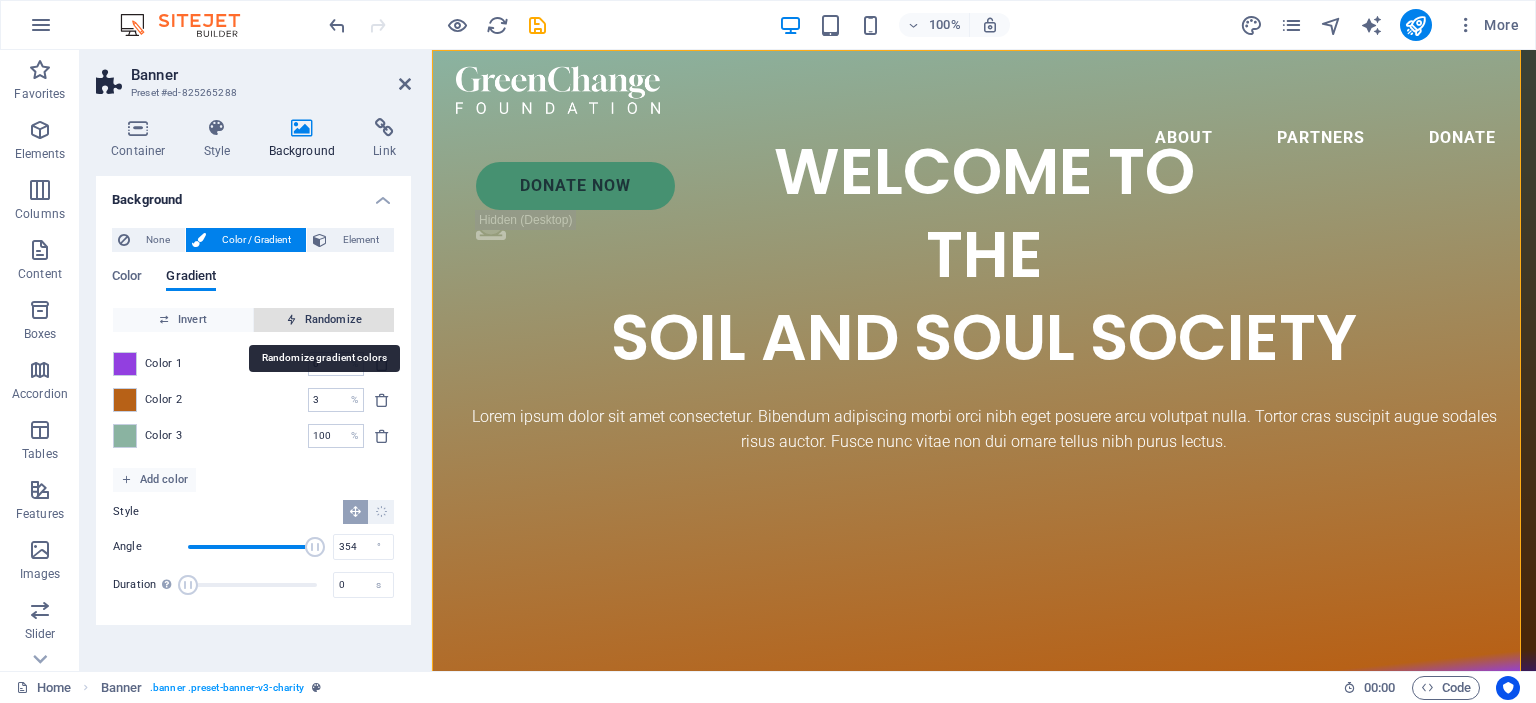 click on "Randomize" at bounding box center (324, 320) 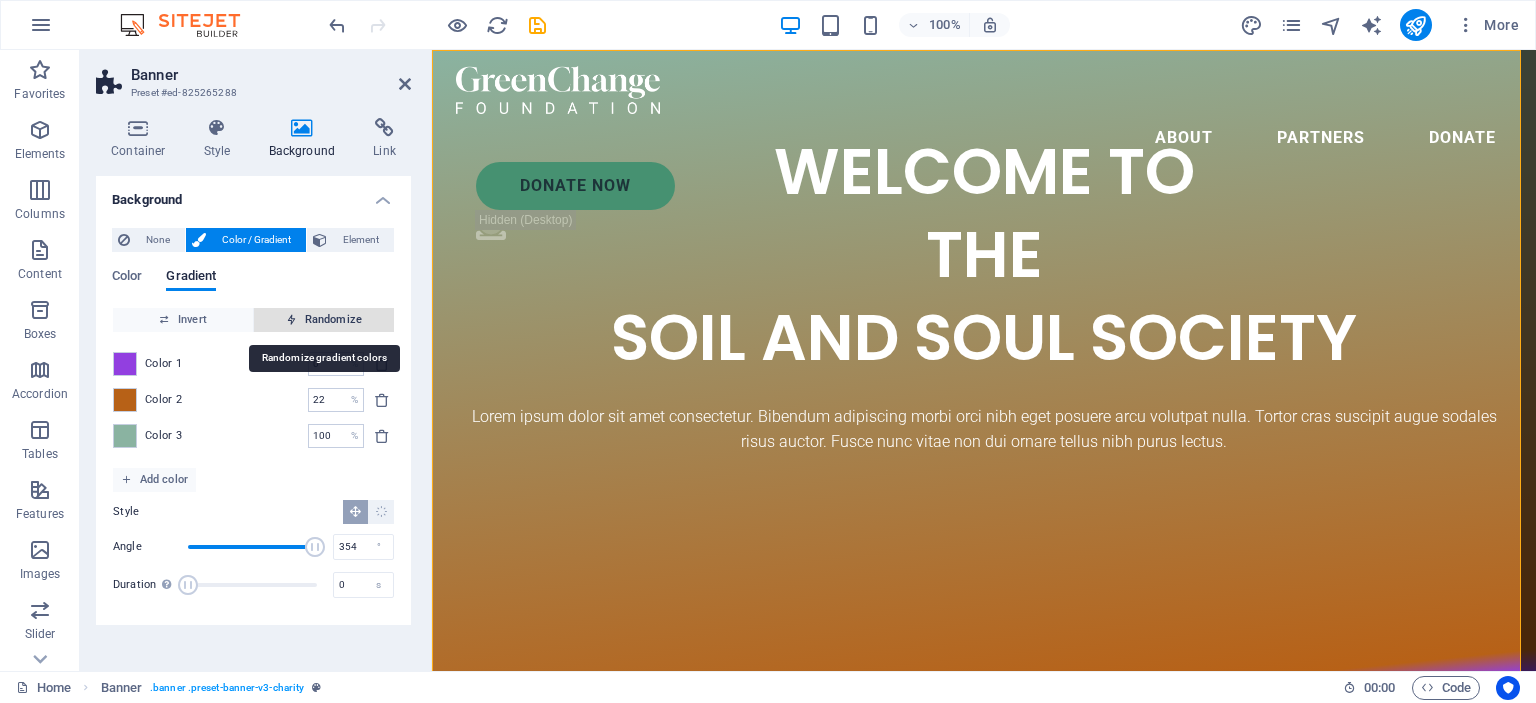 type on "320" 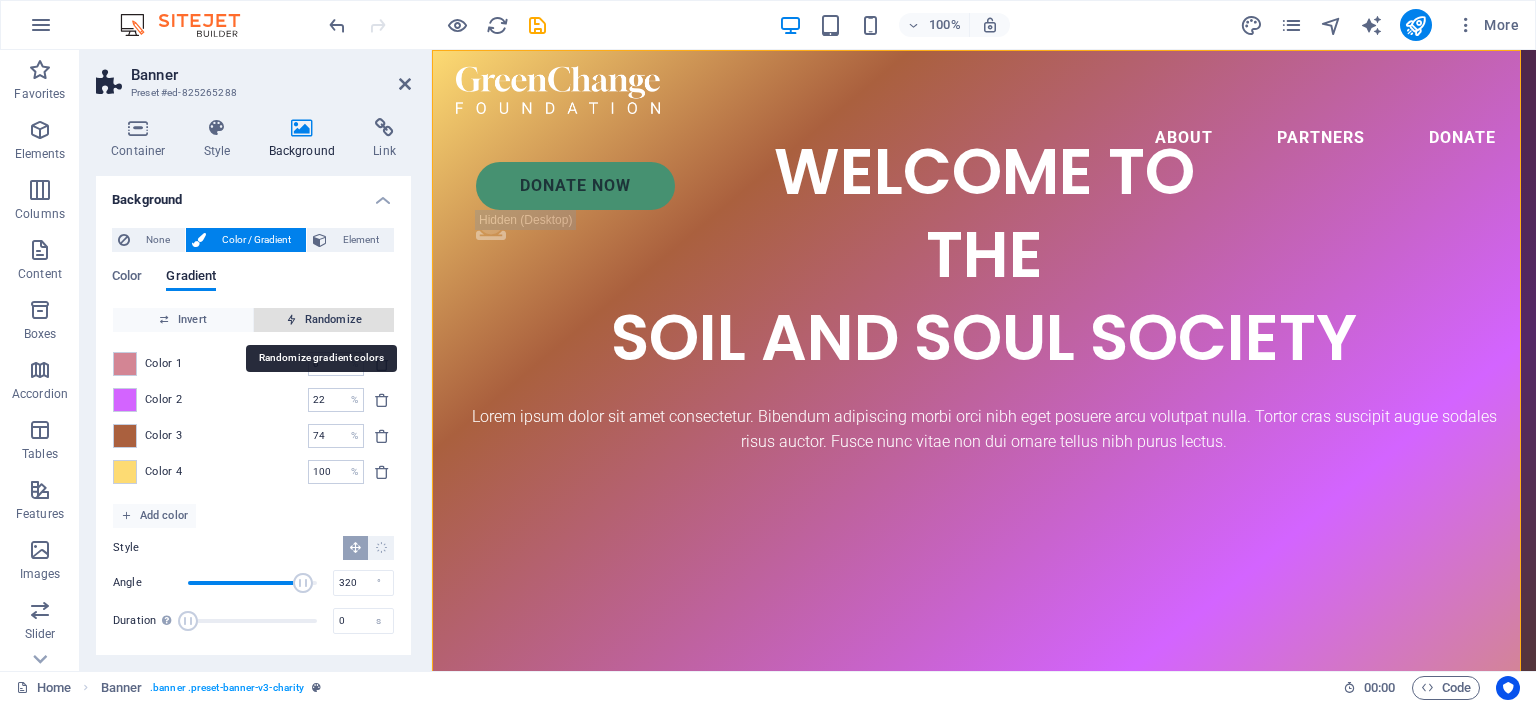 click on "Randomize" at bounding box center (324, 320) 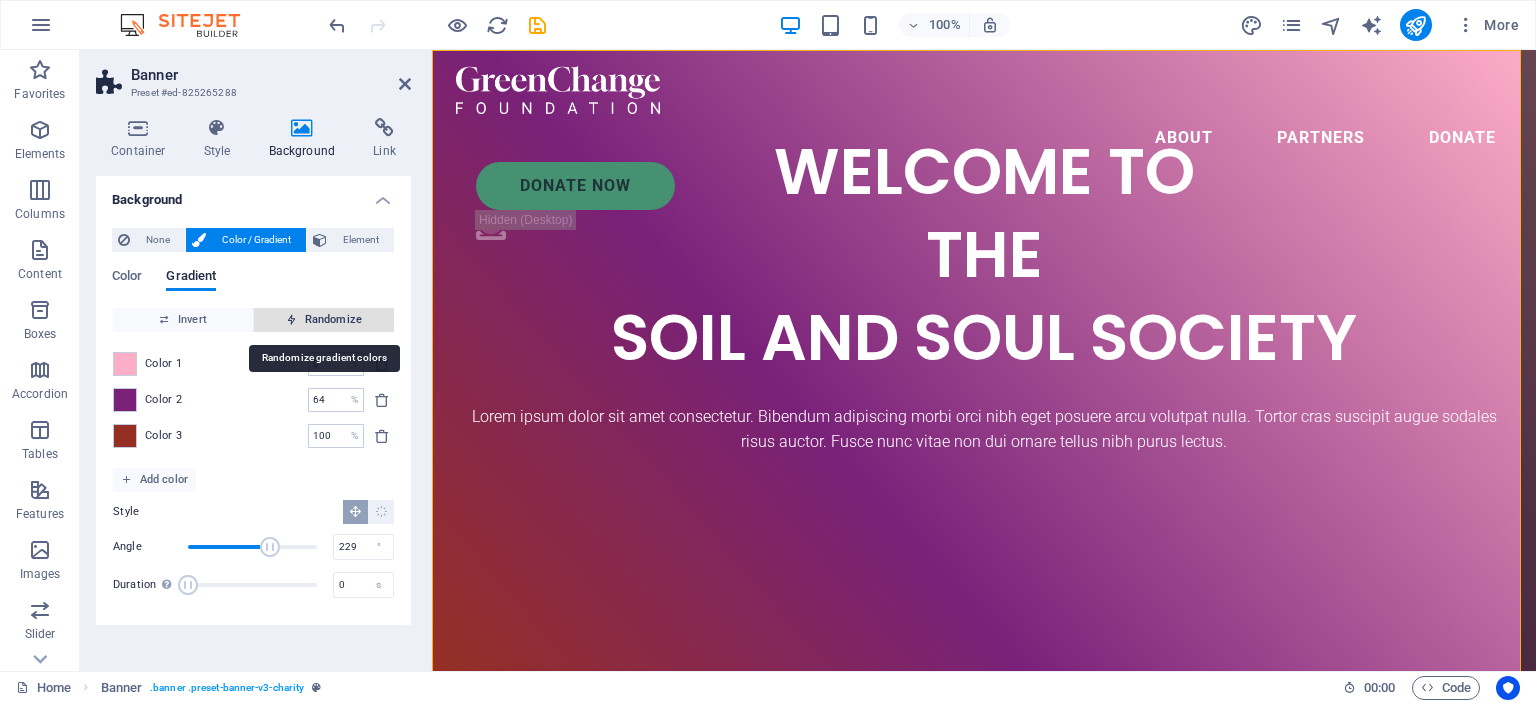 click on "Randomize" at bounding box center (324, 320) 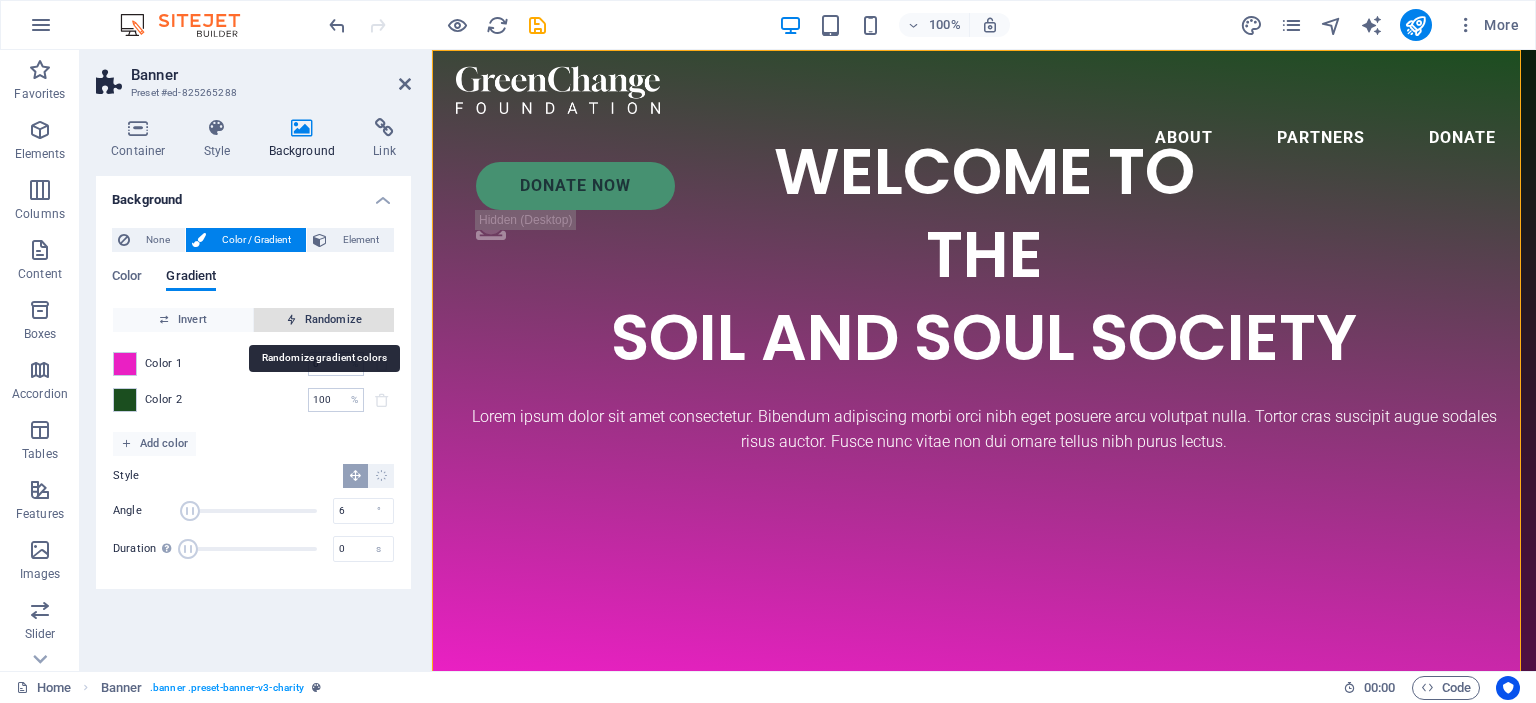 click on "Randomize" at bounding box center (324, 320) 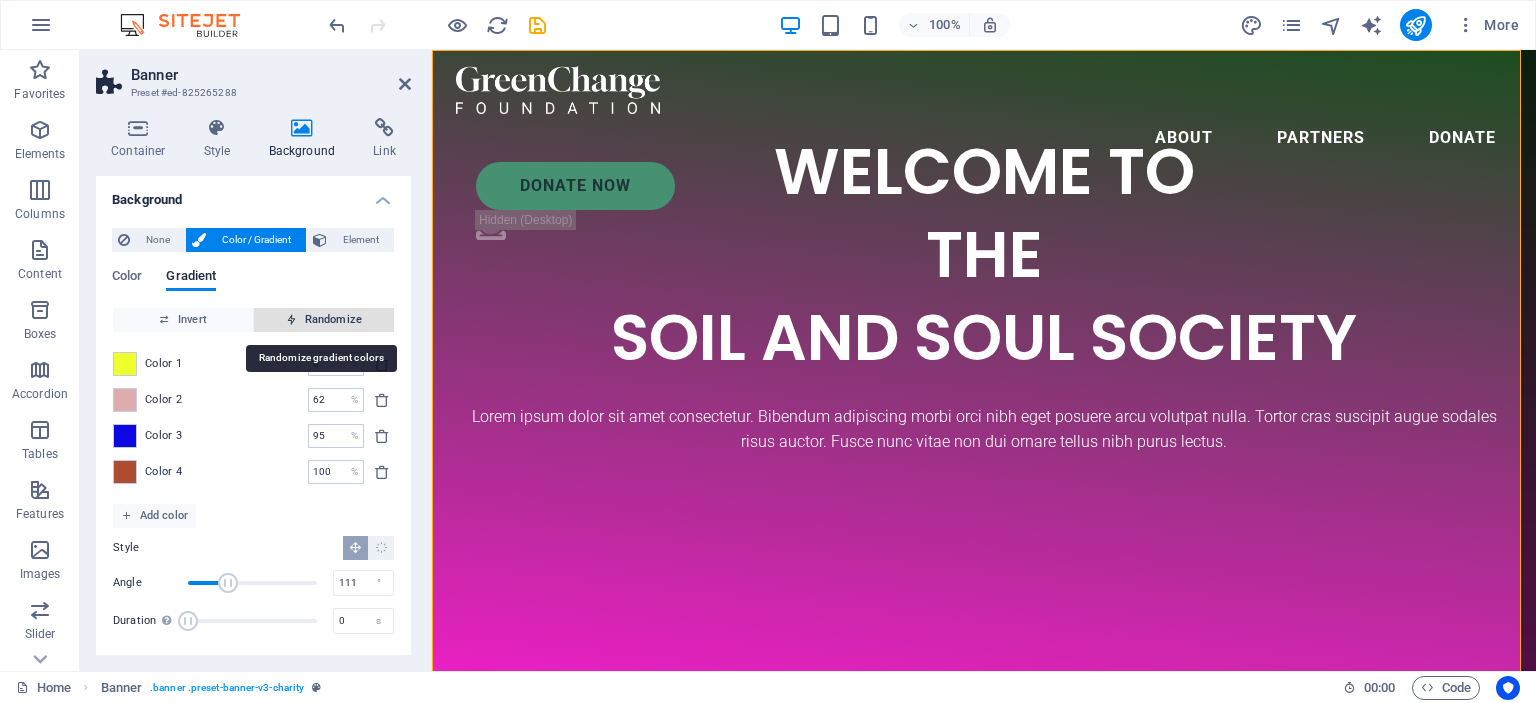 click on "Randomize" at bounding box center (324, 320) 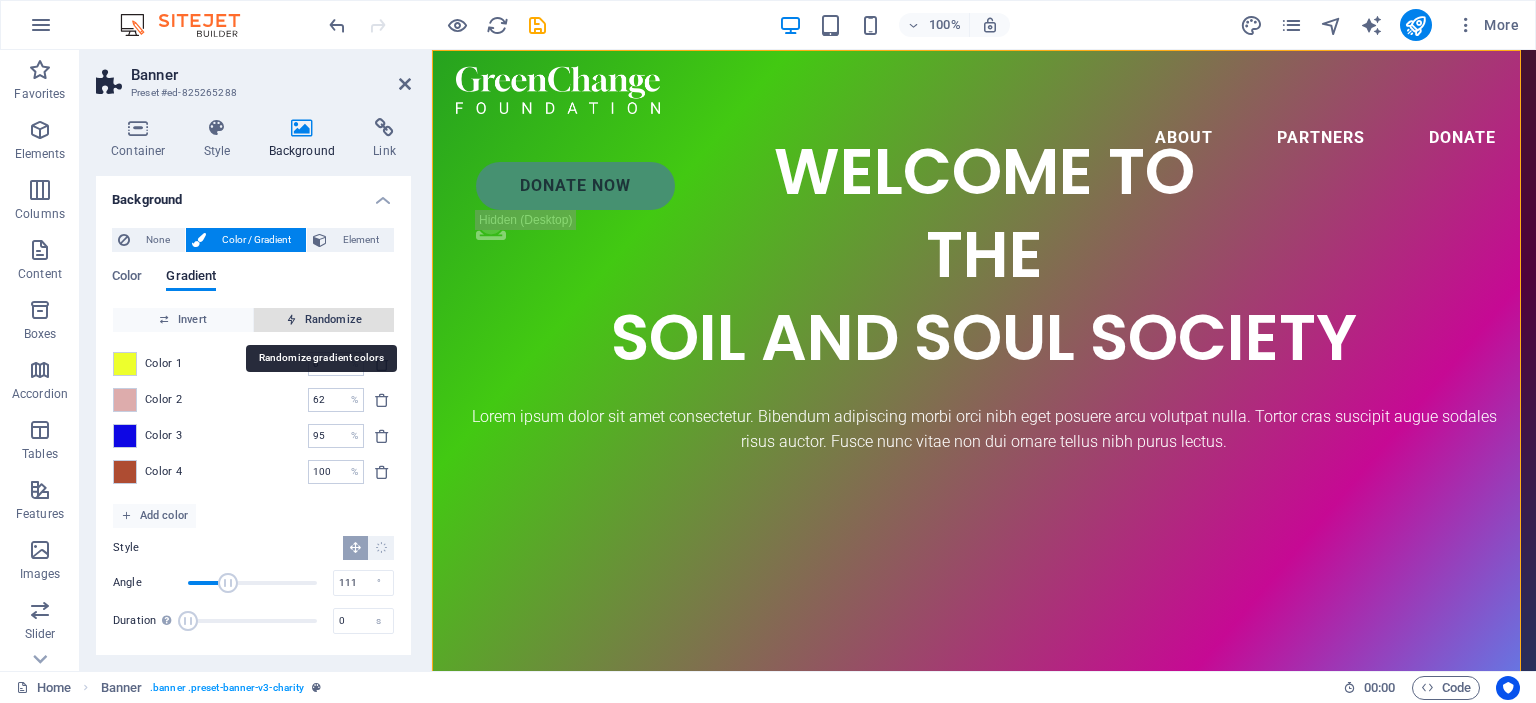 type on "21" 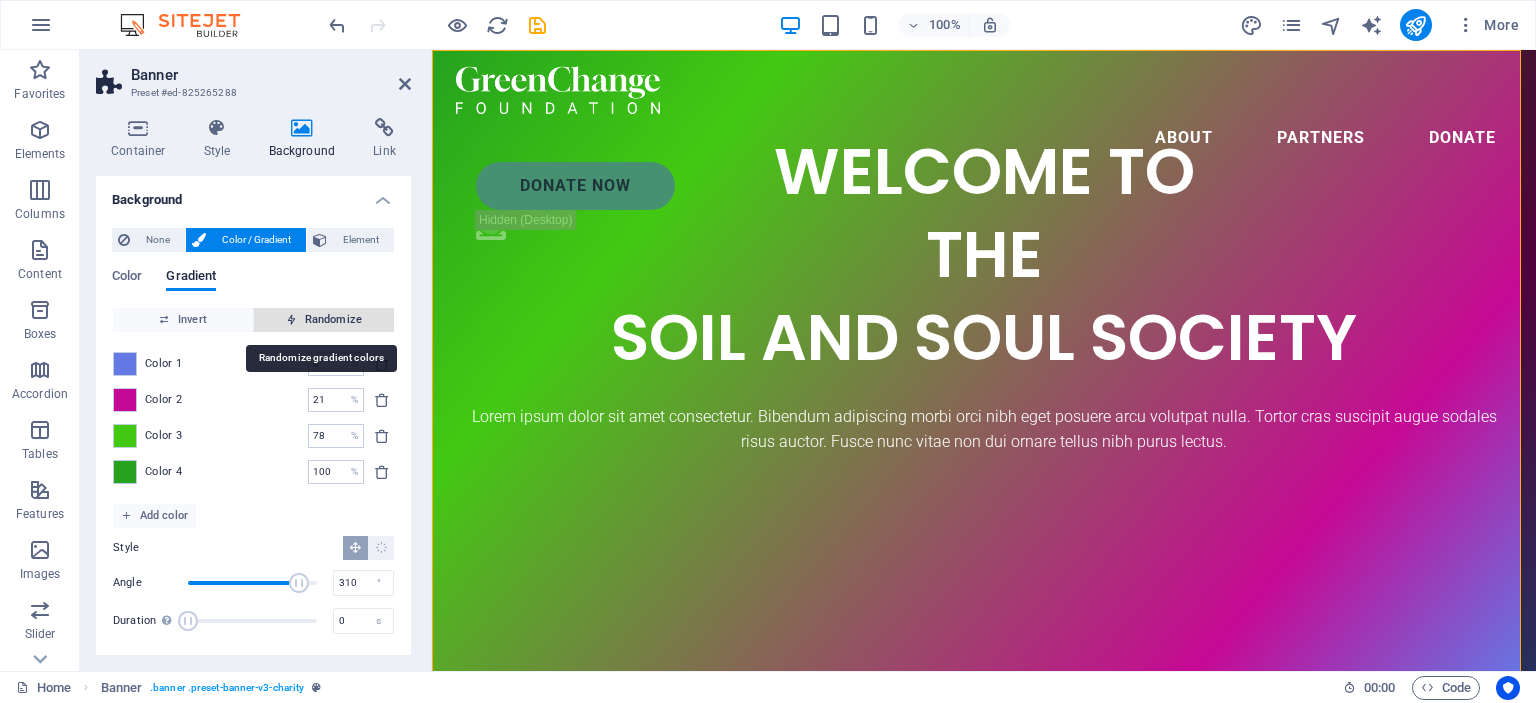 click on "Randomize" at bounding box center [324, 320] 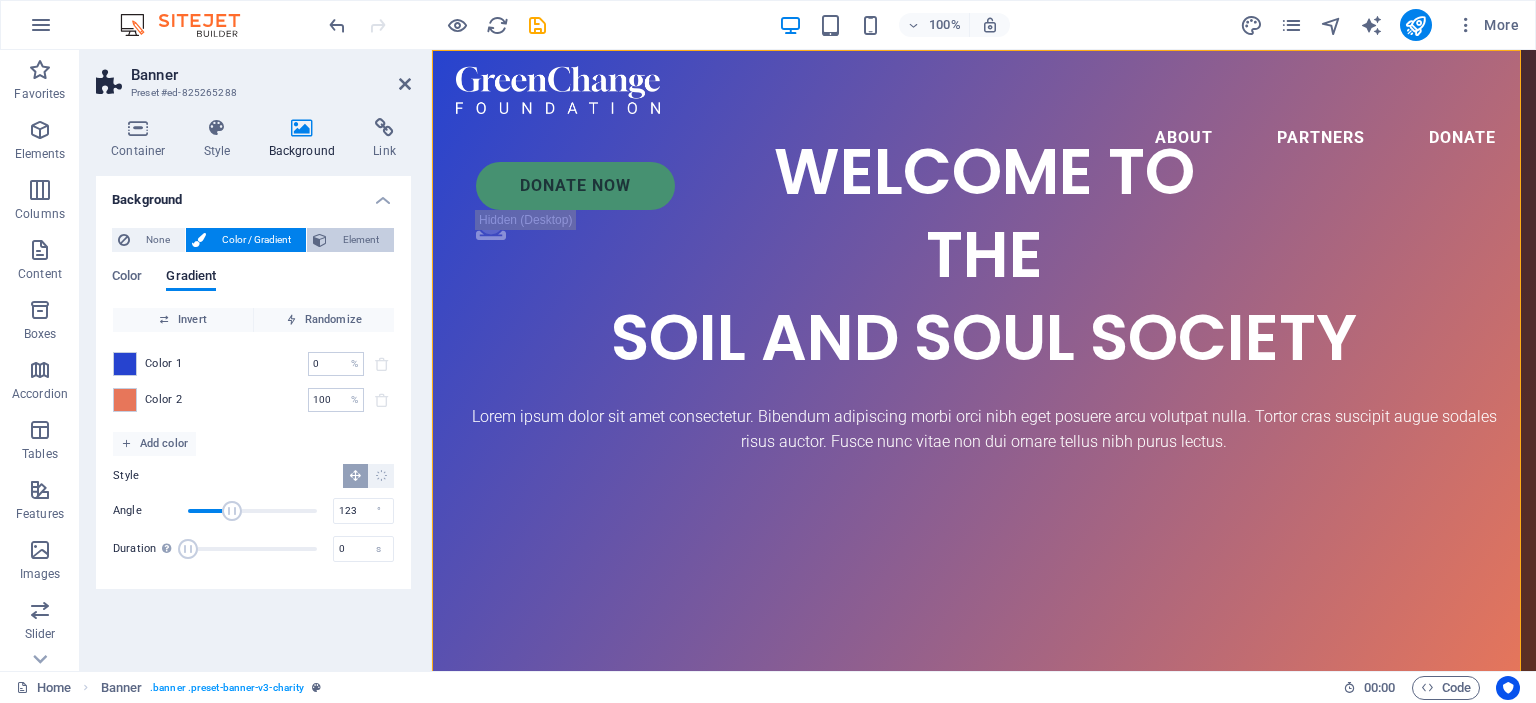 click on "Element" at bounding box center [360, 240] 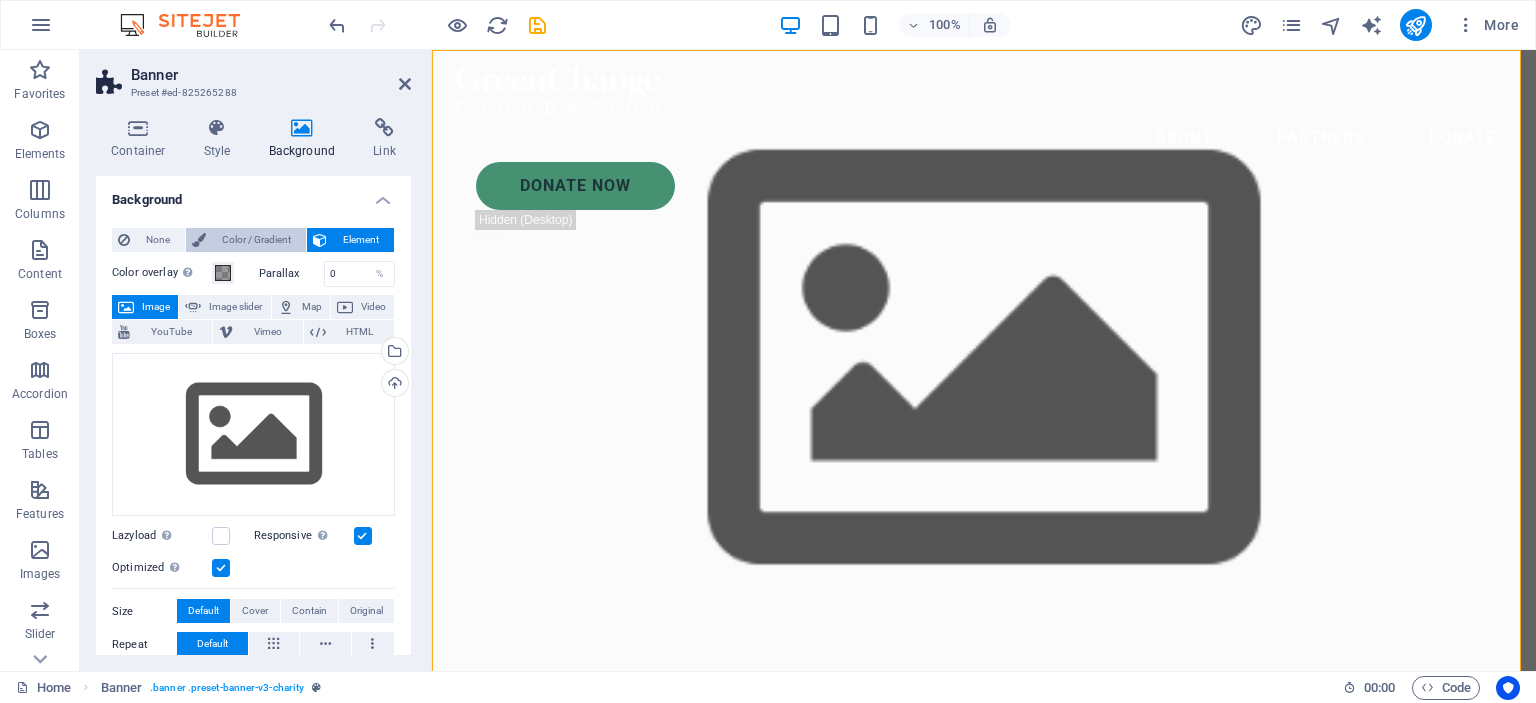 drag, startPoint x: 248, startPoint y: 229, endPoint x: 218, endPoint y: 248, distance: 35.510563 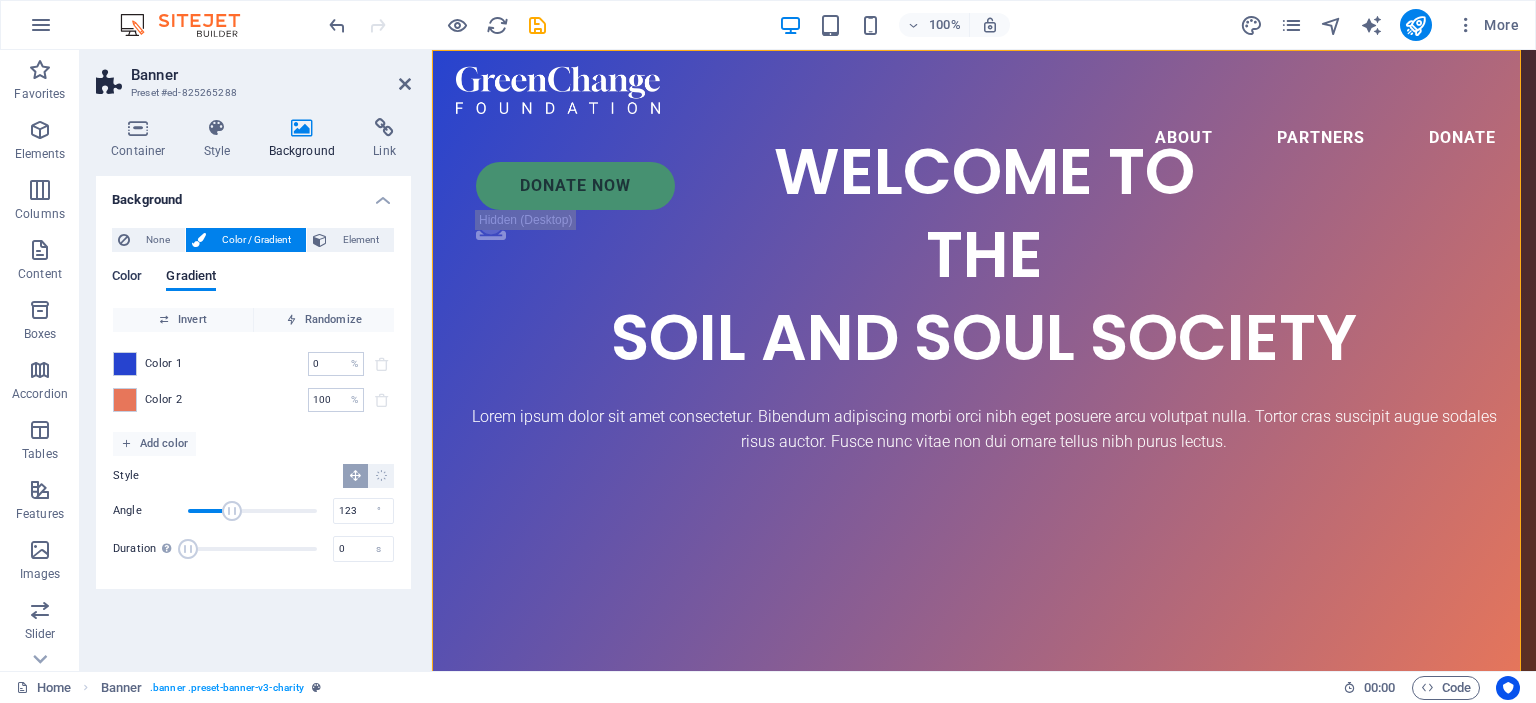 click on "Color" at bounding box center (127, 278) 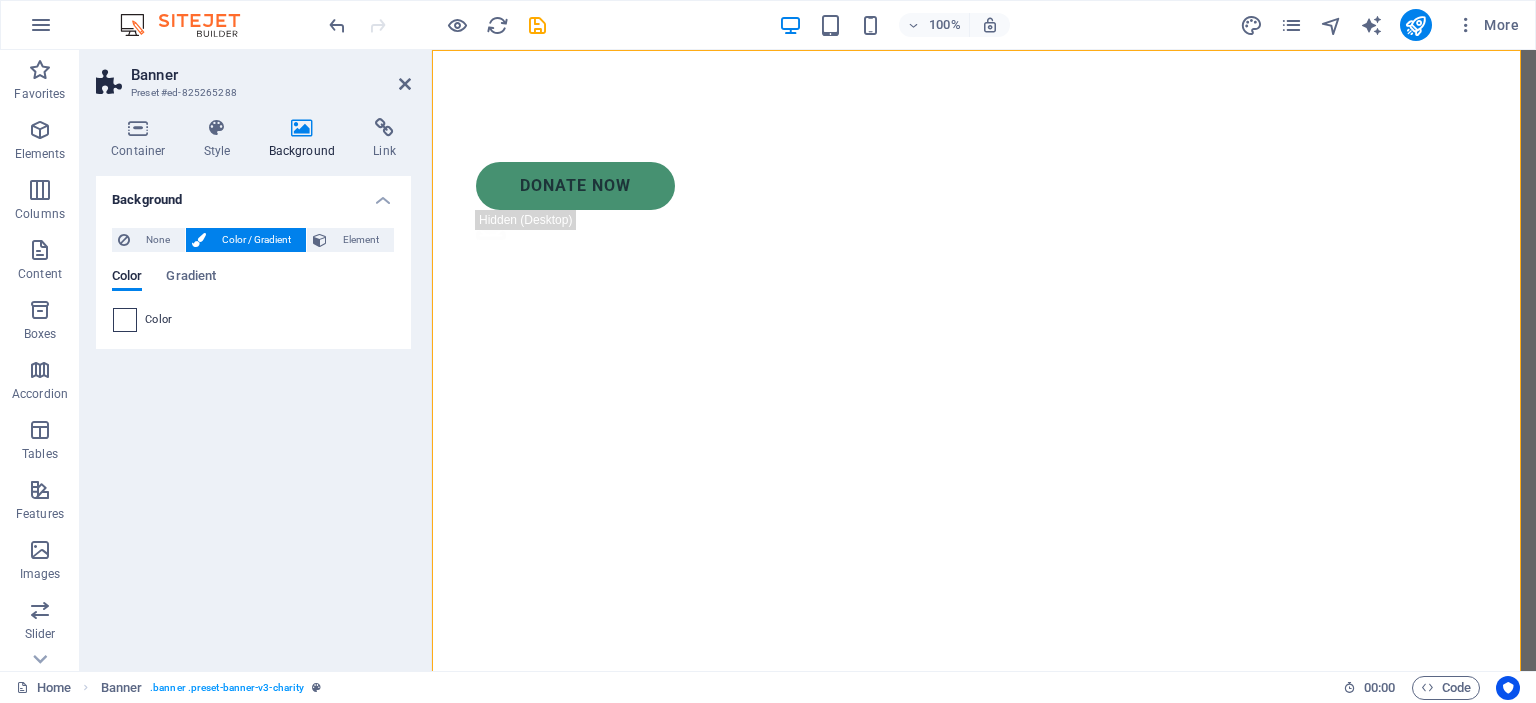 click at bounding box center [125, 320] 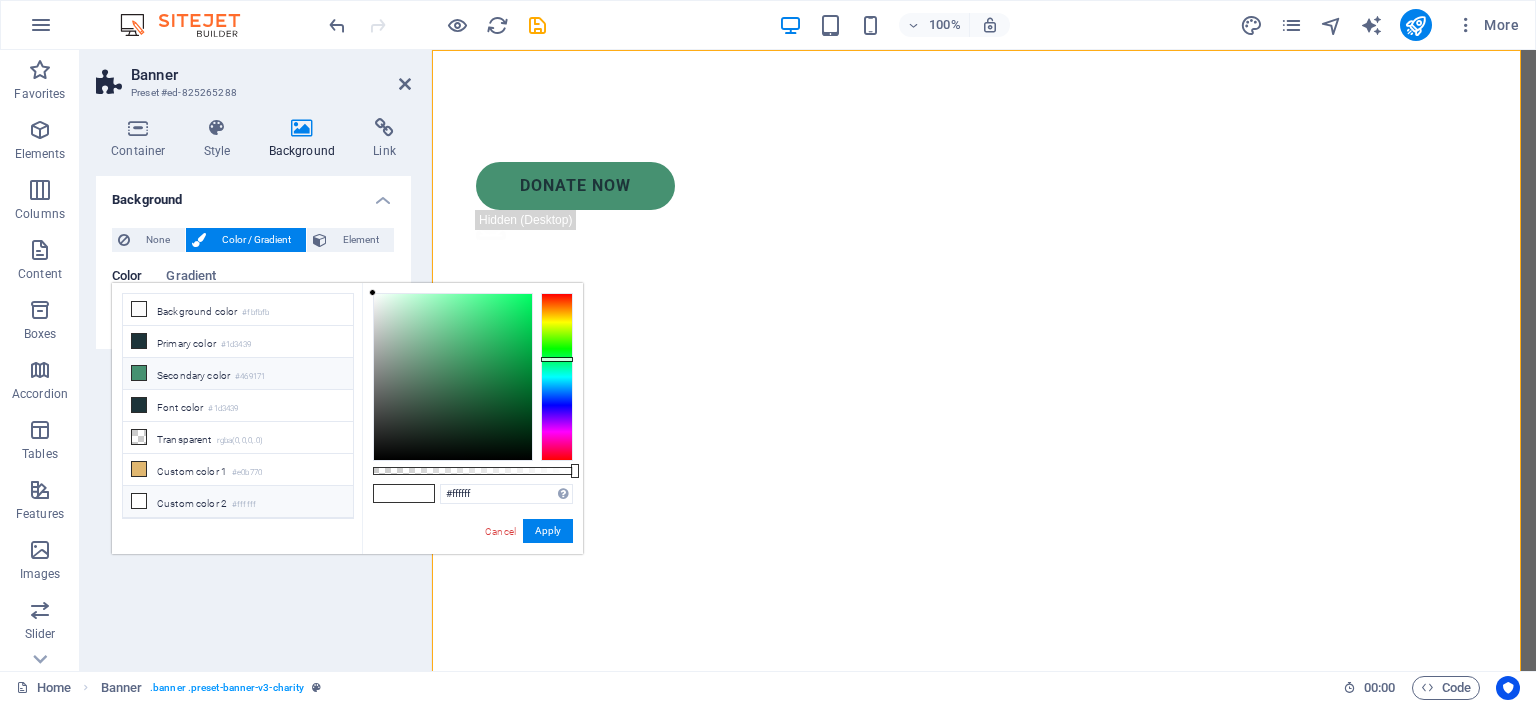 click on "Secondary color
#469171" at bounding box center (238, 374) 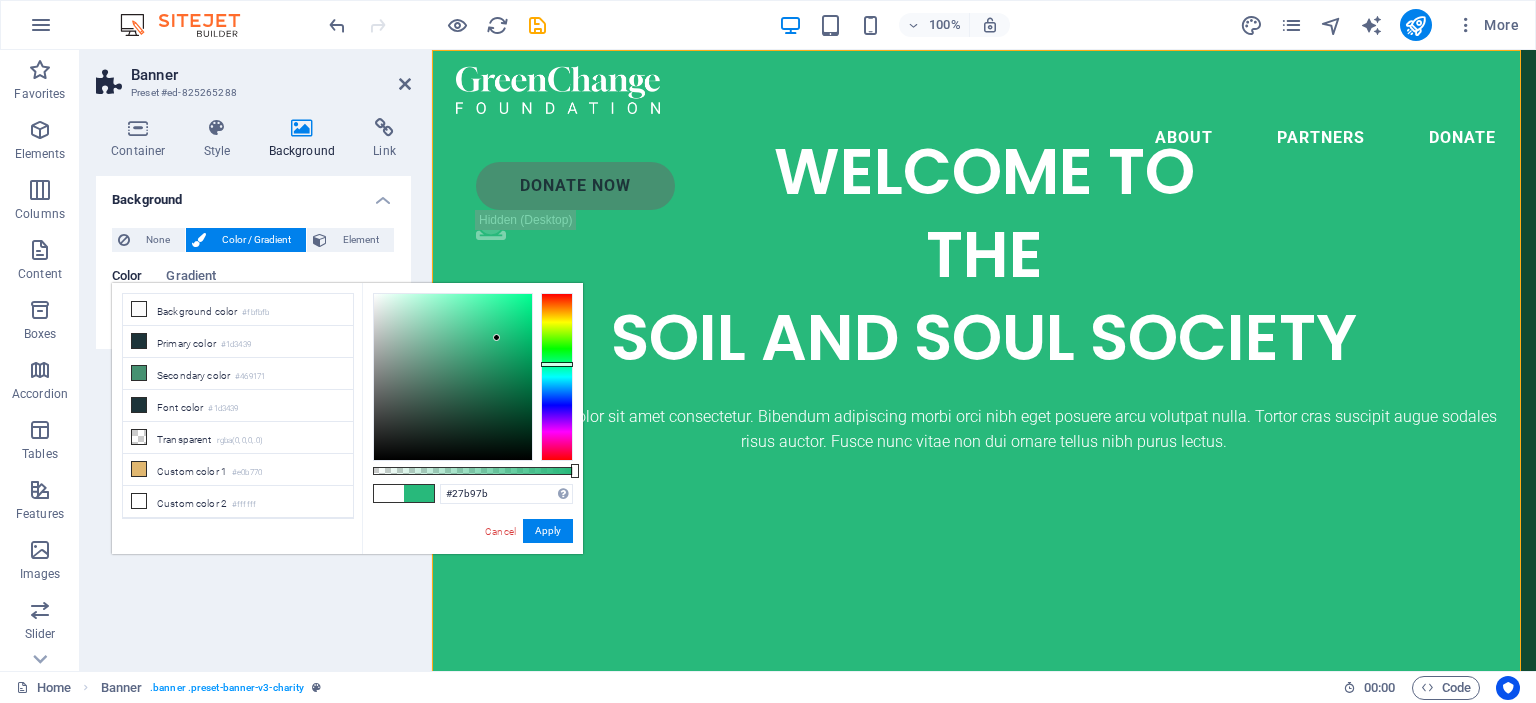 type on "#25b97a" 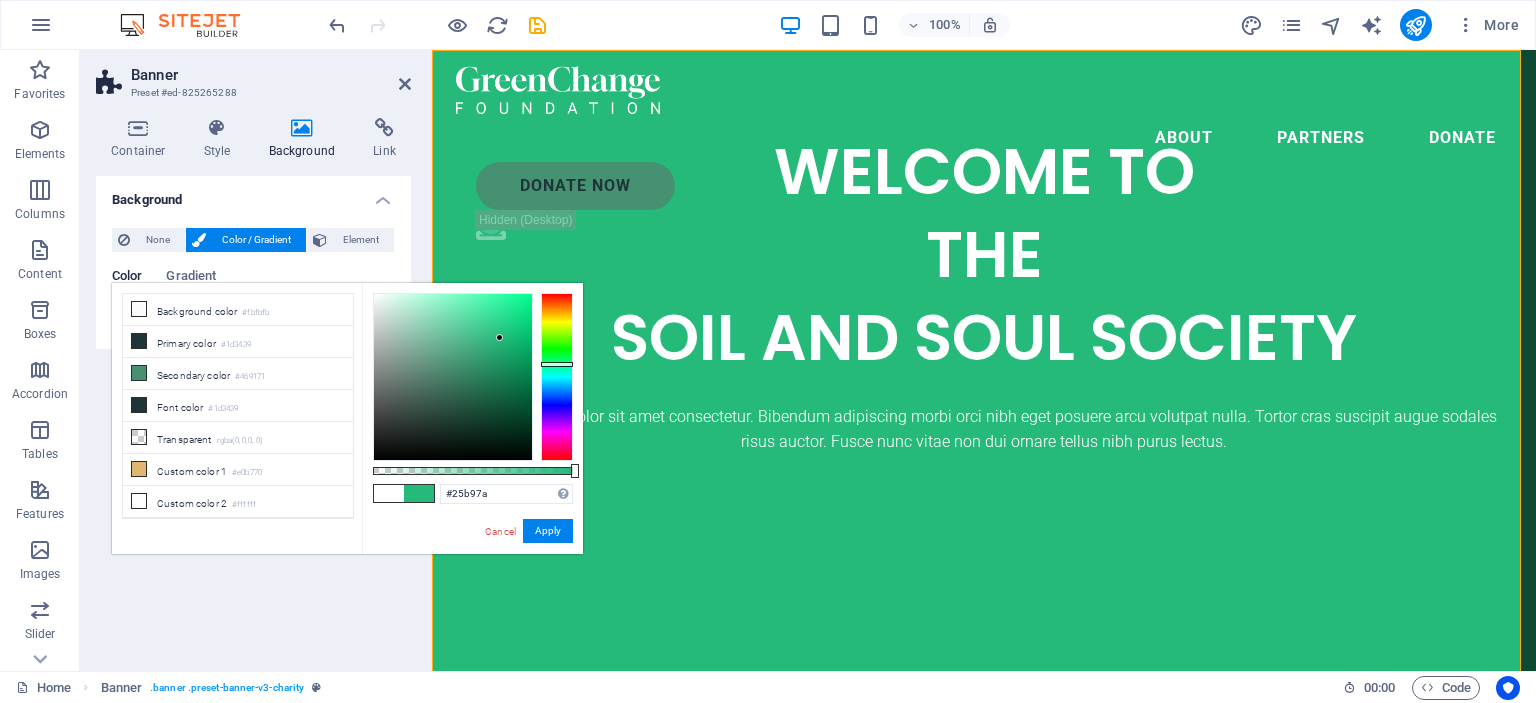 drag, startPoint x: 455, startPoint y: 361, endPoint x: 500, endPoint y: 338, distance: 50.537113 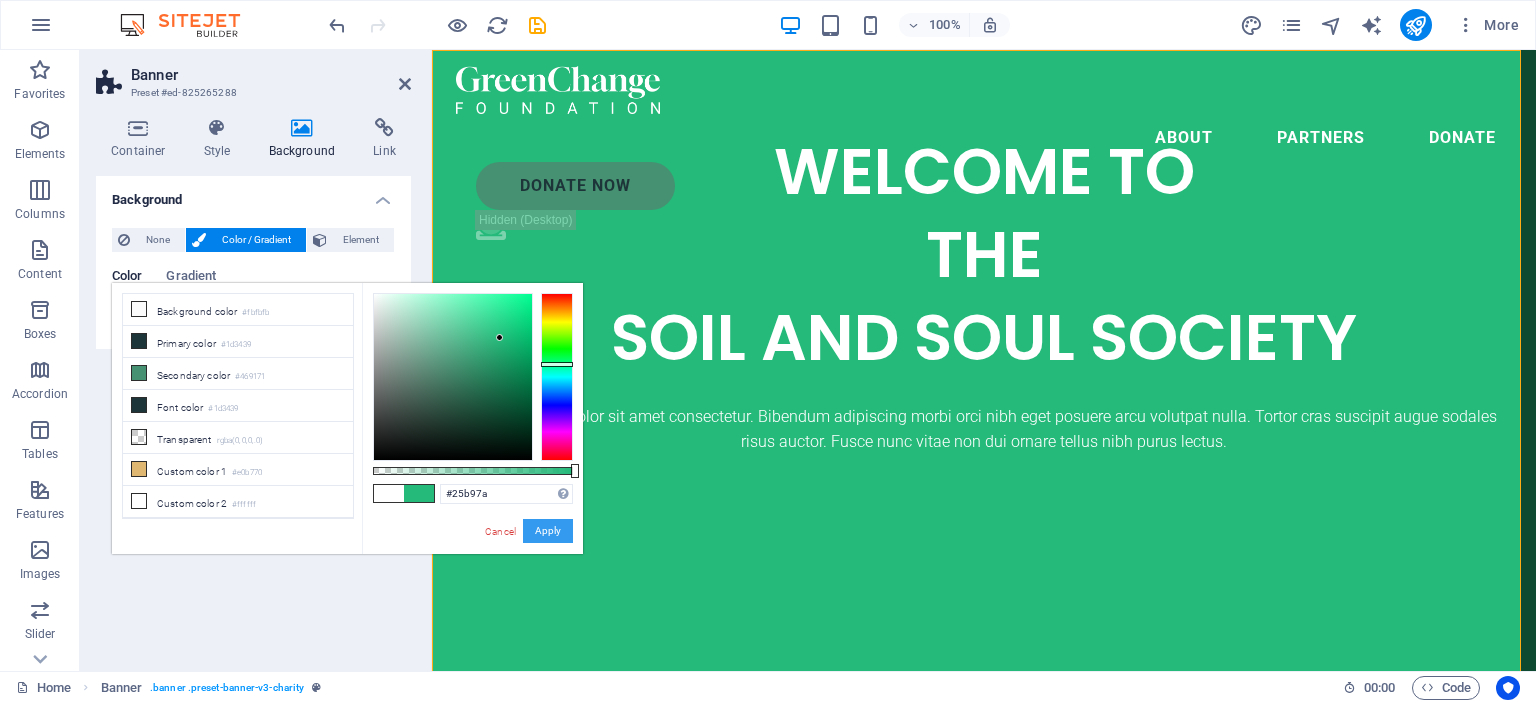 click on "Apply" at bounding box center [548, 531] 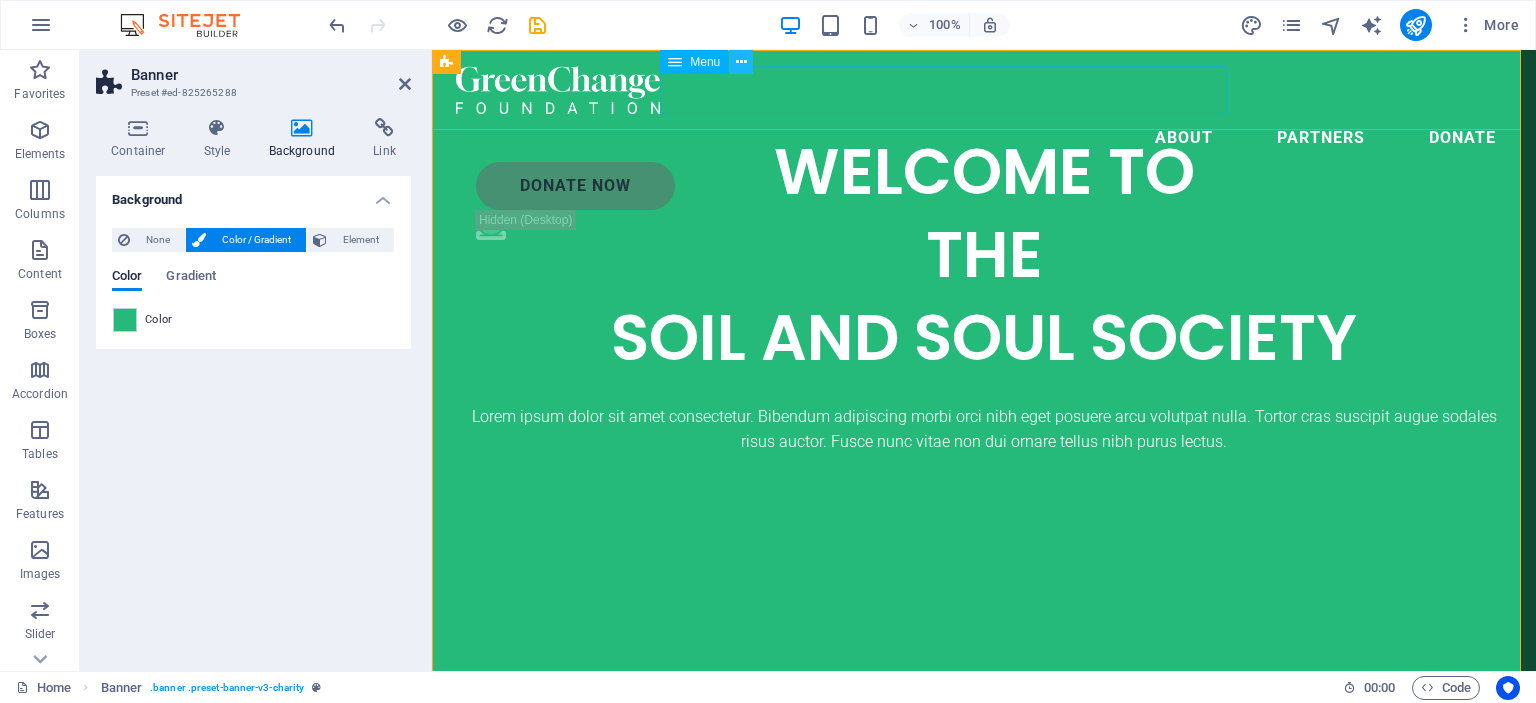 click at bounding box center [741, 62] 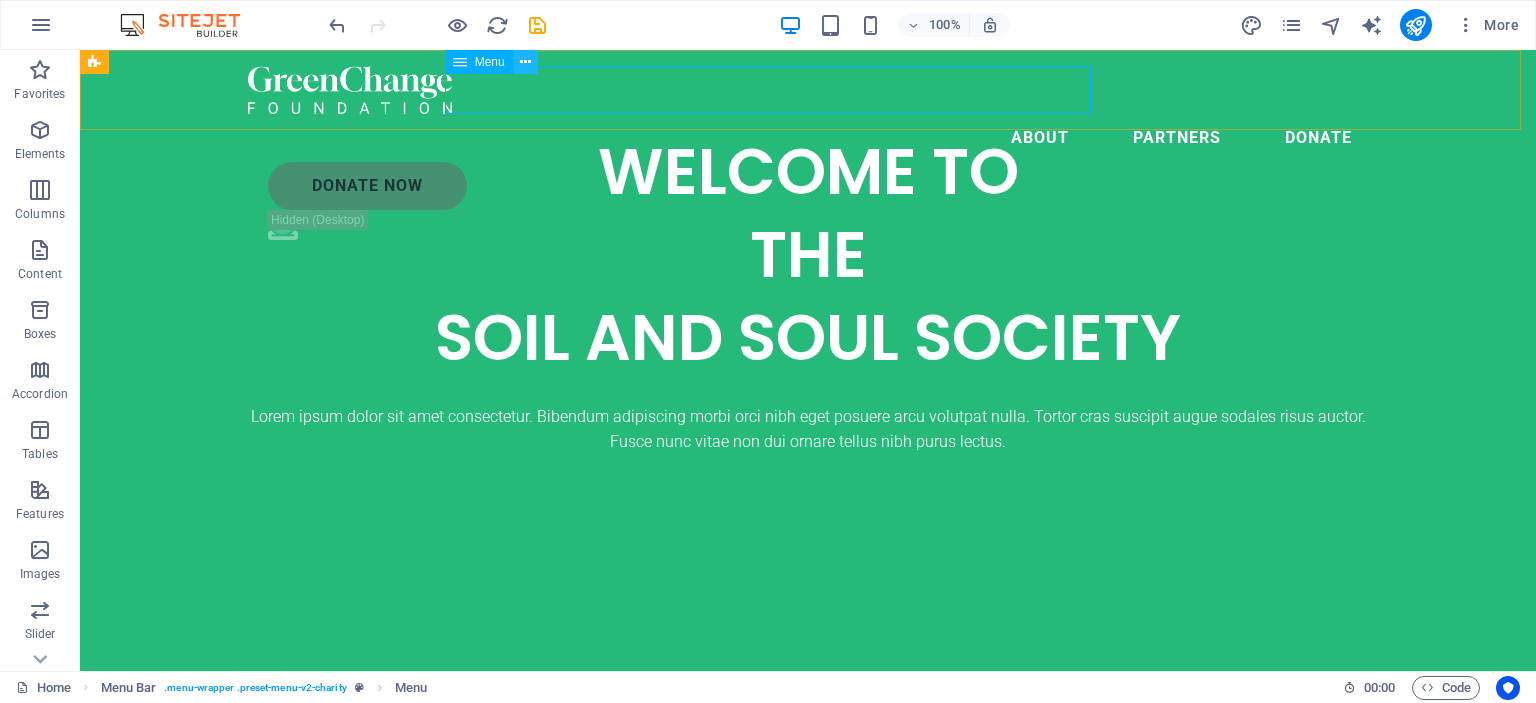 click at bounding box center (525, 62) 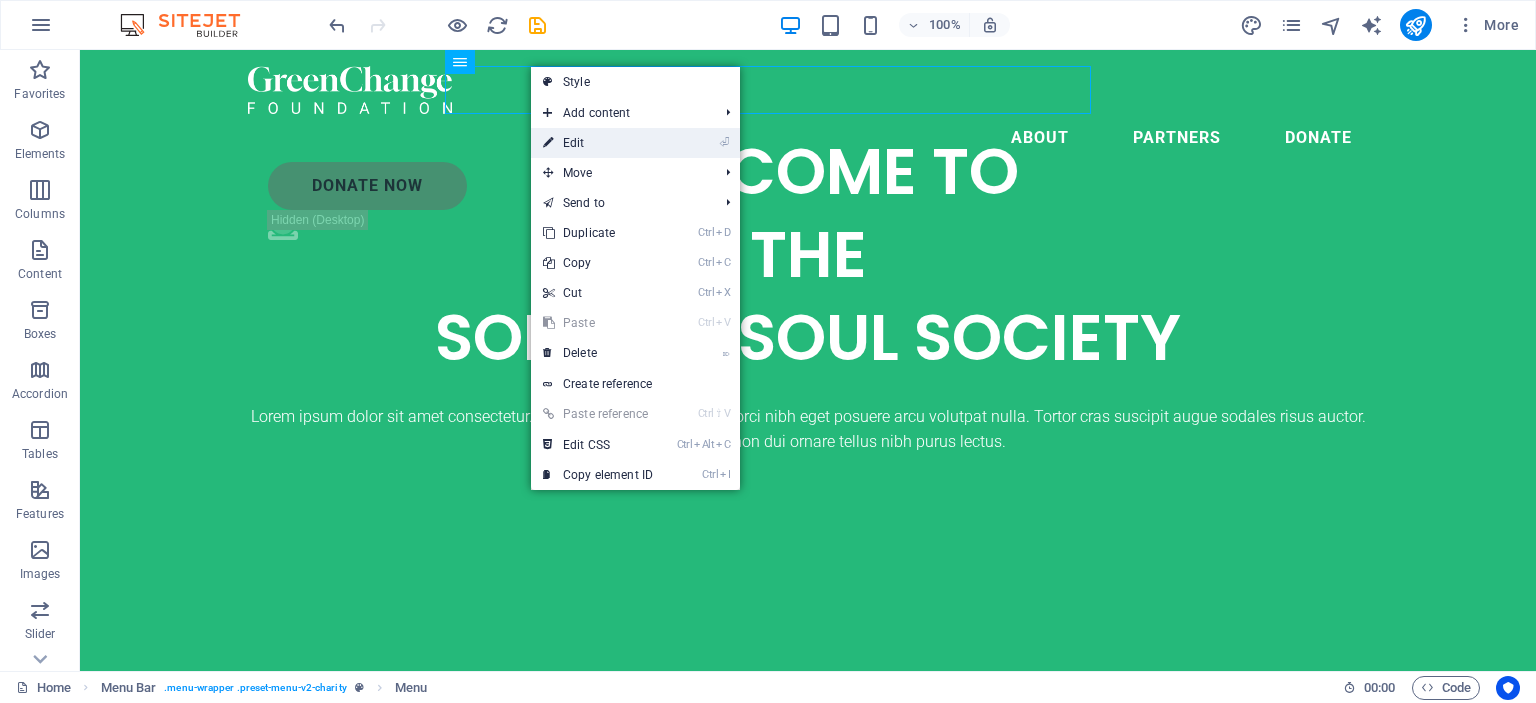 click on "⏎  Edit" at bounding box center (598, 143) 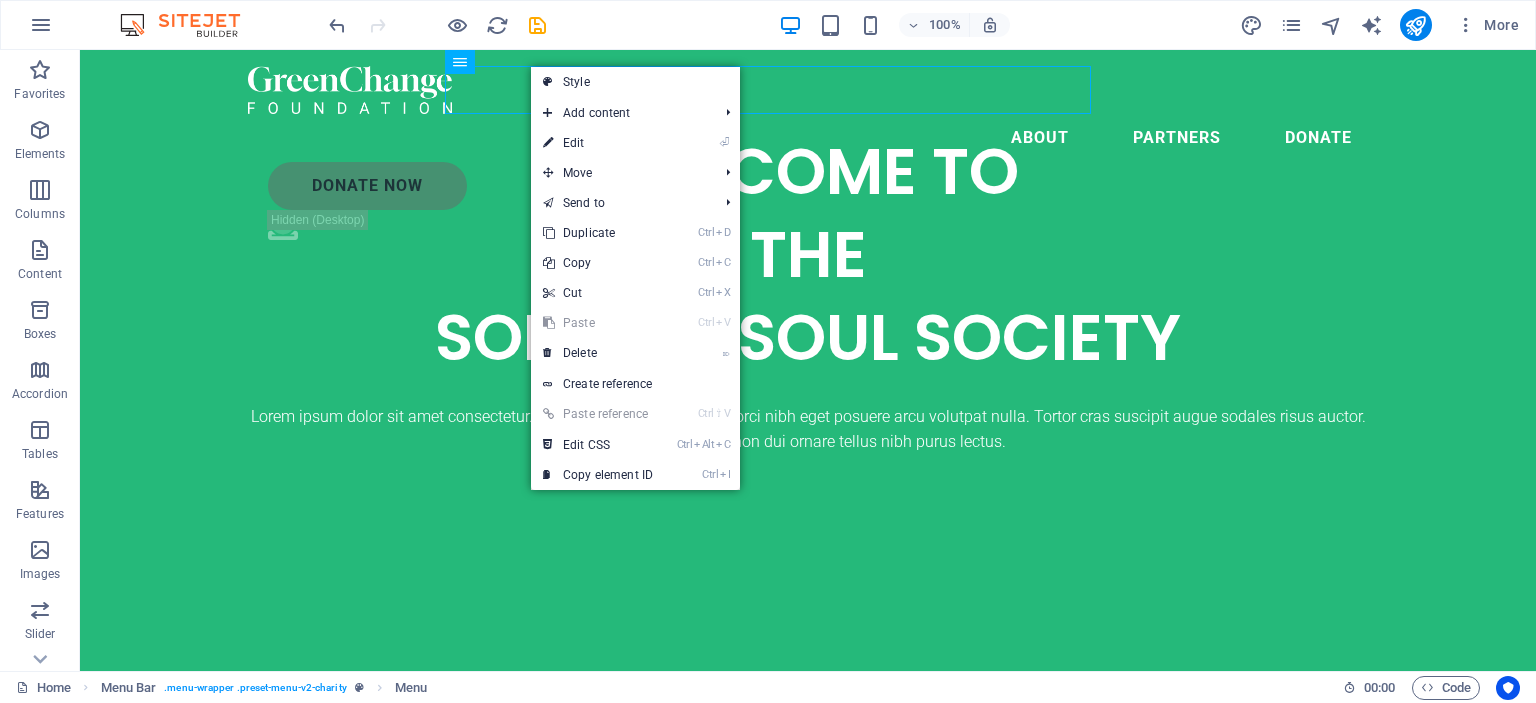 select 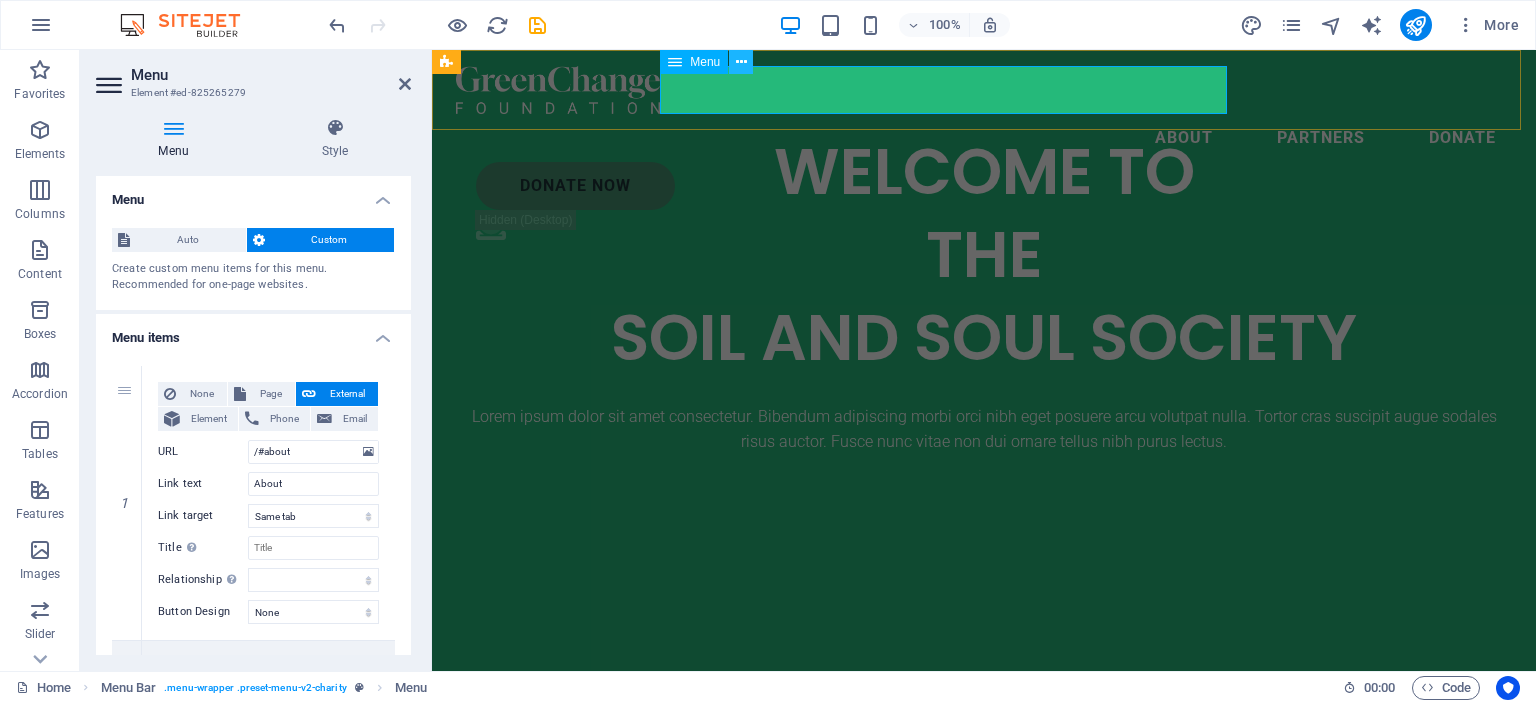 click at bounding box center [741, 62] 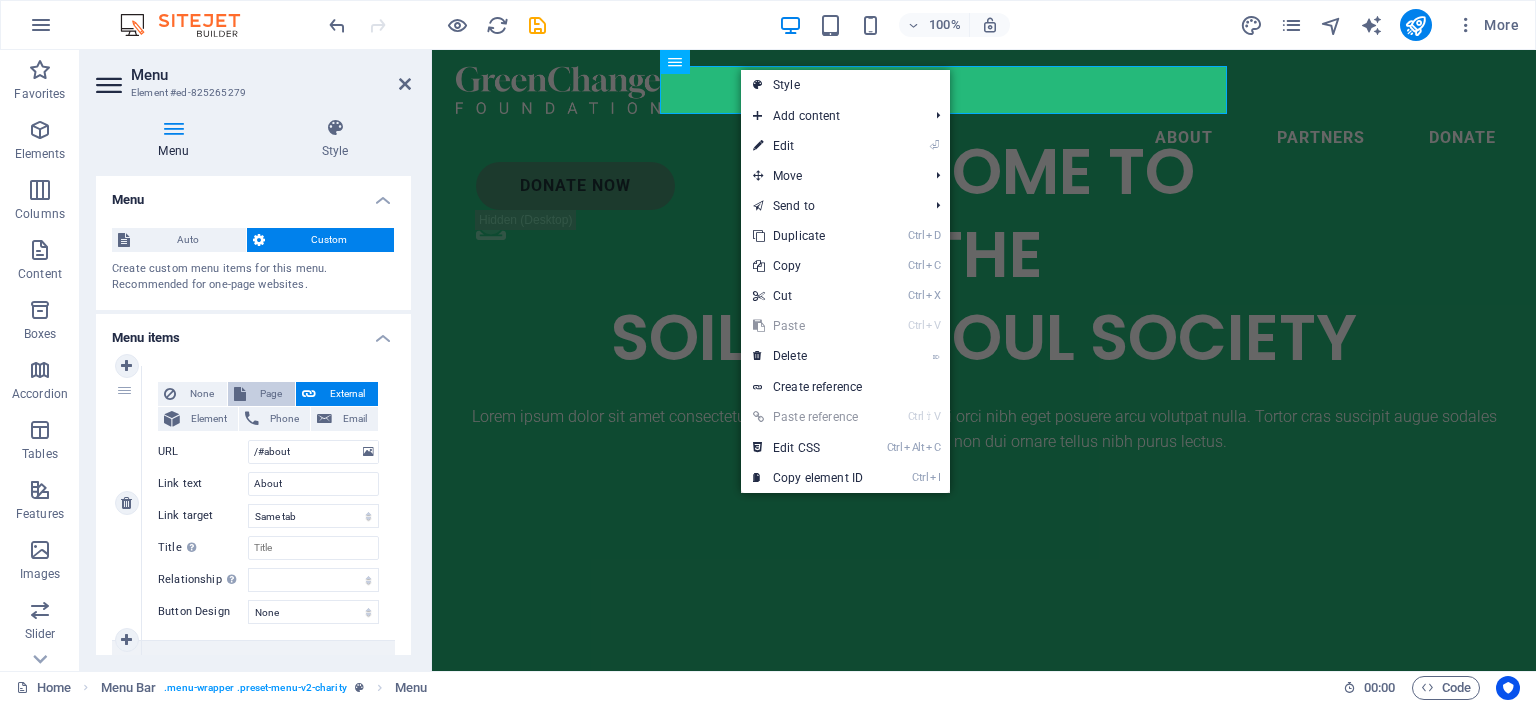 click on "Page" at bounding box center (270, 394) 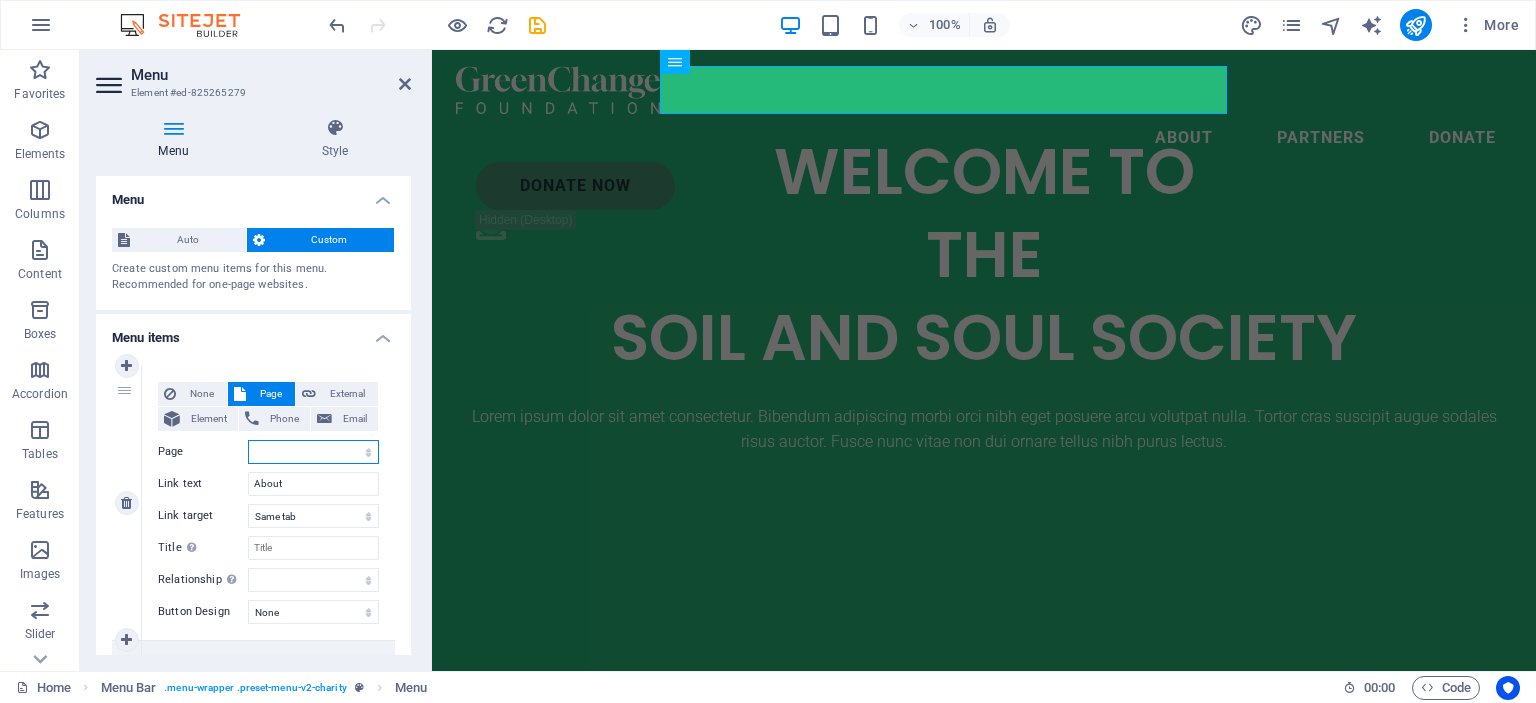 click on "Home Legal Notice Privacy Subpage" at bounding box center [313, 452] 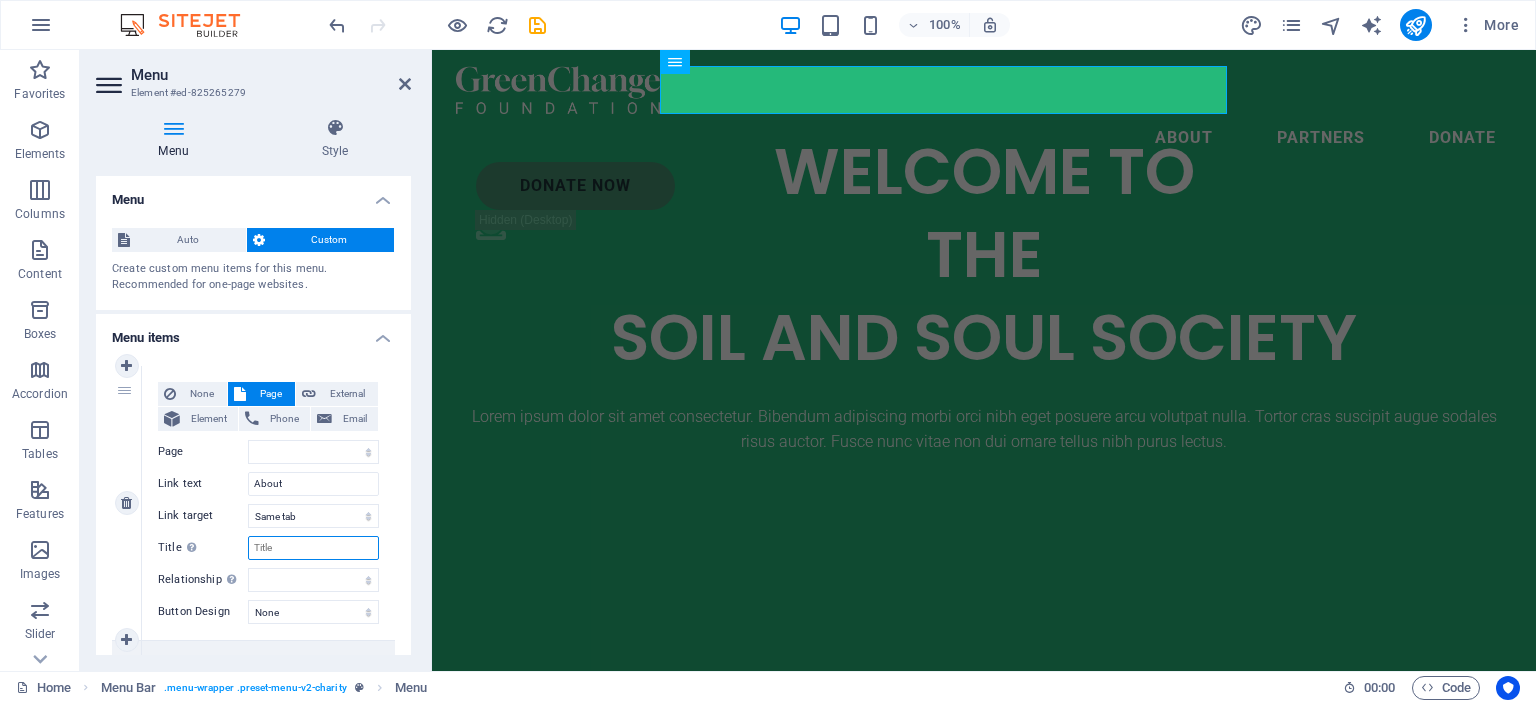 click on "Title Additional link description, should not be the same as the link text. The title is most often shown as a tooltip text when the mouse moves over the element. Leave empty if uncertain." at bounding box center [313, 548] 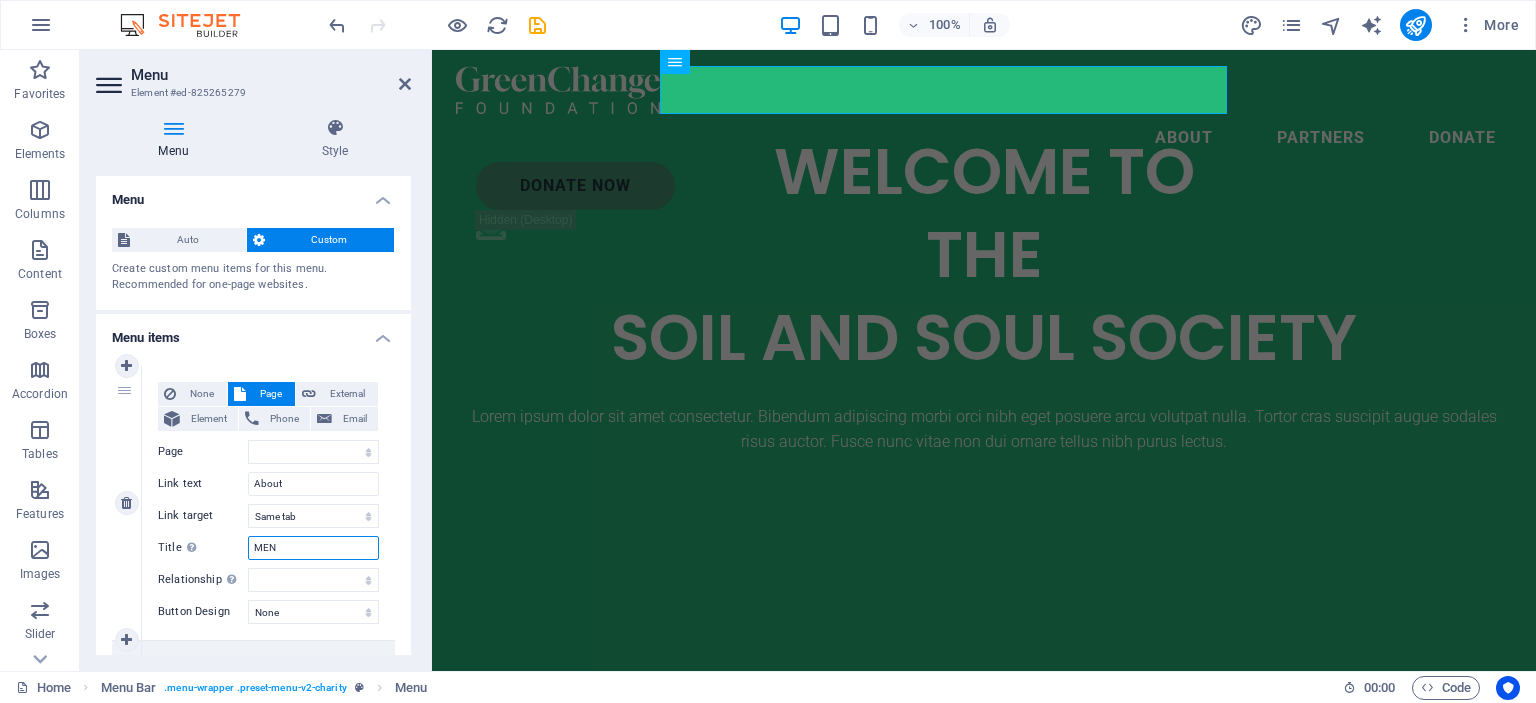 type on "MENU" 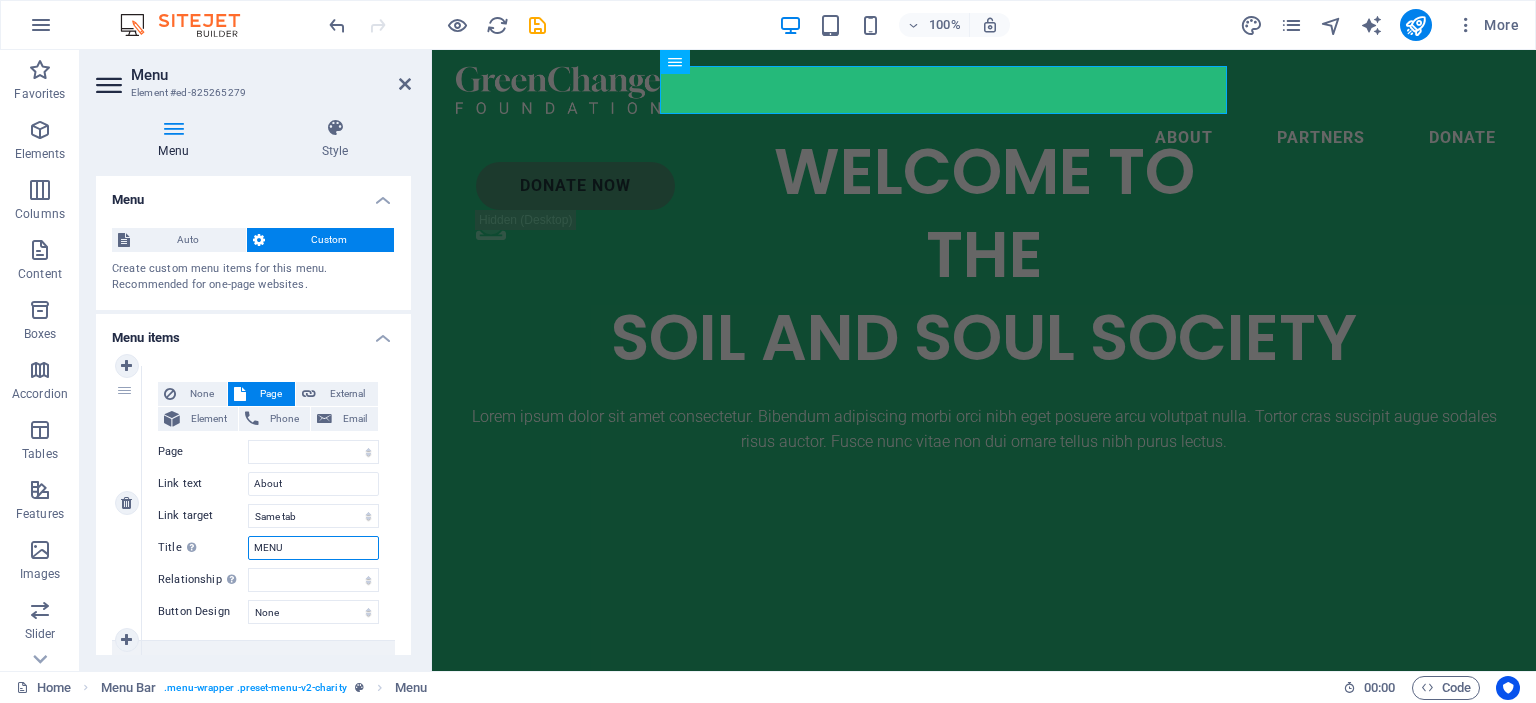select 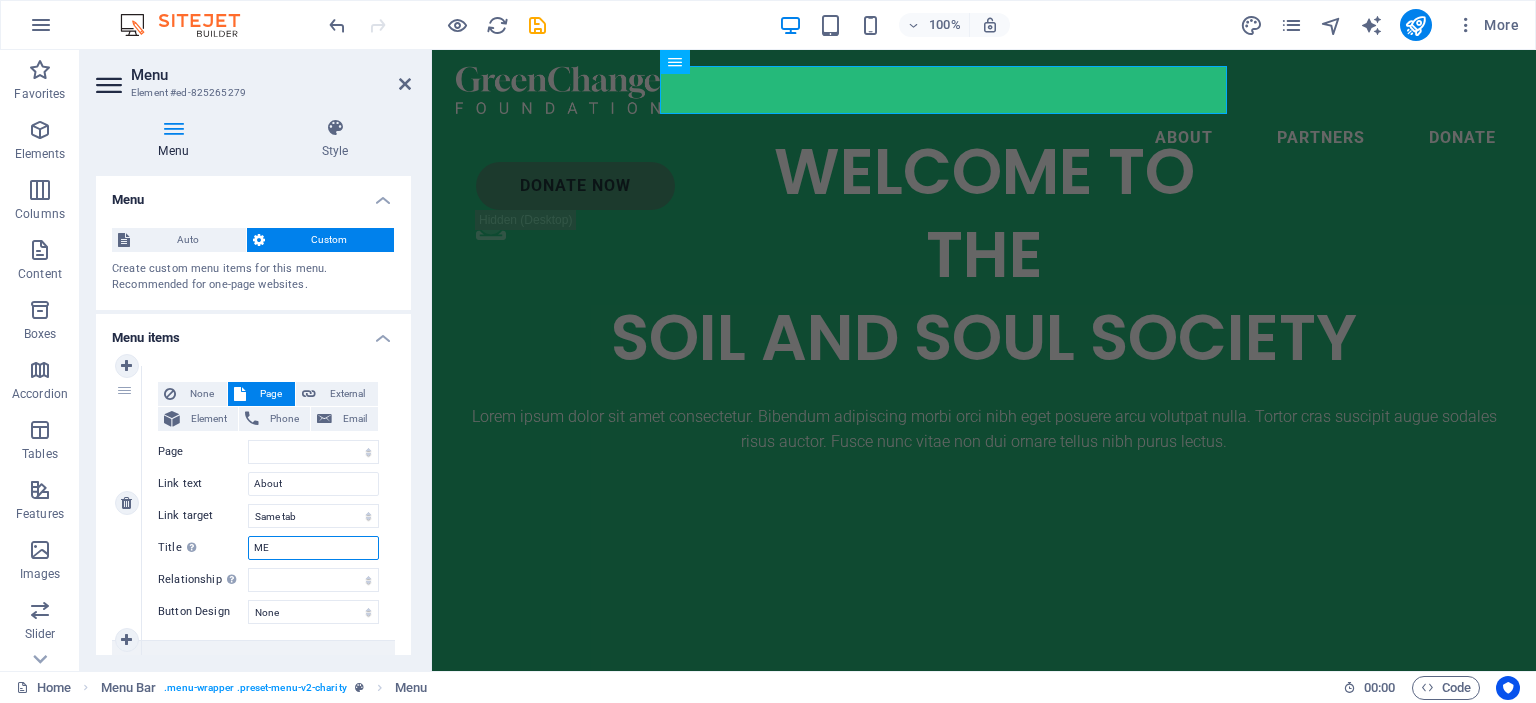 type on "M" 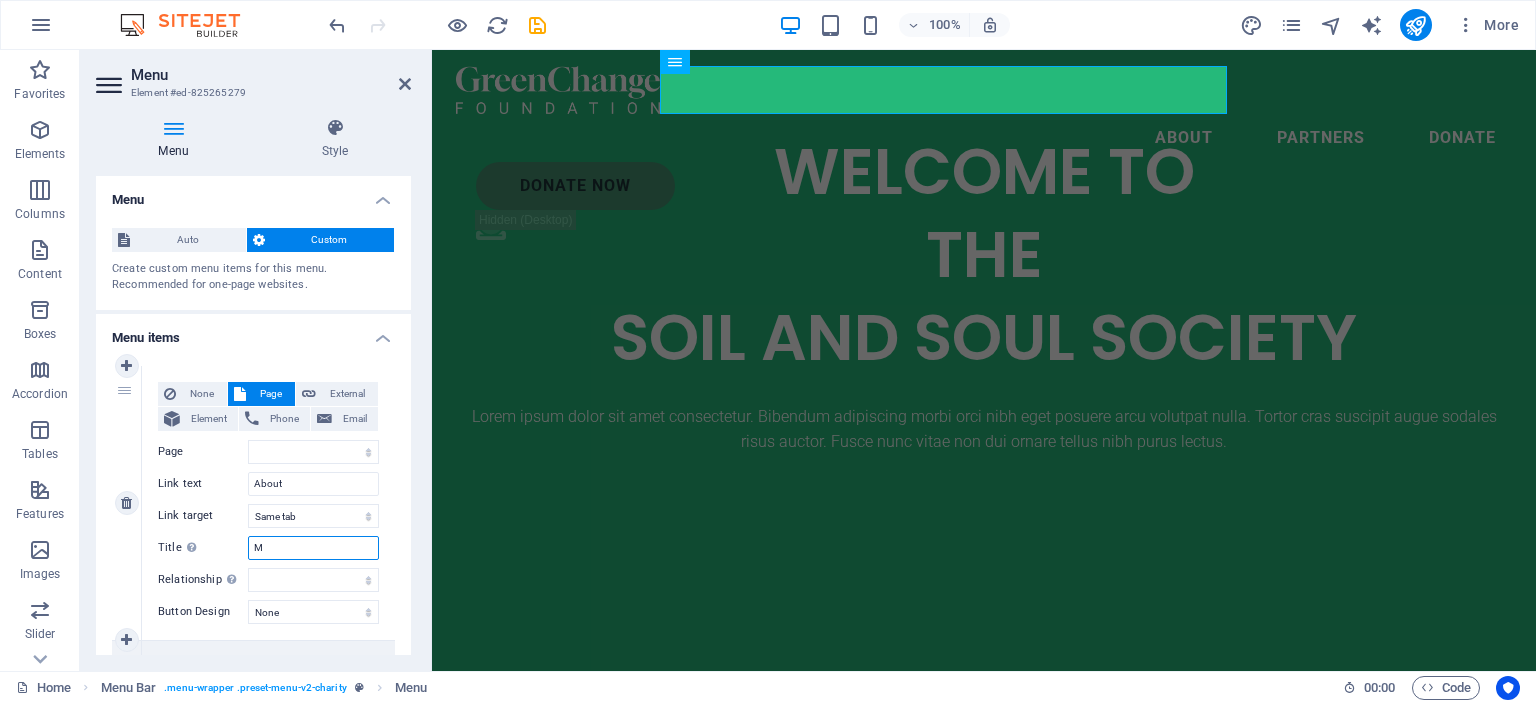 type 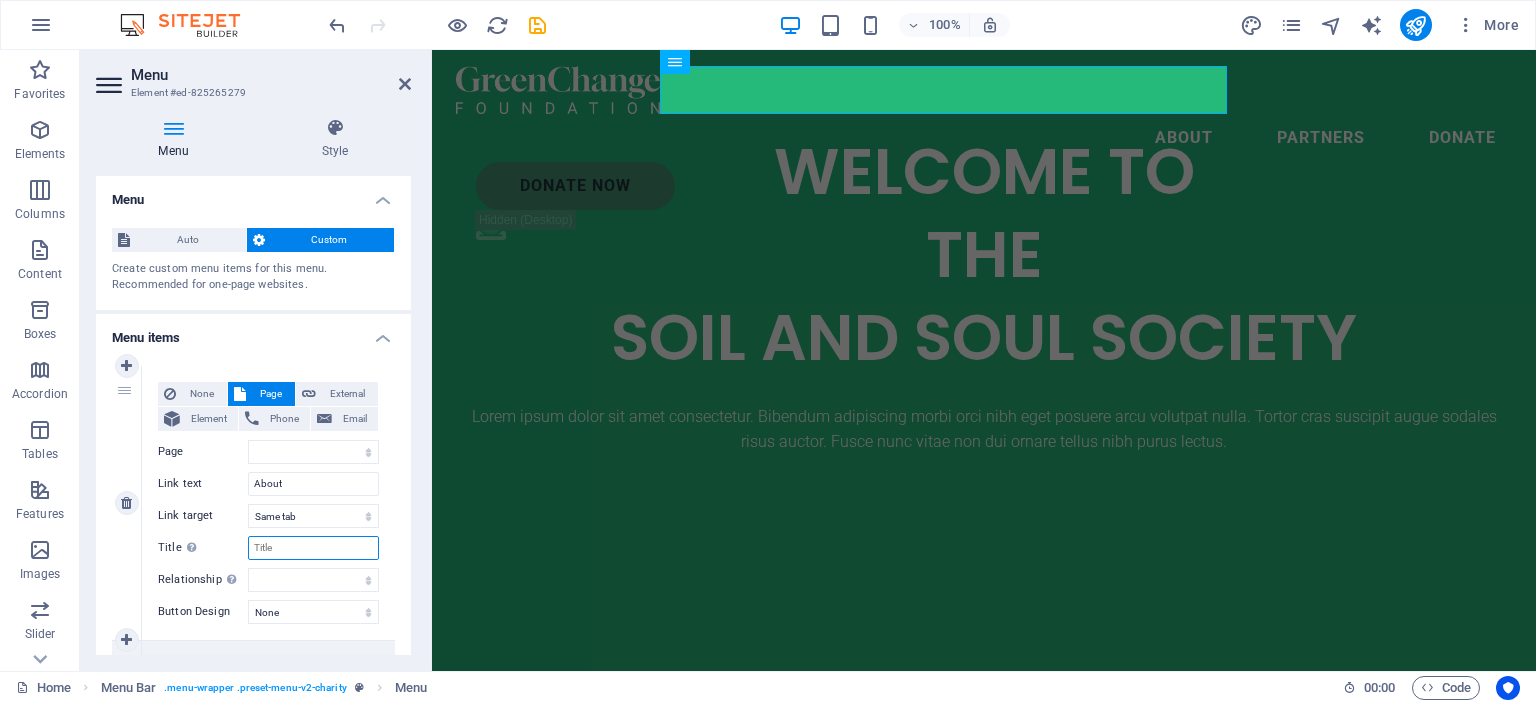 select 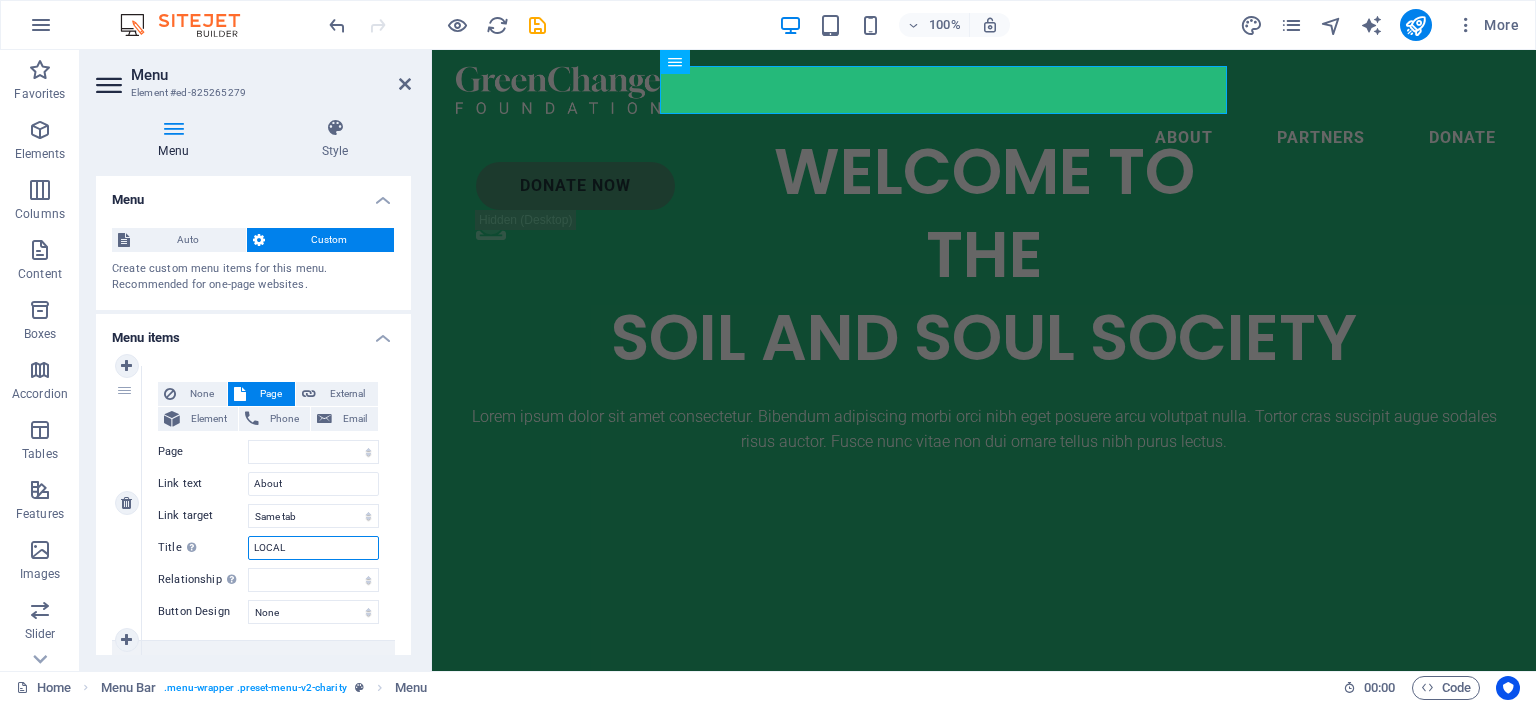 type on "LOCAL" 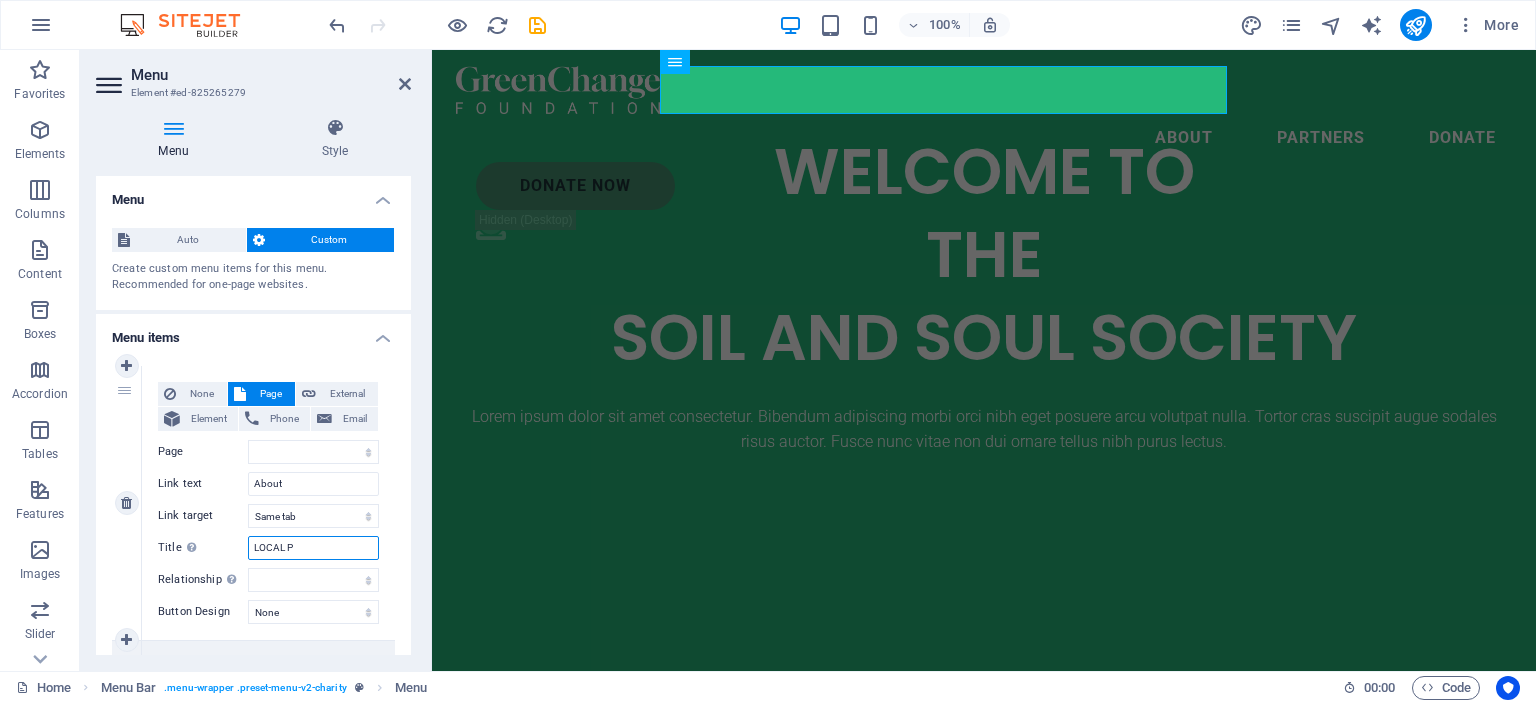 type on "LOCAL PA" 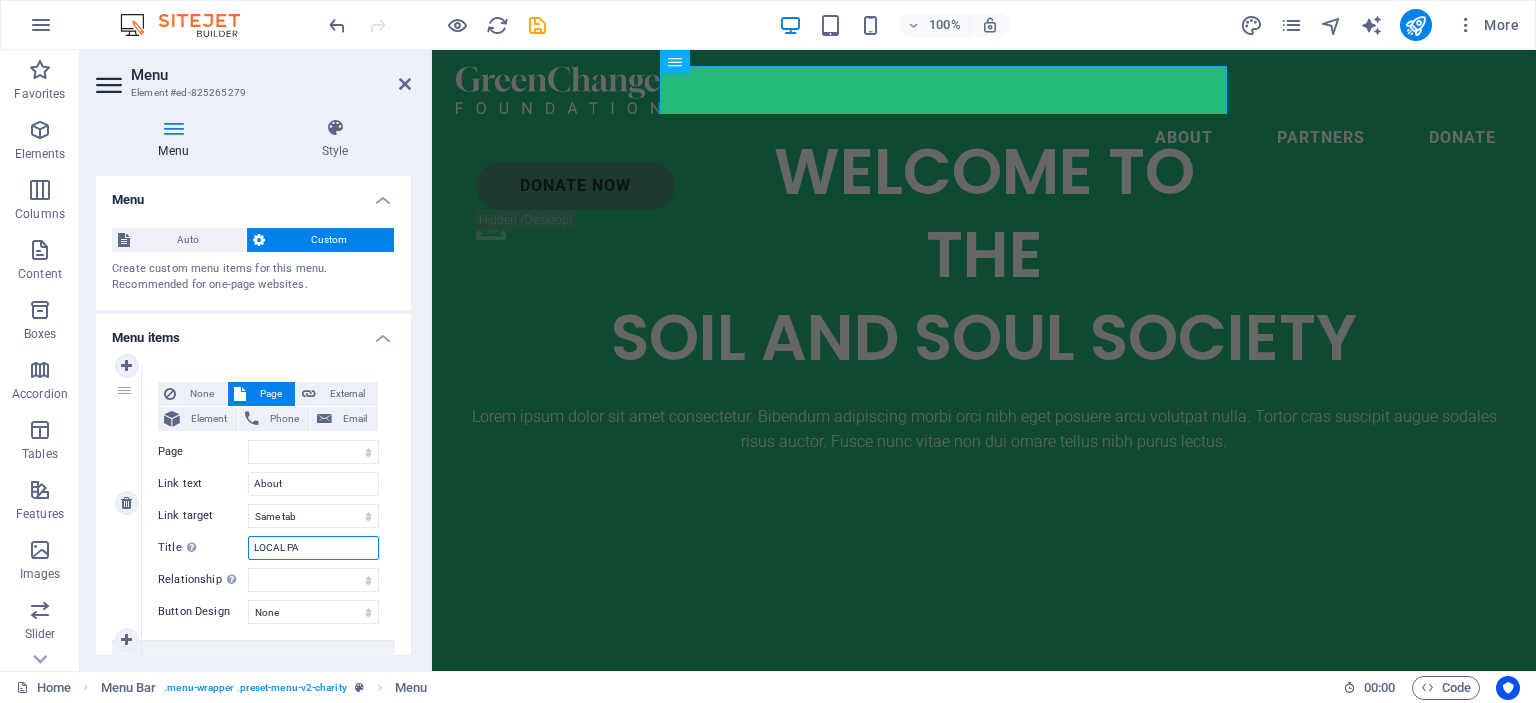 select 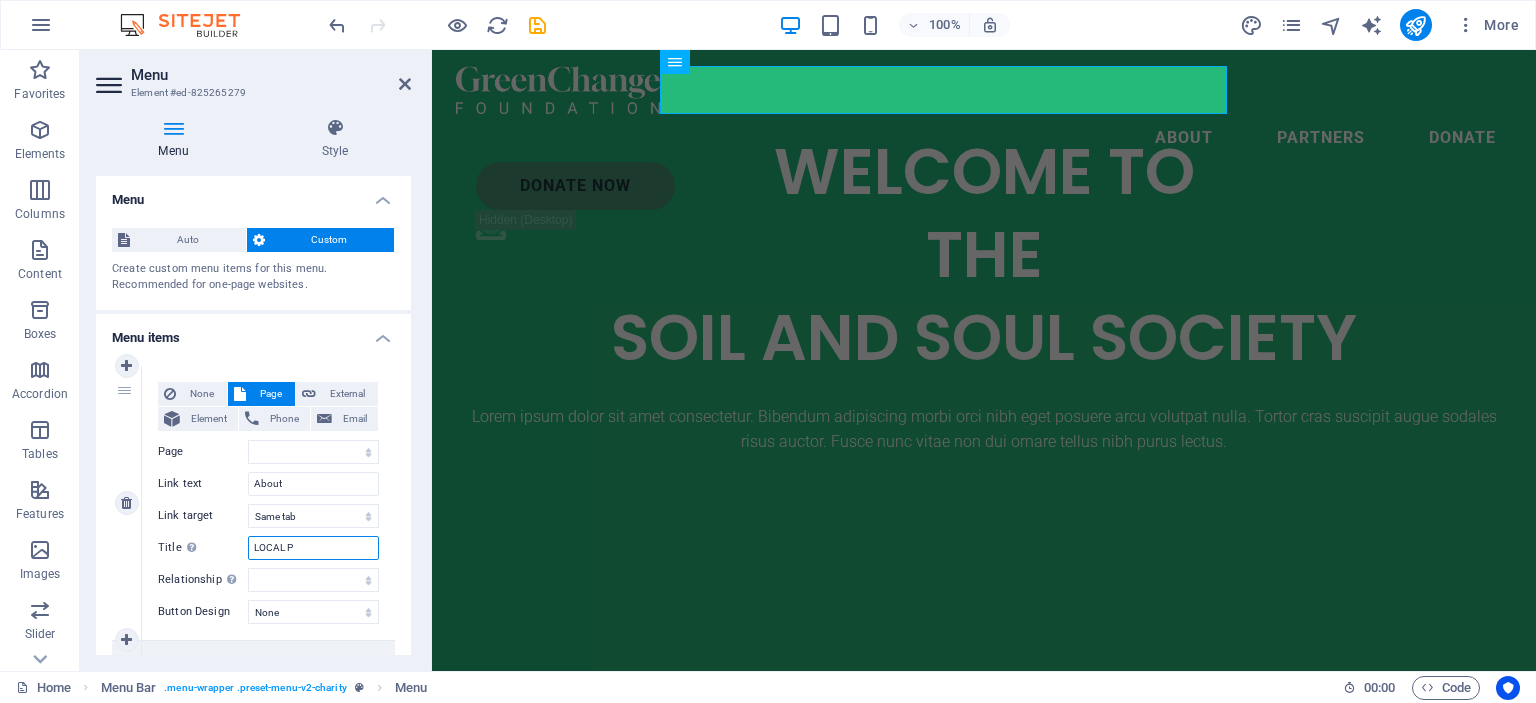 type on "LOCAL PL" 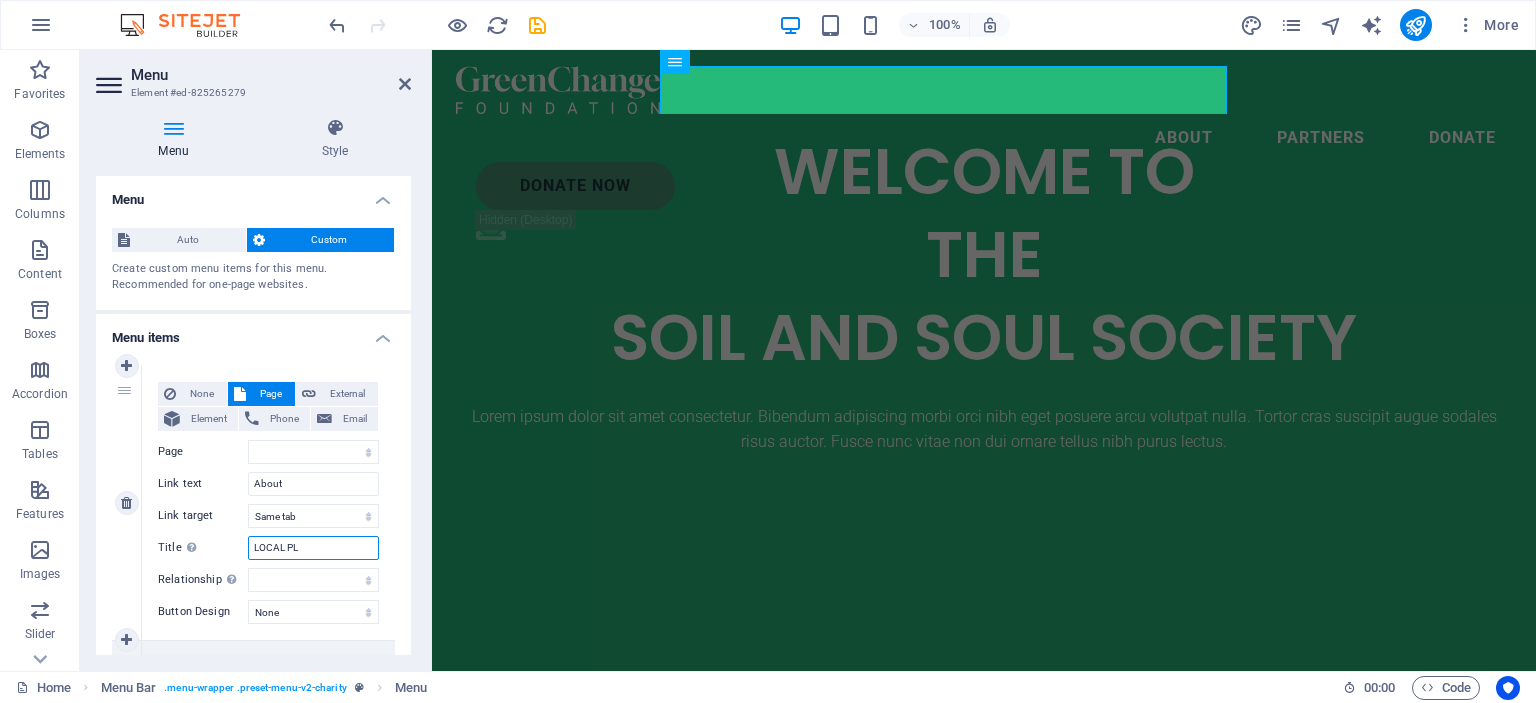 select 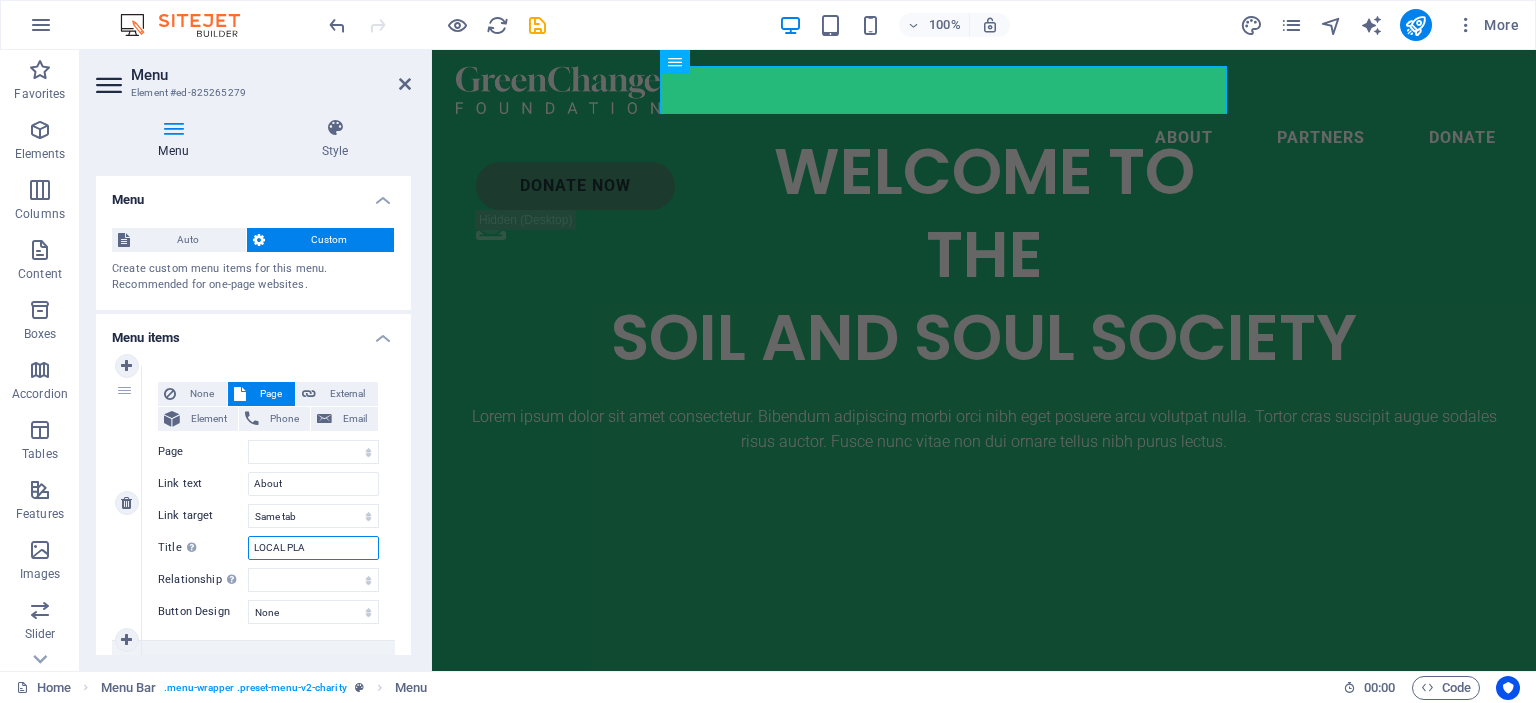 type on "LOCAL PLAN" 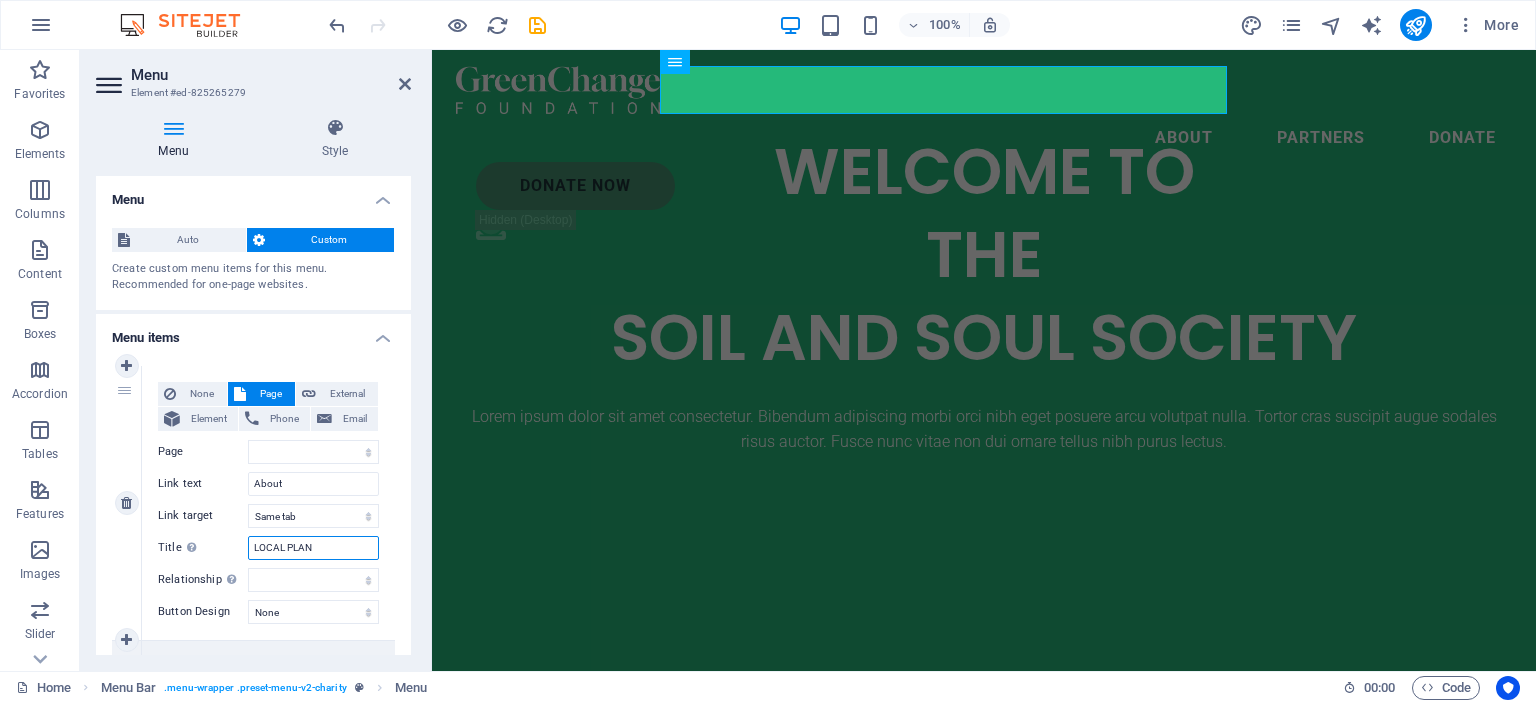 select 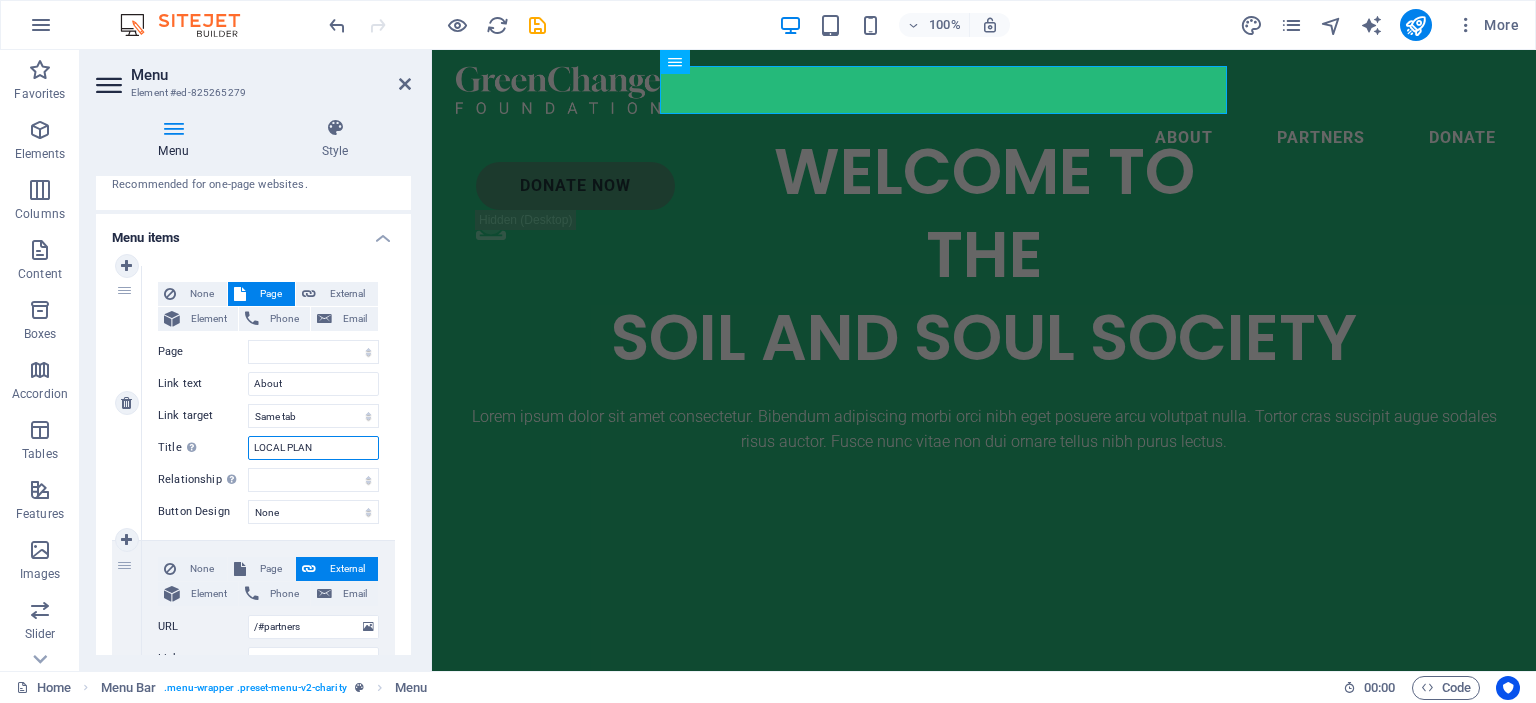 scroll, scrollTop: 200, scrollLeft: 0, axis: vertical 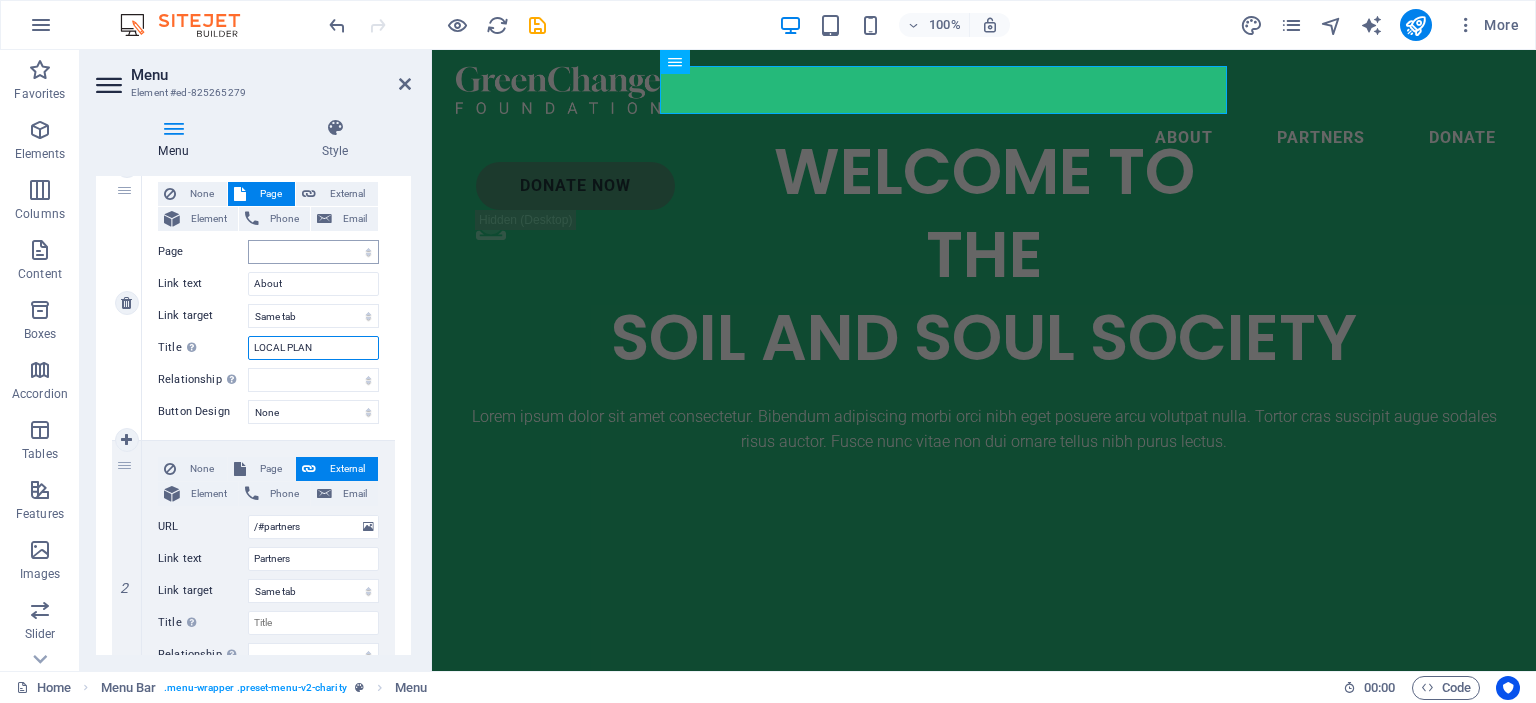 type on "LOCAL PLAN" 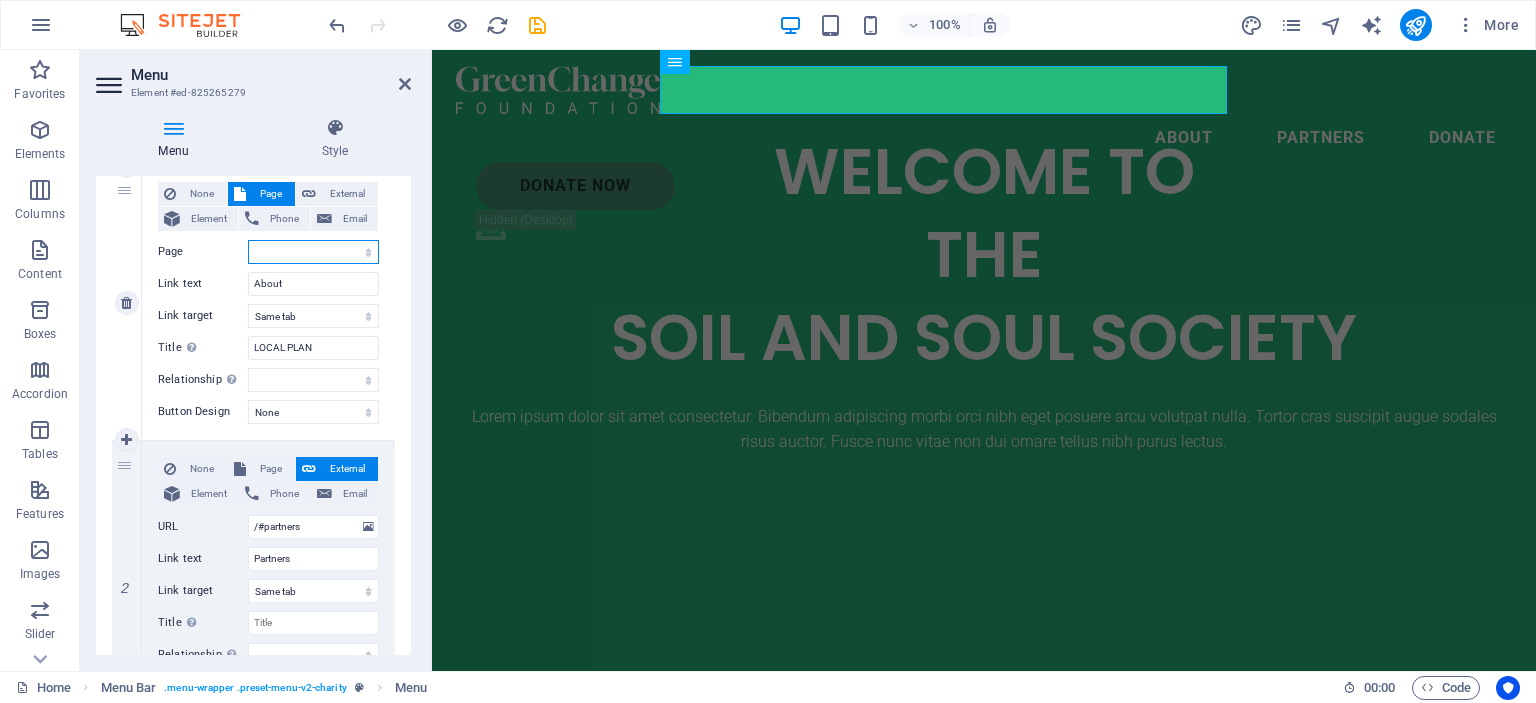 click on "Home Legal Notice Privacy Subpage" at bounding box center [313, 252] 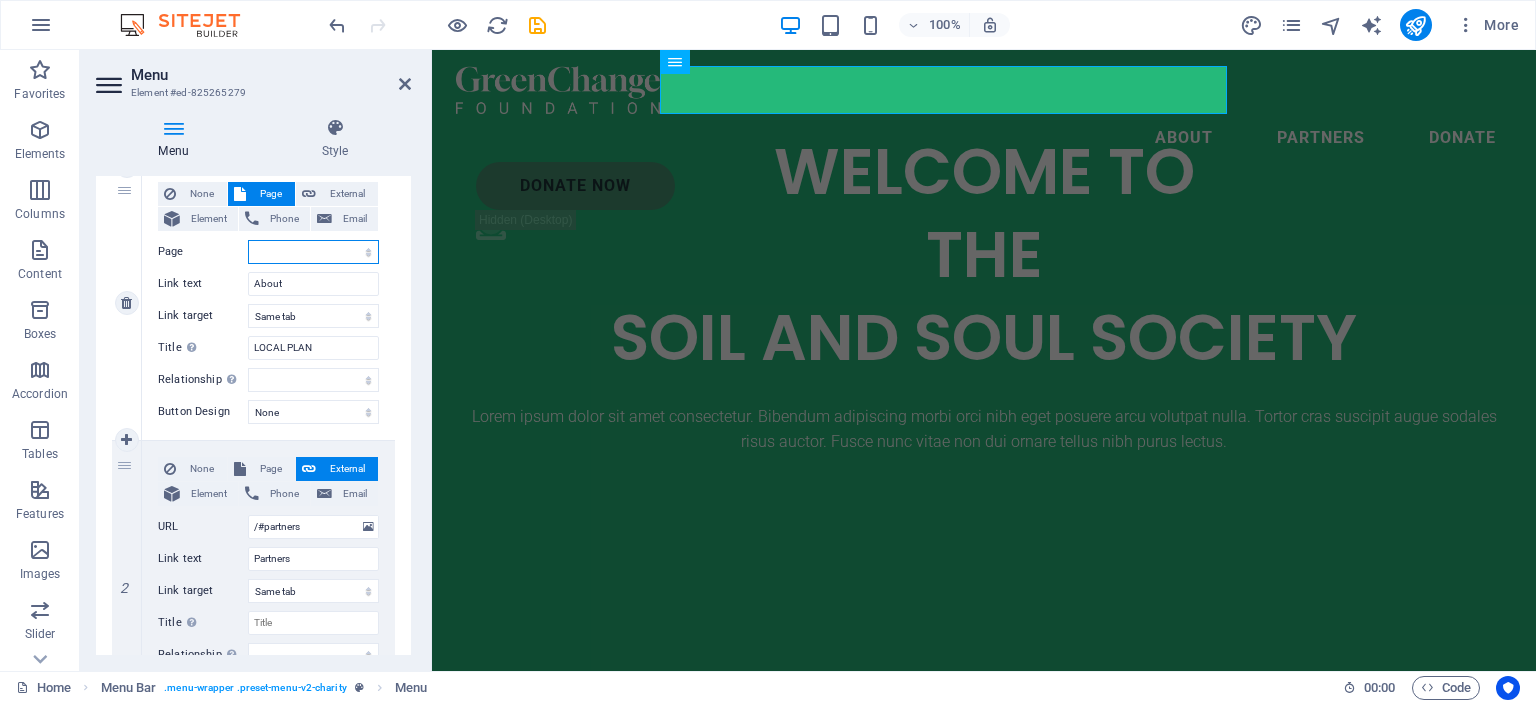 click on "Home Legal Notice Privacy Subpage" at bounding box center [313, 252] 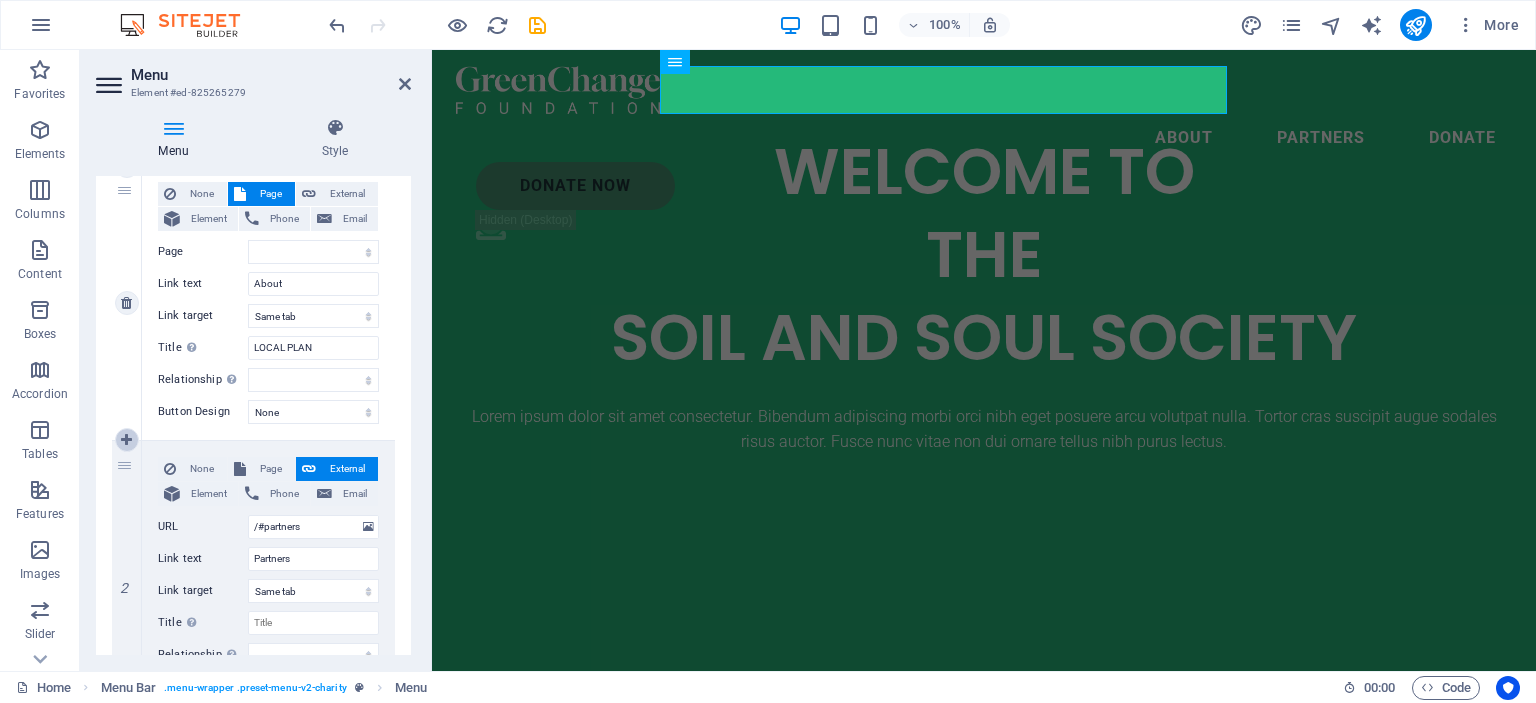 click at bounding box center [126, 440] 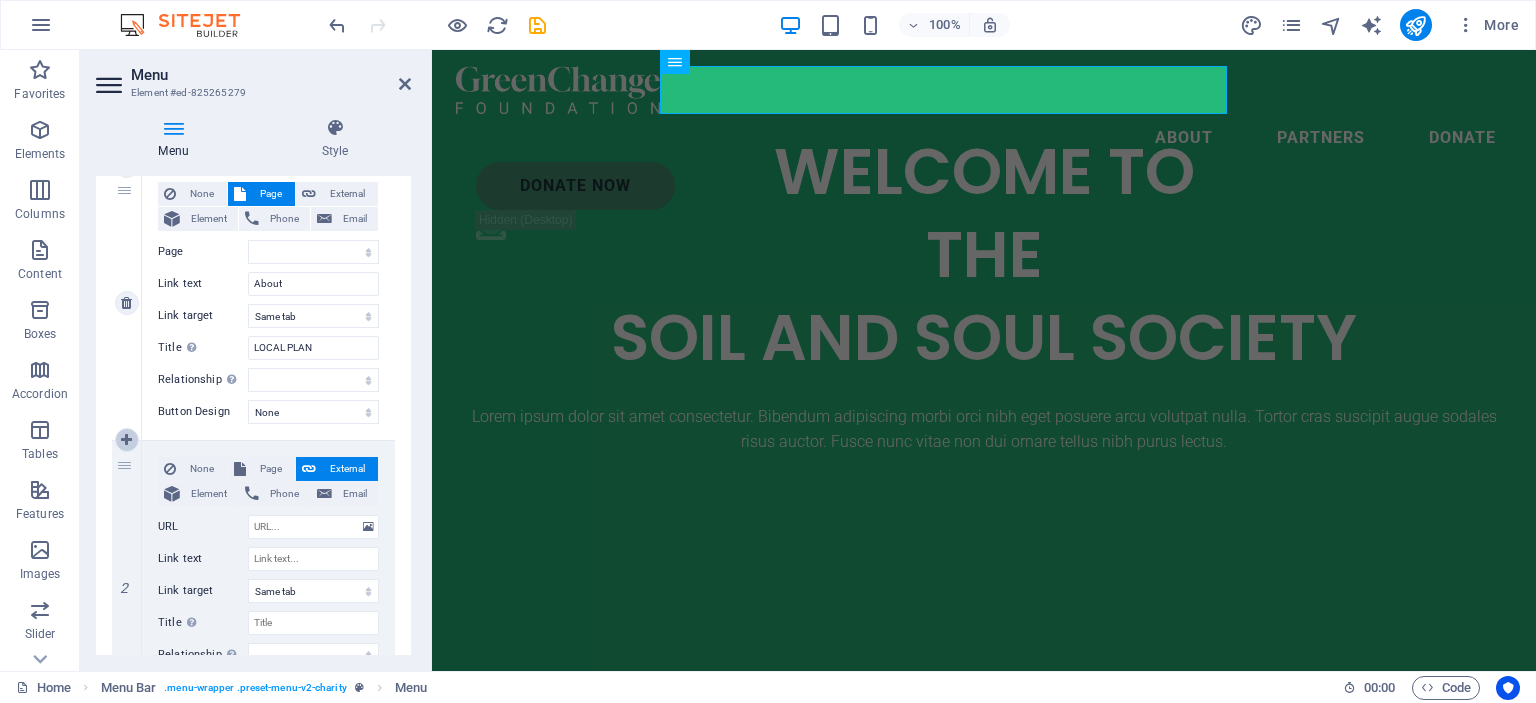 select 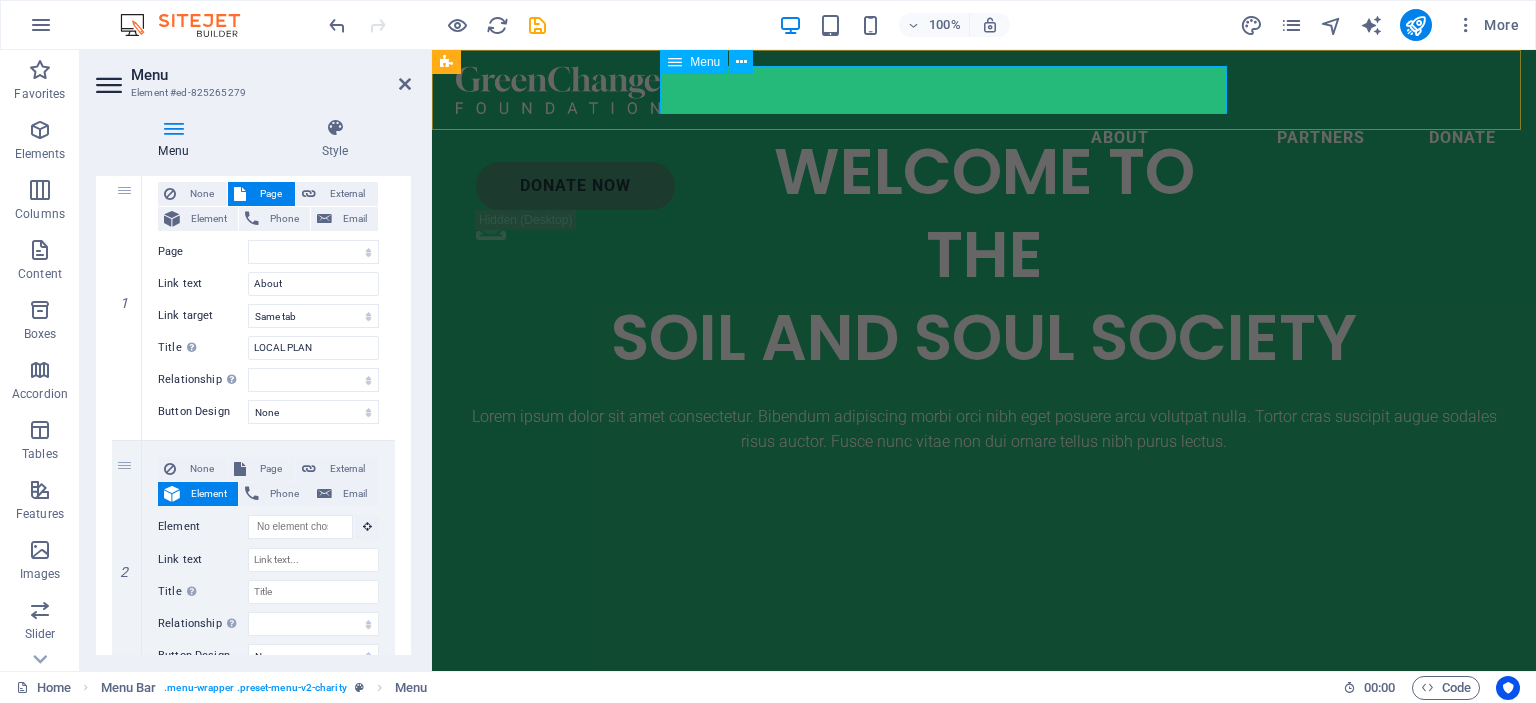 click on "About Partners Donate" at bounding box center [984, 138] 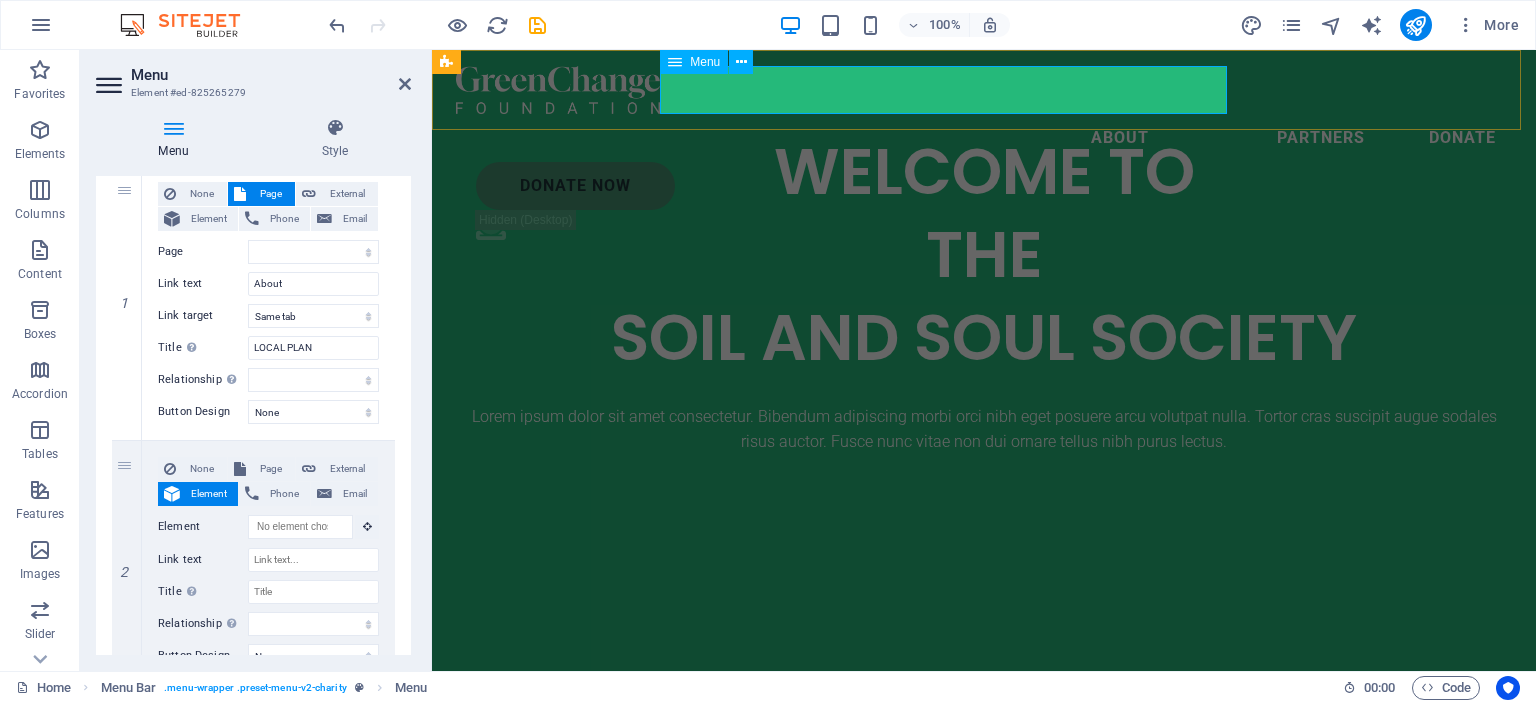 click on "About Partners Donate" at bounding box center [984, 138] 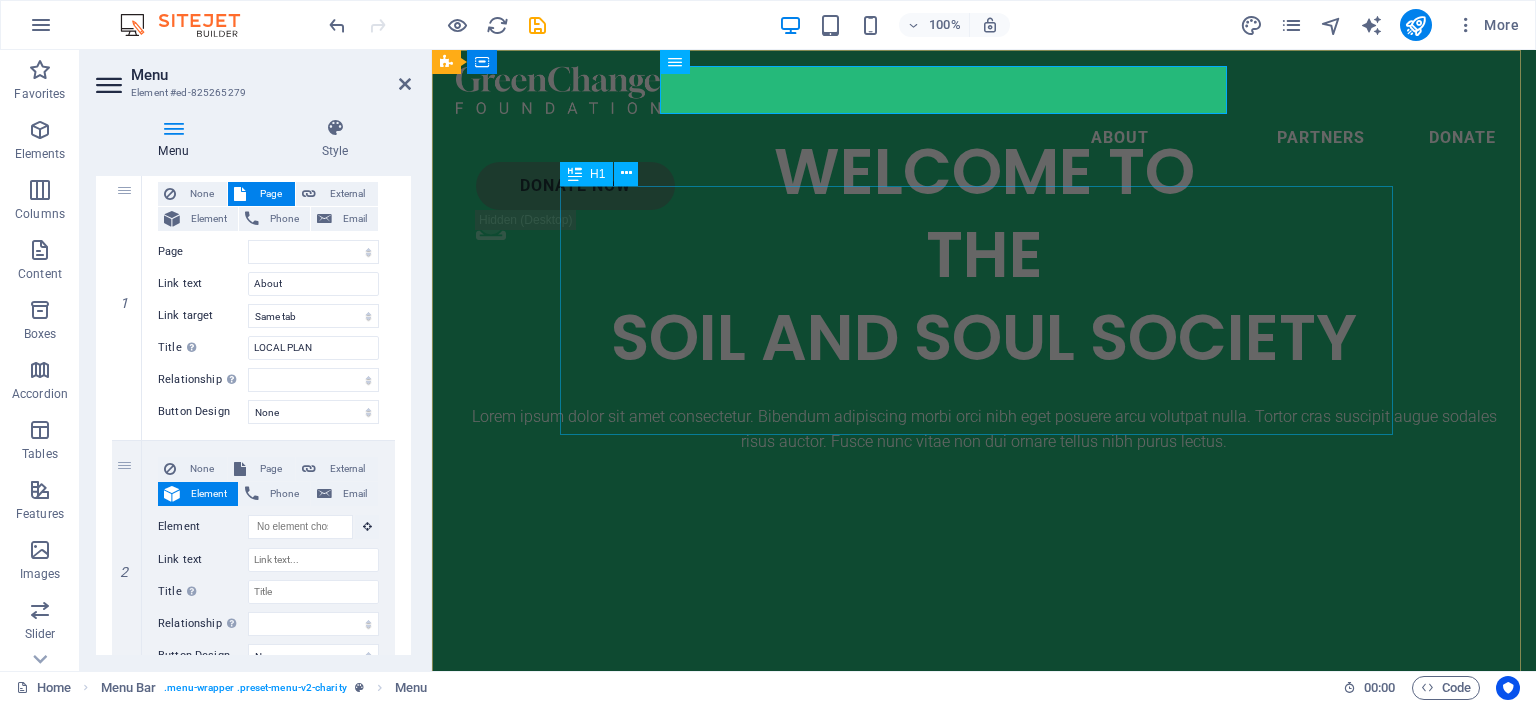 click on "WELCOME TO  THE  SOIL AND SOUL SOCIETY Lorem ipsum dolor sit amet consectetur. Bibendum adipiscing morbi orci nibh eget posuere arcu volutpat nulla. Tortor cras suscipit augue sodales risus auctor. Fusce nunc vitae non dui ornare tellus nibh purus lectus." at bounding box center (984, 292) 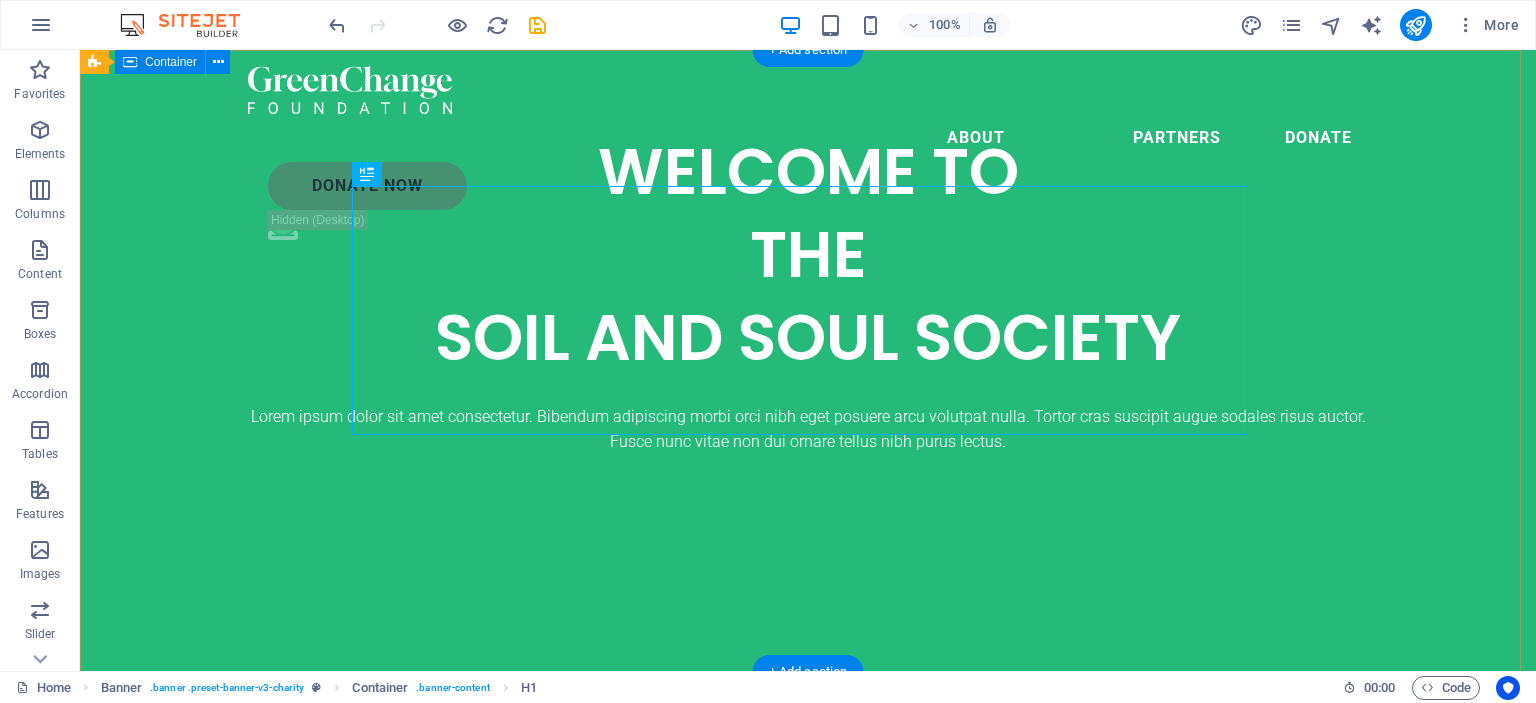 click on "WELCOME TO  THE  SOIL AND SOUL SOCIETY Lorem ipsum dolor sit amet consectetur. Bibendum adipiscing morbi orci nibh eget posuere arcu volutpat nulla. Tortor cras suscipit augue sodales risus auctor. Fusce nunc vitae non dui ornare tellus nibh purus lectus." at bounding box center (808, 292) 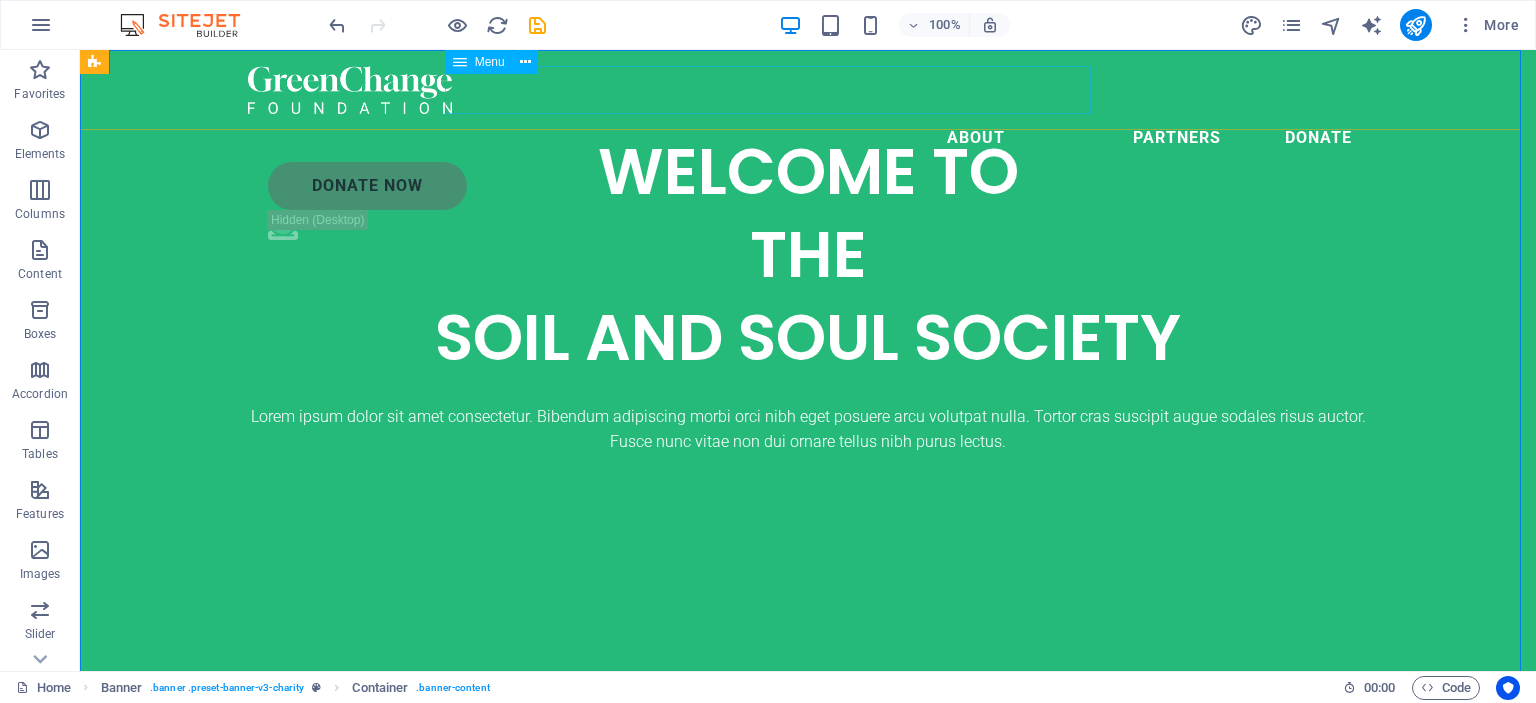 click on "About Partners Donate" at bounding box center (808, 138) 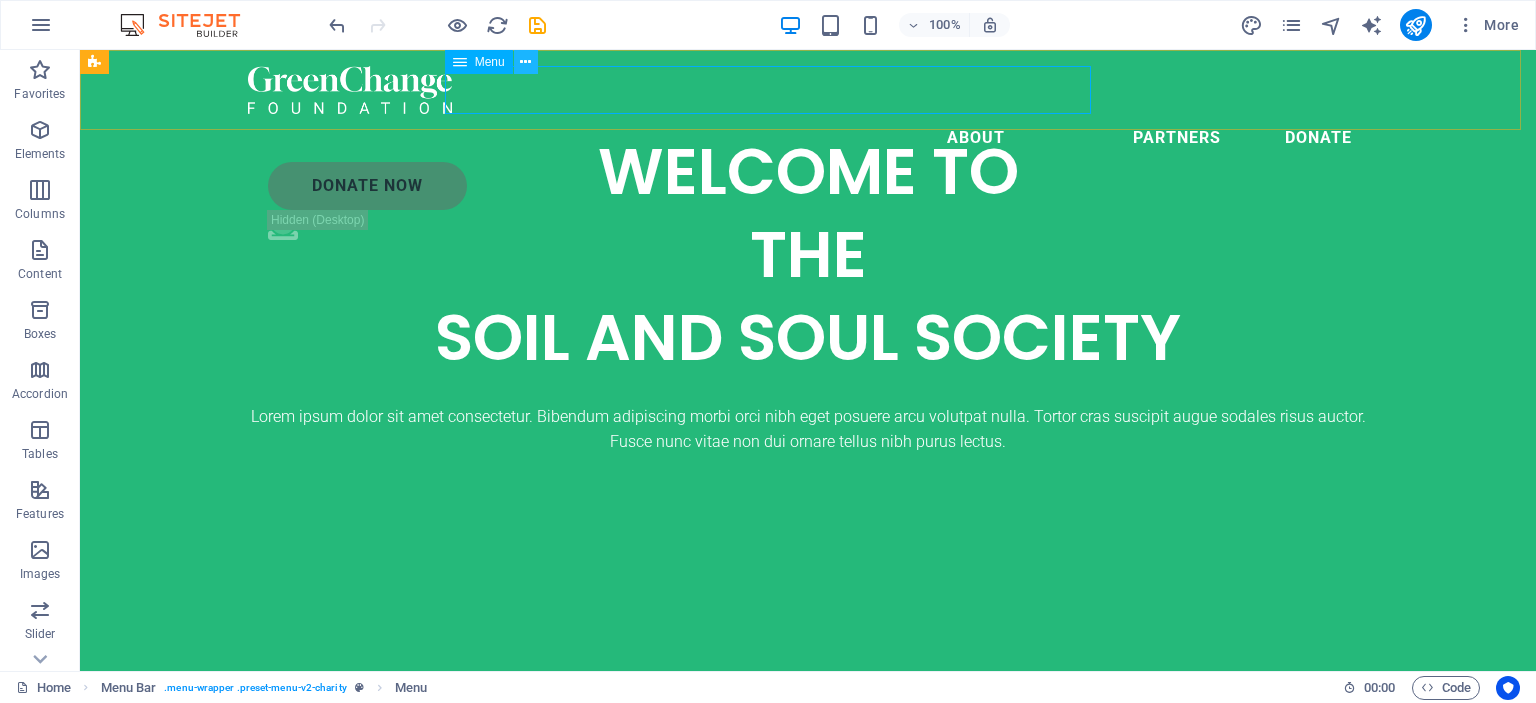 click at bounding box center (525, 62) 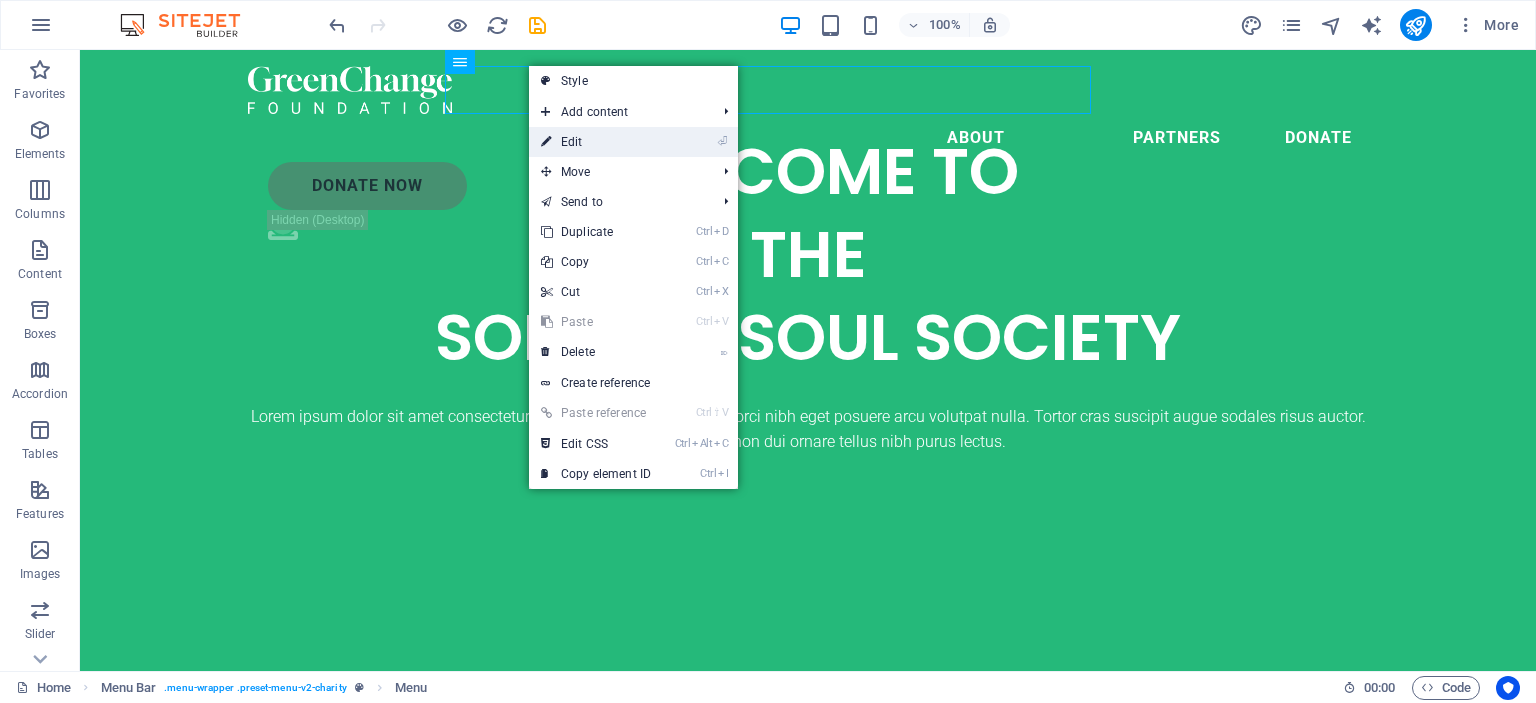 click on "⏎  Edit" at bounding box center (596, 142) 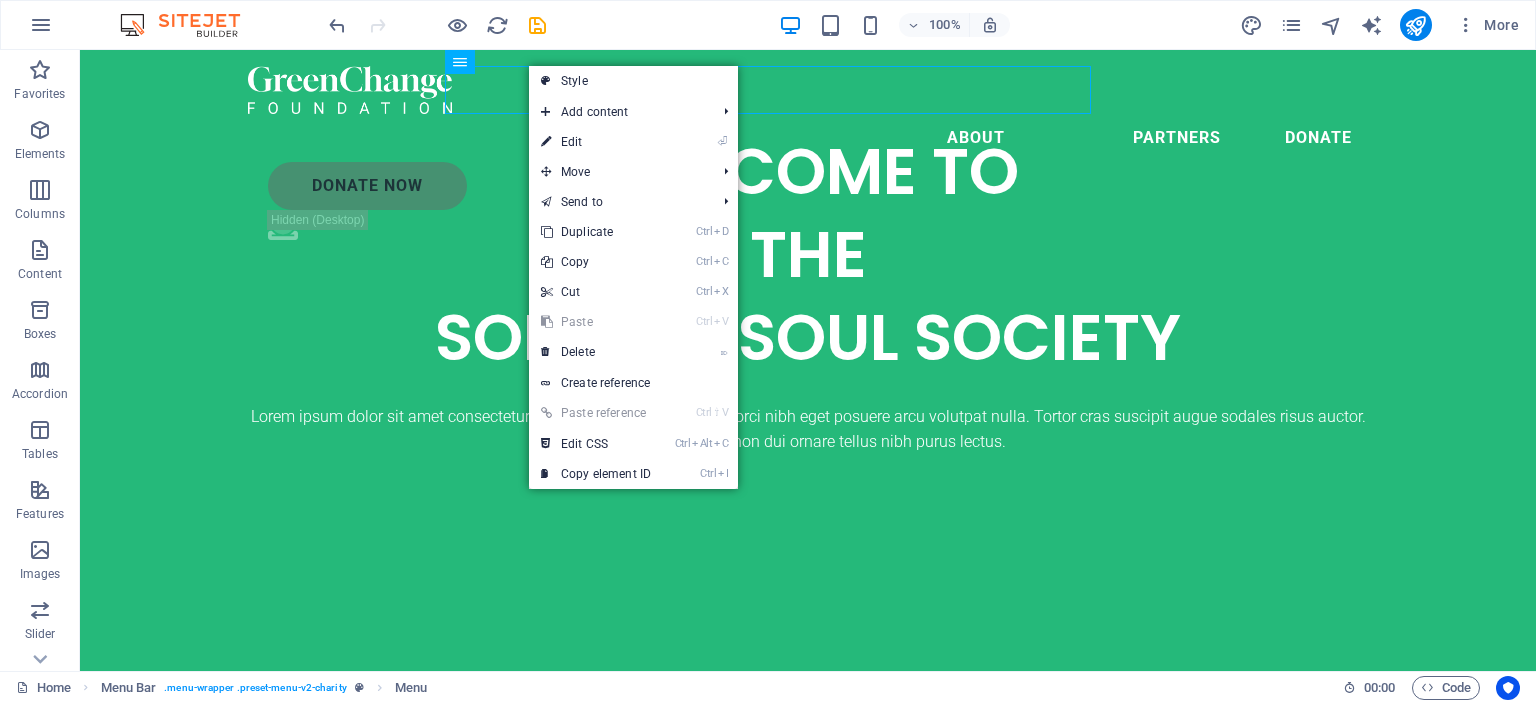 select 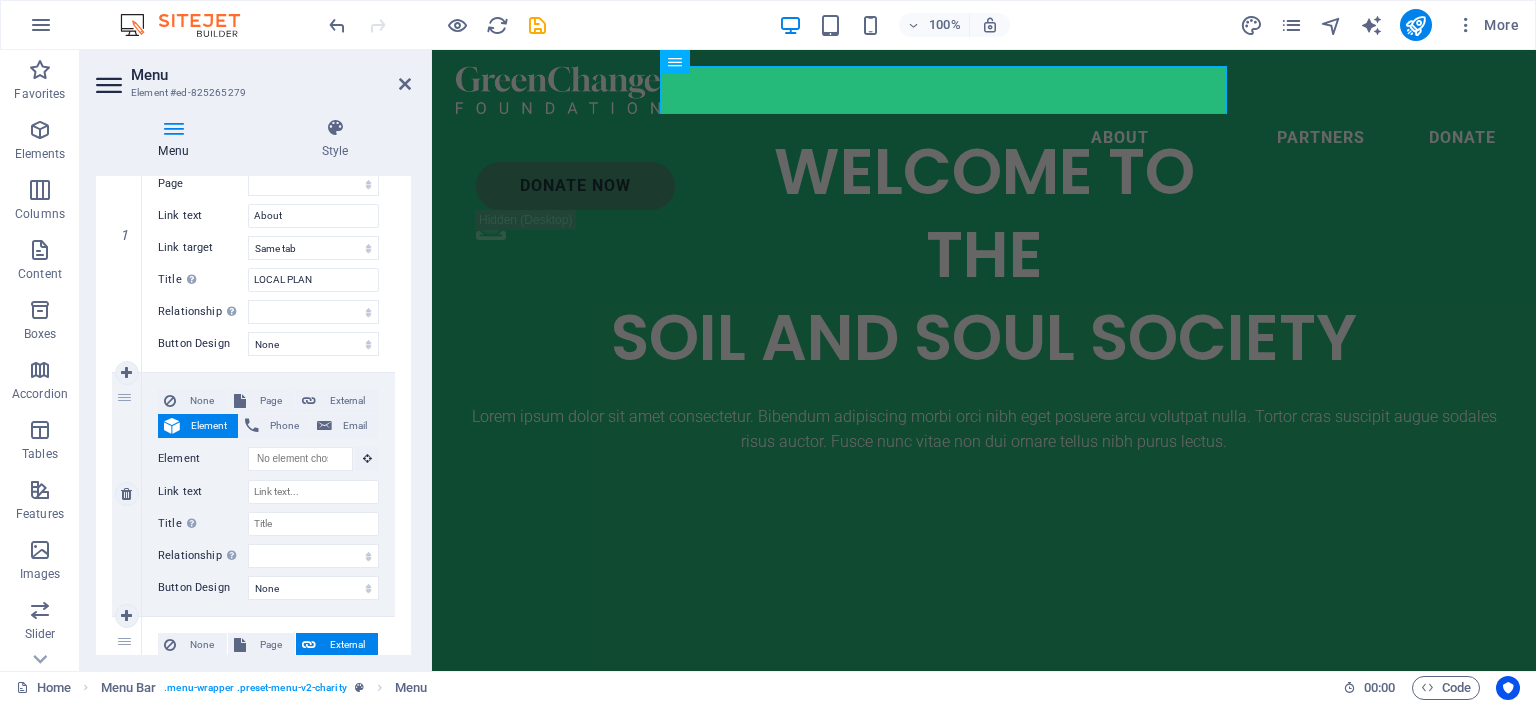 scroll, scrollTop: 300, scrollLeft: 0, axis: vertical 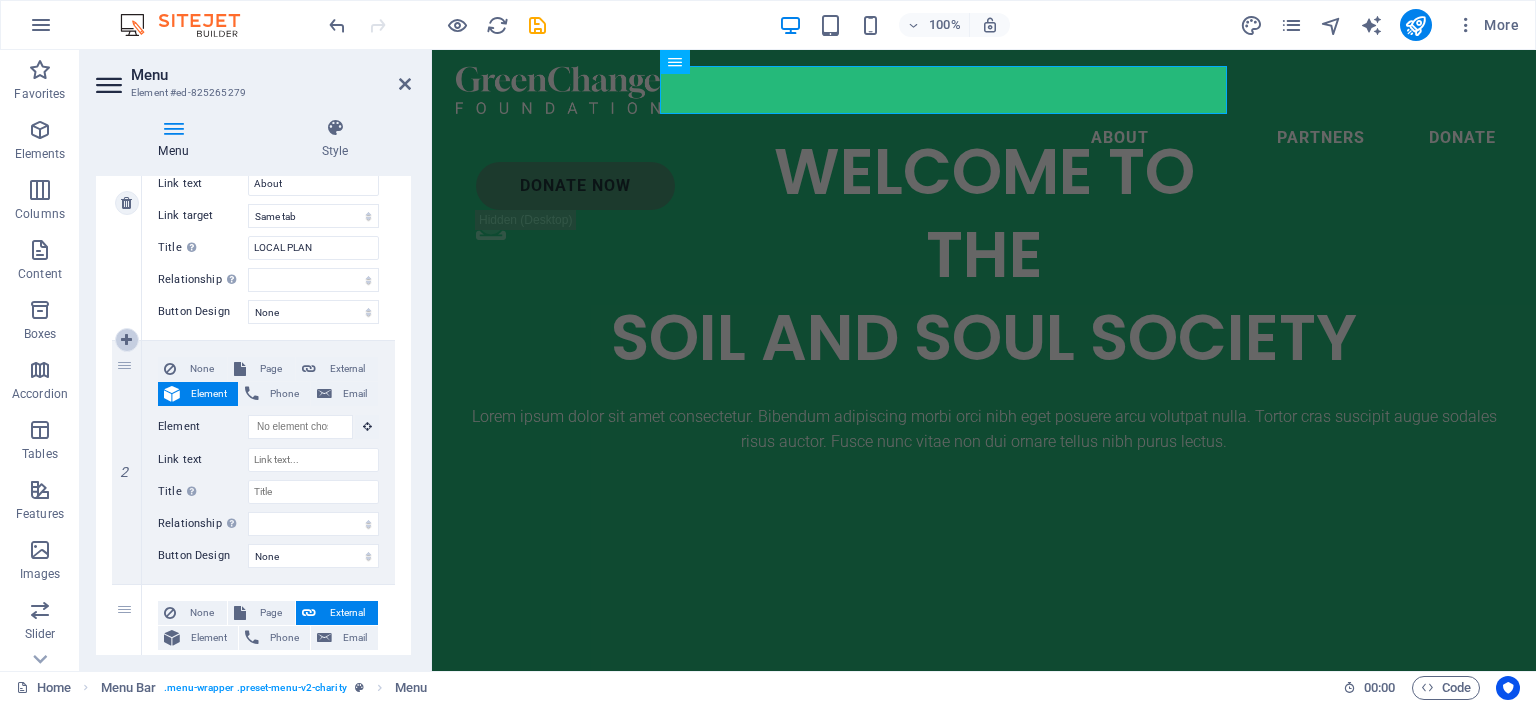 click at bounding box center (126, 340) 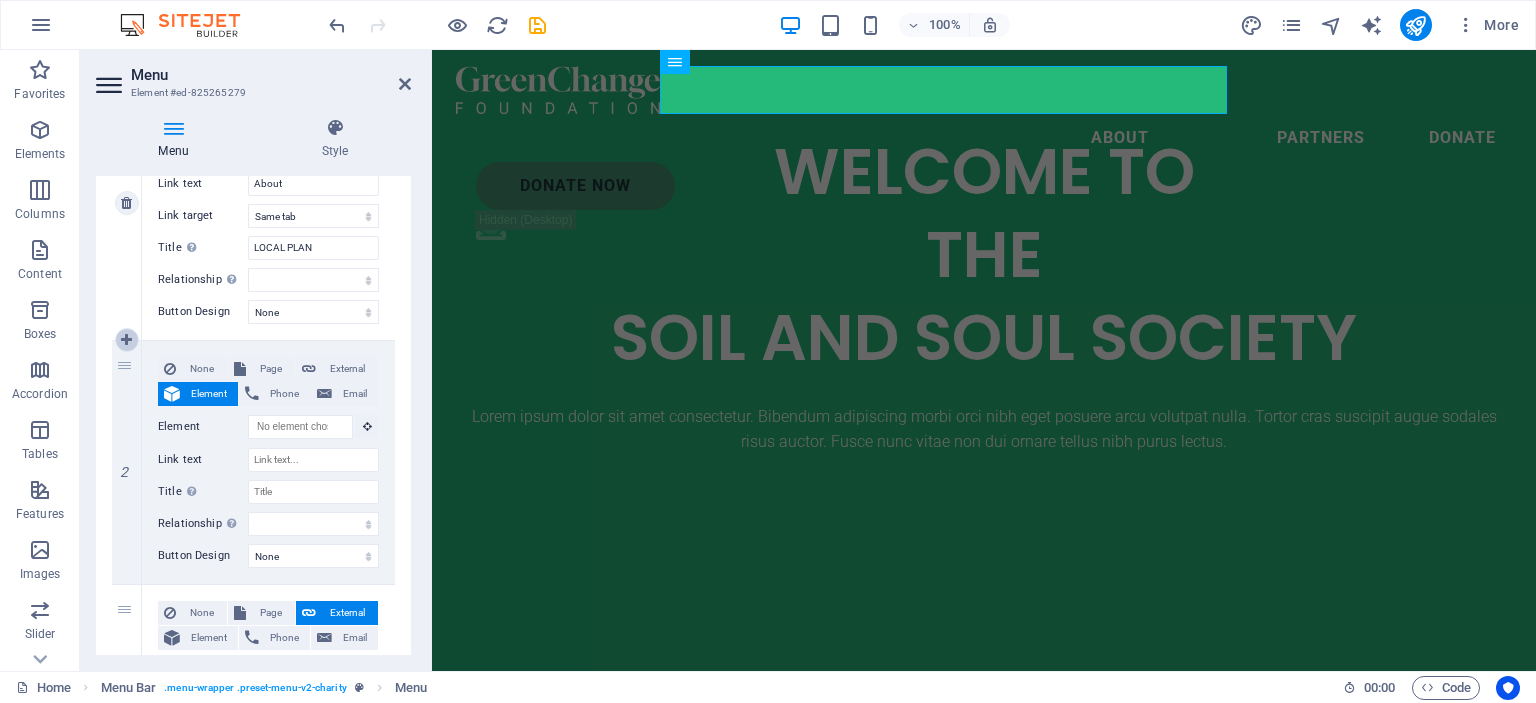 select 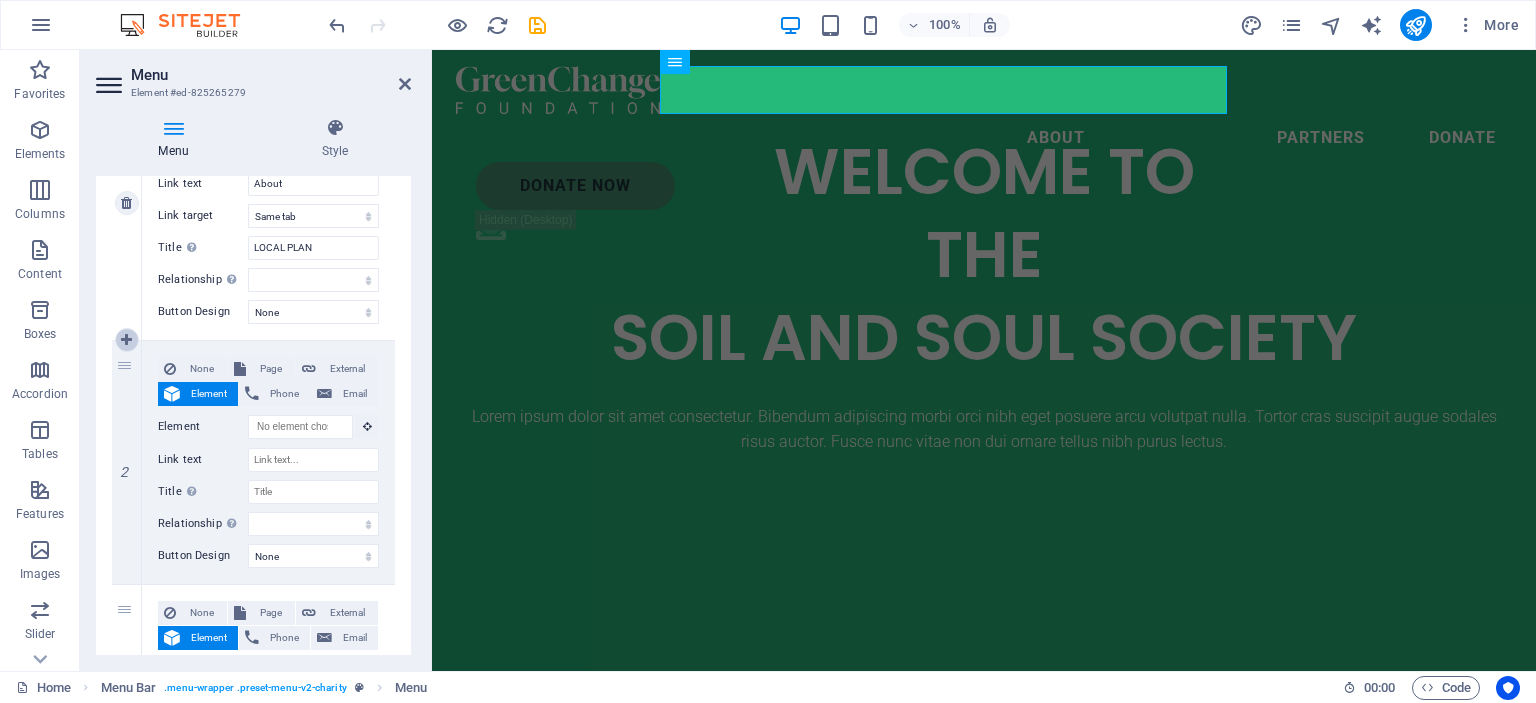 click at bounding box center [126, 340] 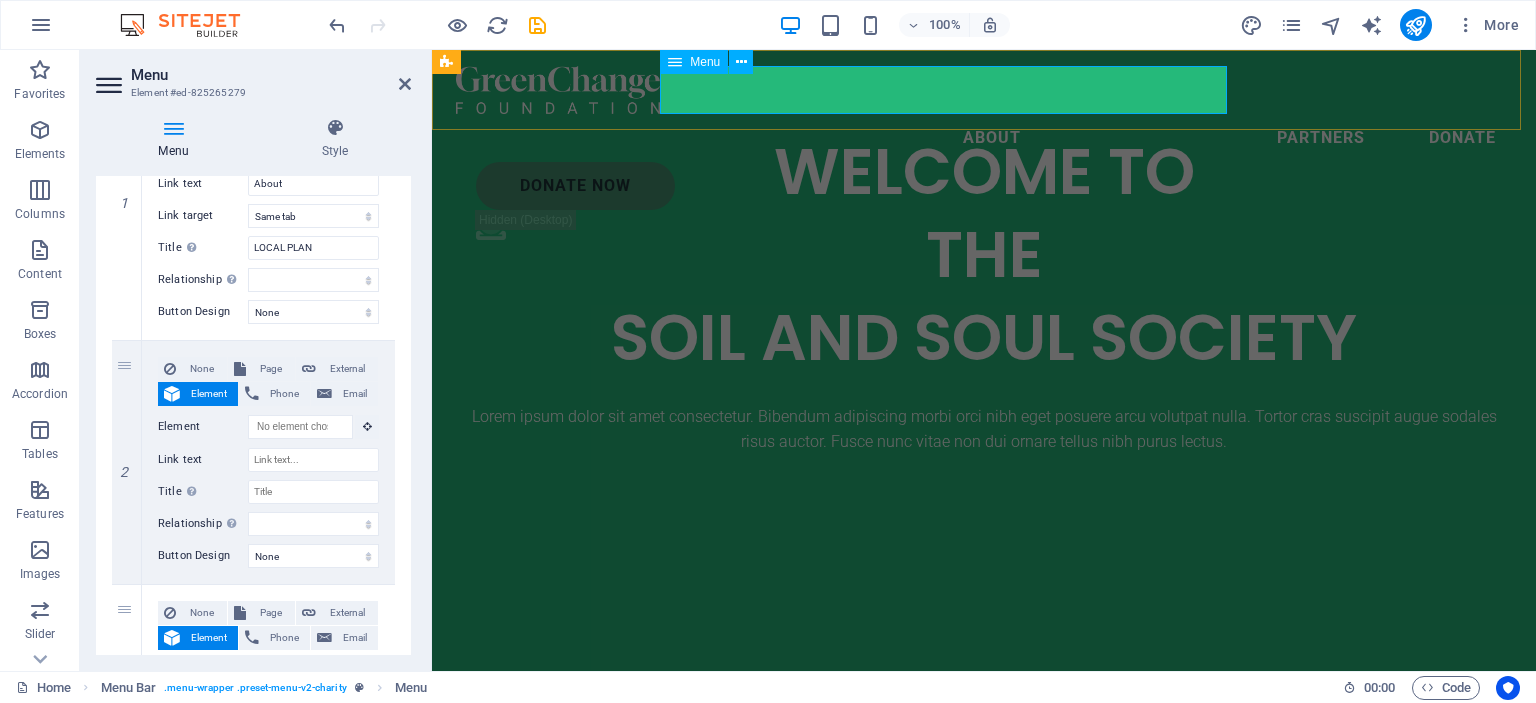 click on "About Partners Donate" at bounding box center [984, 138] 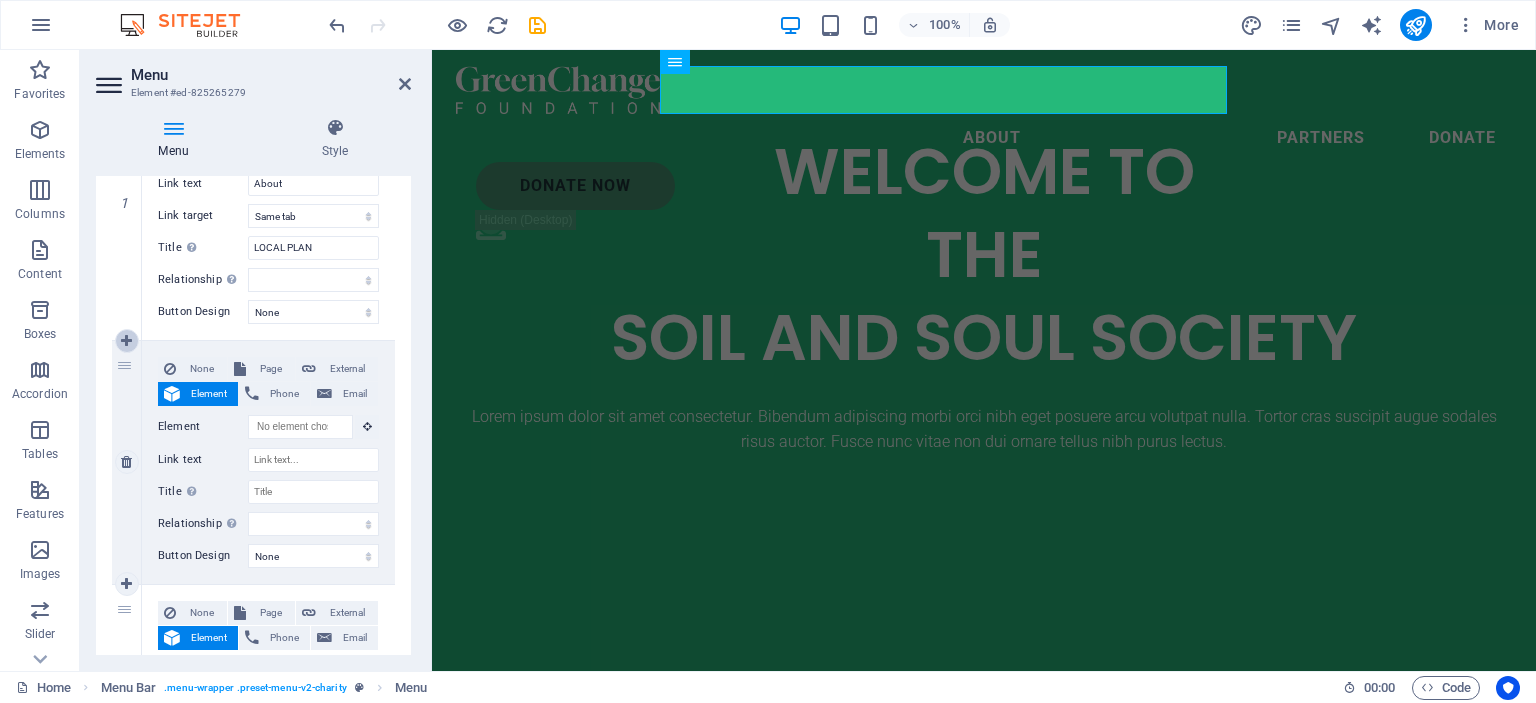click at bounding box center (126, 341) 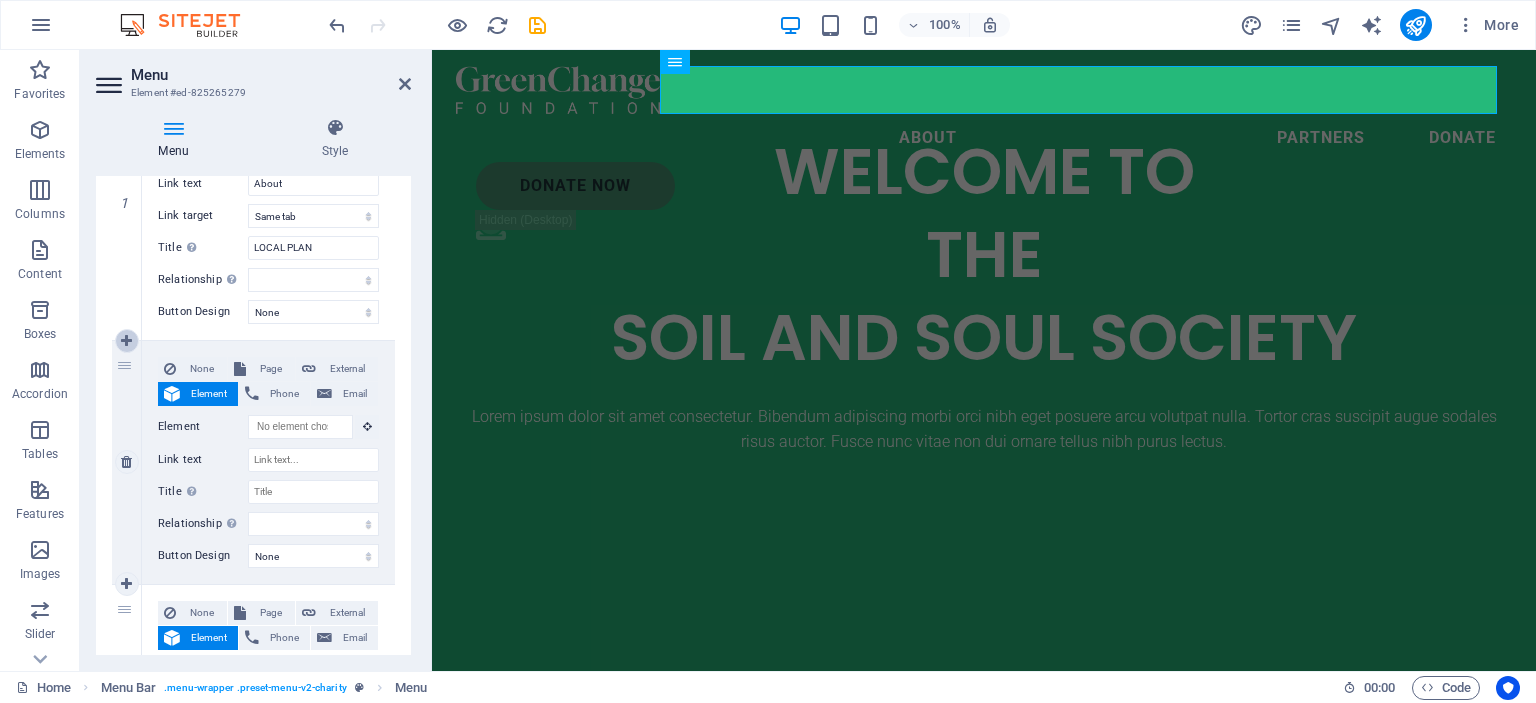 click at bounding box center [126, 341] 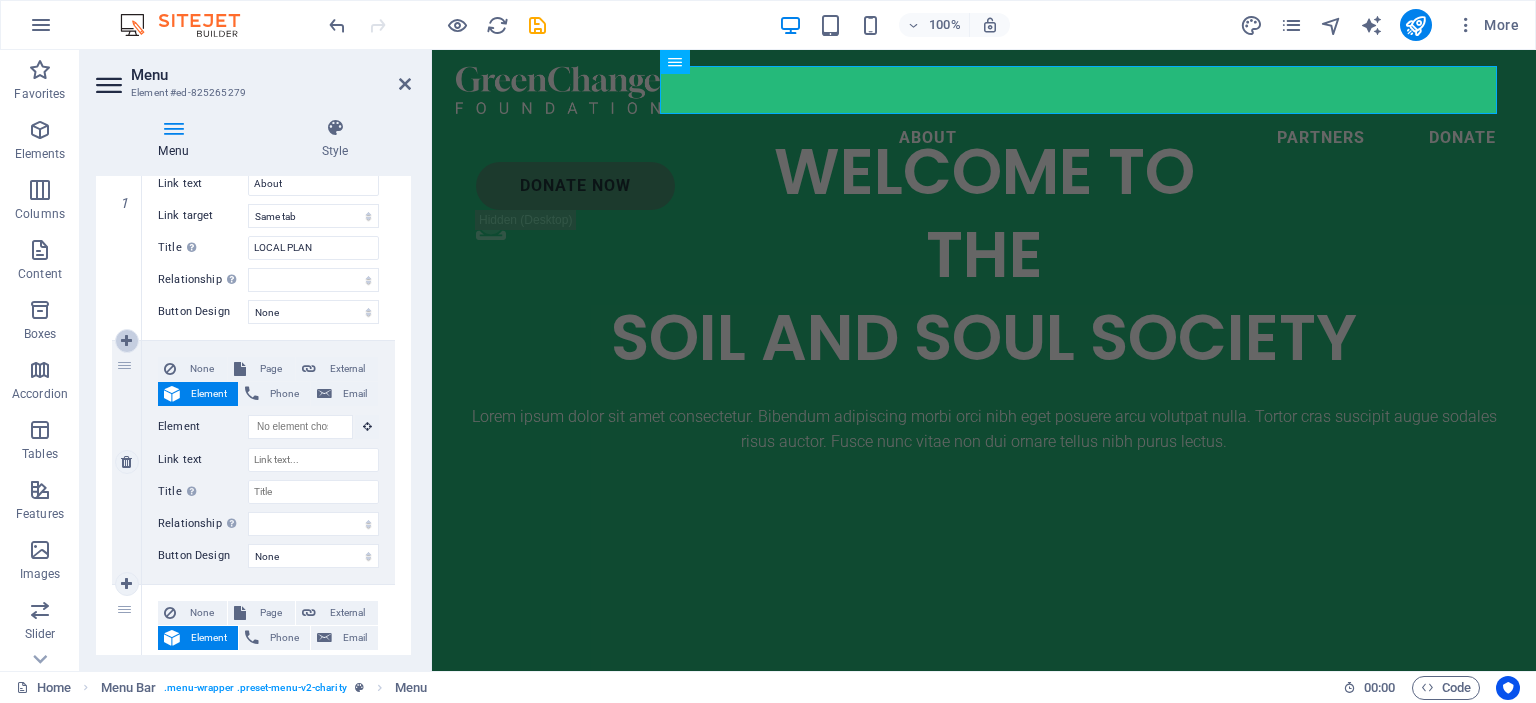 select 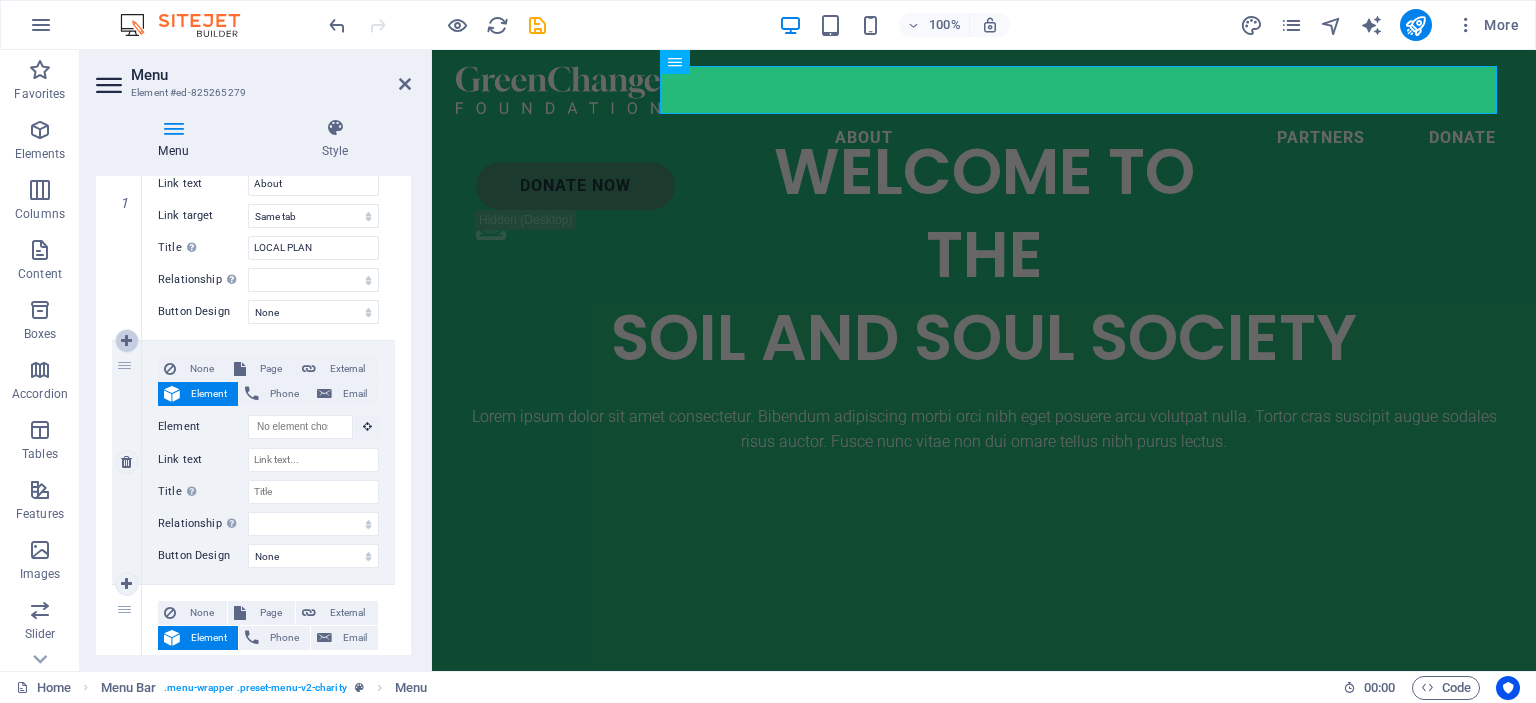 click at bounding box center (126, 341) 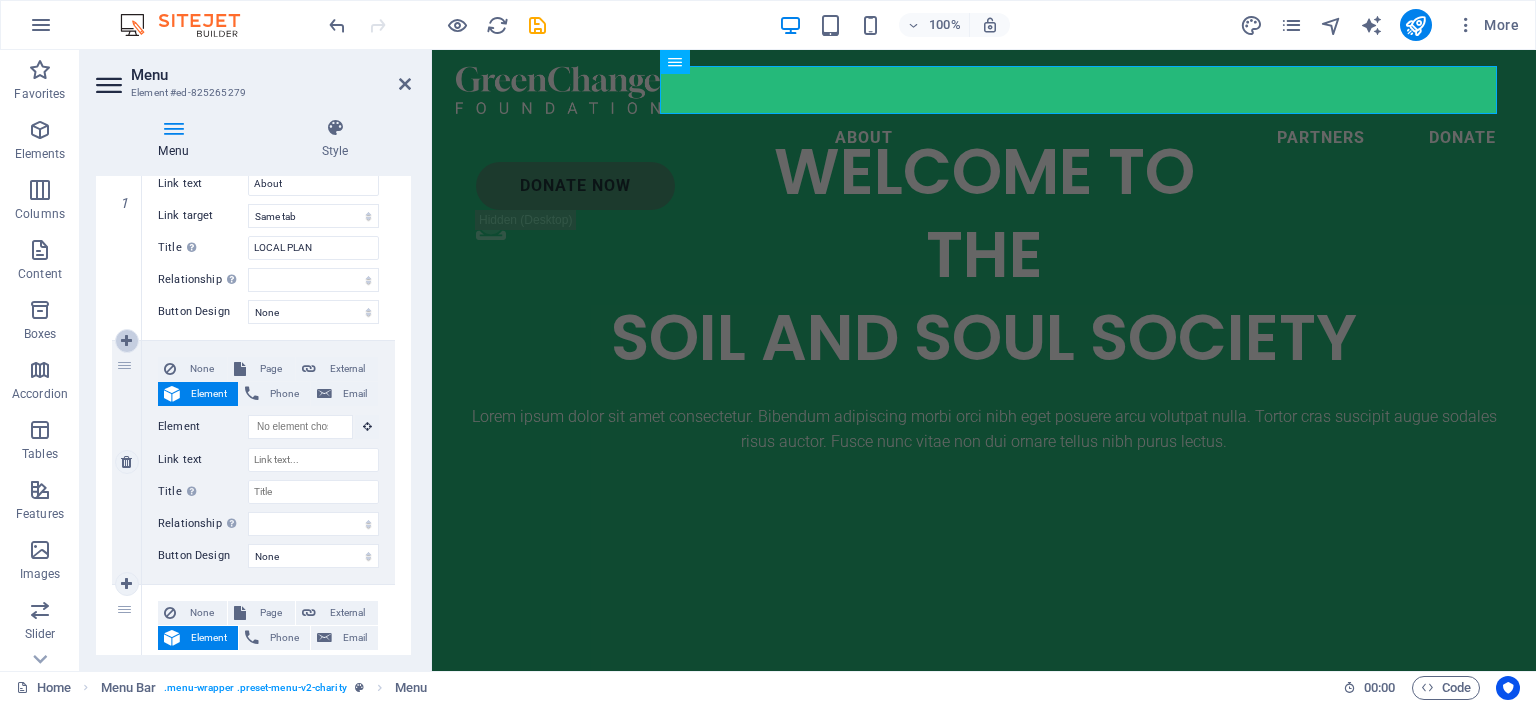 select 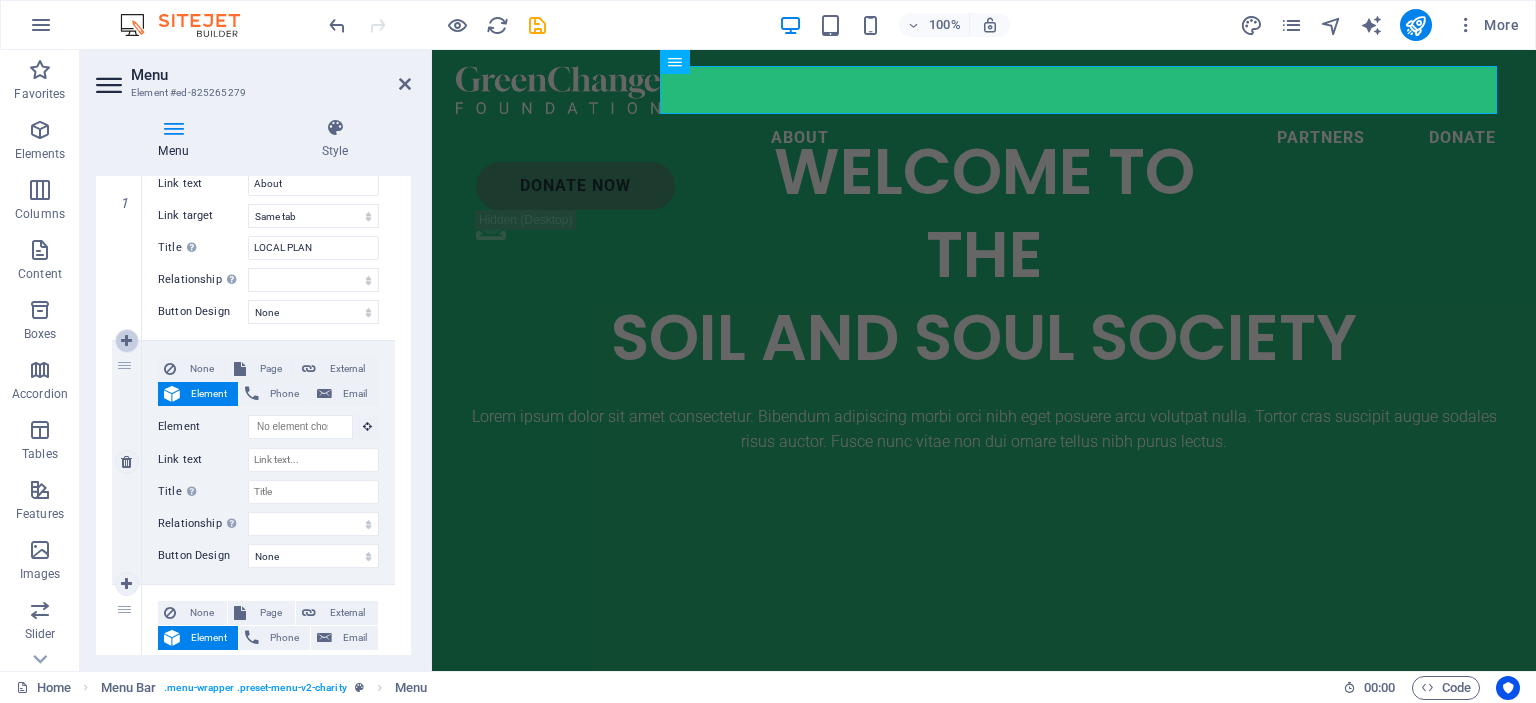 click at bounding box center (126, 341) 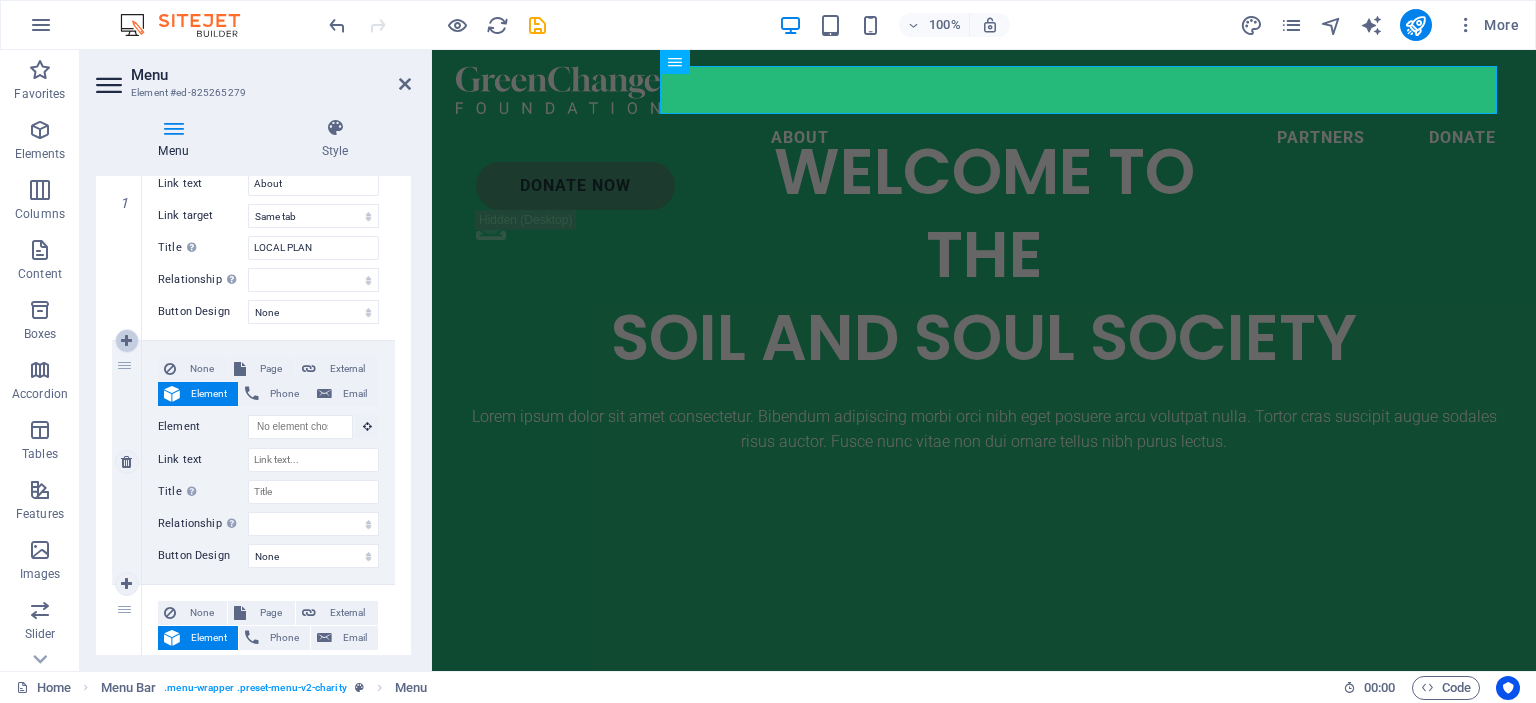 select 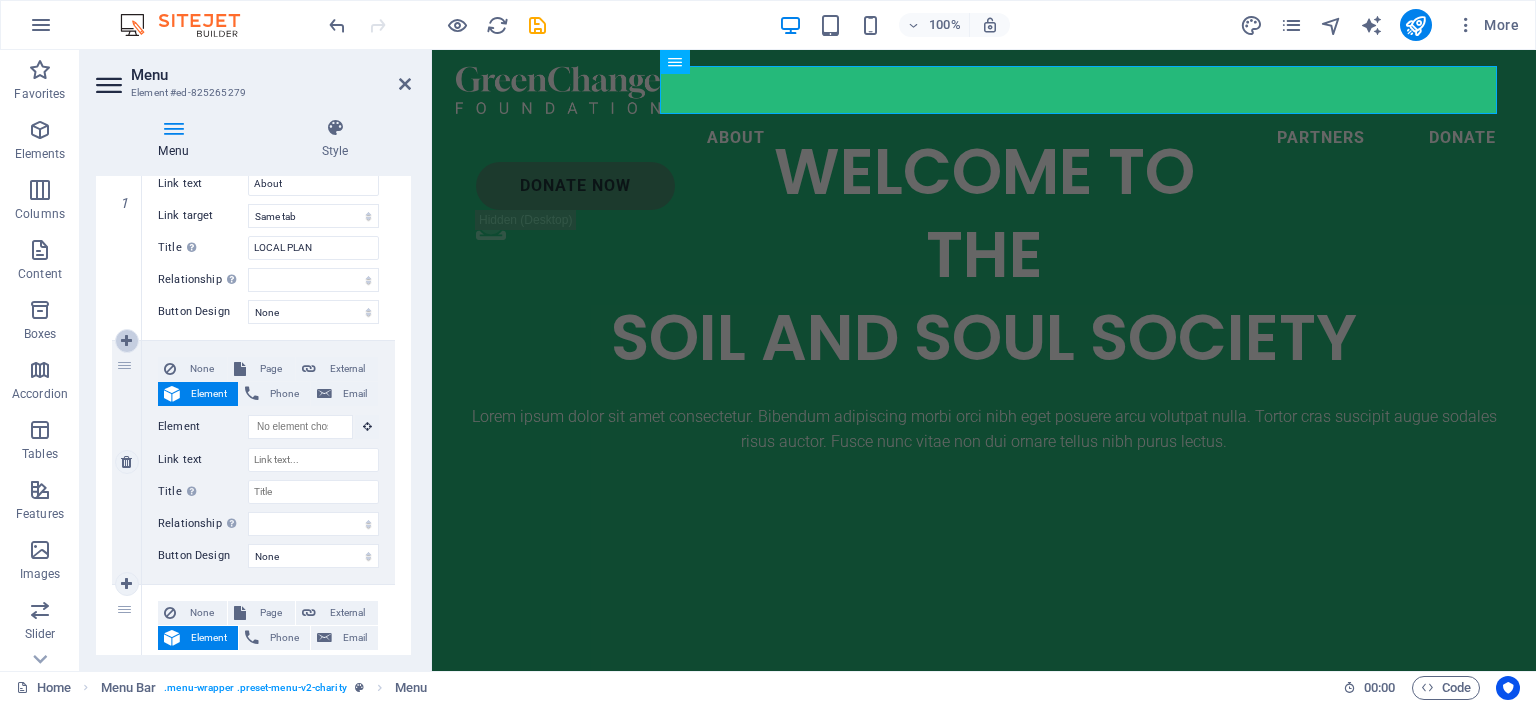 click at bounding box center (126, 341) 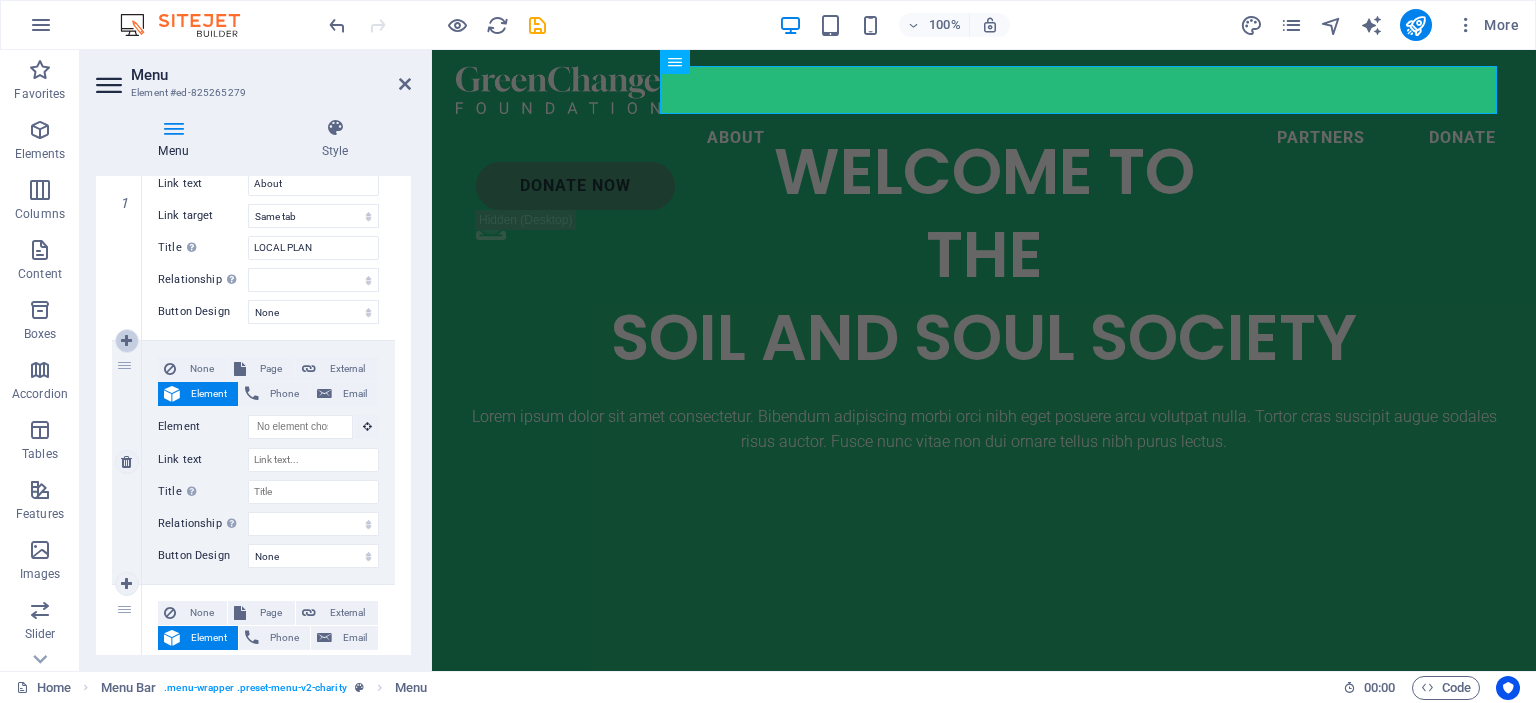 select 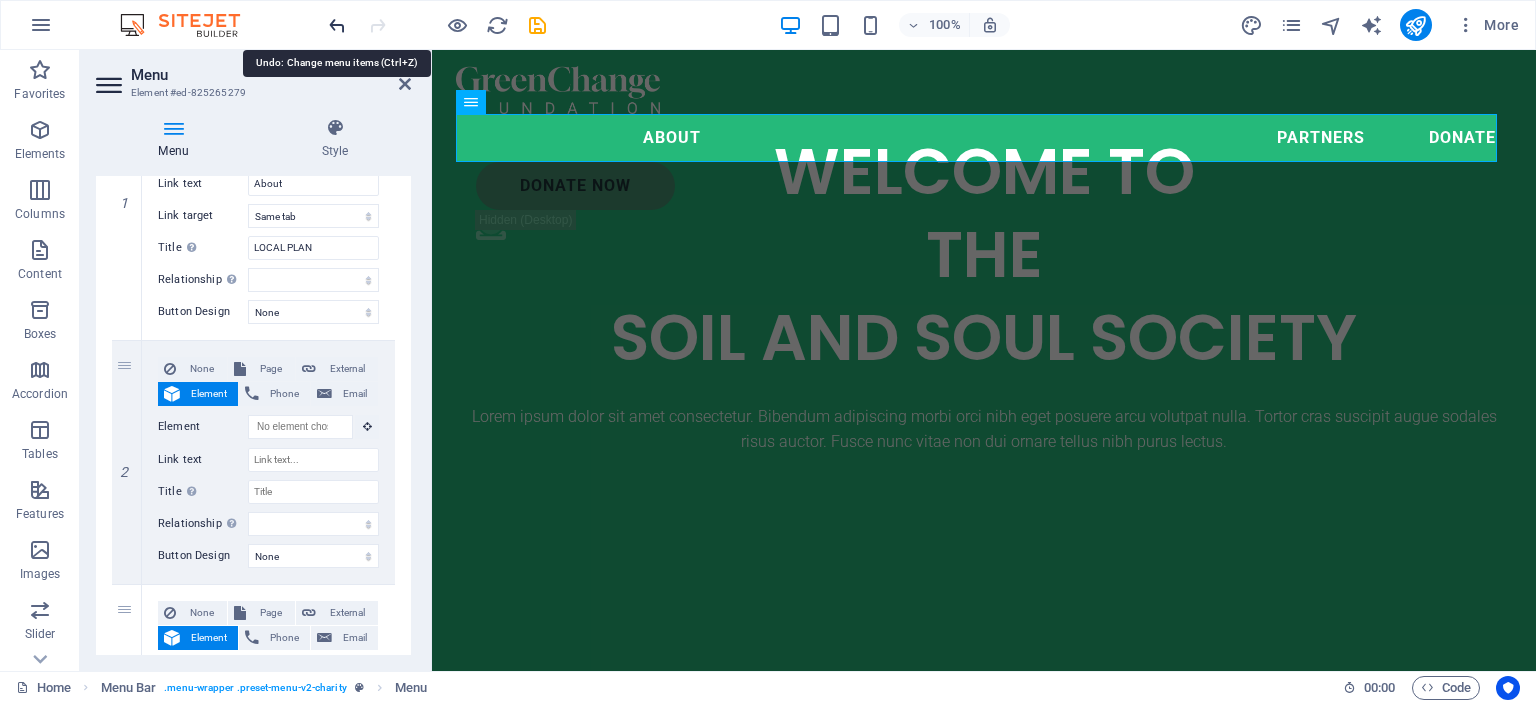 click at bounding box center (337, 25) 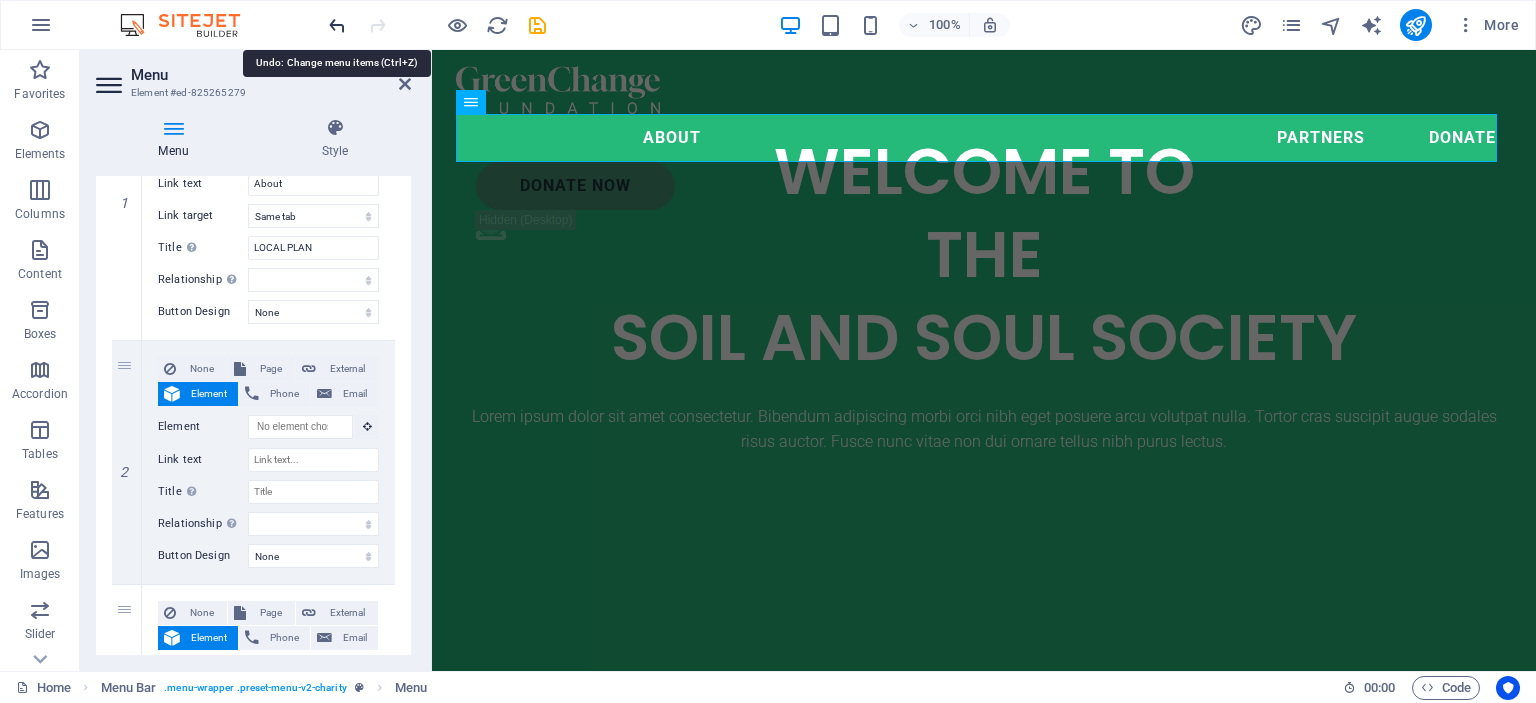 select 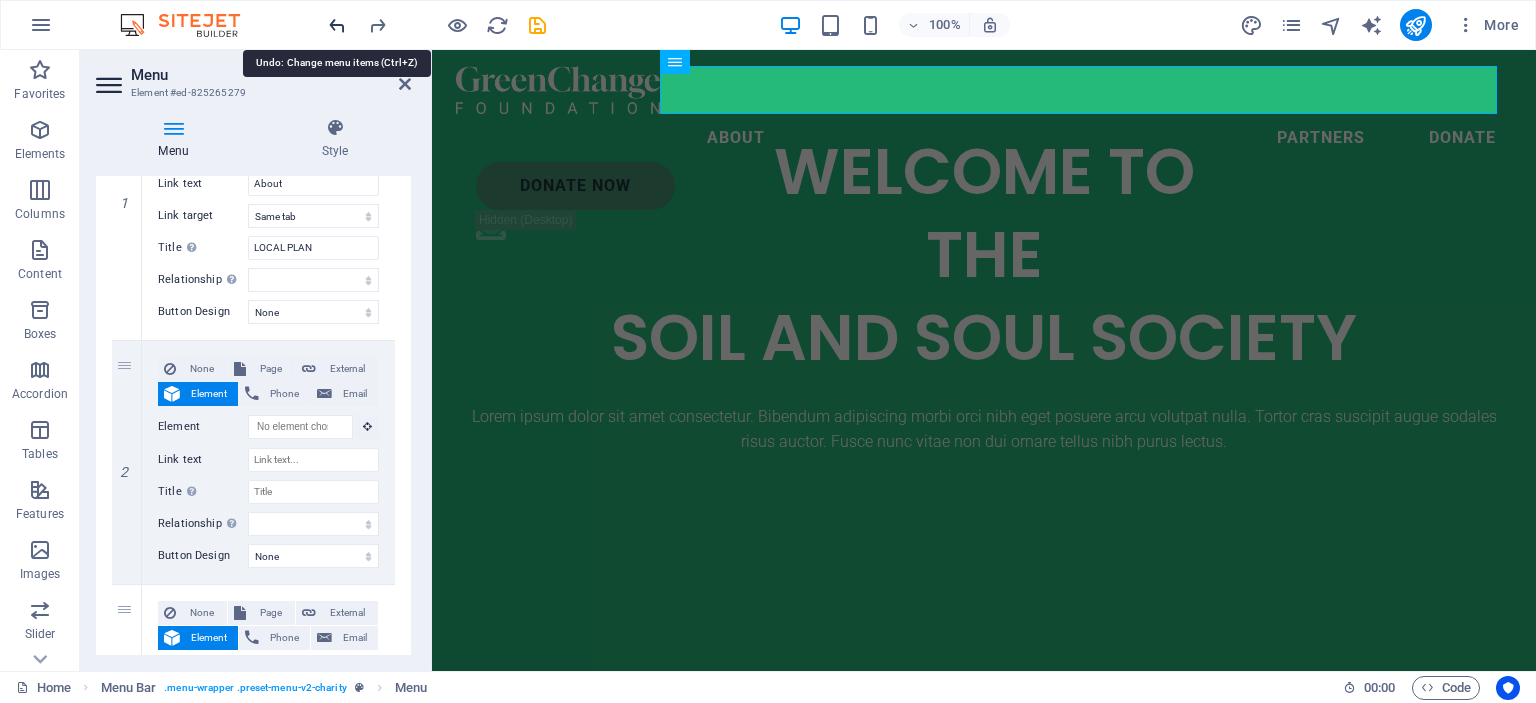 click at bounding box center (337, 25) 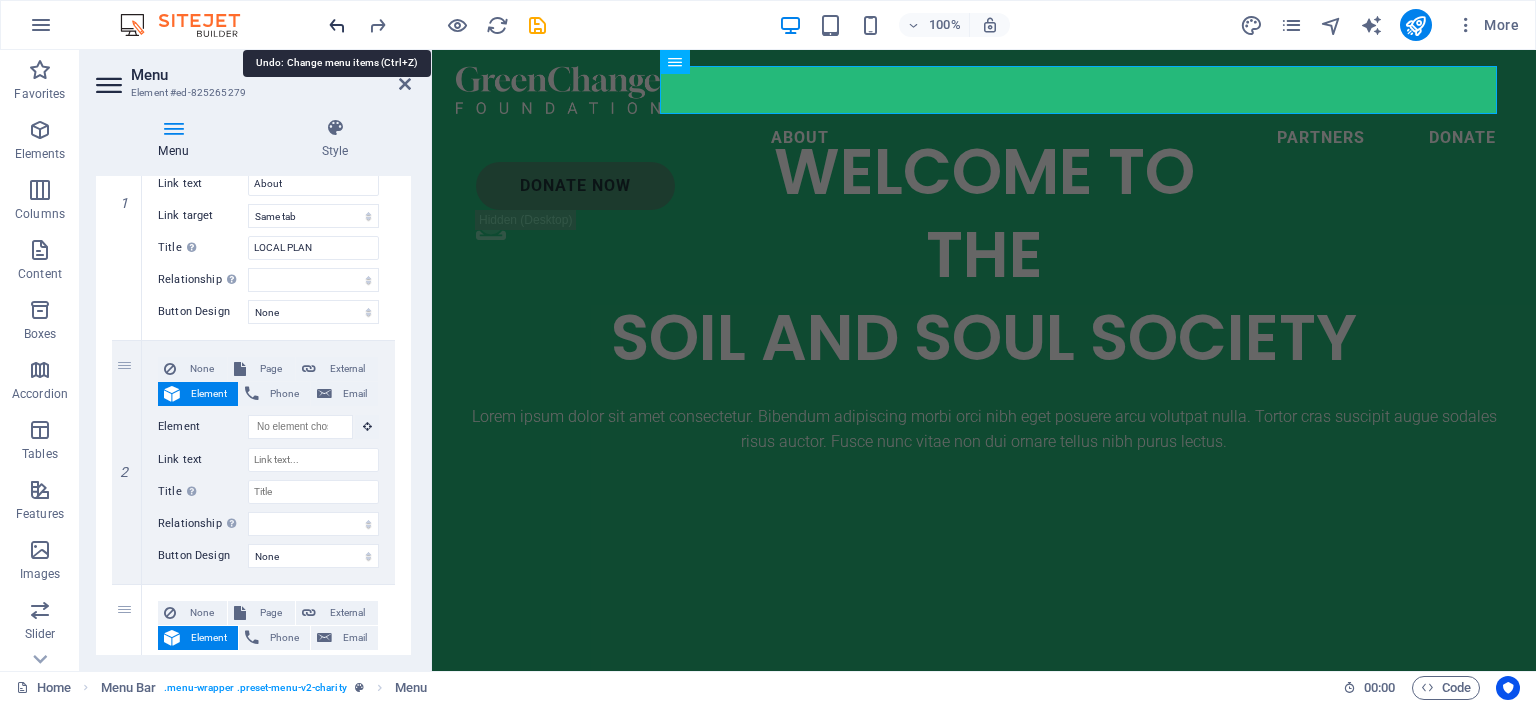click at bounding box center [337, 25] 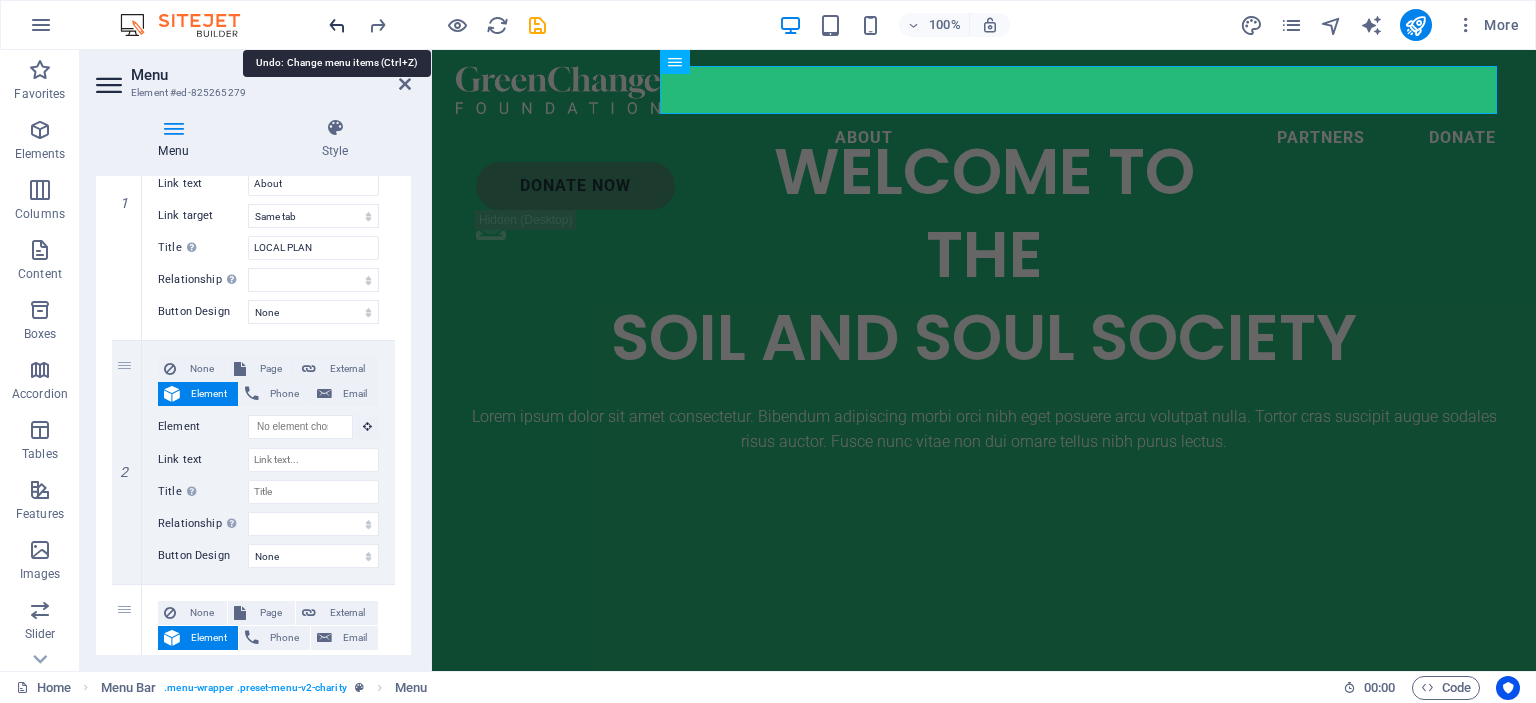 click at bounding box center [337, 25] 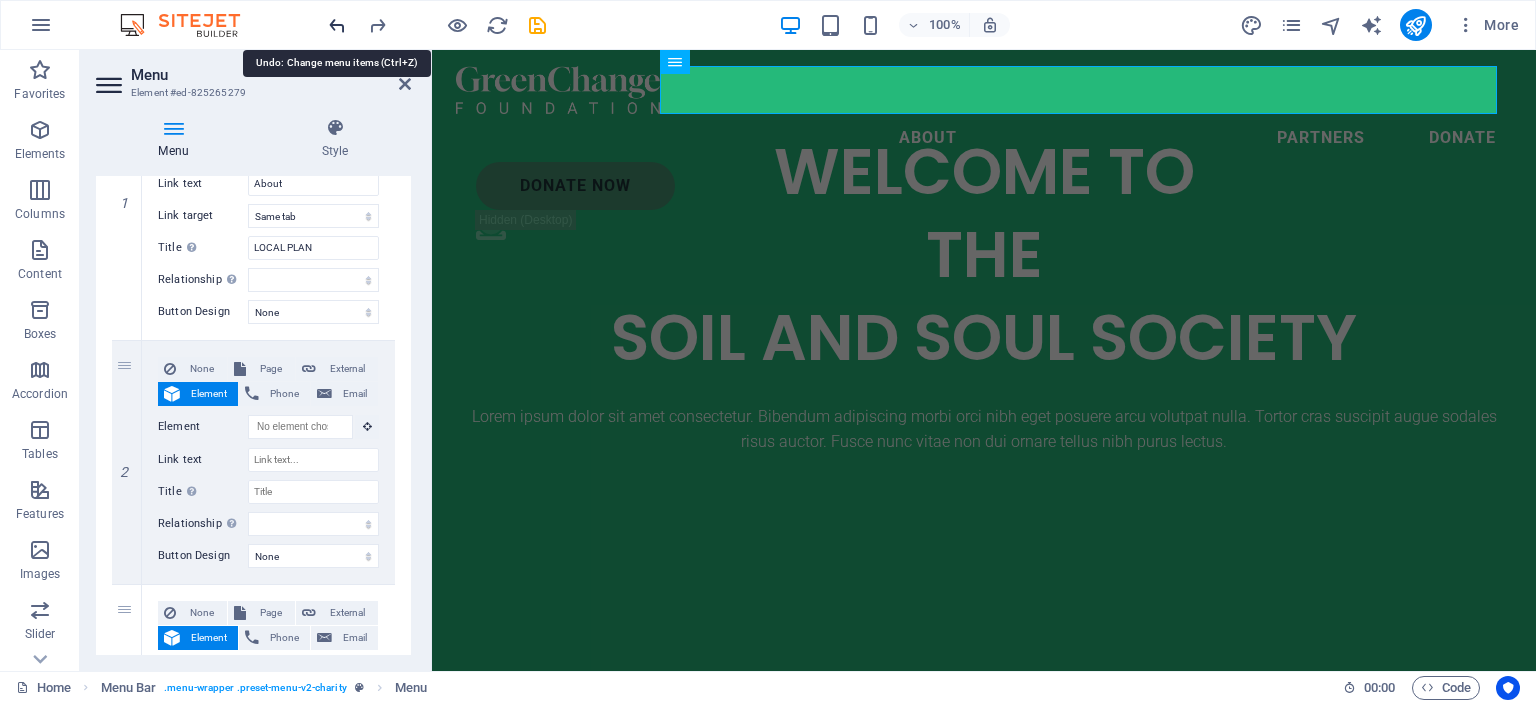 click at bounding box center (337, 25) 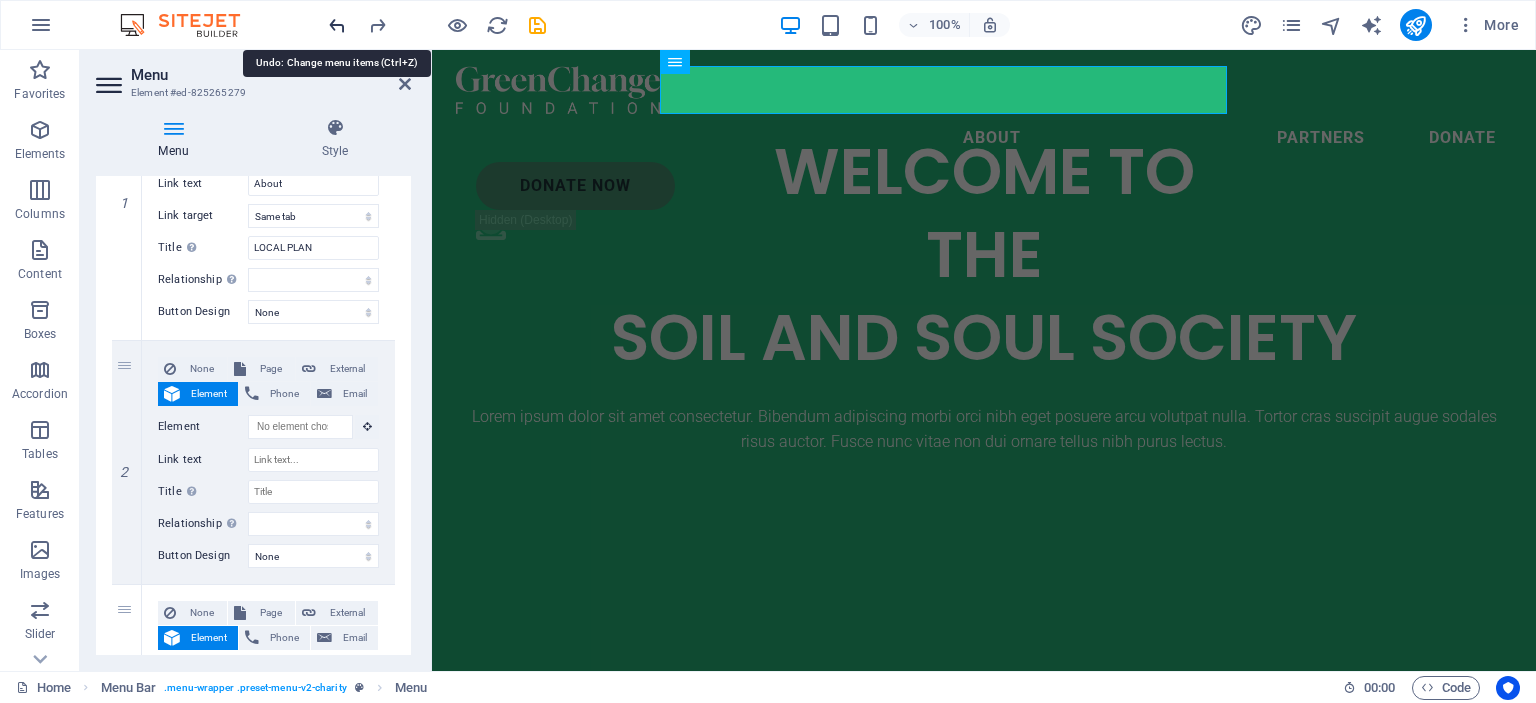 click at bounding box center (337, 25) 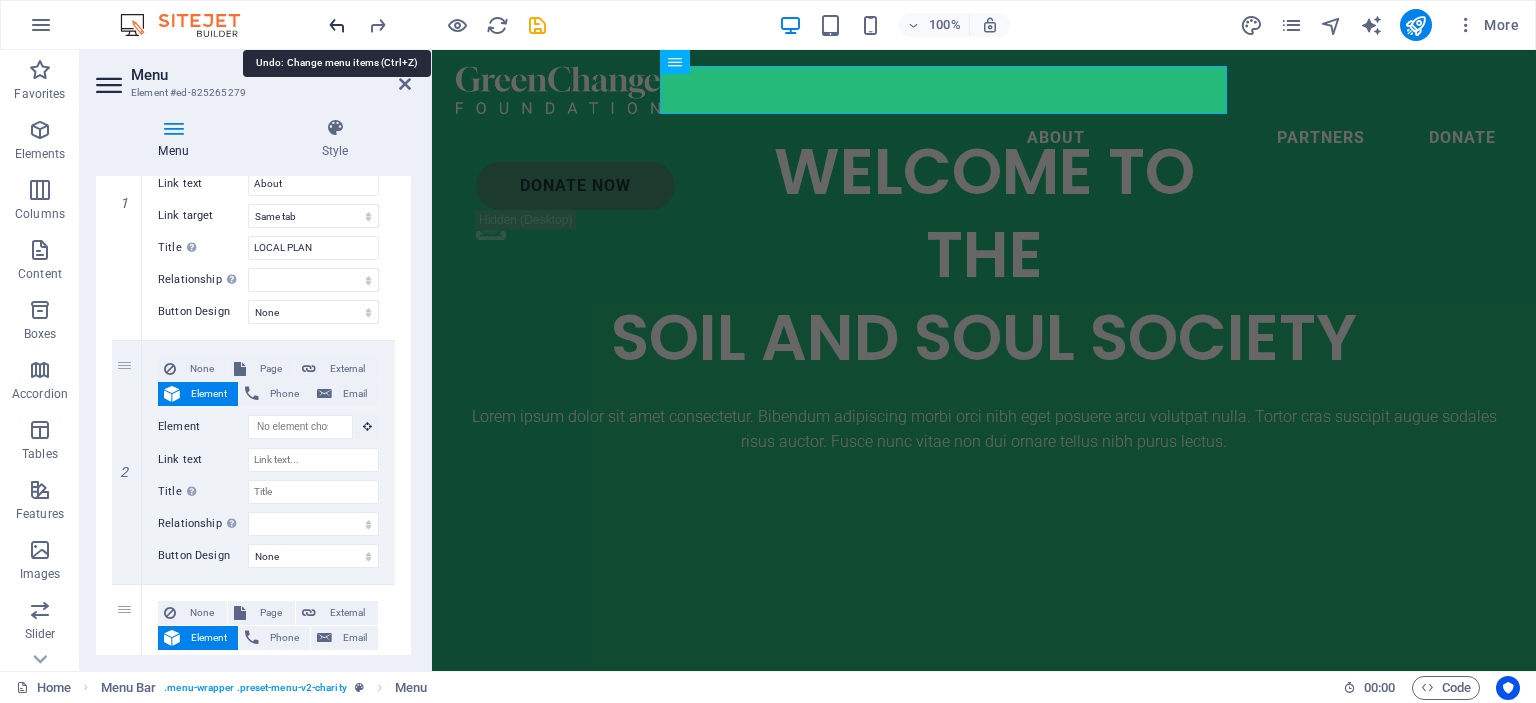 click at bounding box center [337, 25] 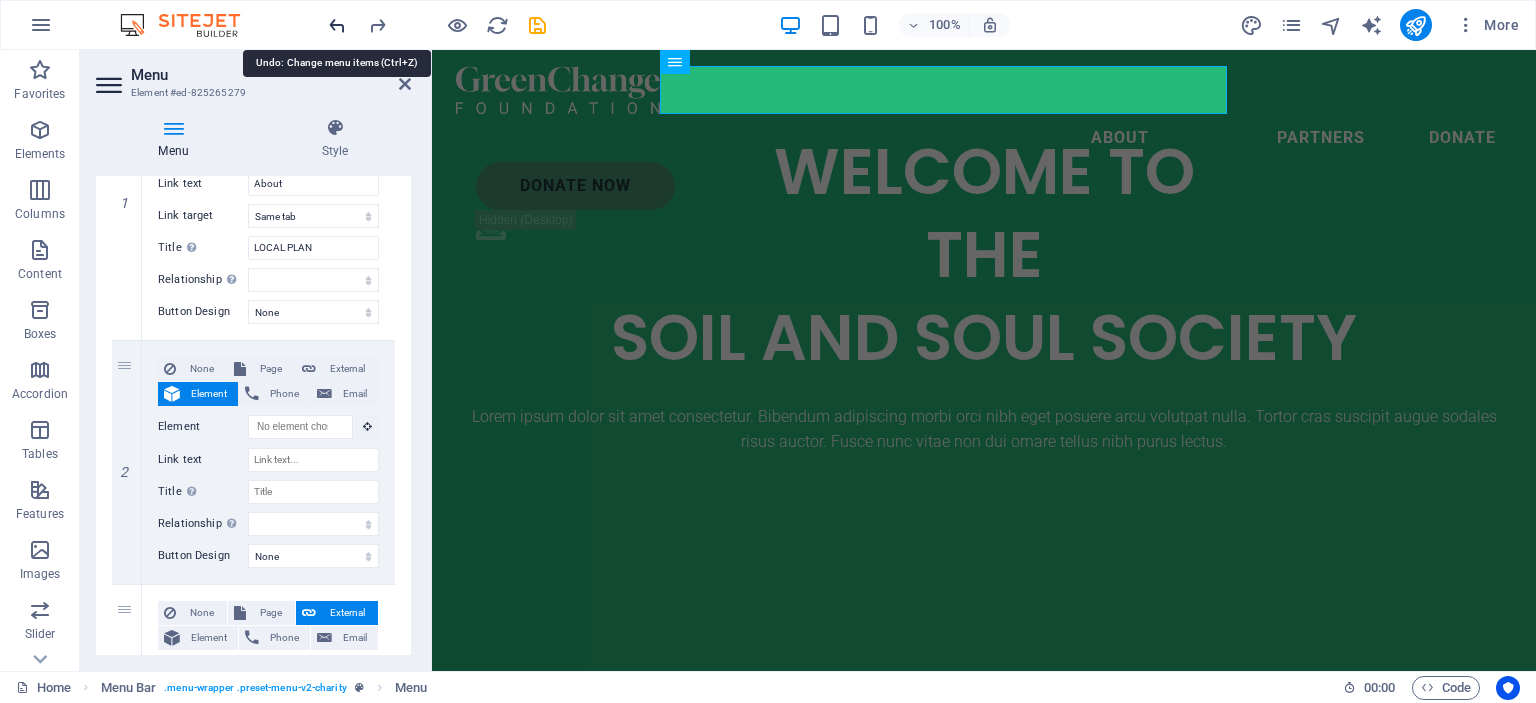 click at bounding box center (337, 25) 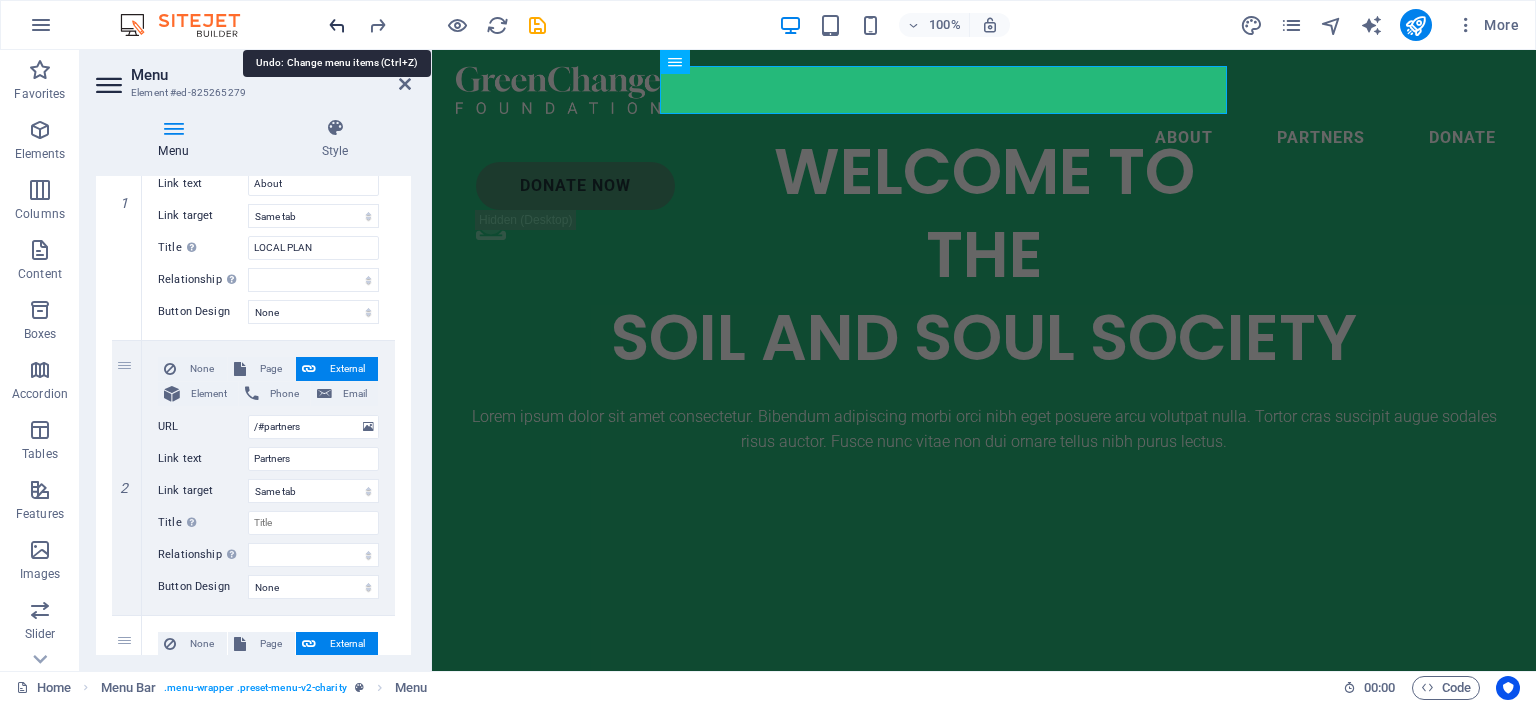 click at bounding box center [337, 25] 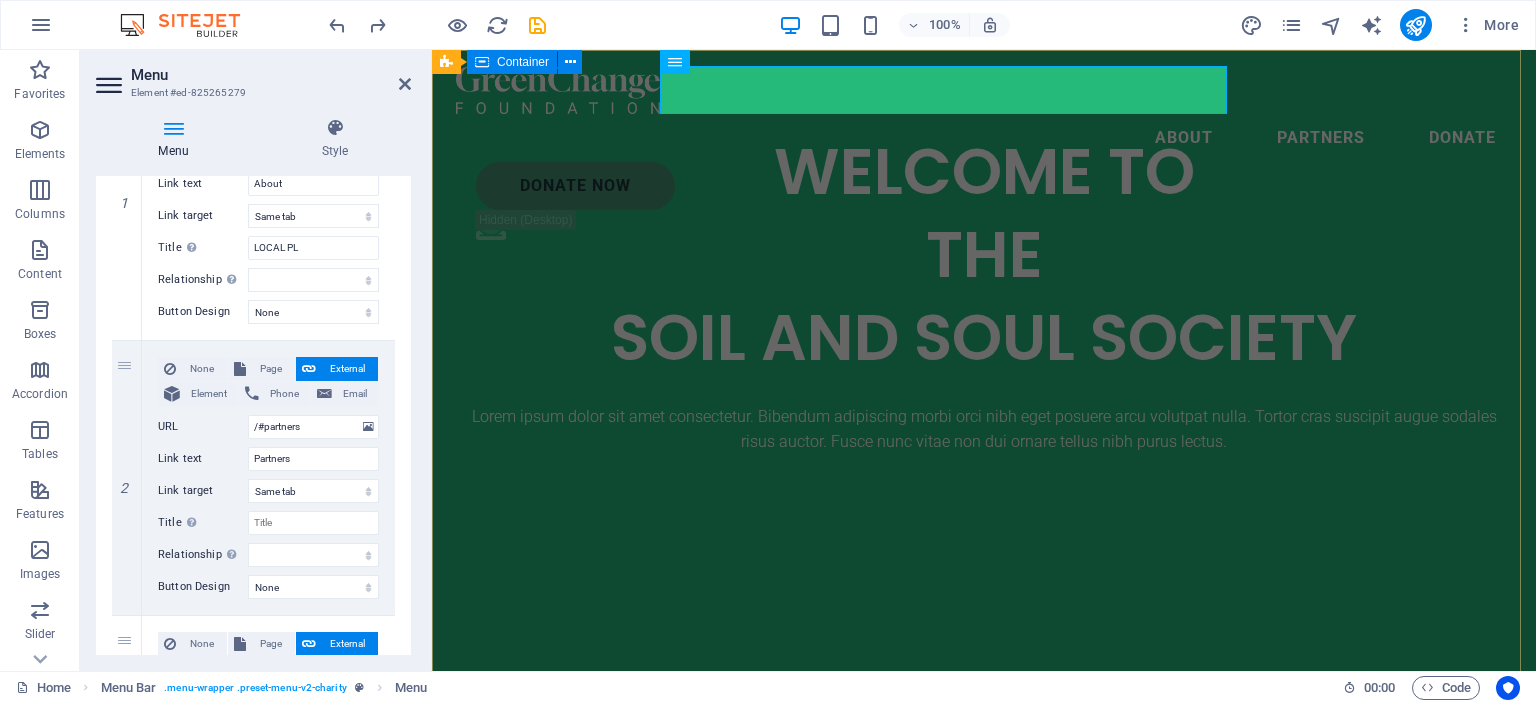 click on "WELCOME TO  THE  SOIL AND SOUL SOCIETY Lorem ipsum dolor sit amet consectetur. Bibendum adipiscing morbi orci nibh eget posuere arcu volutpat nulla. Tortor cras suscipit augue sodales risus auctor. Fusce nunc vitae non dui ornare tellus nibh purus lectus." at bounding box center (984, 292) 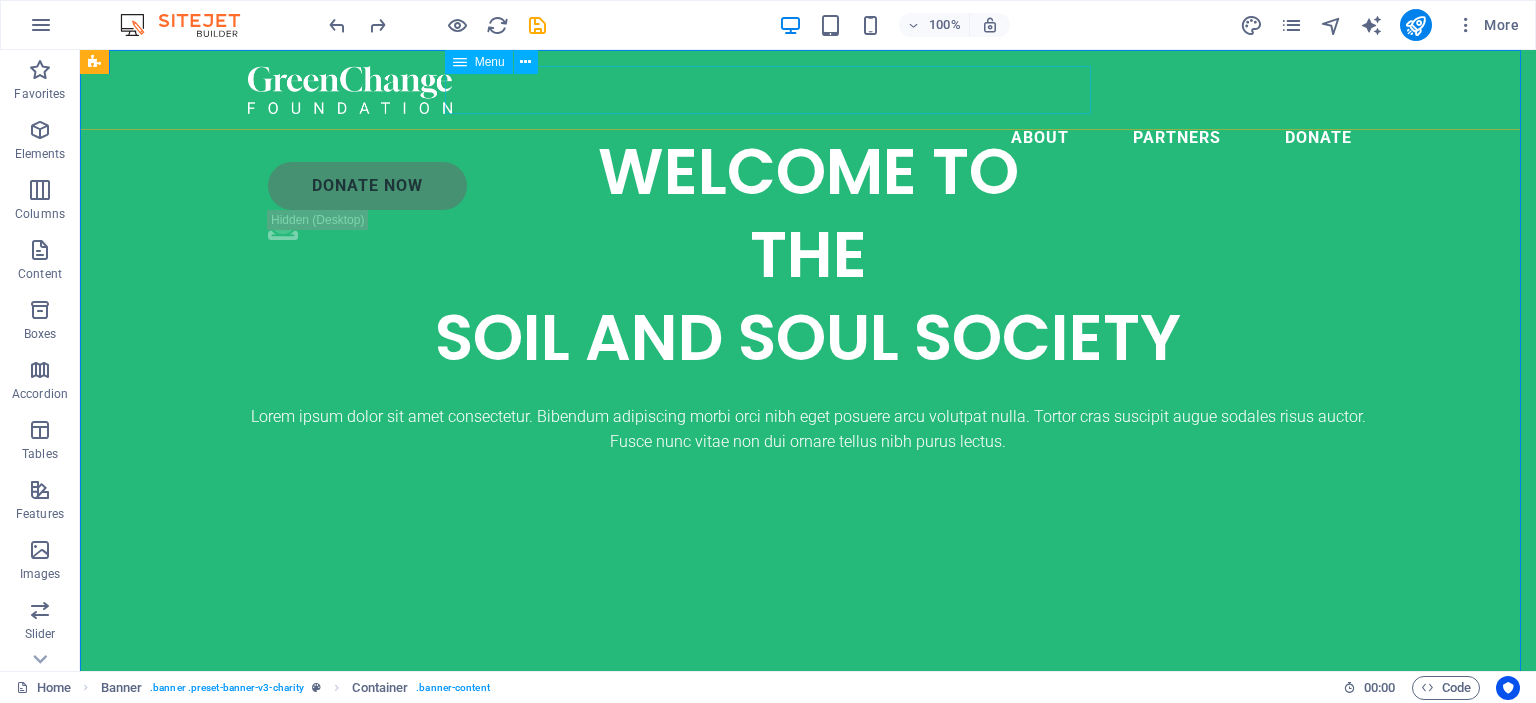click on "About Partners Donate" at bounding box center (808, 138) 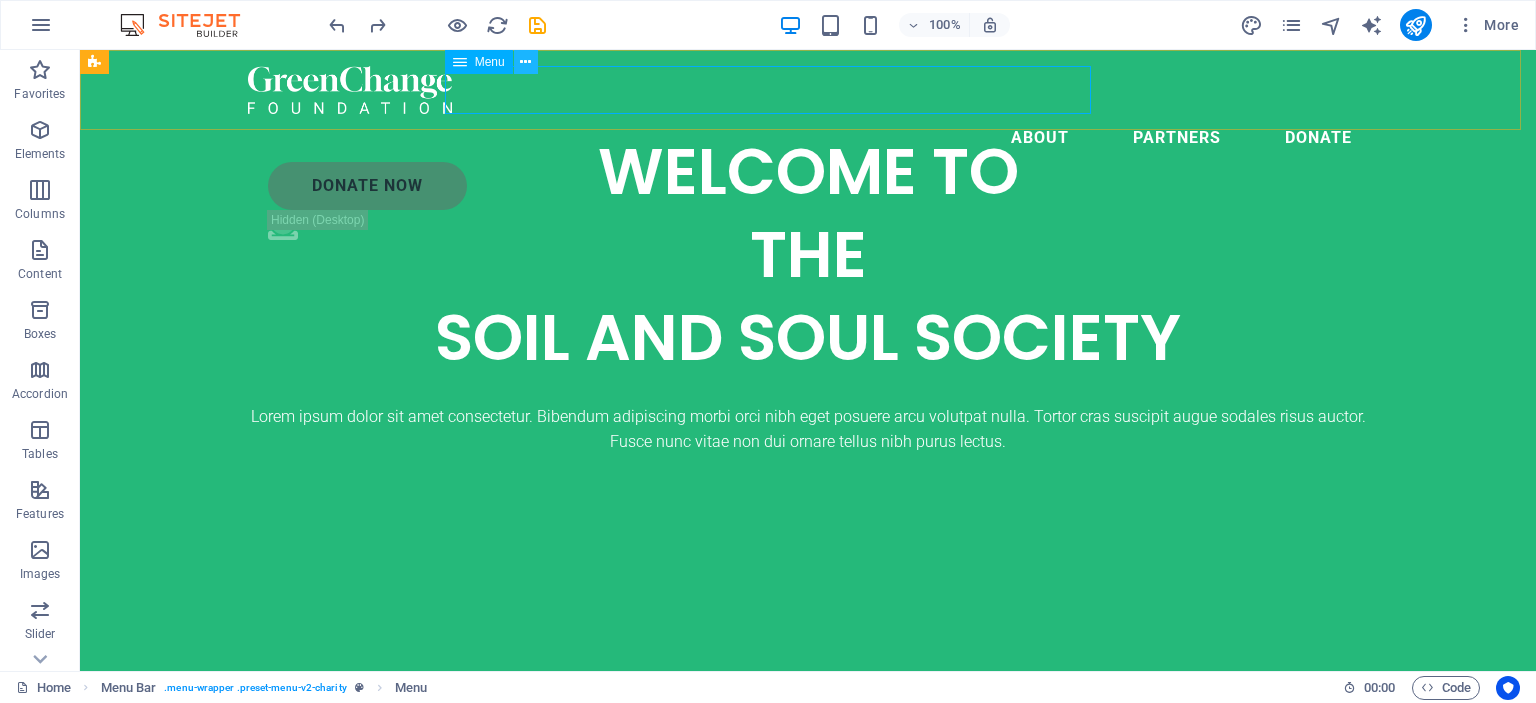 click at bounding box center [525, 62] 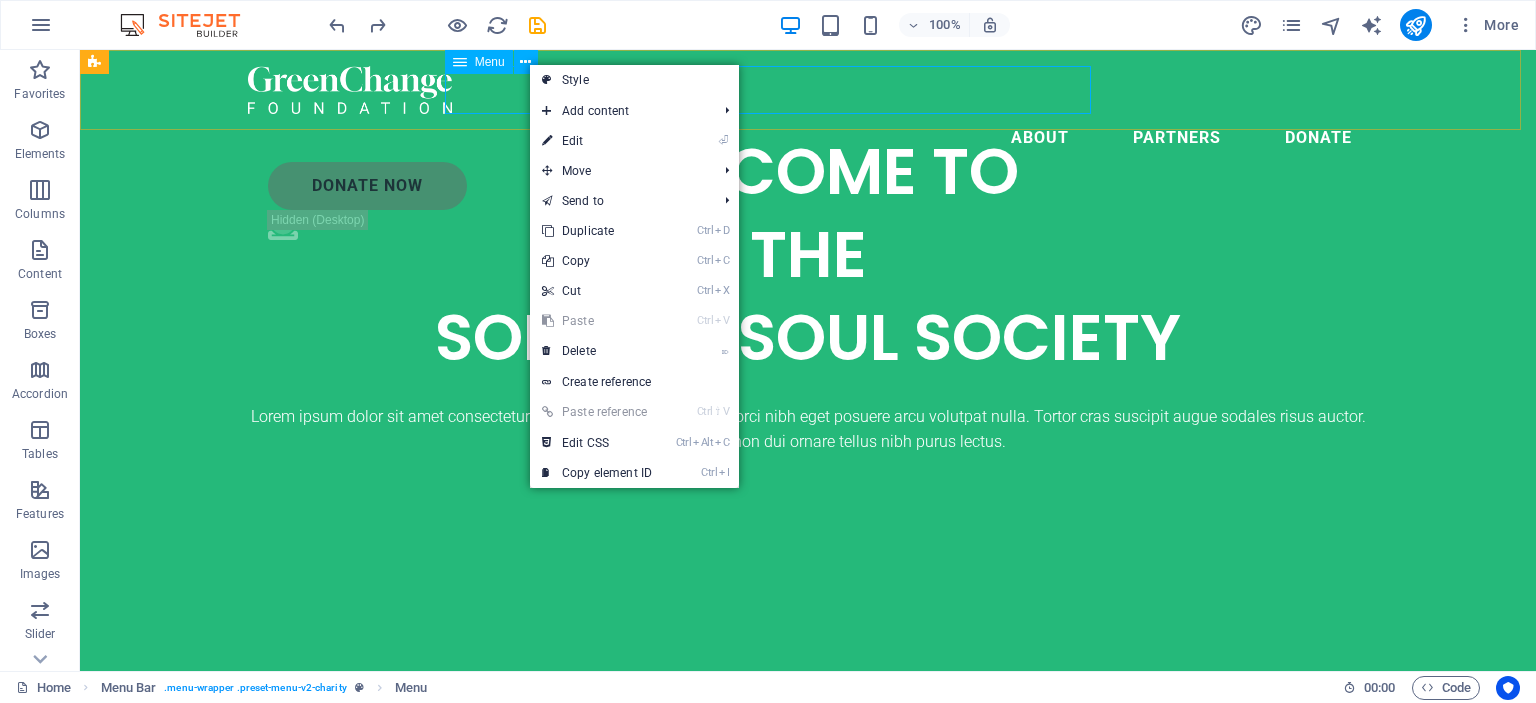 click at bounding box center [460, 62] 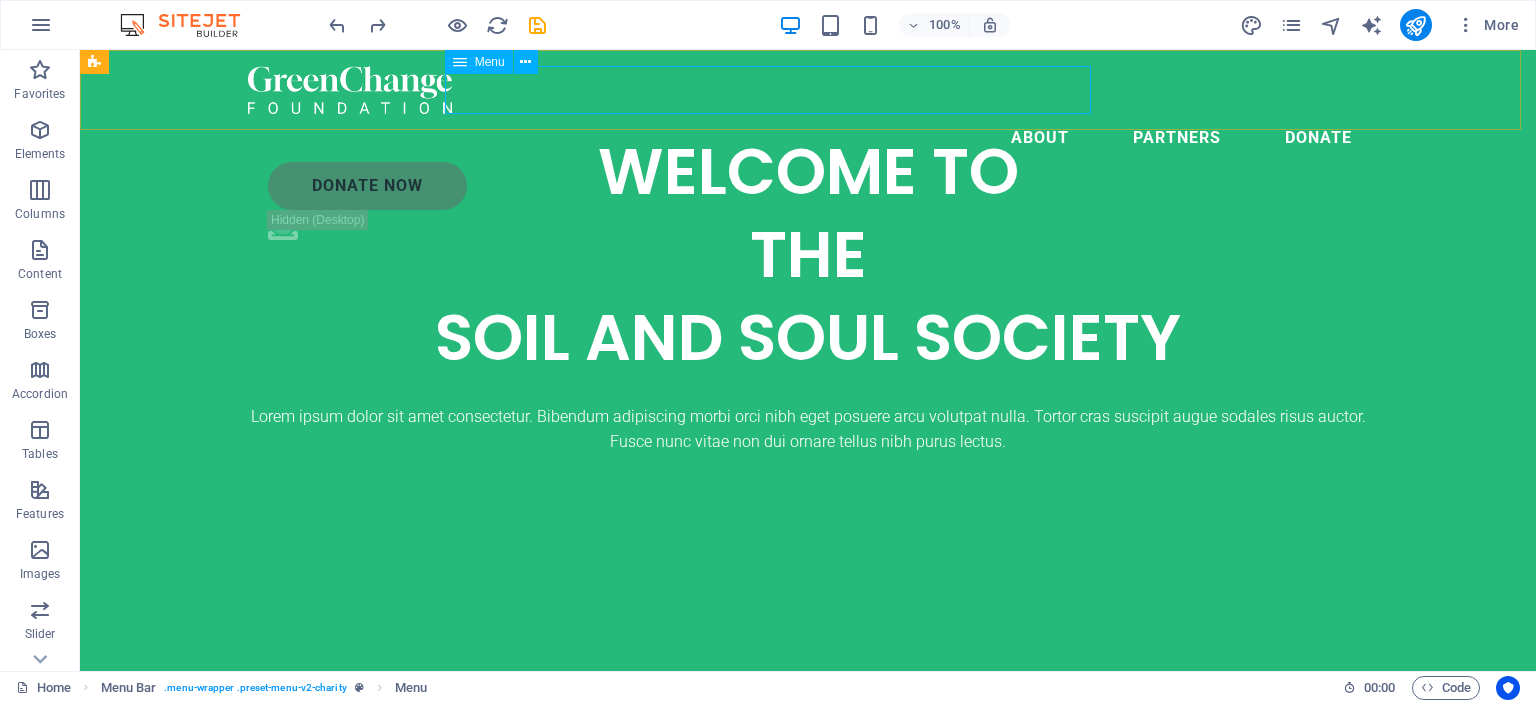 click at bounding box center (460, 62) 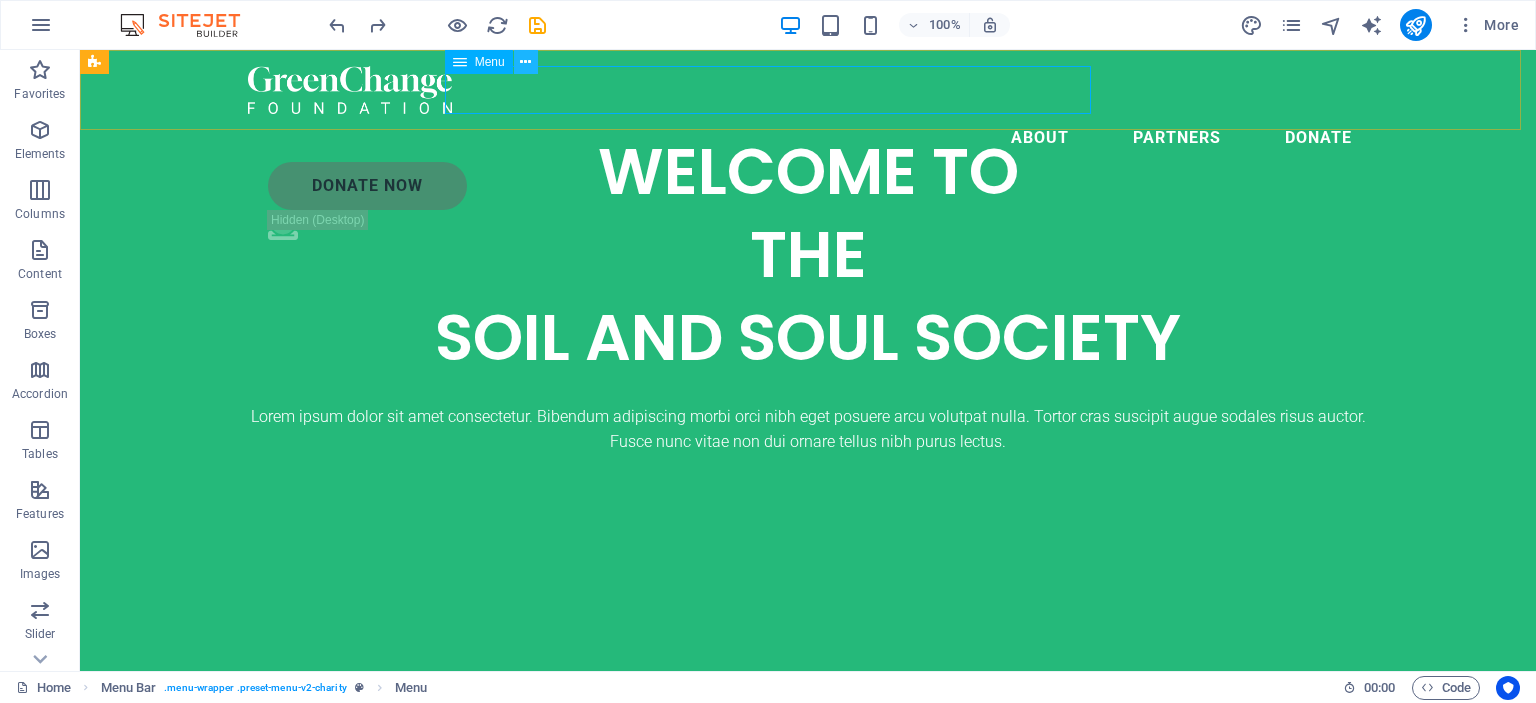 click at bounding box center [526, 62] 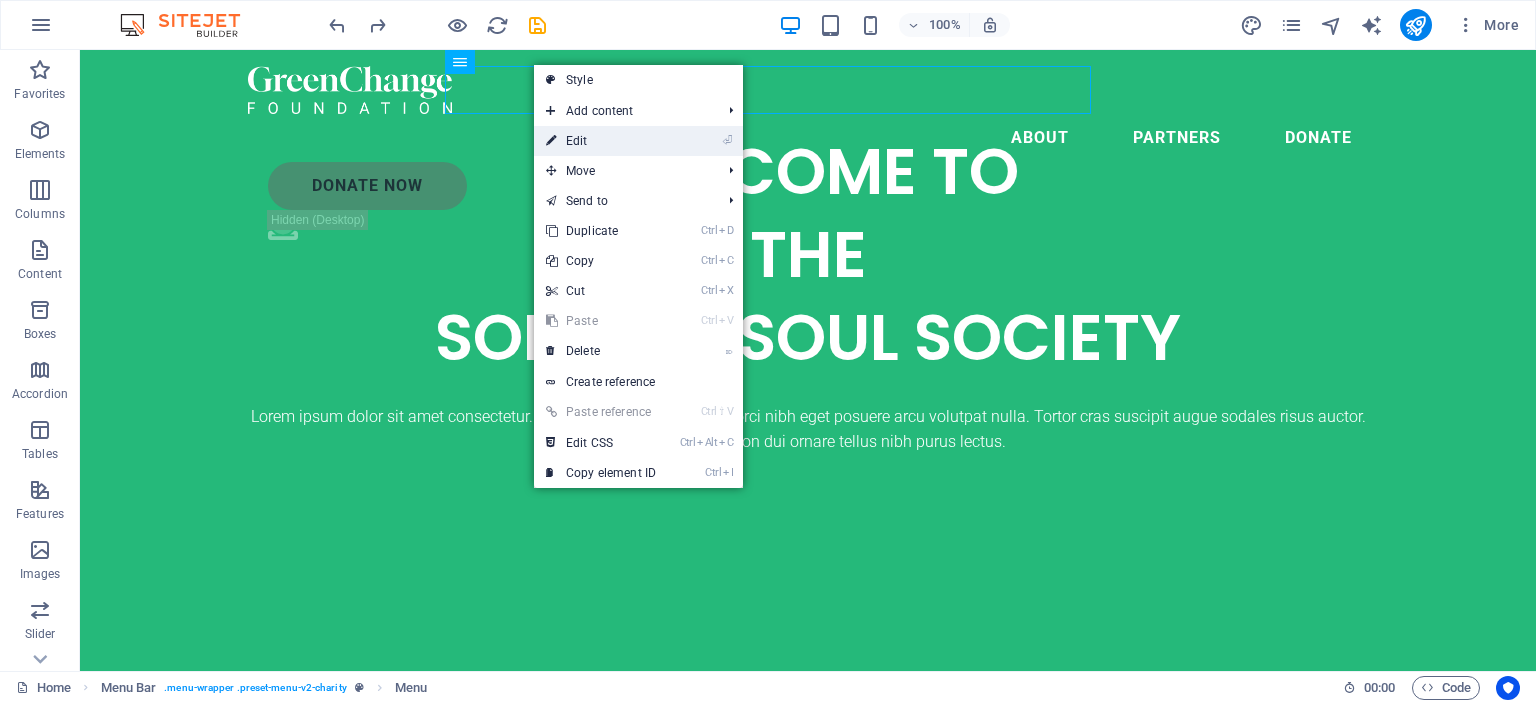 click on "⏎  Edit" at bounding box center [601, 141] 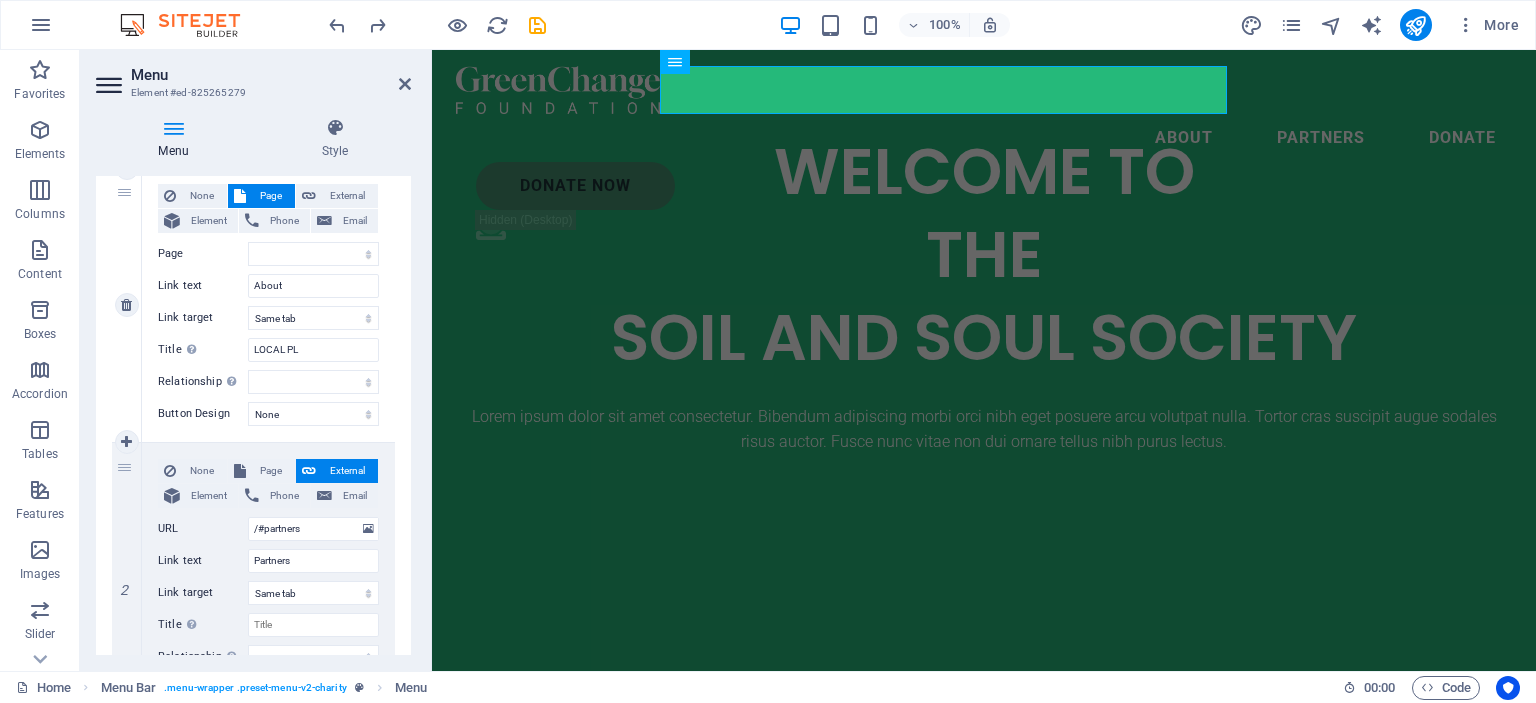 scroll, scrollTop: 200, scrollLeft: 0, axis: vertical 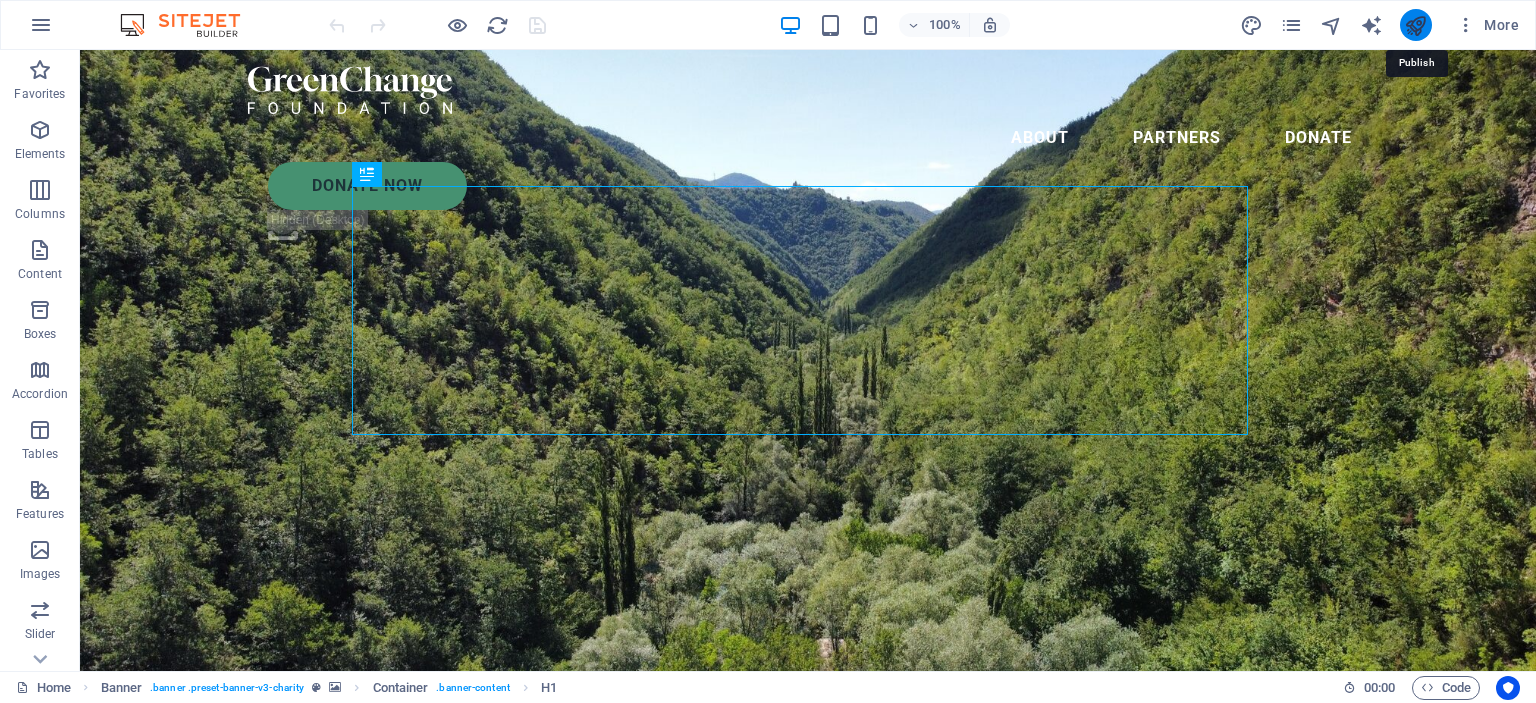 click at bounding box center (1415, 25) 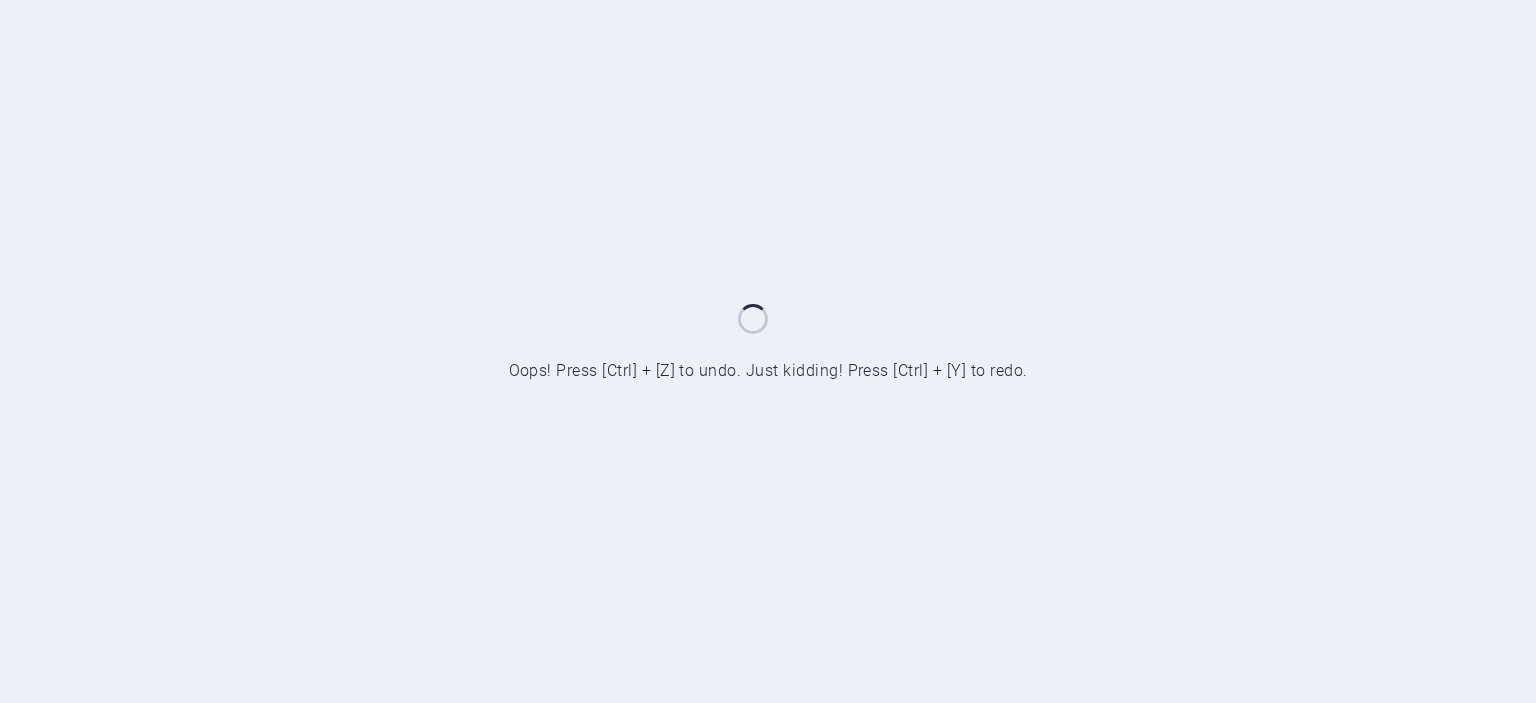 scroll, scrollTop: 0, scrollLeft: 0, axis: both 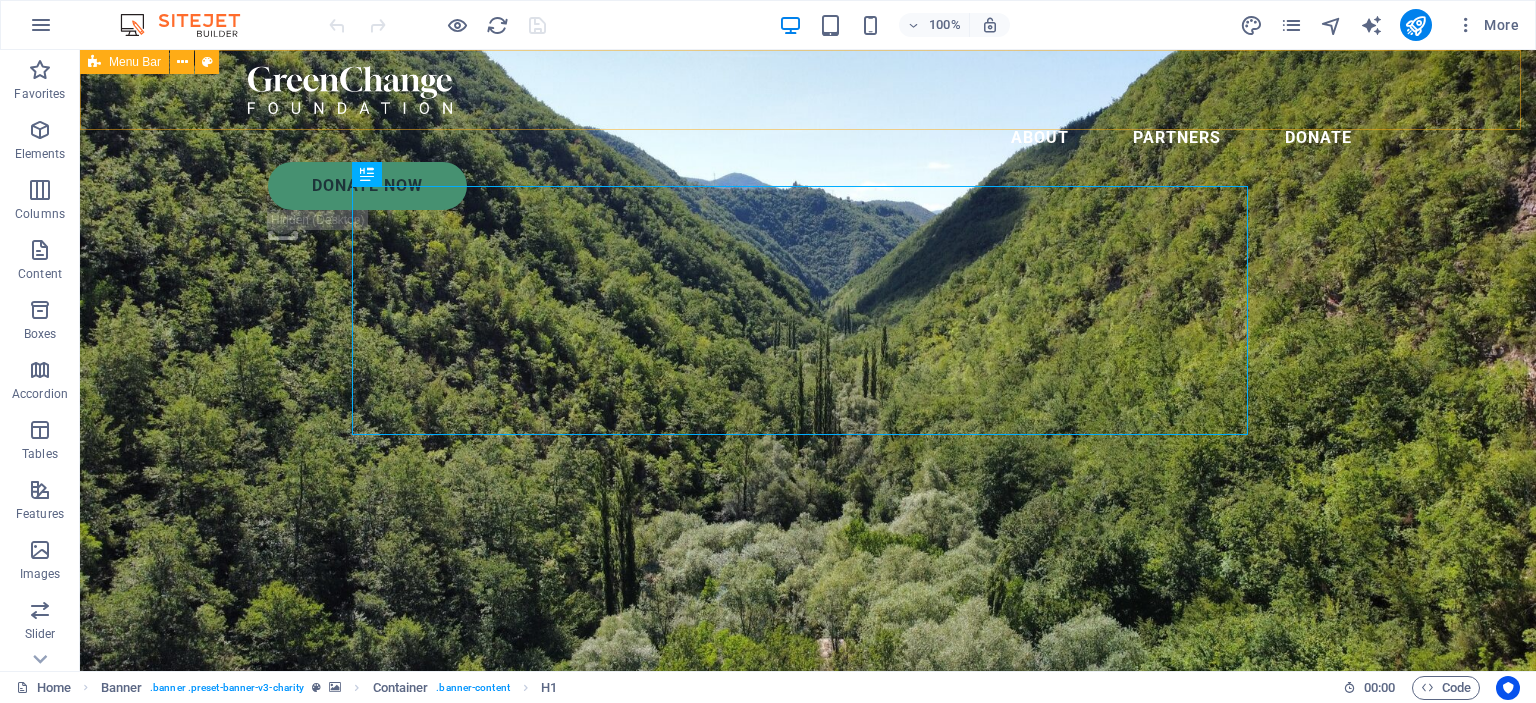 click on "Menu Bar" at bounding box center (135, 62) 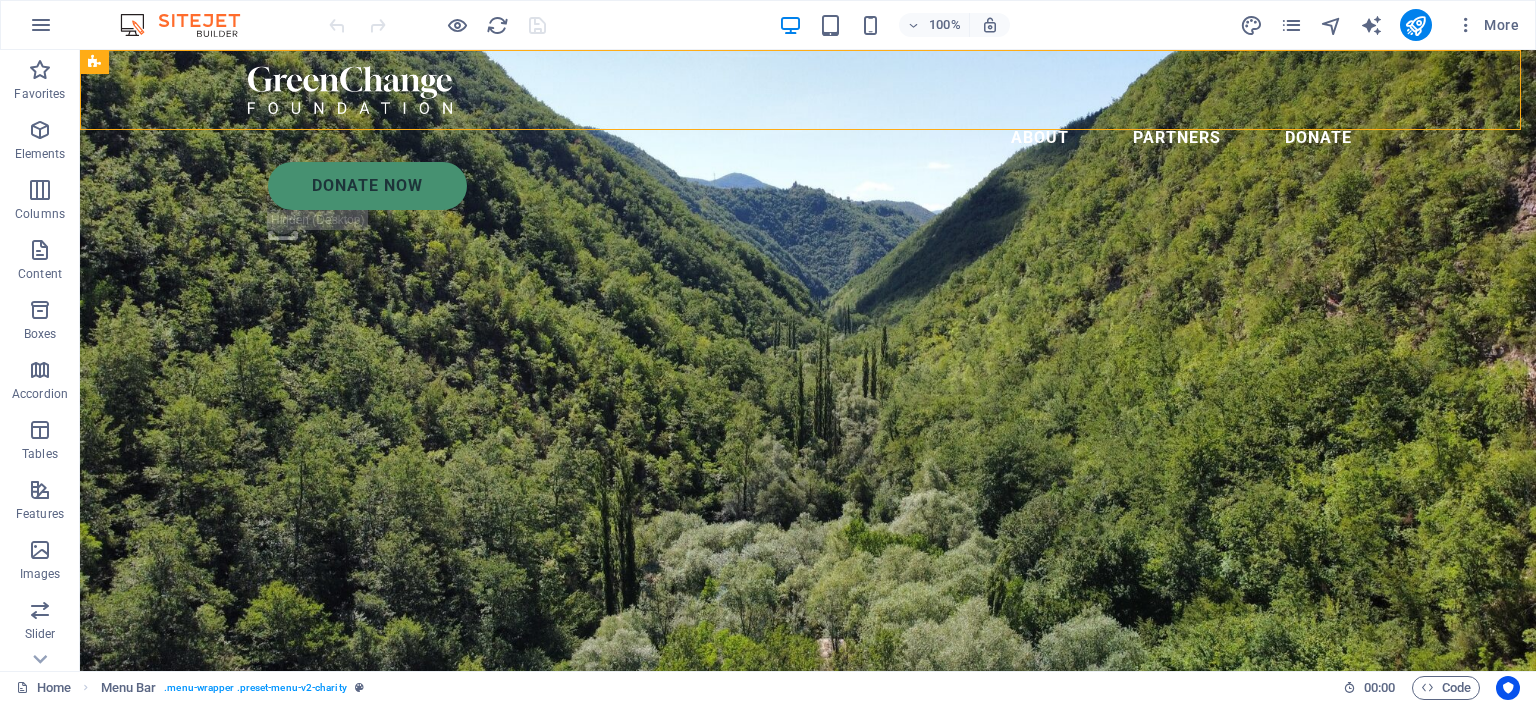 click at bounding box center (190, 25) 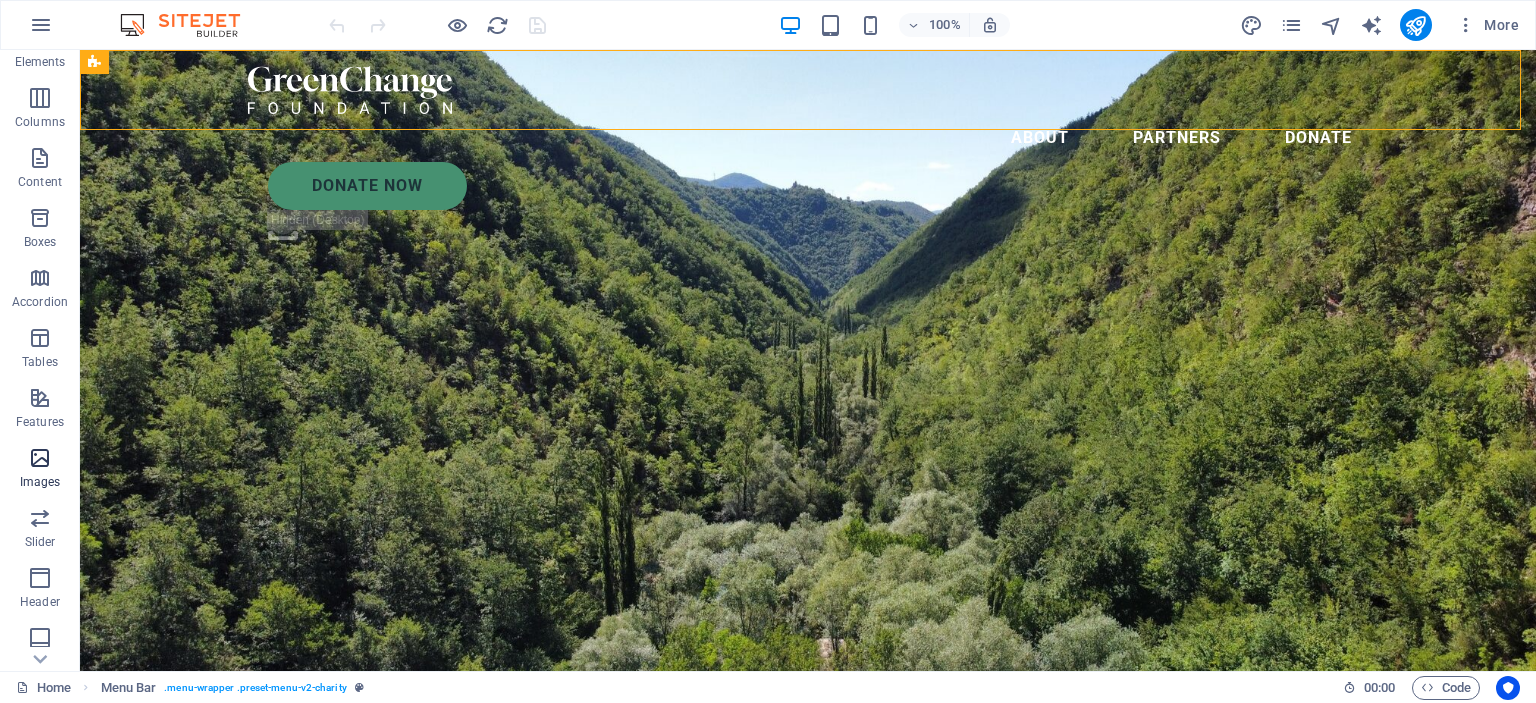 scroll, scrollTop: 278, scrollLeft: 0, axis: vertical 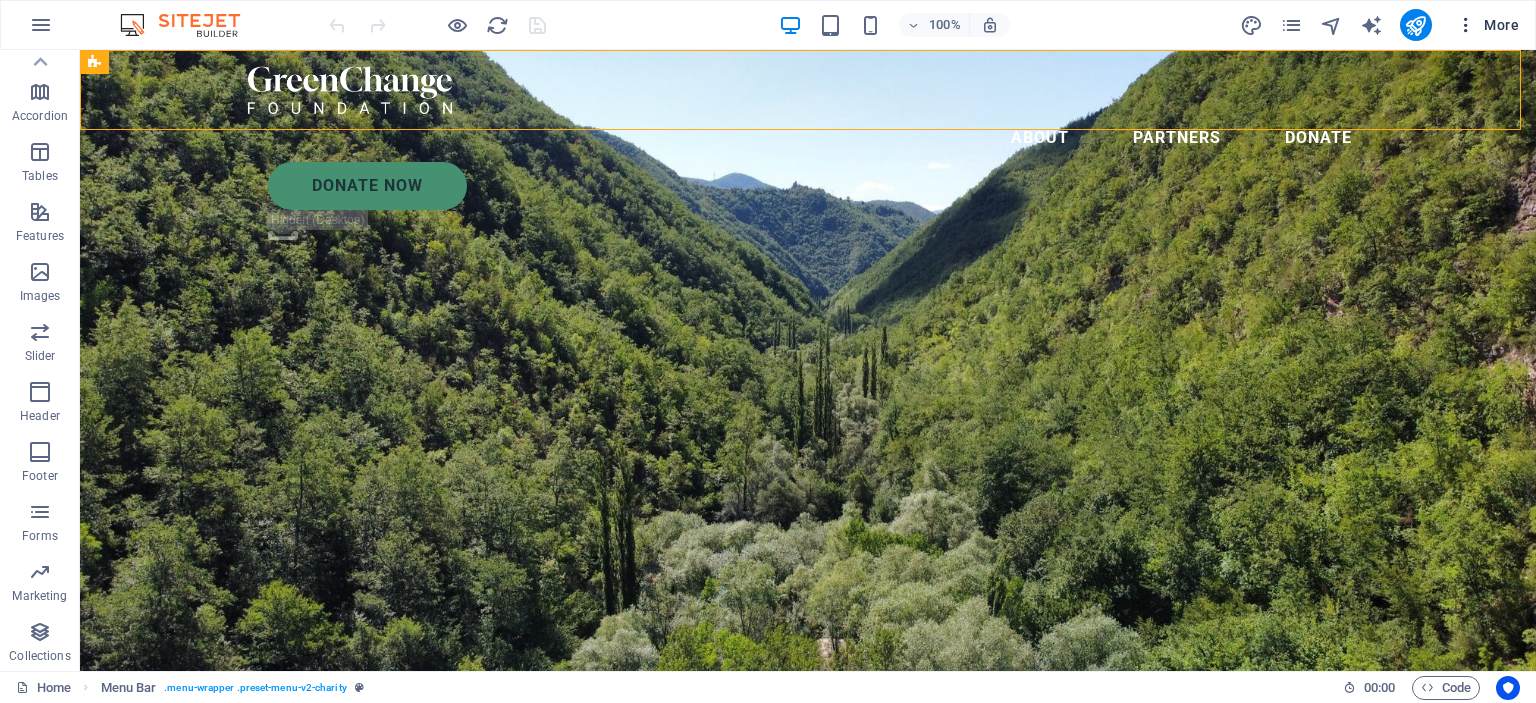 click on "More" at bounding box center (1487, 25) 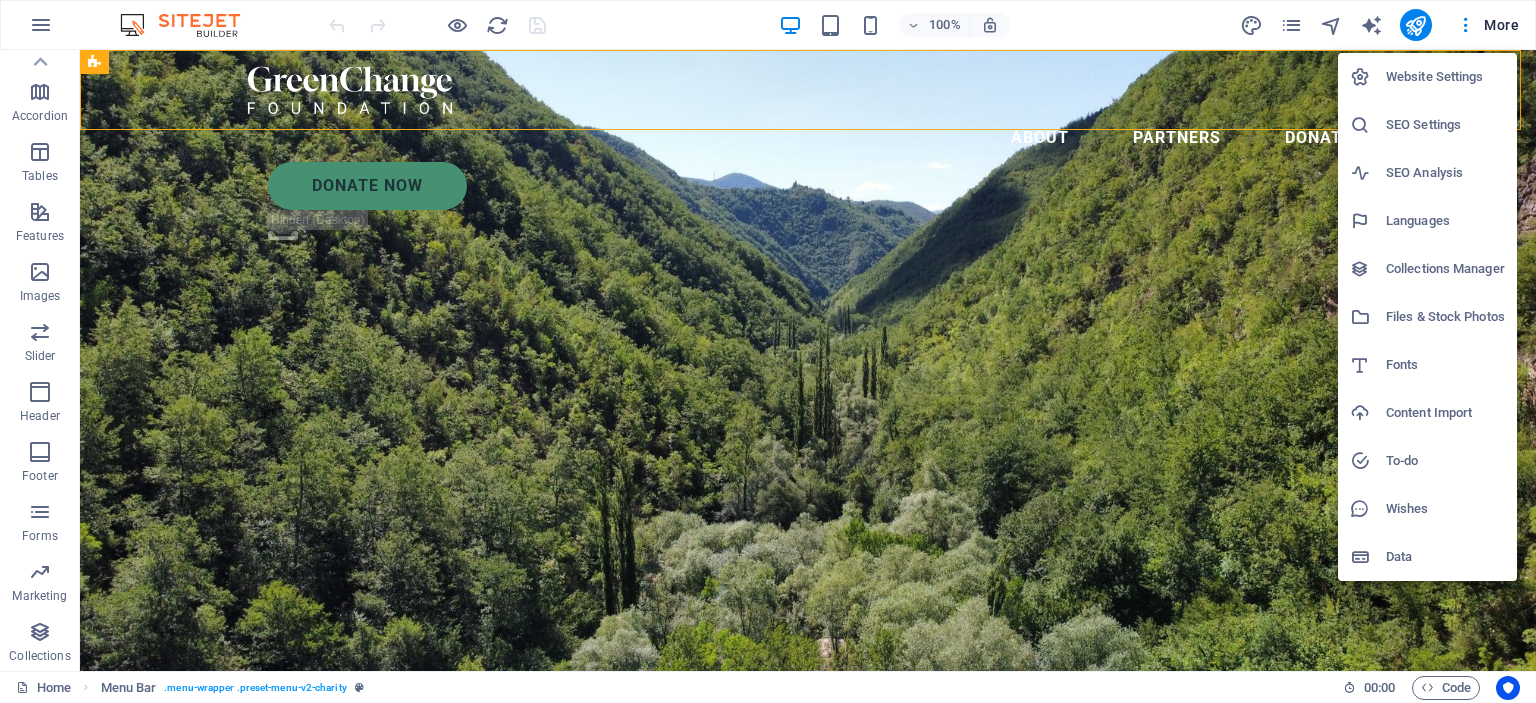 click on "Website Settings" at bounding box center (1445, 77) 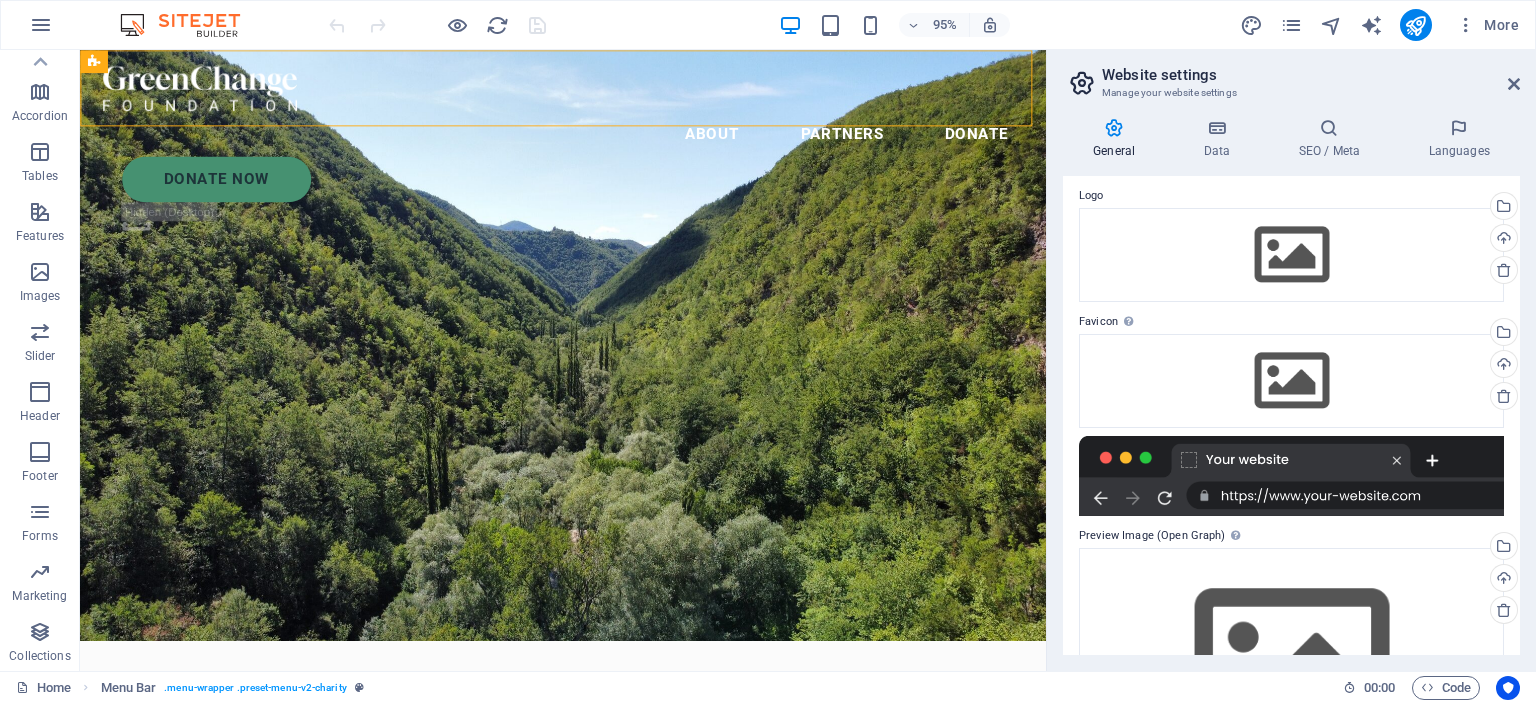 scroll, scrollTop: 0, scrollLeft: 0, axis: both 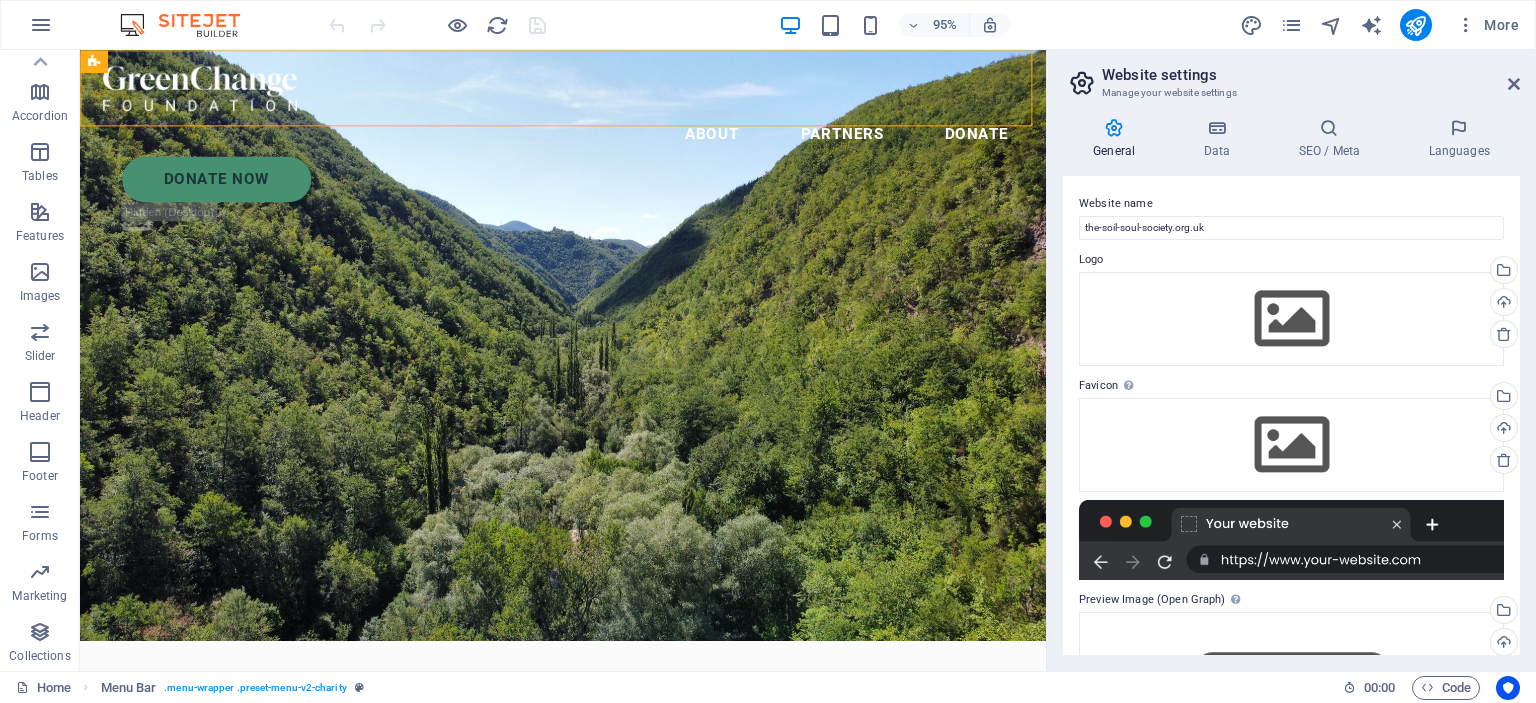 click on "Website settings Manage your website settings  General  Data  SEO / Meta  Languages Website name the-soil-soul-society.org.uk Logo Drag files here, click to choose files or select files from Files or our free stock photos & videos Select files from the file manager, stock photos, or upload file(s) Upload Favicon Set the favicon of your website here. A favicon is a small icon shown in the browser tab next to your website title. It helps visitors identify your website. Drag files here, click to choose files or select files from Files or our free stock photos & videos Select files from the file manager, stock photos, or upload file(s) Upload Preview Image (Open Graph) This image will be shown when the website is shared on social networks Drag files here, click to choose files or select files from Files or our free stock photos & videos Select files from the file manager, stock photos, or upload file(s) Upload Contact data for this website. This can be used everywhere on the website and will update automatically." at bounding box center [1291, 360] 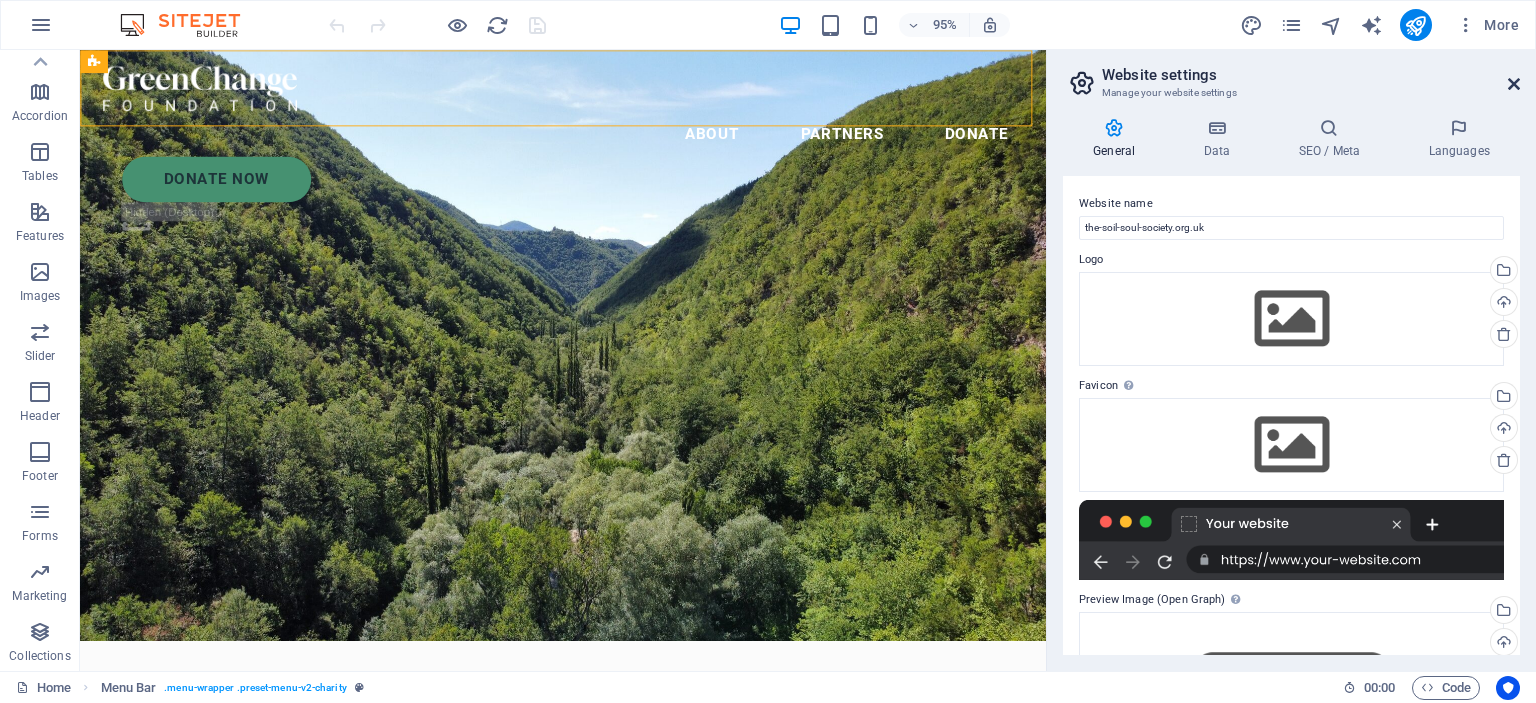 click at bounding box center [1514, 84] 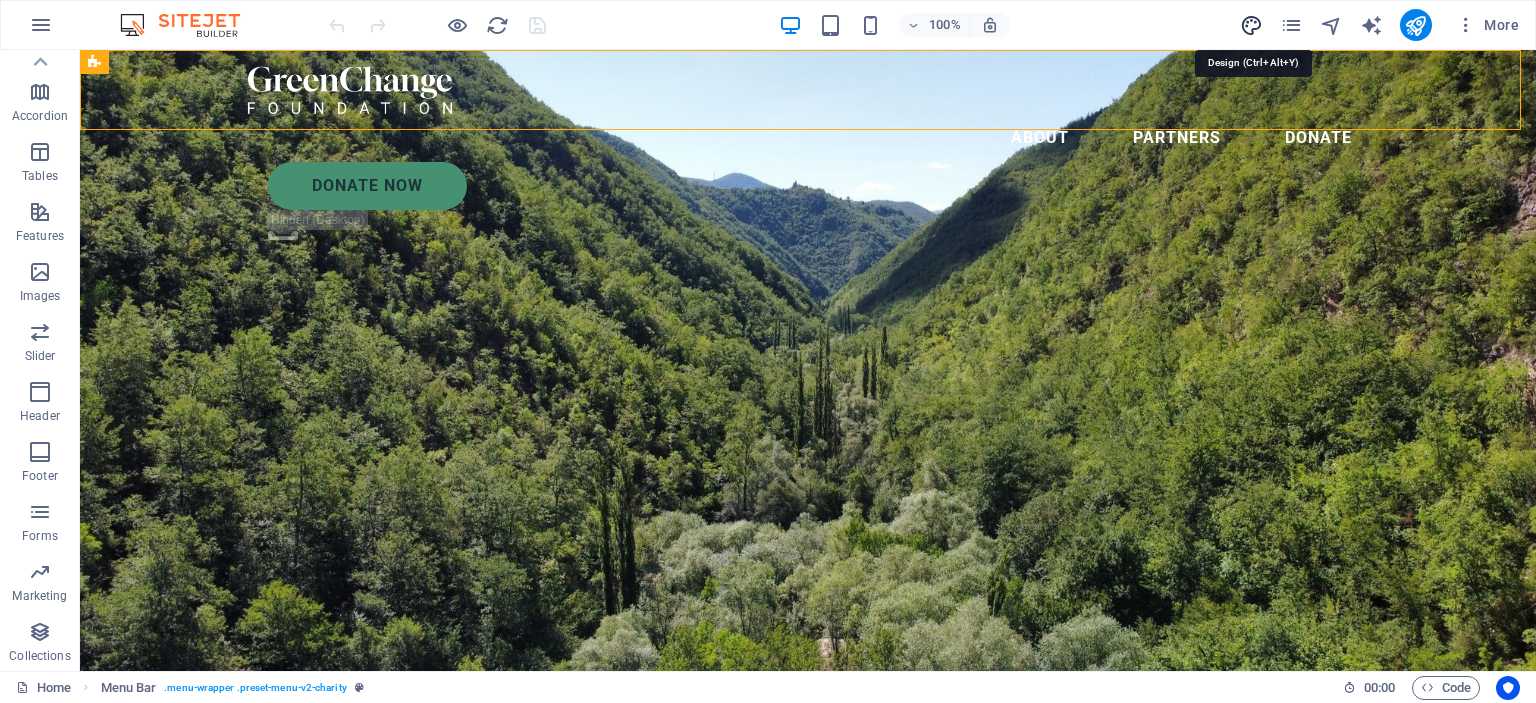 click at bounding box center [1251, 25] 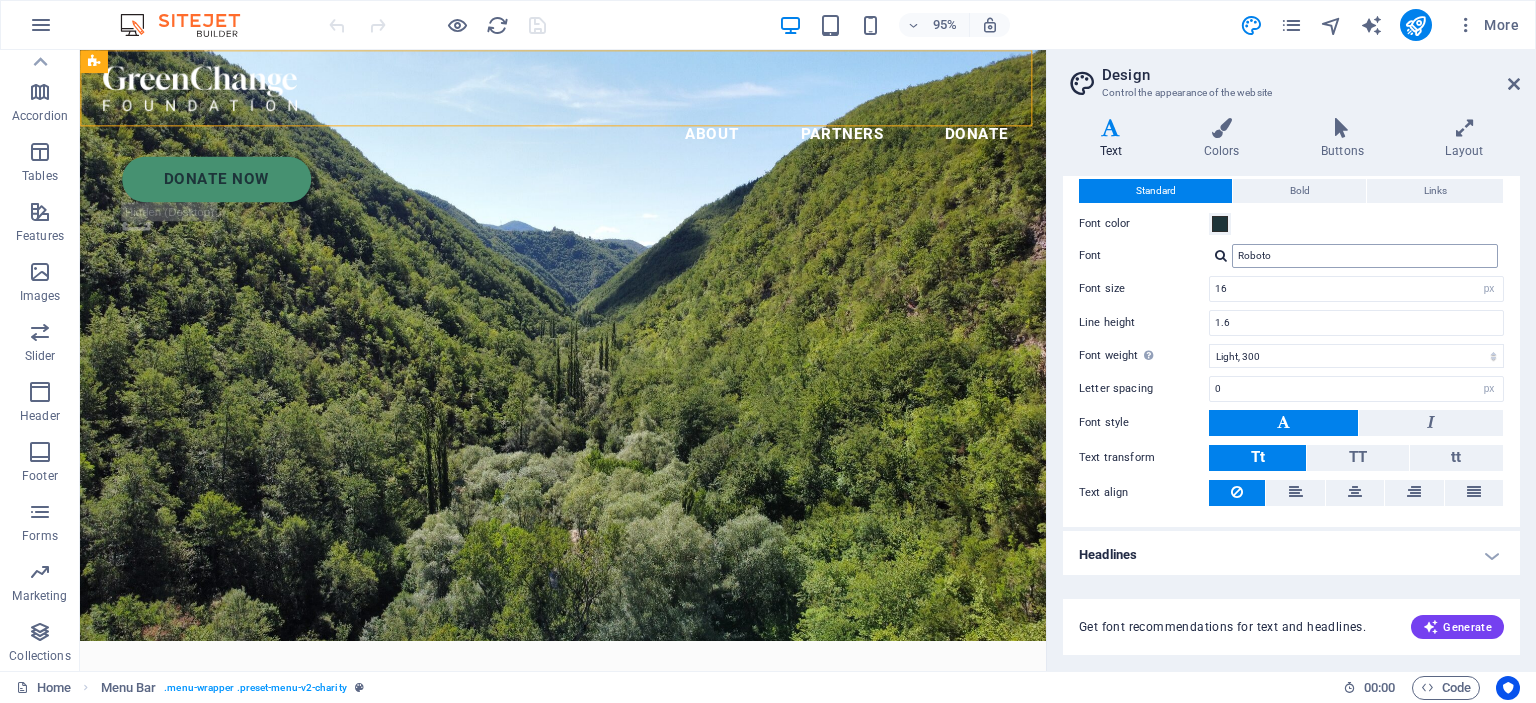 scroll, scrollTop: 0, scrollLeft: 0, axis: both 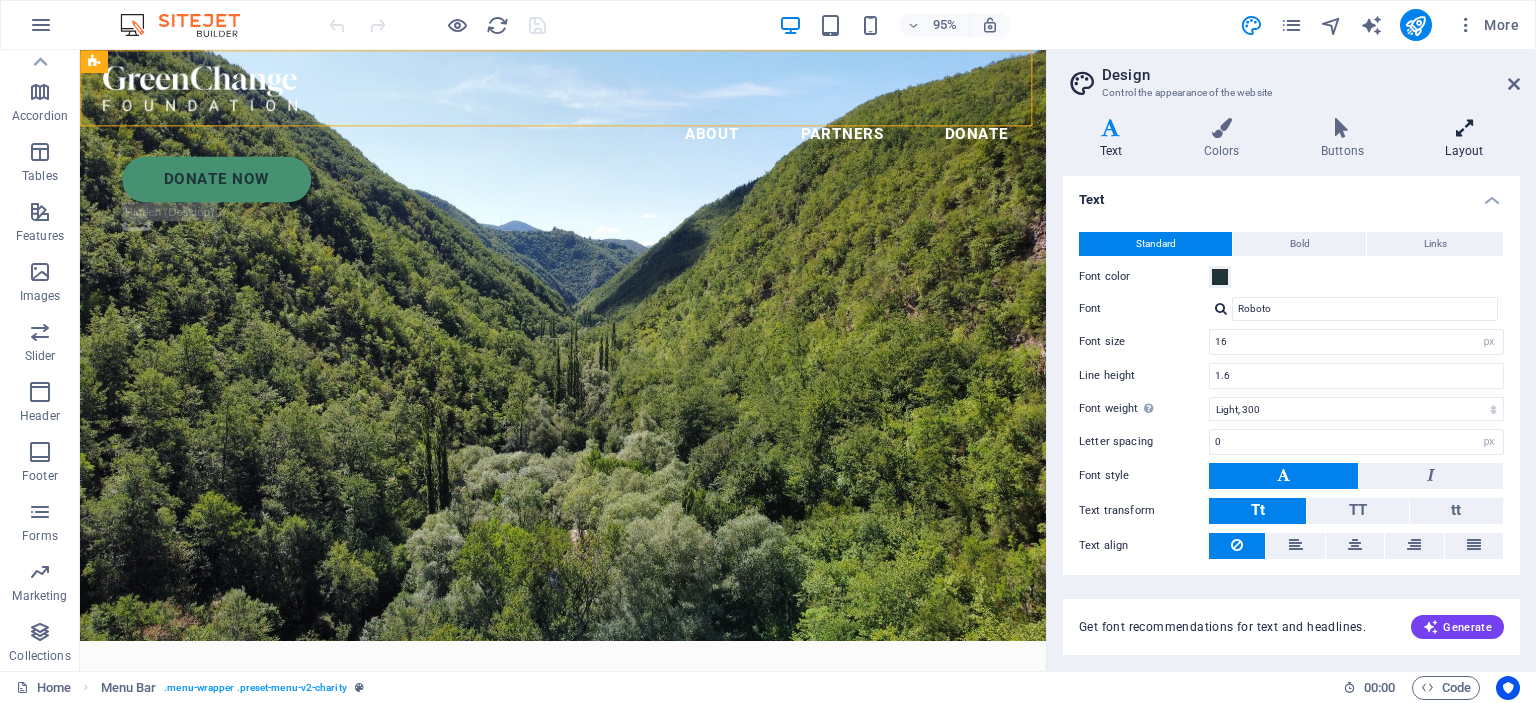 click at bounding box center (1464, 128) 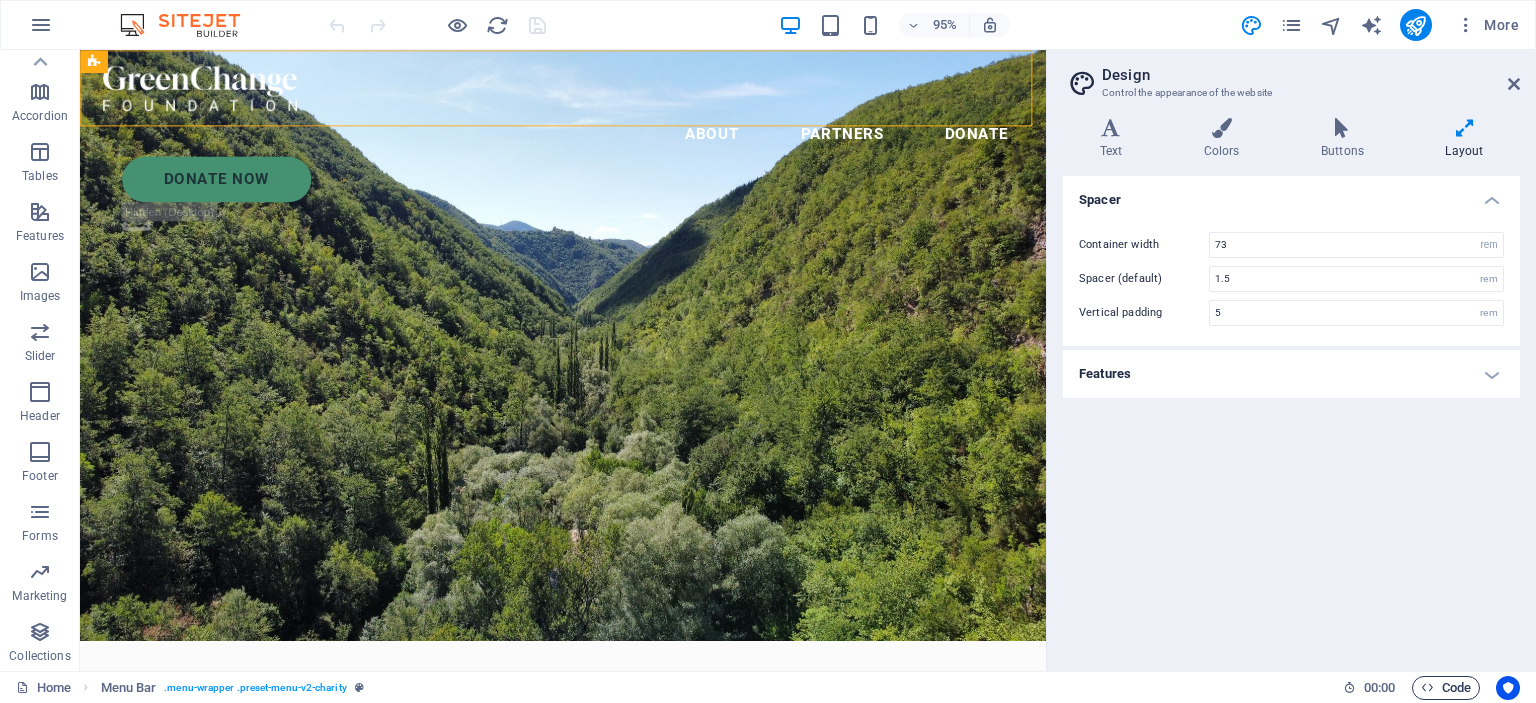 click on "Code" at bounding box center [1446, 688] 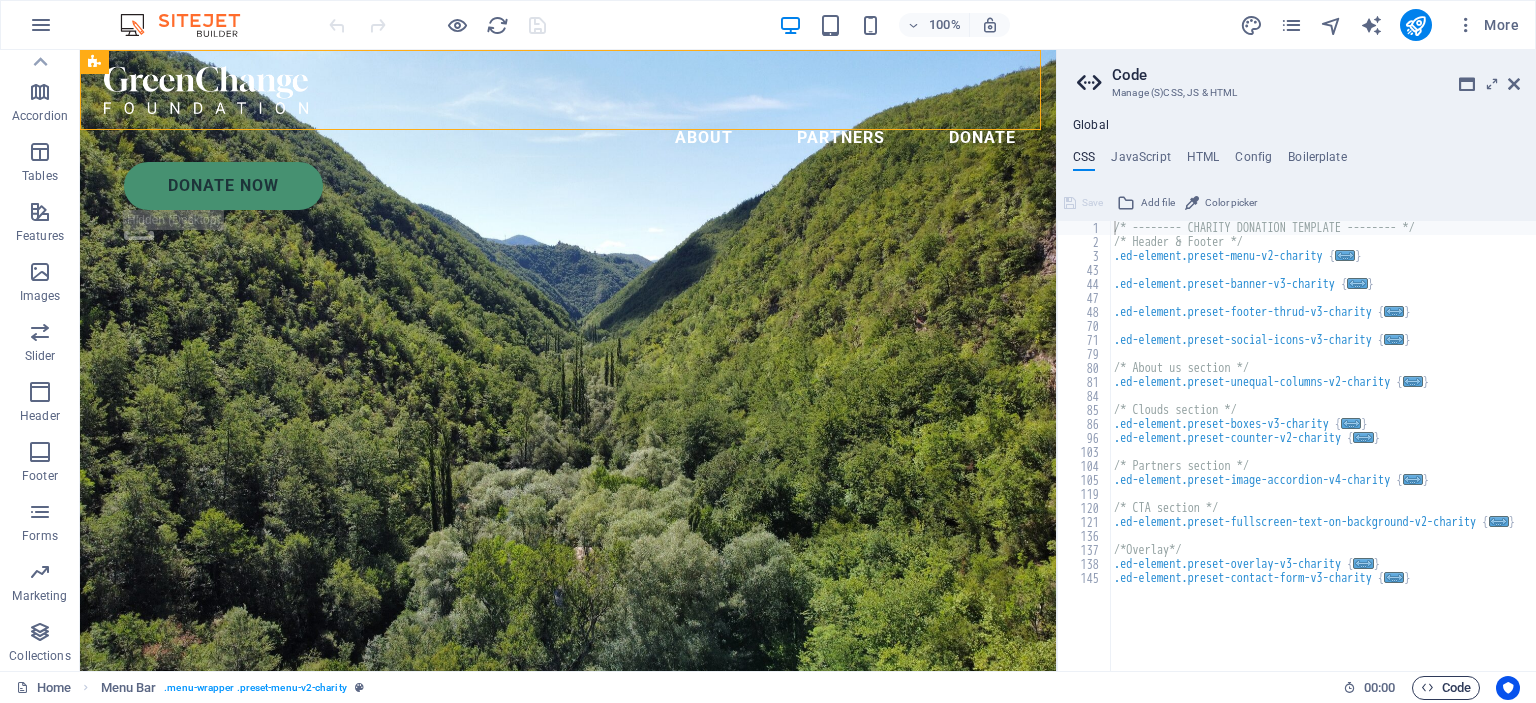 click on "Code" at bounding box center (1446, 688) 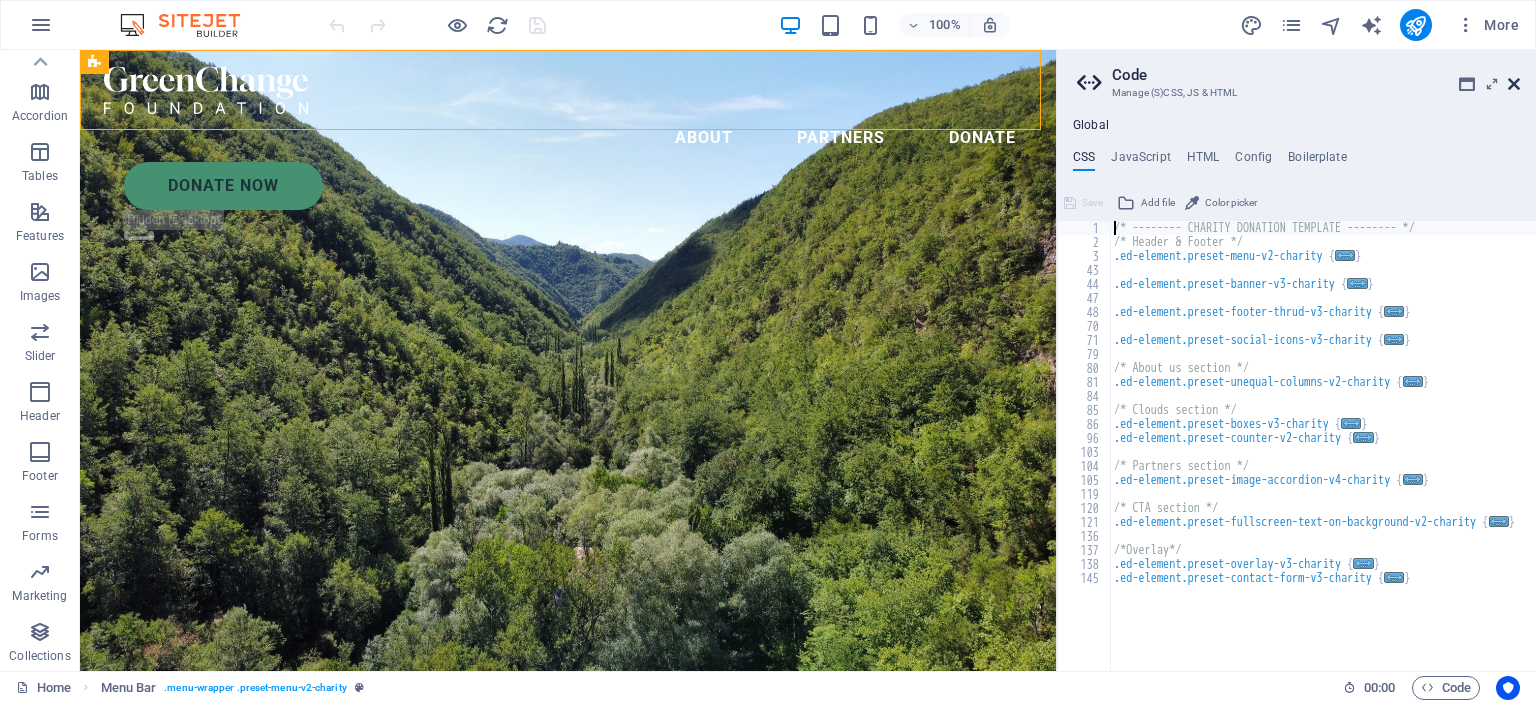click at bounding box center [1514, 84] 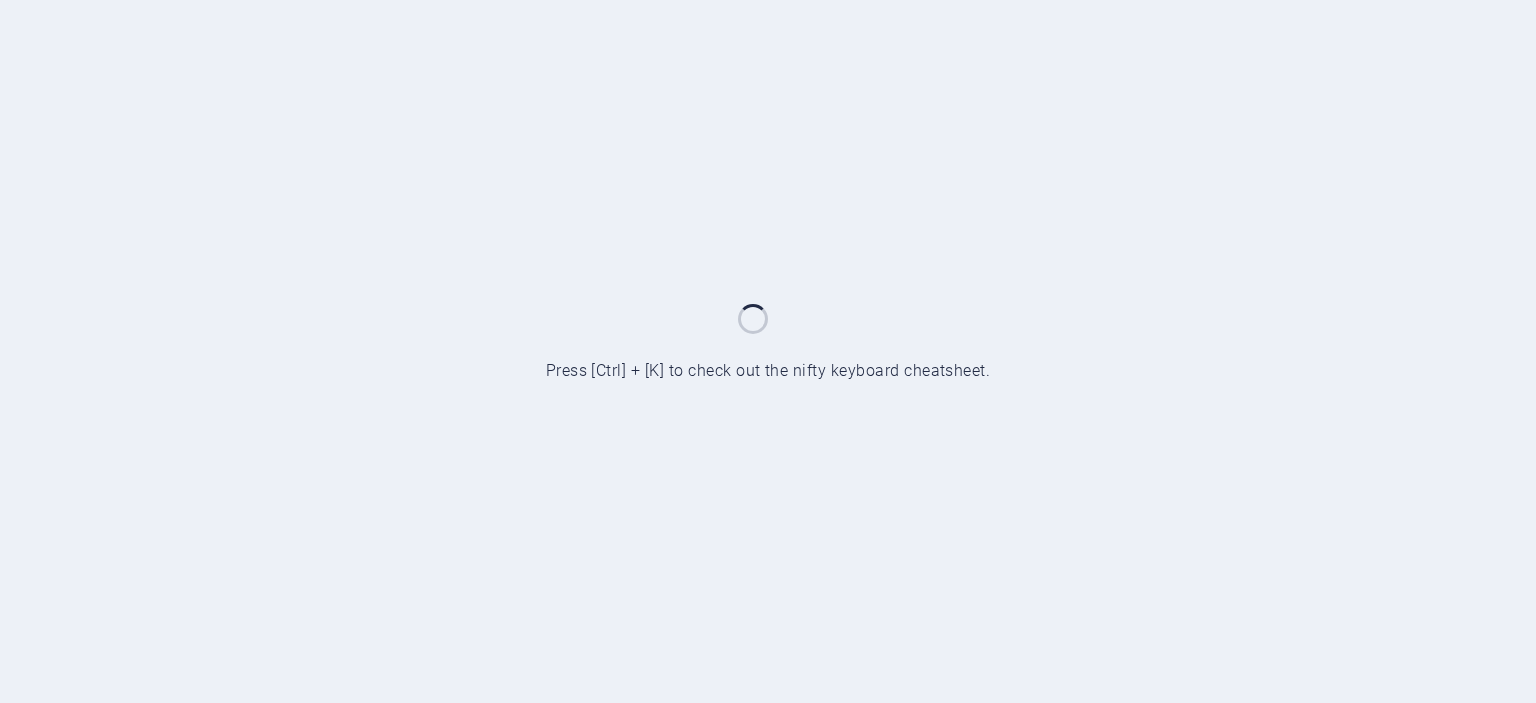 scroll, scrollTop: 0, scrollLeft: 0, axis: both 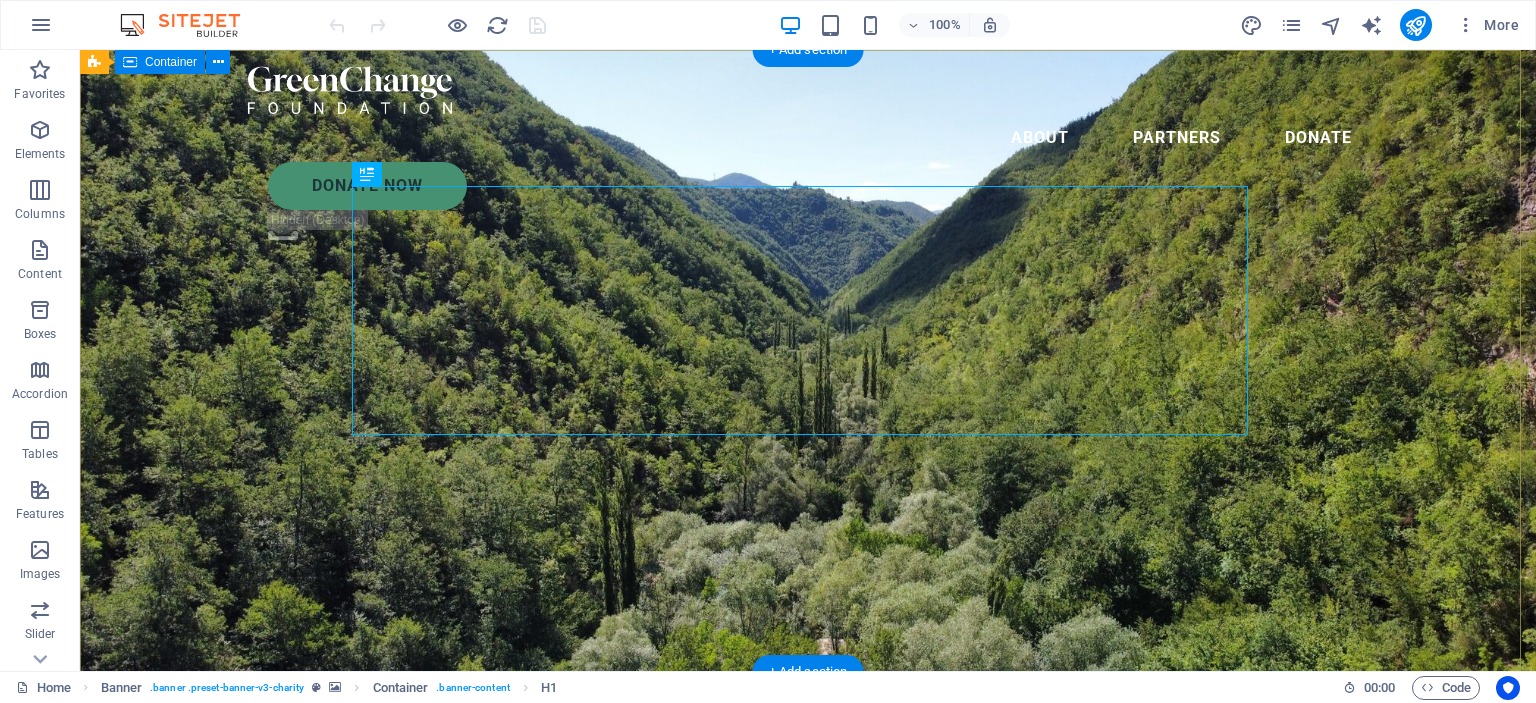 click on "WELCOME TO  THE  SOIL AND SOUL SOCIETY Lorem ipsum dolor sit amet consectetur. Bibendum adipiscing morbi orci nibh eget posuere arcu volutpat nulla. Tortor cras suscipit augue sodales risus auctor. Fusce nunc vitae non dui ornare tellus nibh purus lectus." at bounding box center (808, 914) 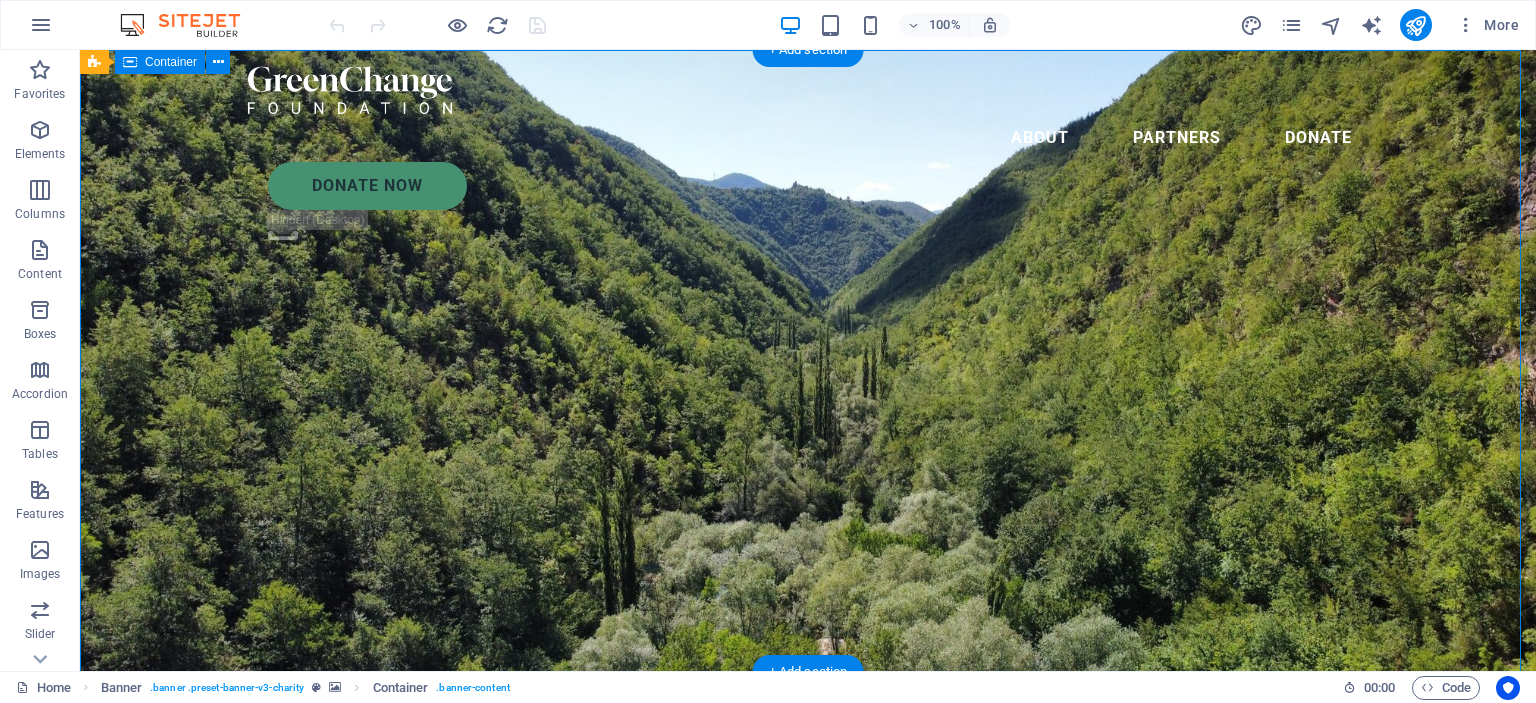 click on "WELCOME TO  THE  SOIL AND SOUL SOCIETY Lorem ipsum dolor sit amet consectetur. Bibendum adipiscing morbi orci nibh eget posuere arcu volutpat nulla. Tortor cras suscipit augue sodales risus auctor. Fusce nunc vitae non dui ornare tellus nibh purus lectus." at bounding box center [808, 914] 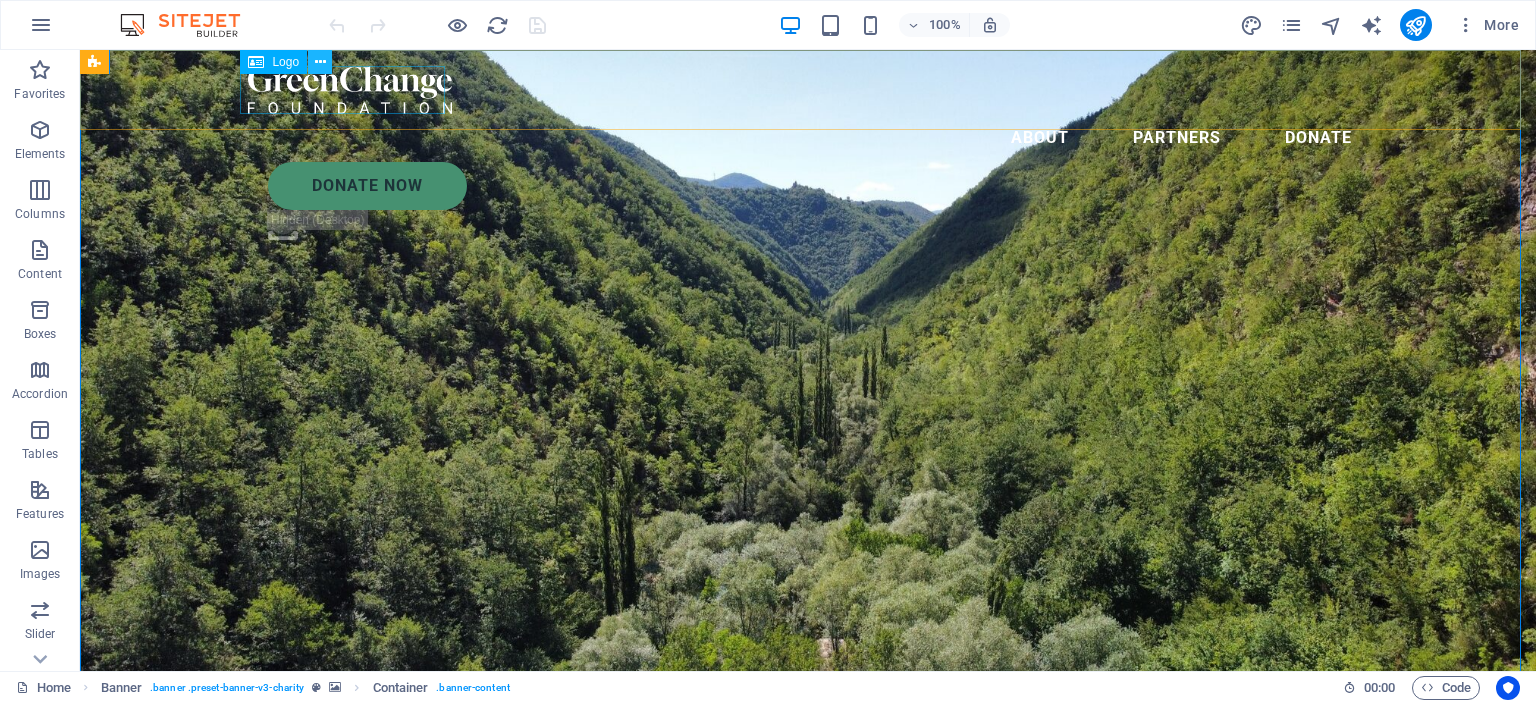 click at bounding box center (320, 62) 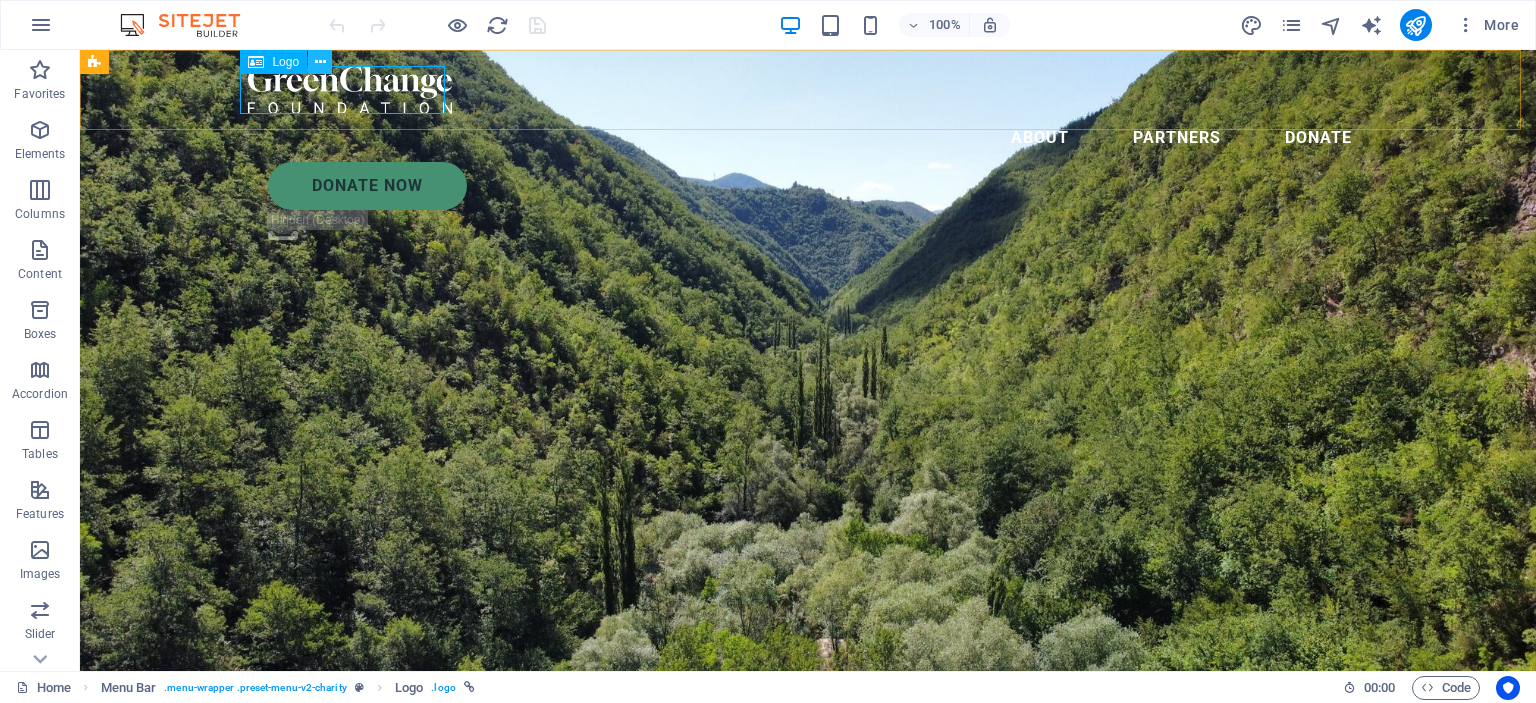 click at bounding box center [320, 62] 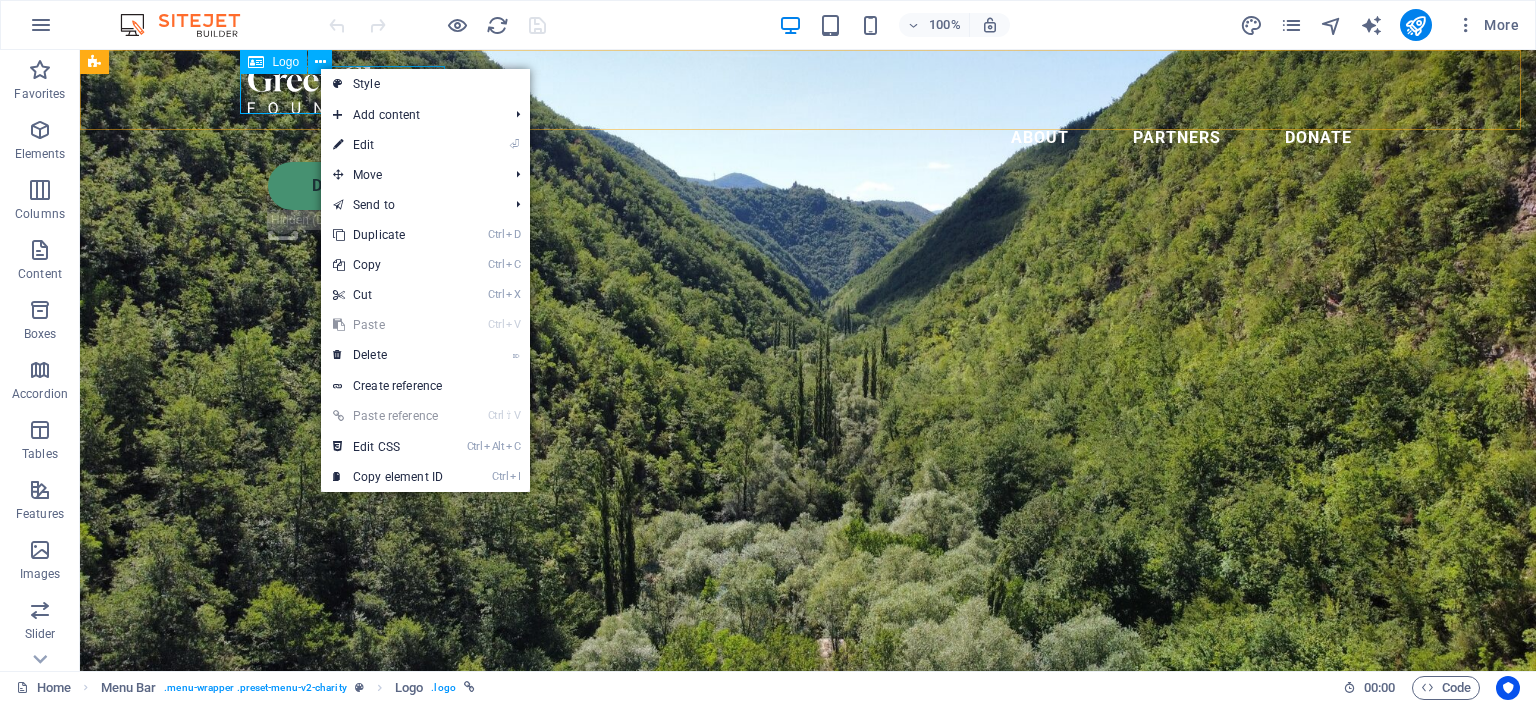 click at bounding box center (808, 90) 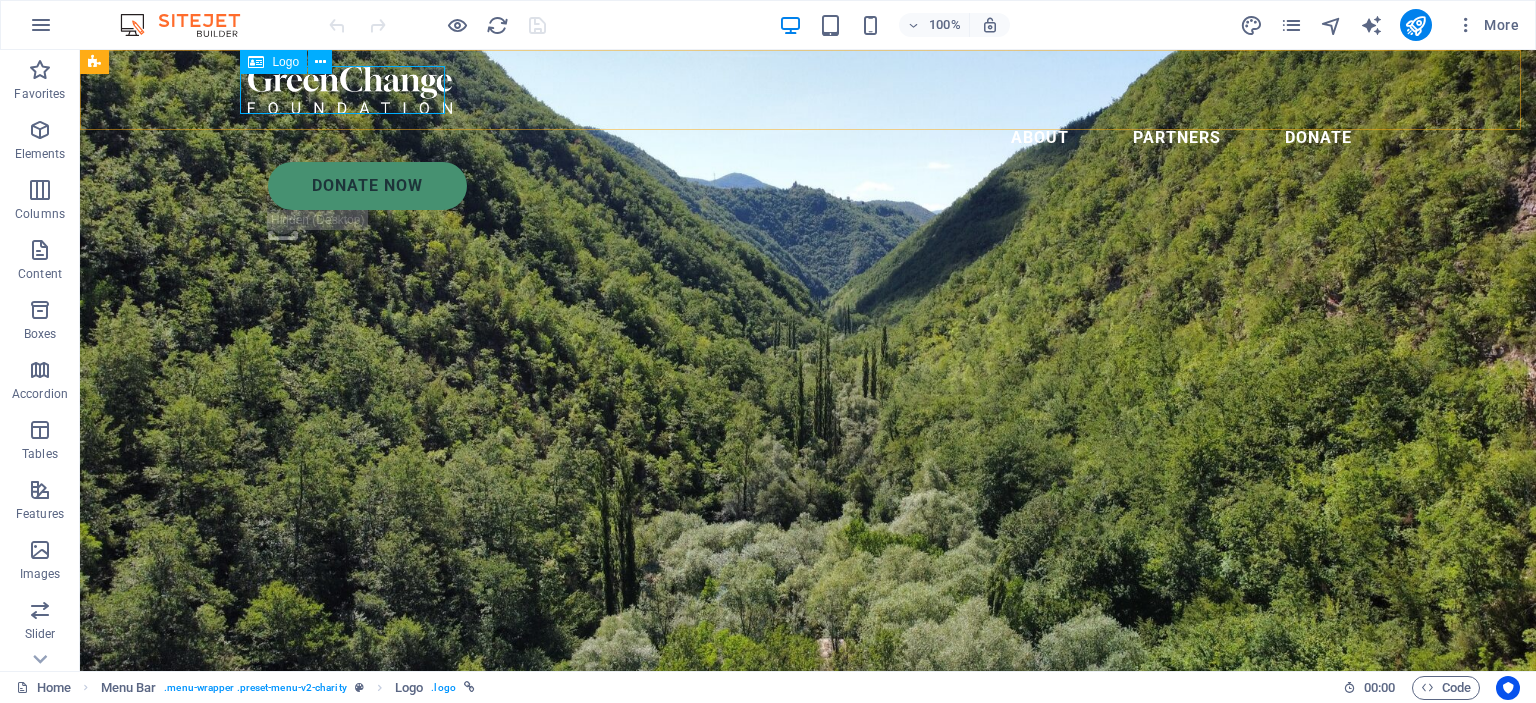 click at bounding box center (808, 90) 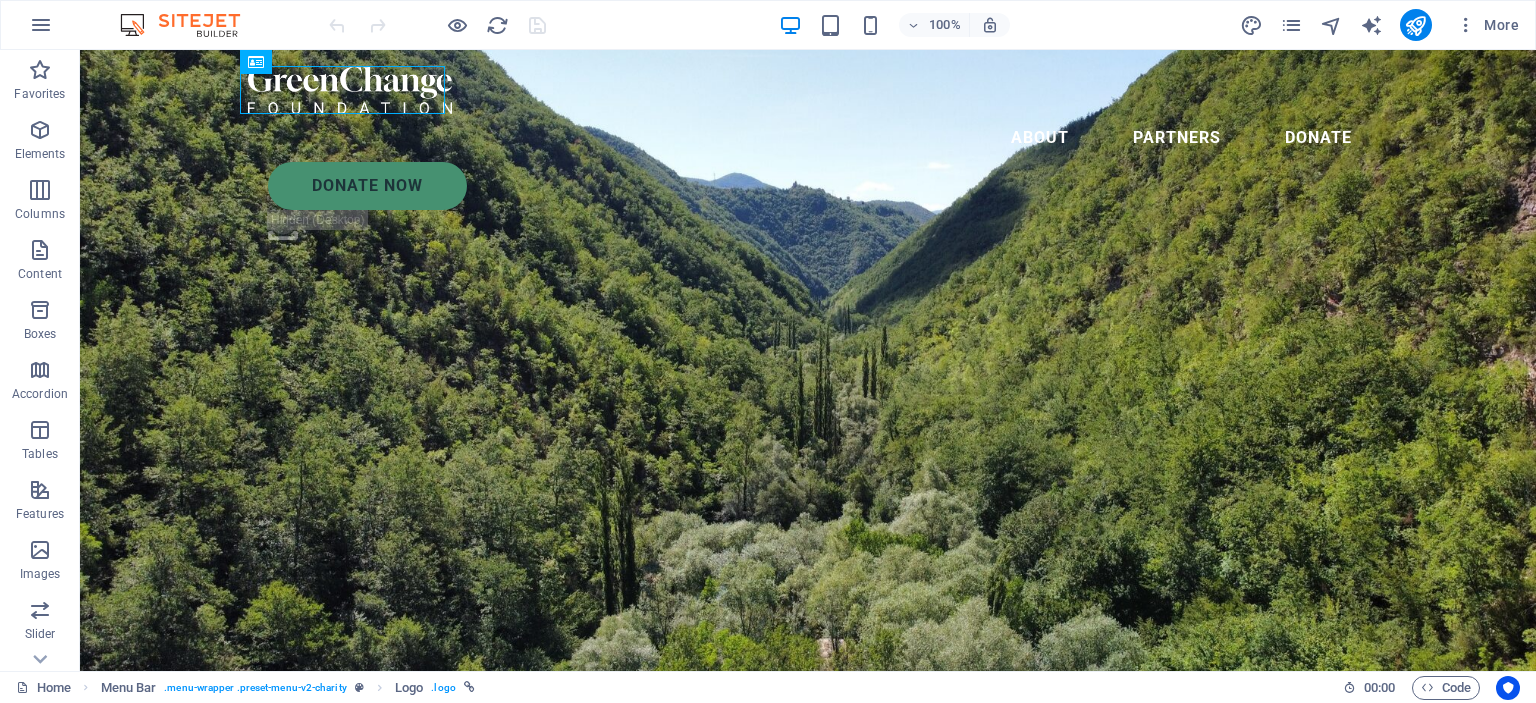 drag, startPoint x: 345, startPoint y: 113, endPoint x: 274, endPoint y: 87, distance: 75.61085 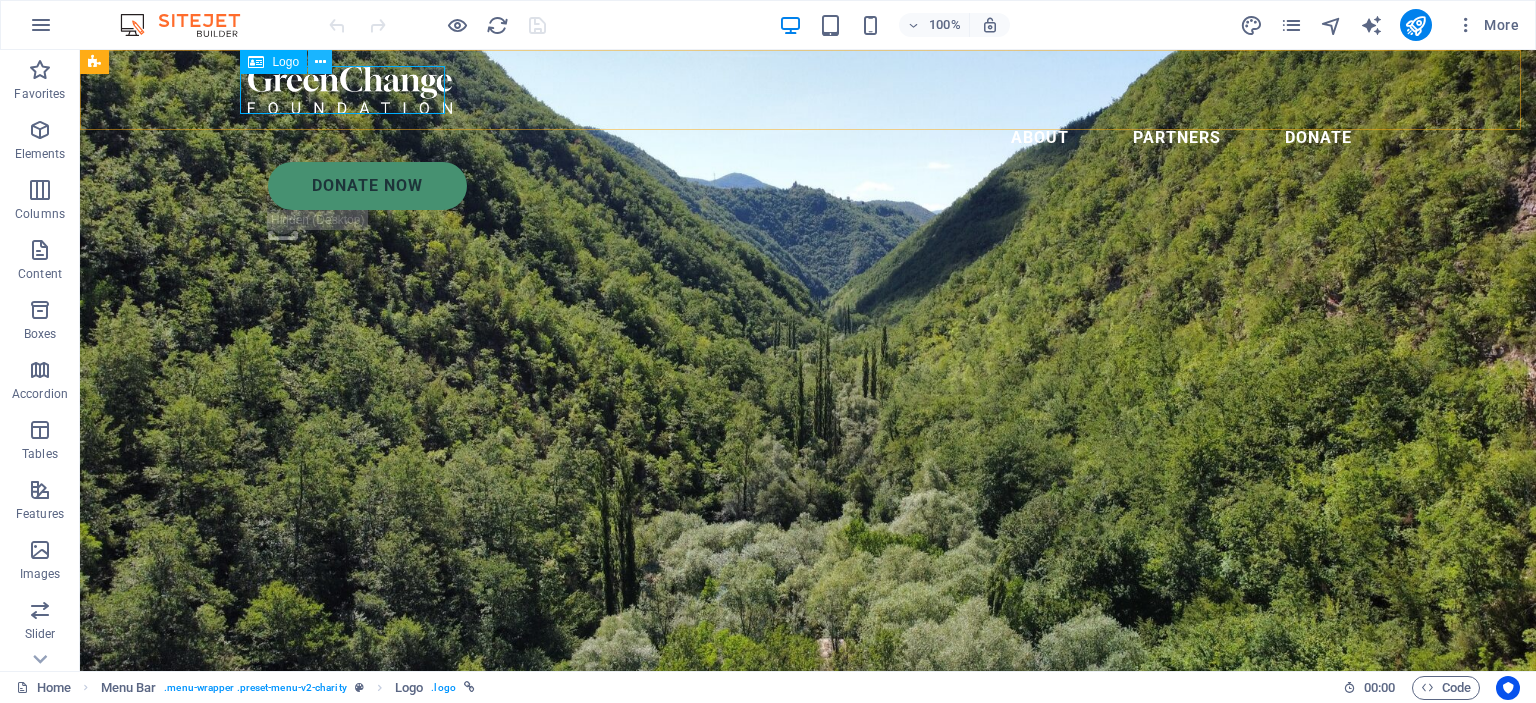 click at bounding box center [320, 62] 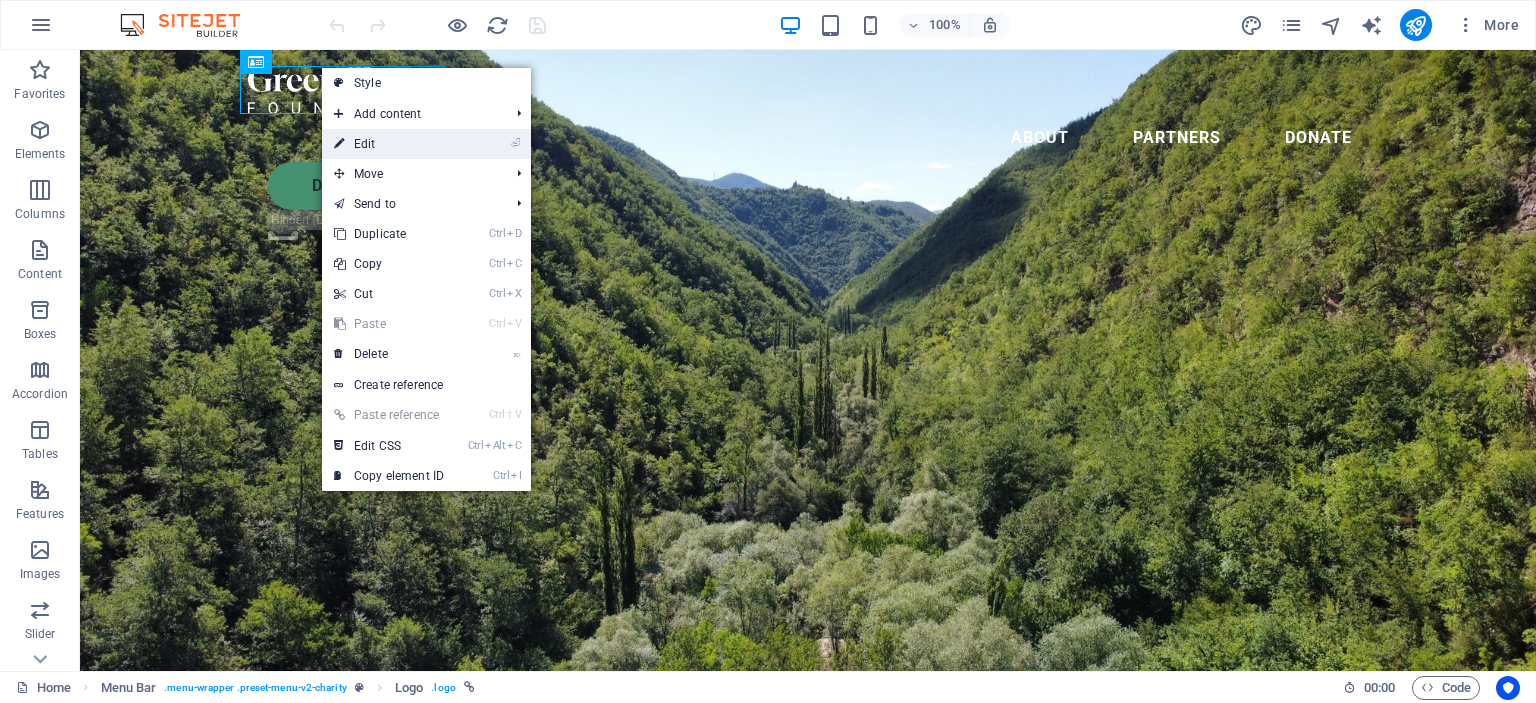 click on "⏎  Edit" at bounding box center [389, 144] 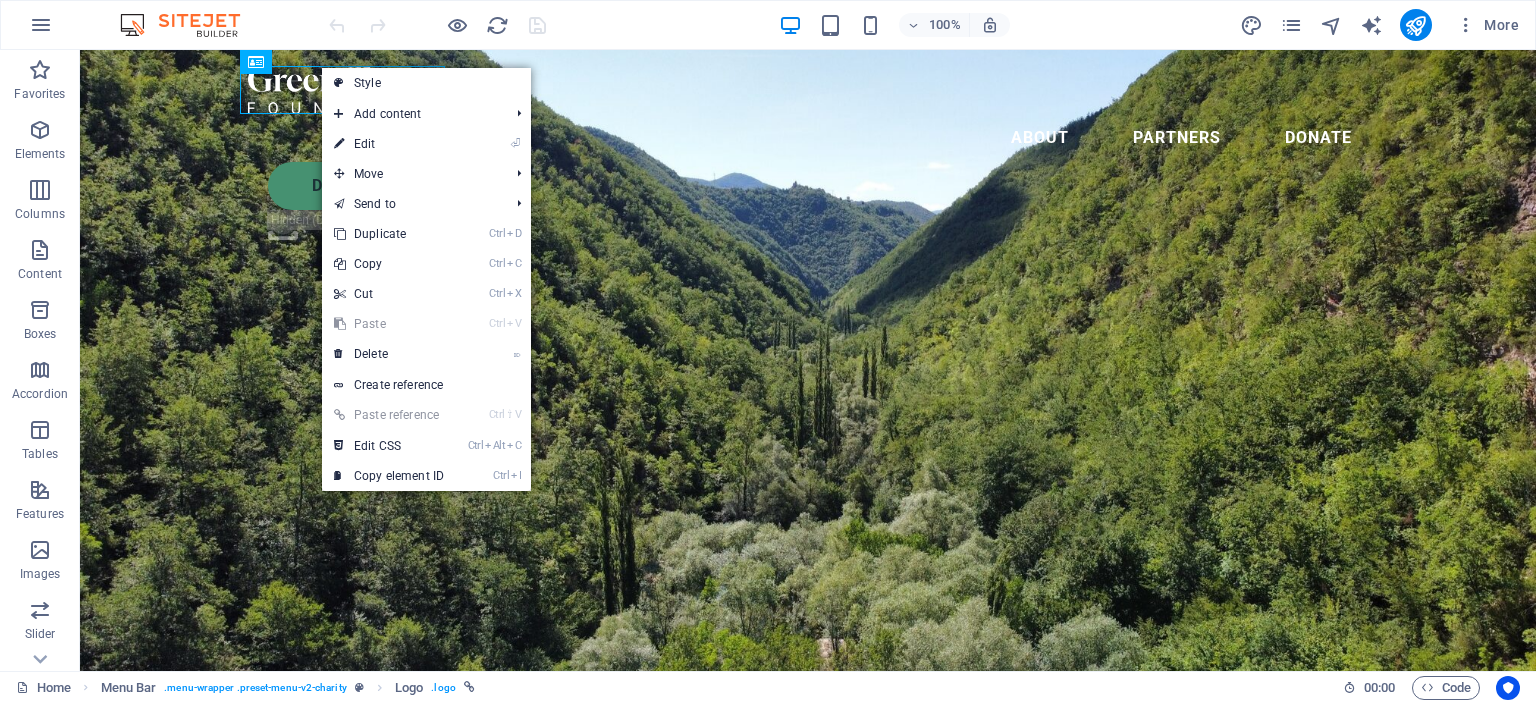 select on "px" 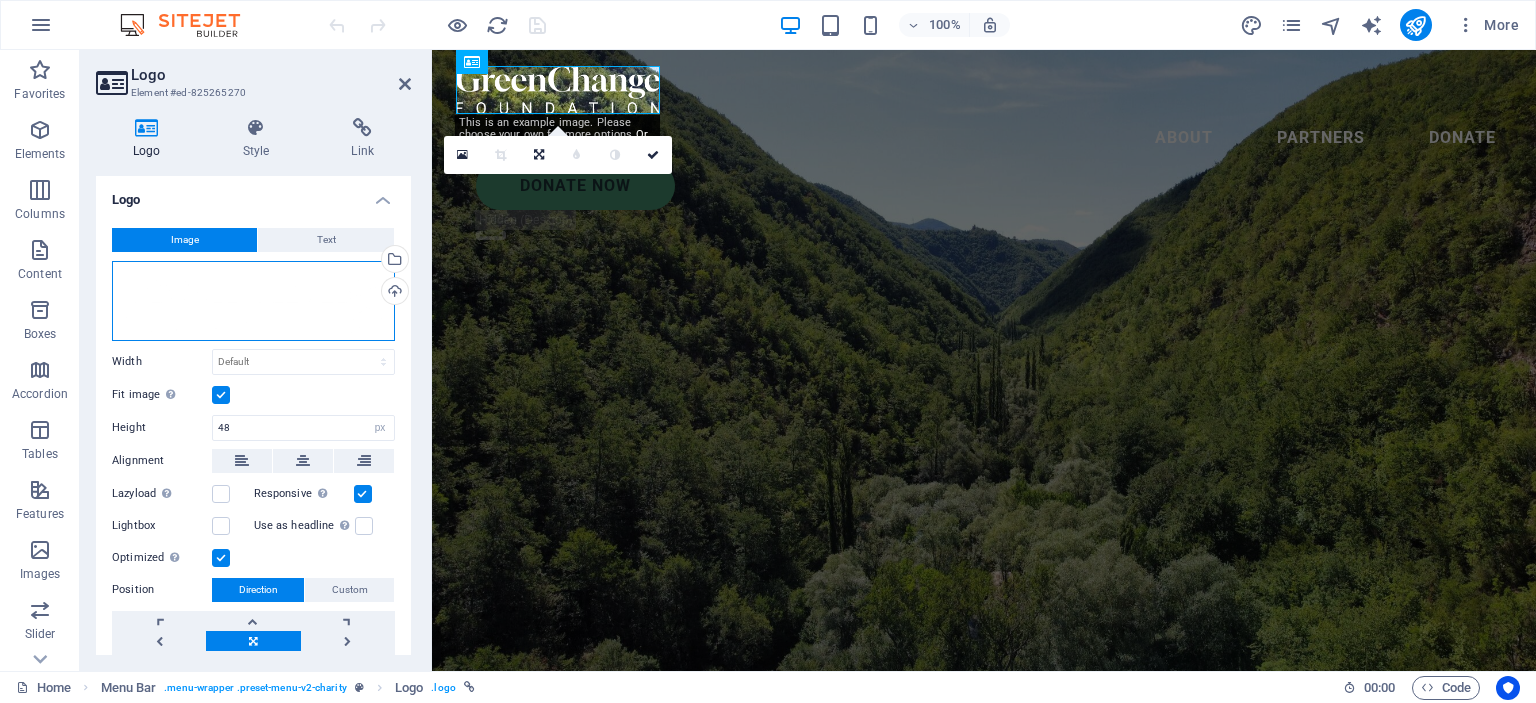 click on "Drag files here, click to choose files or select files from Files or our free stock photos & videos" at bounding box center [253, 301] 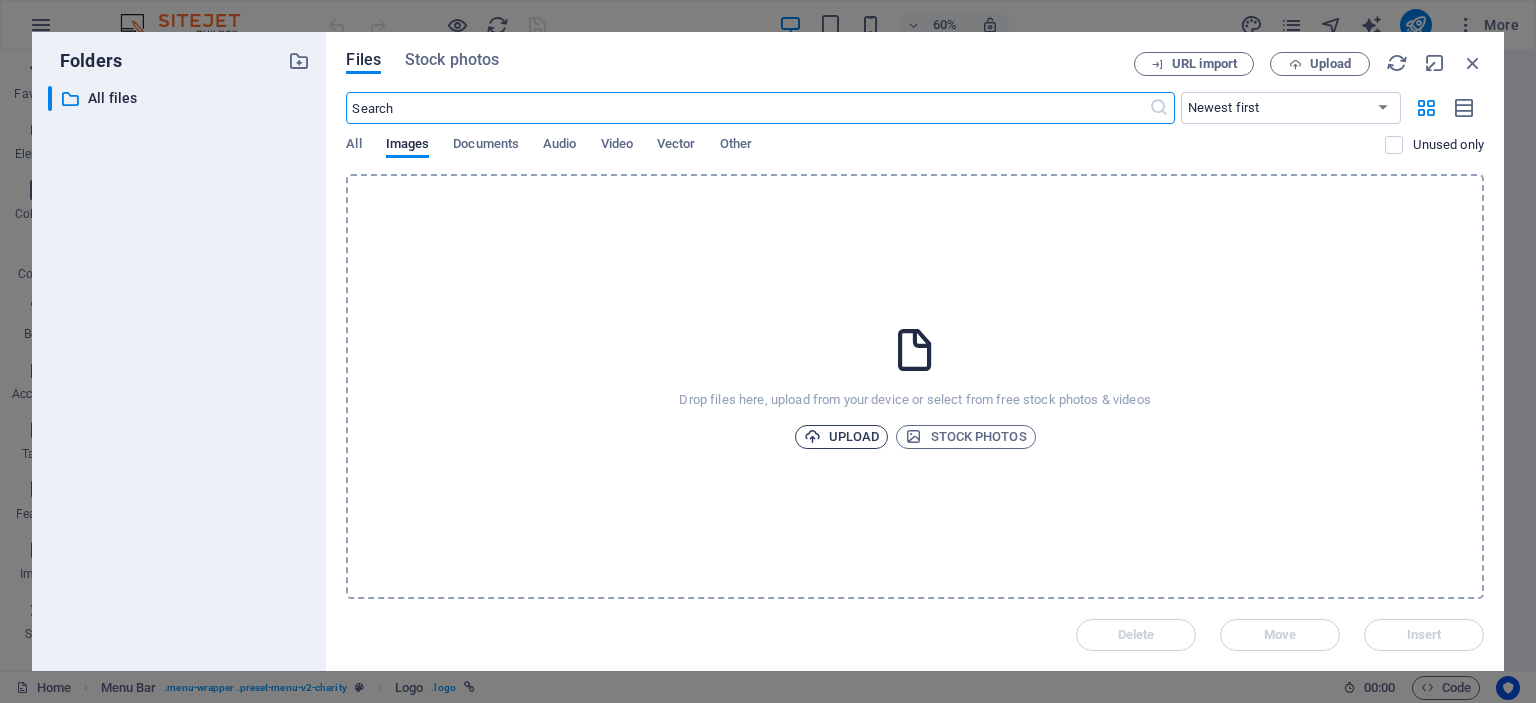 click on "Upload" at bounding box center (842, 437) 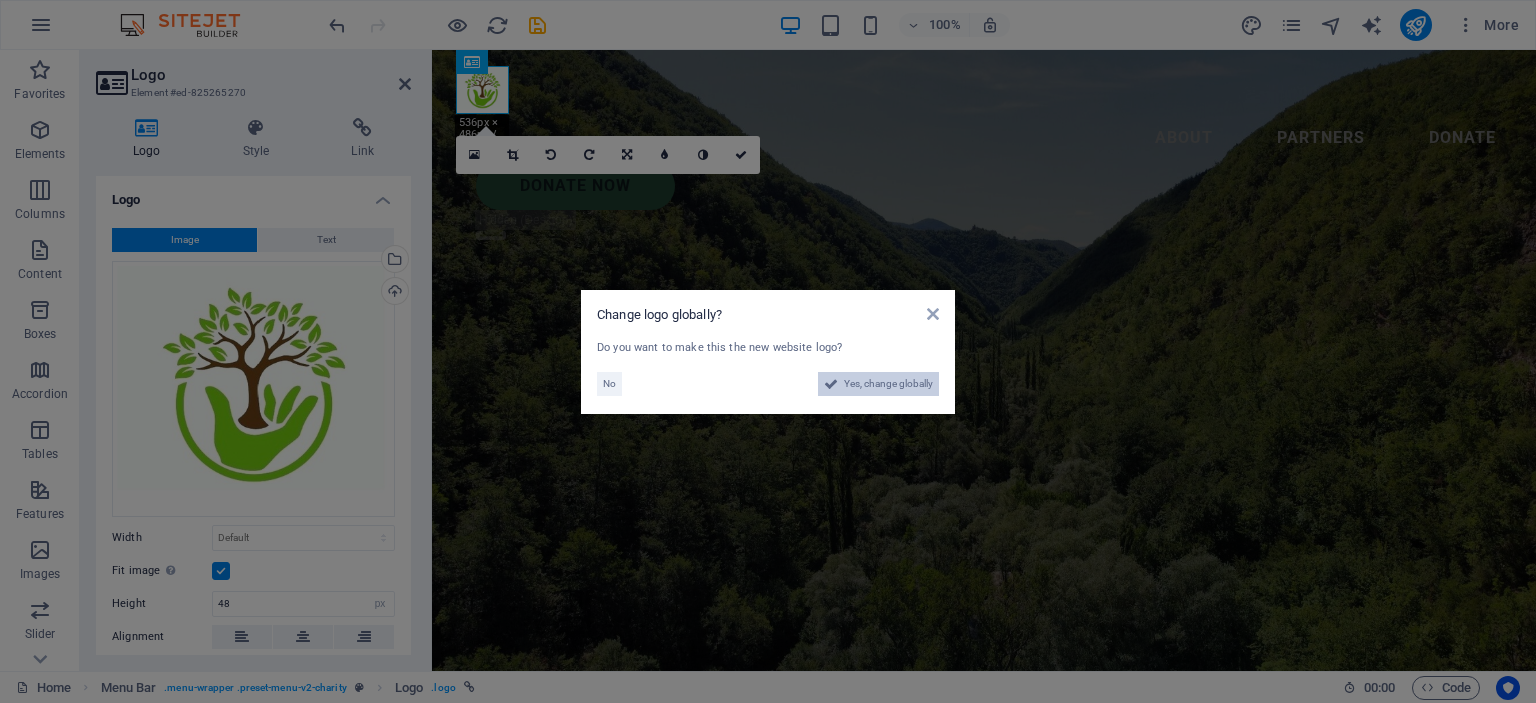 click on "Yes, change globally" at bounding box center [888, 384] 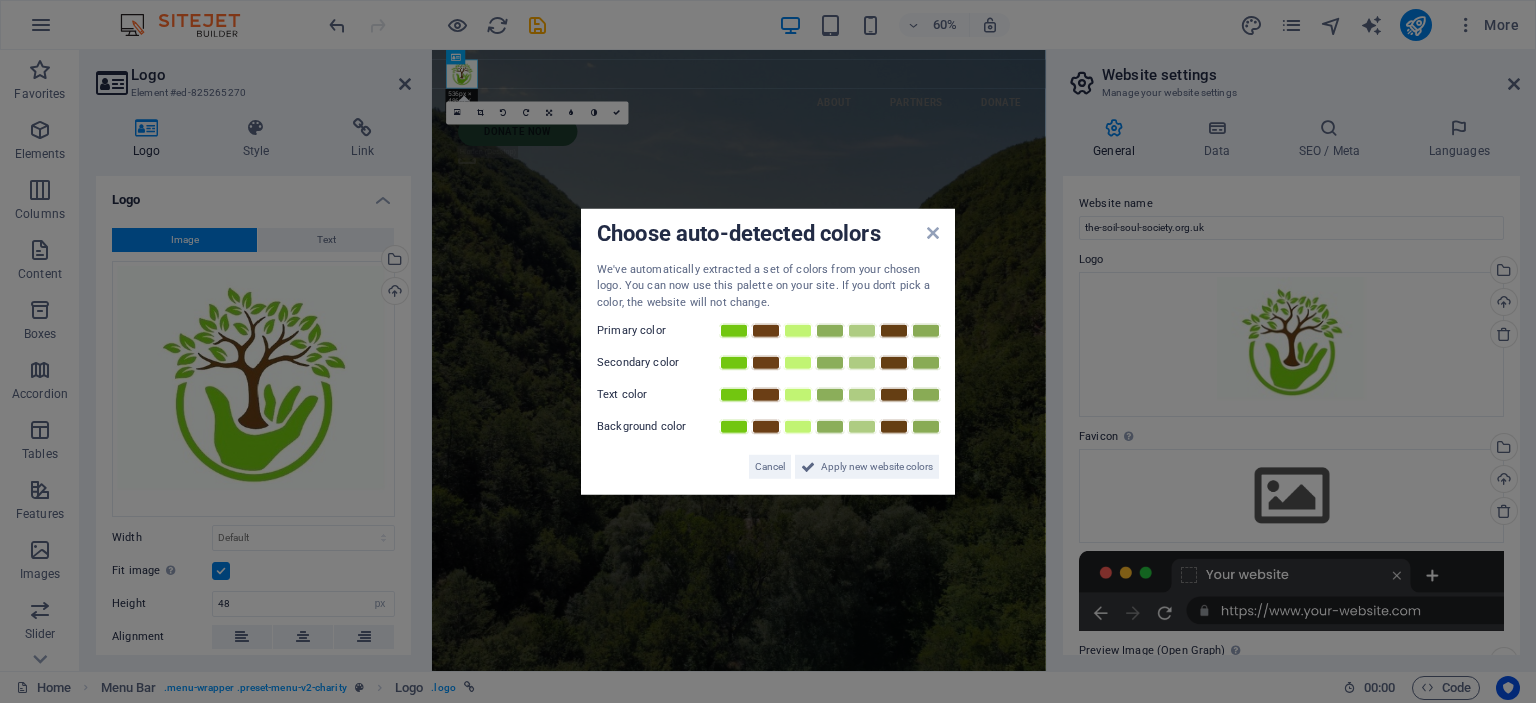 click on "Choose auto-detected colors" at bounding box center [768, 234] 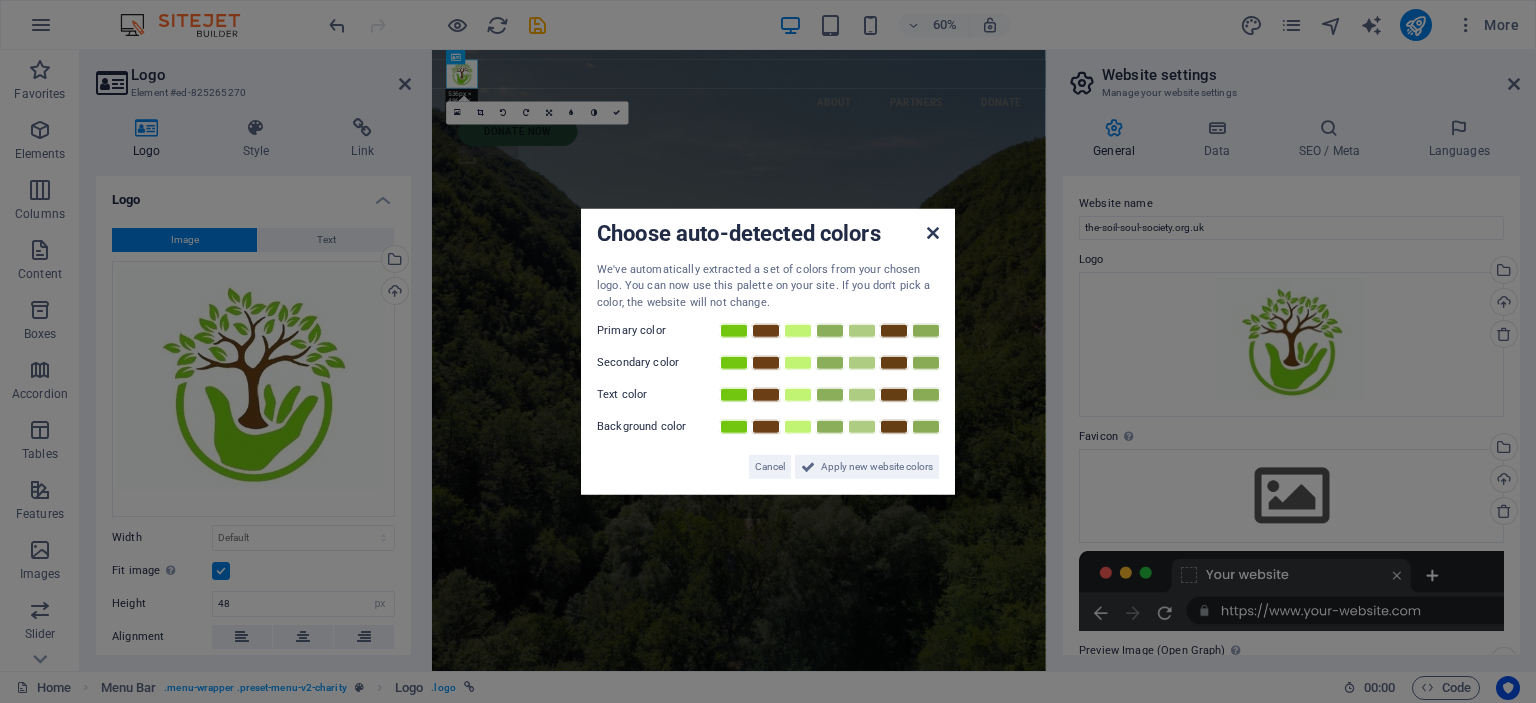 click at bounding box center [933, 232] 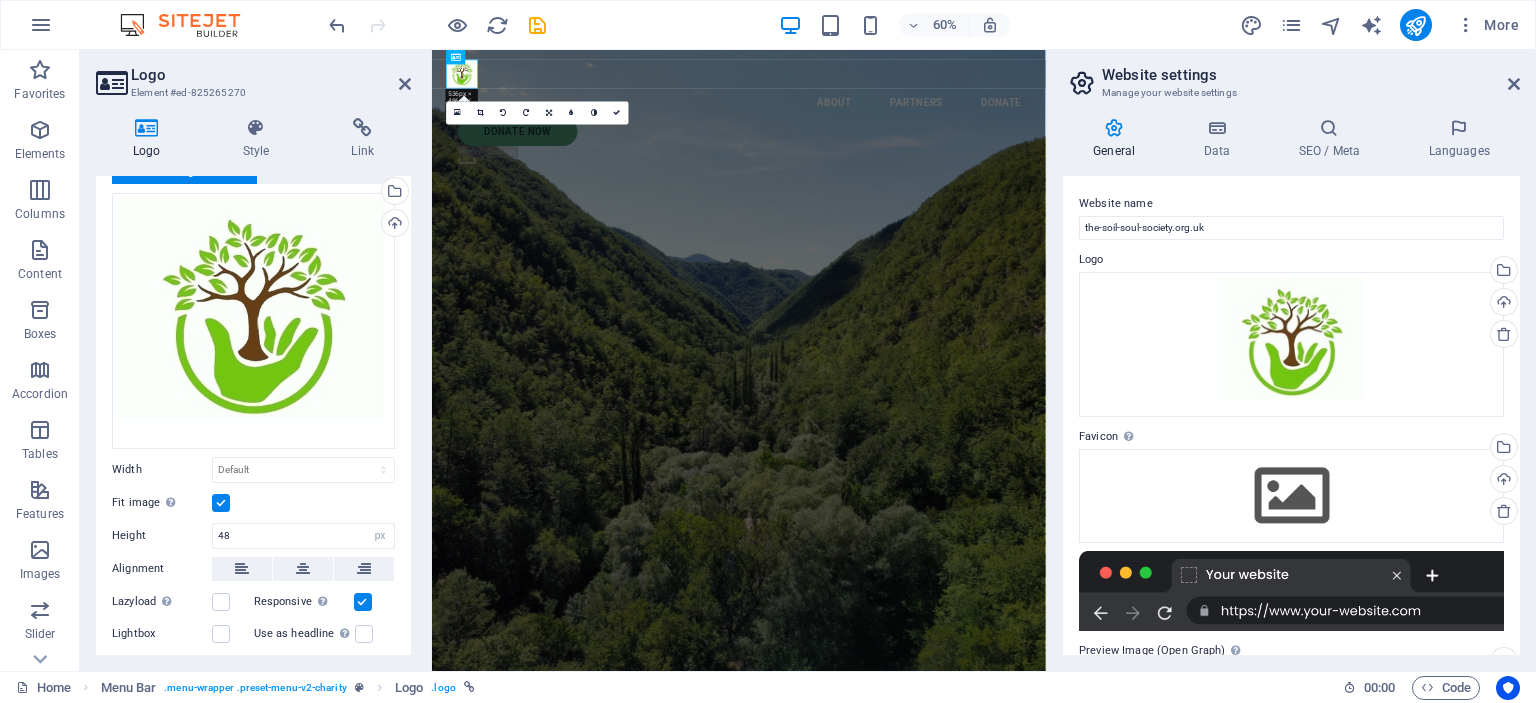 scroll, scrollTop: 0, scrollLeft: 0, axis: both 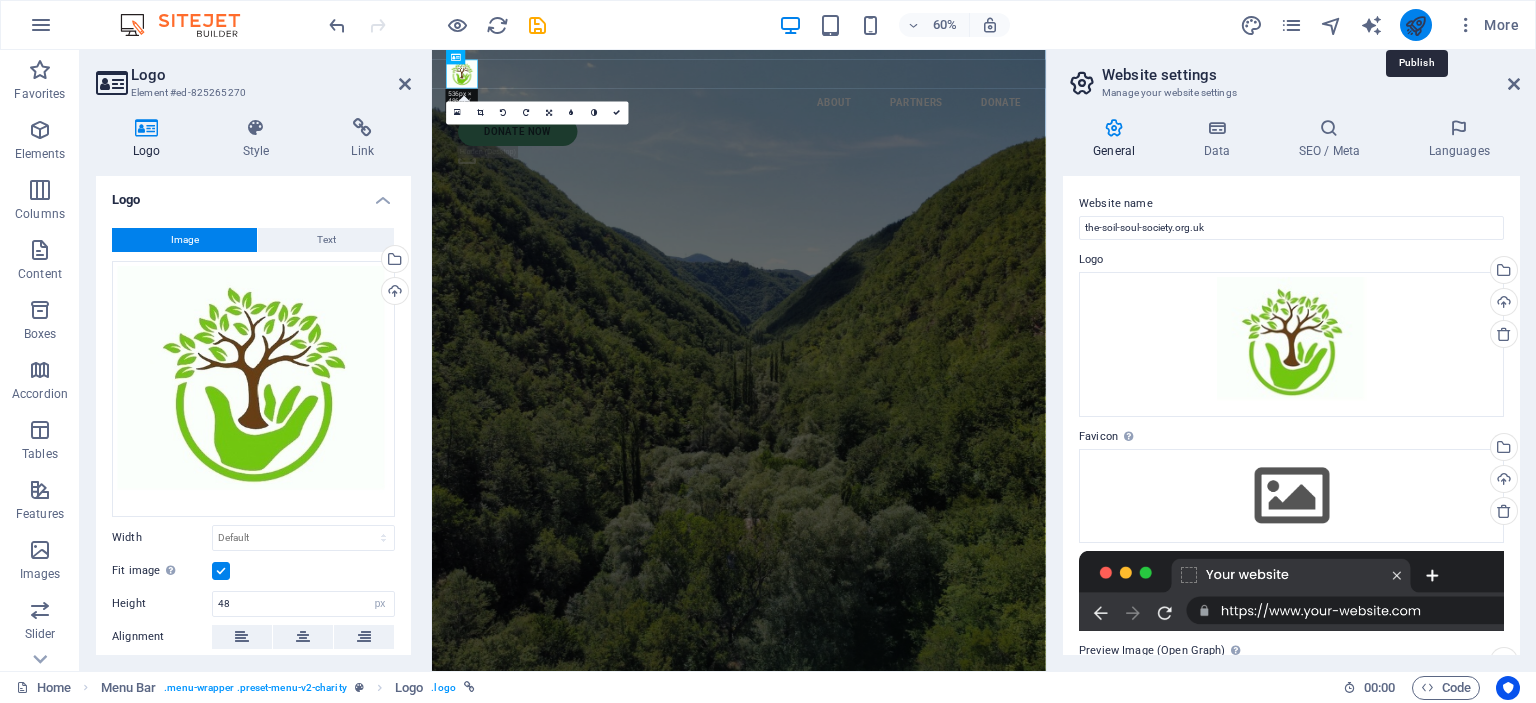 click at bounding box center (1415, 25) 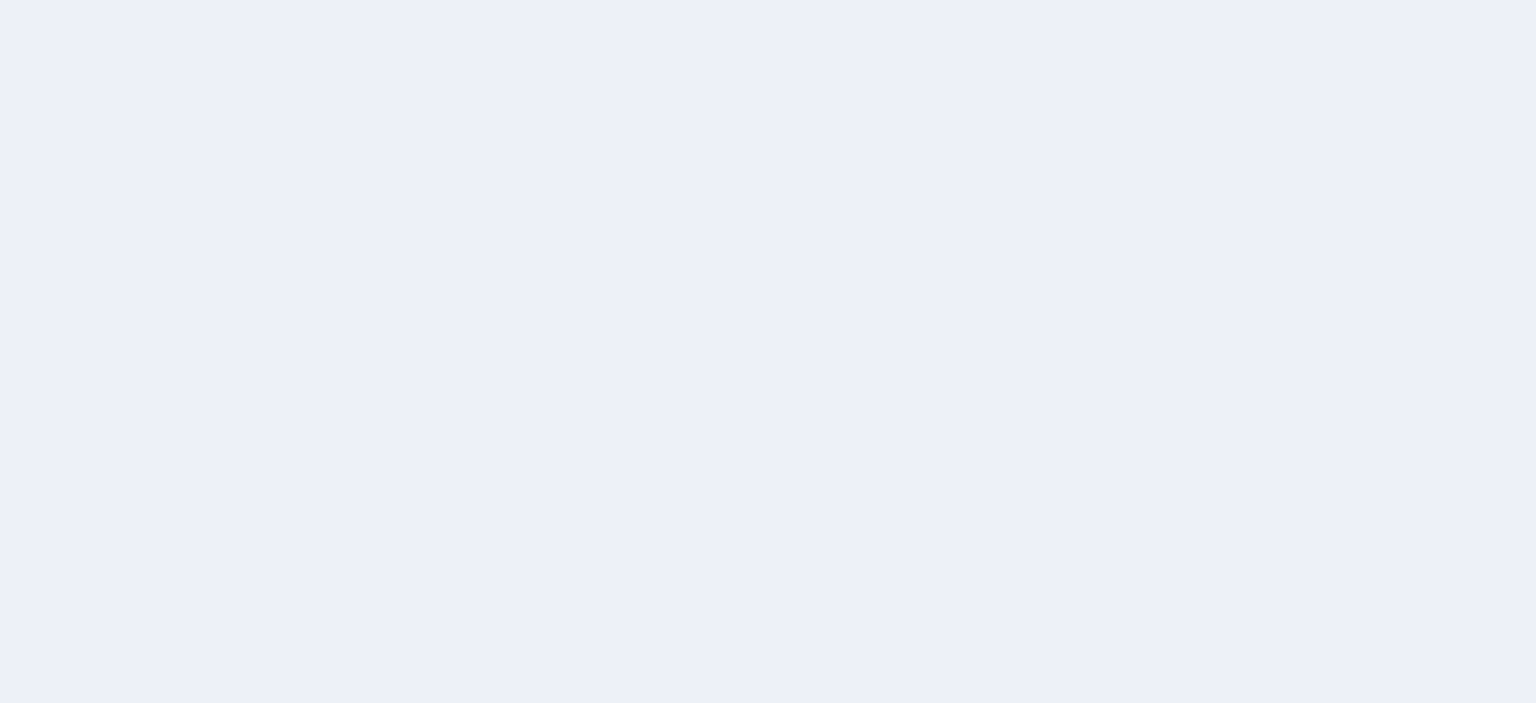 scroll, scrollTop: 0, scrollLeft: 0, axis: both 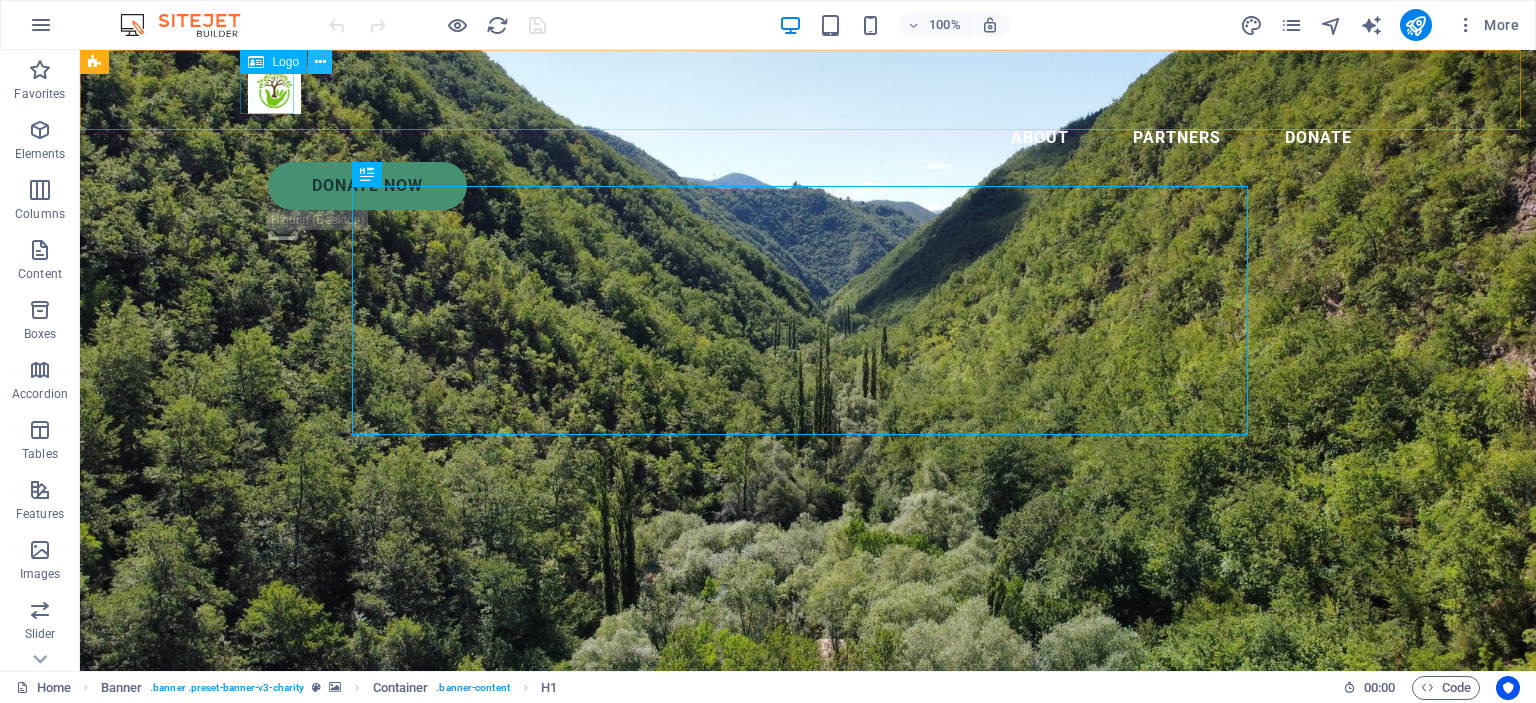 click at bounding box center (320, 62) 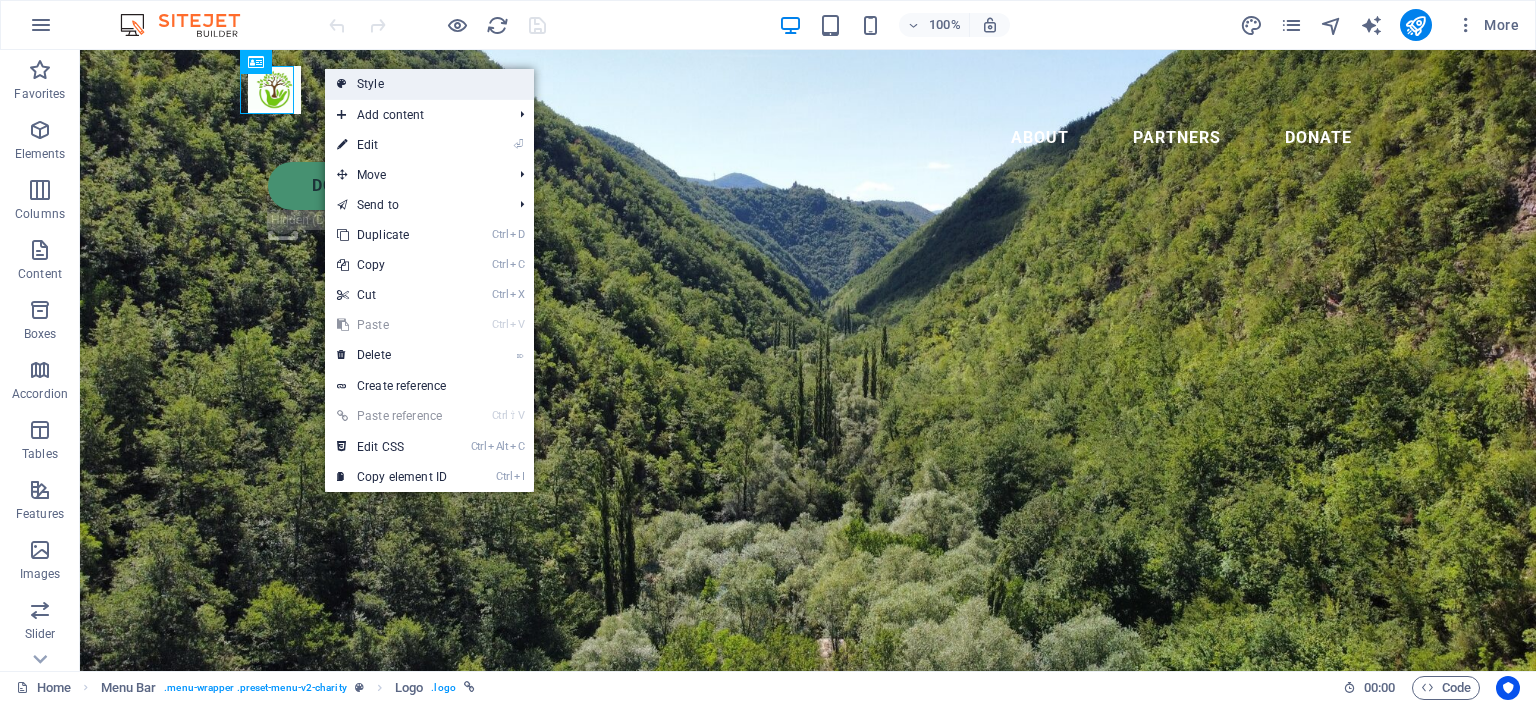 click on "Style" at bounding box center (429, 84) 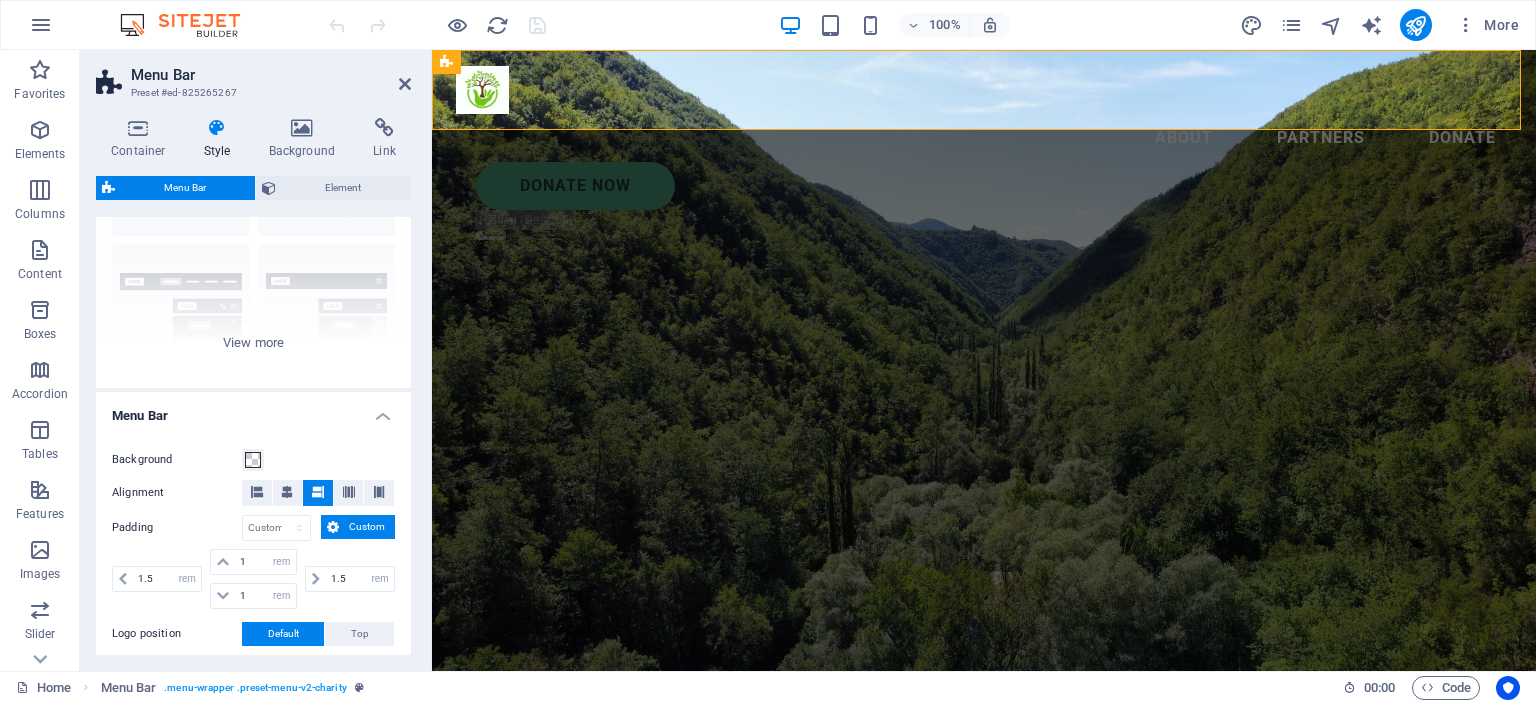 scroll, scrollTop: 0, scrollLeft: 0, axis: both 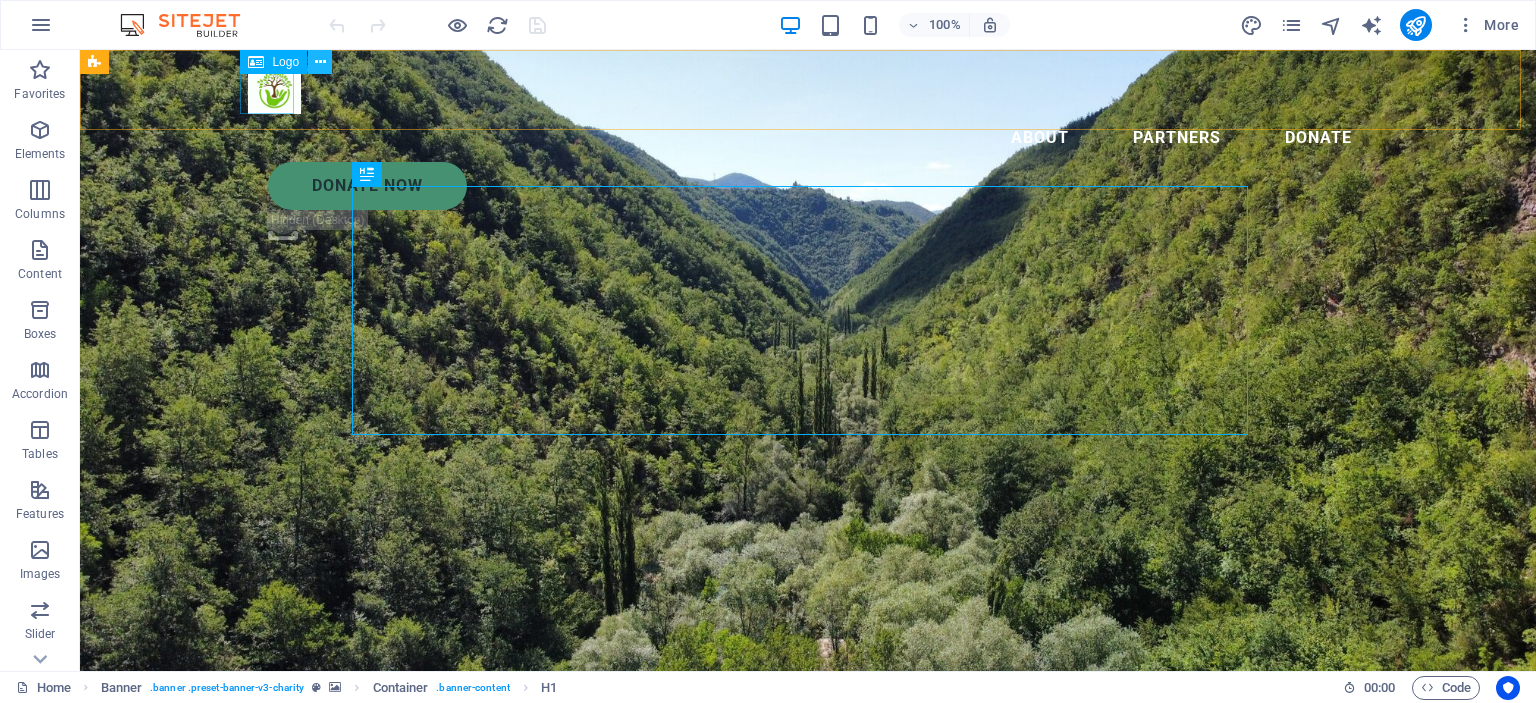 click at bounding box center (320, 62) 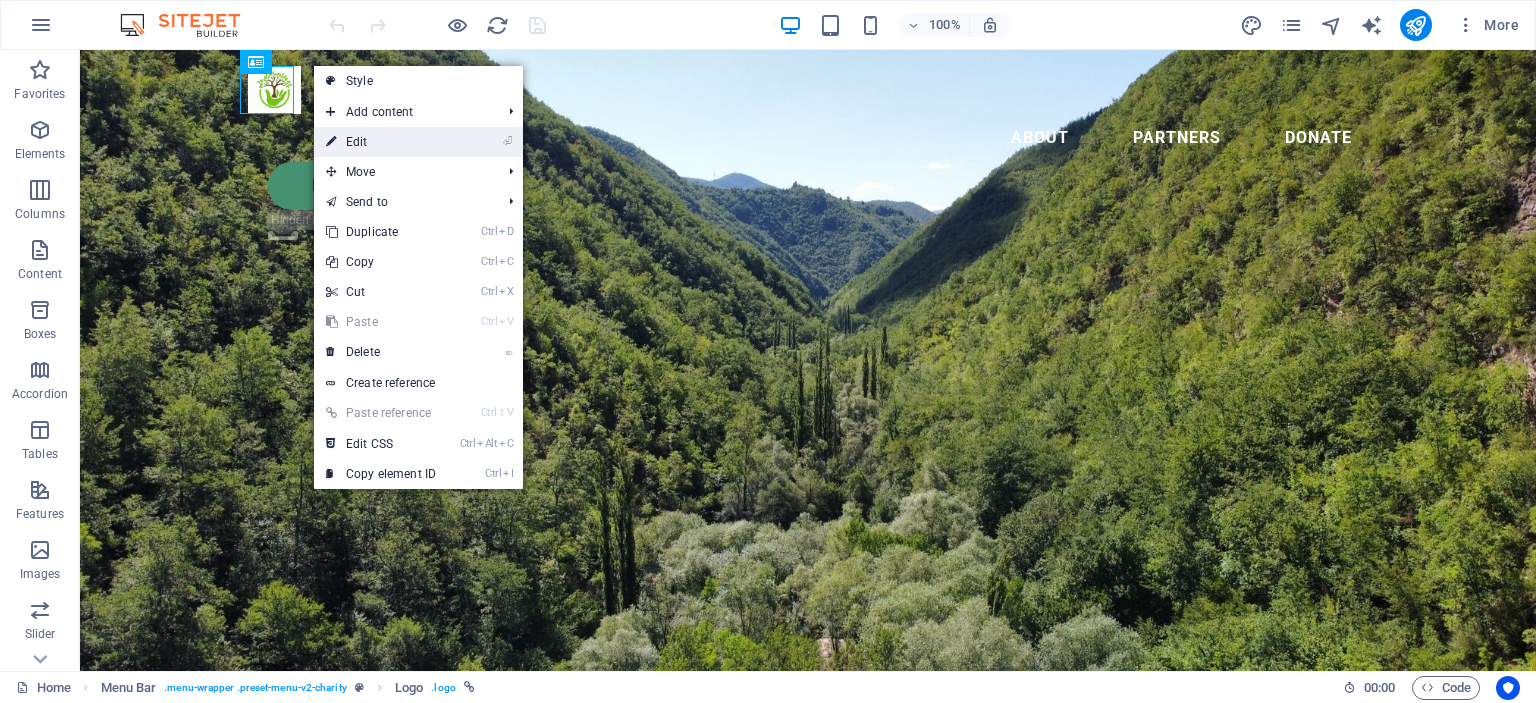 click on "⏎  Edit" at bounding box center (381, 142) 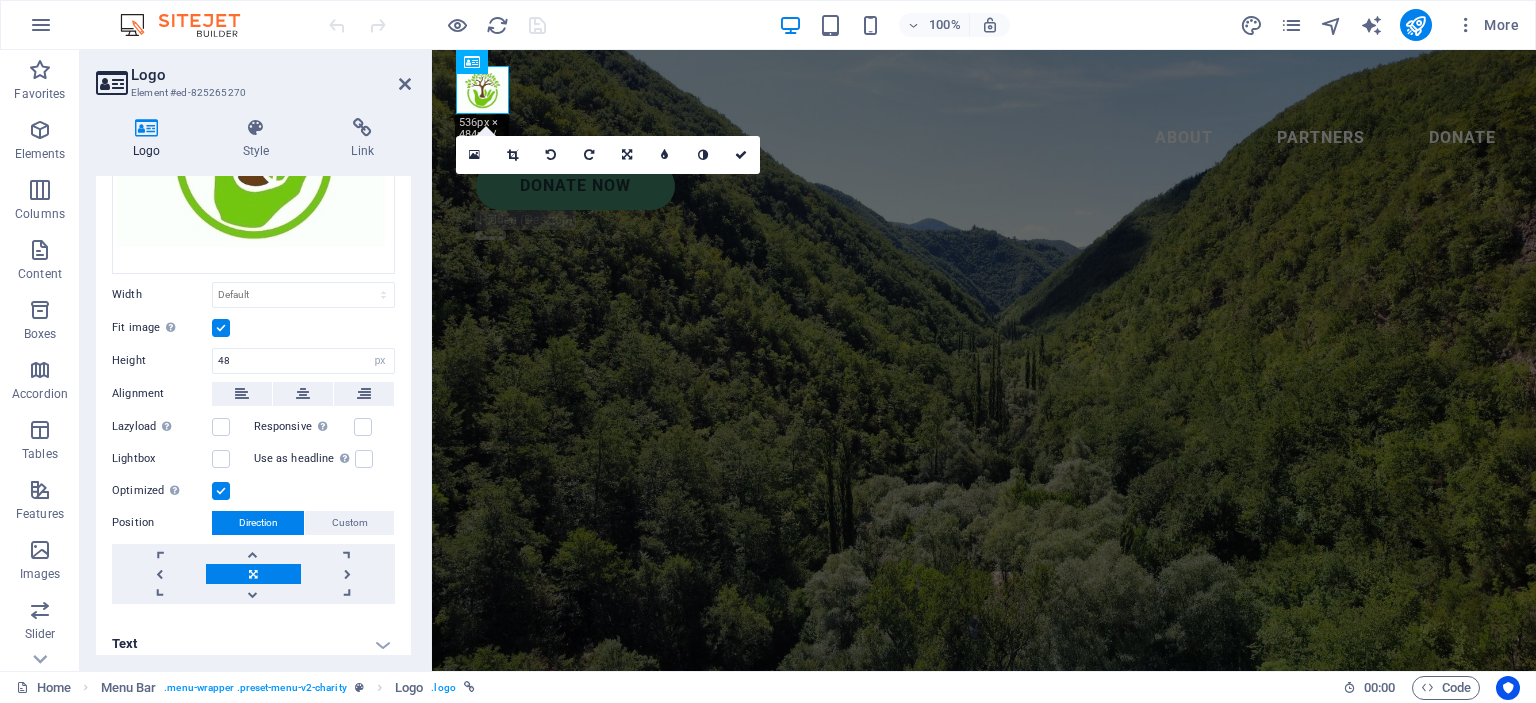scroll, scrollTop: 251, scrollLeft: 0, axis: vertical 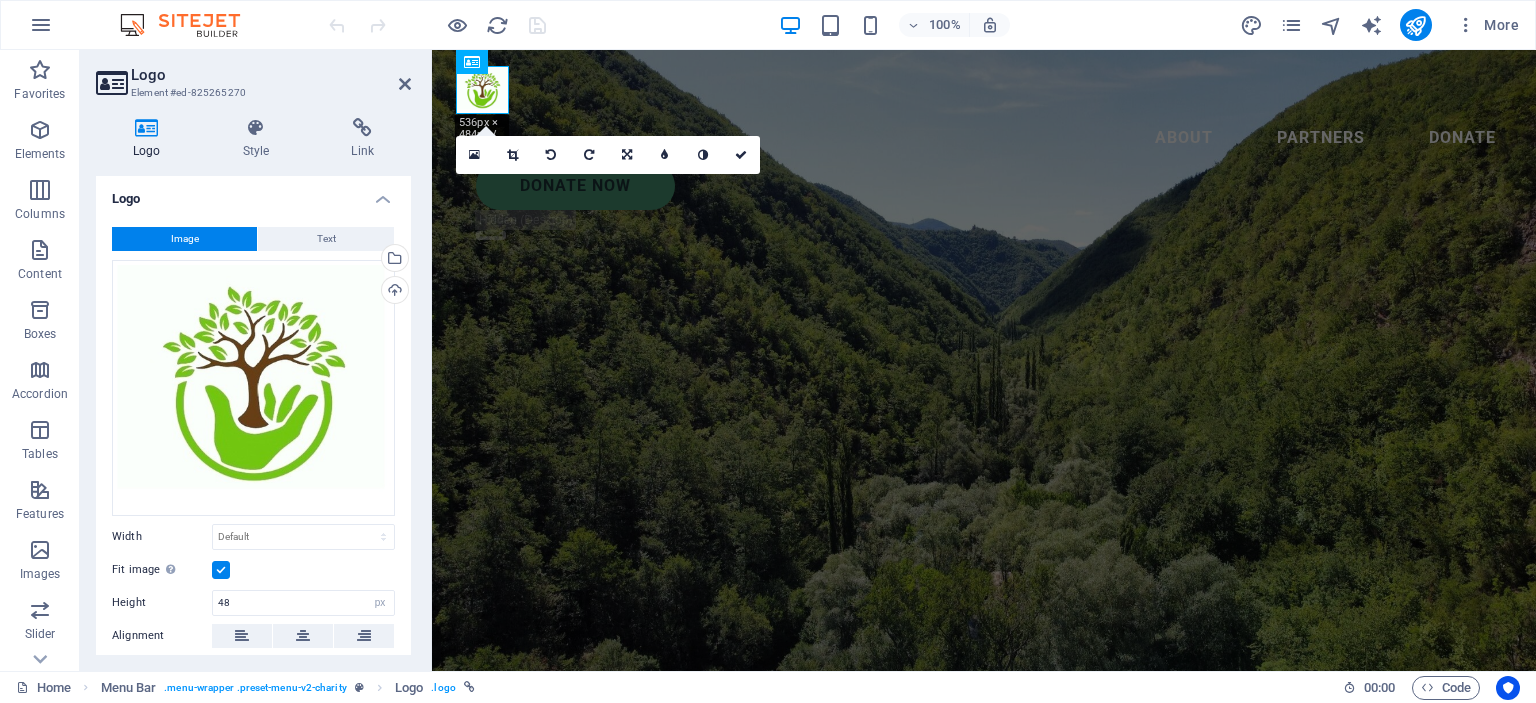 drag, startPoint x: 407, startPoint y: 440, endPoint x: 9, endPoint y: 226, distance: 451.88495 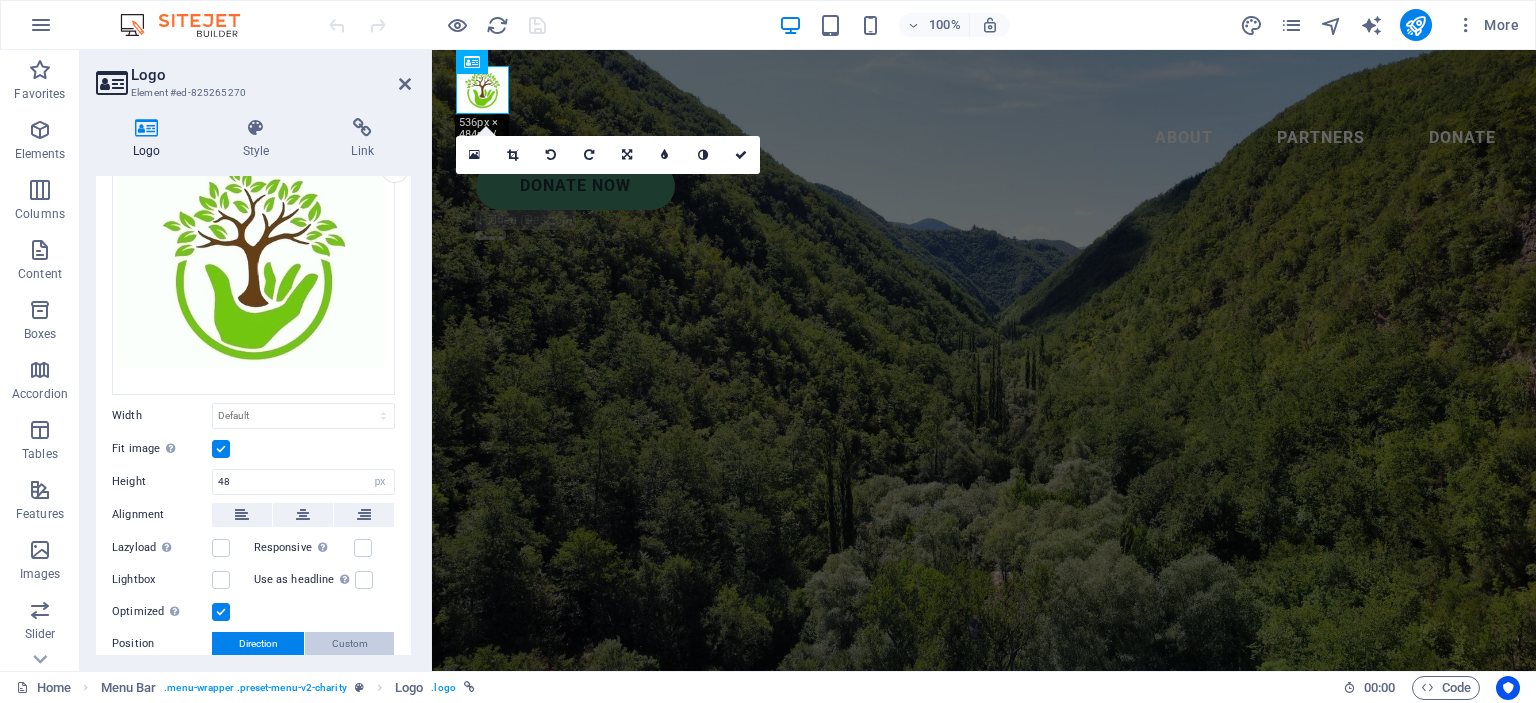 scroll, scrollTop: 251, scrollLeft: 0, axis: vertical 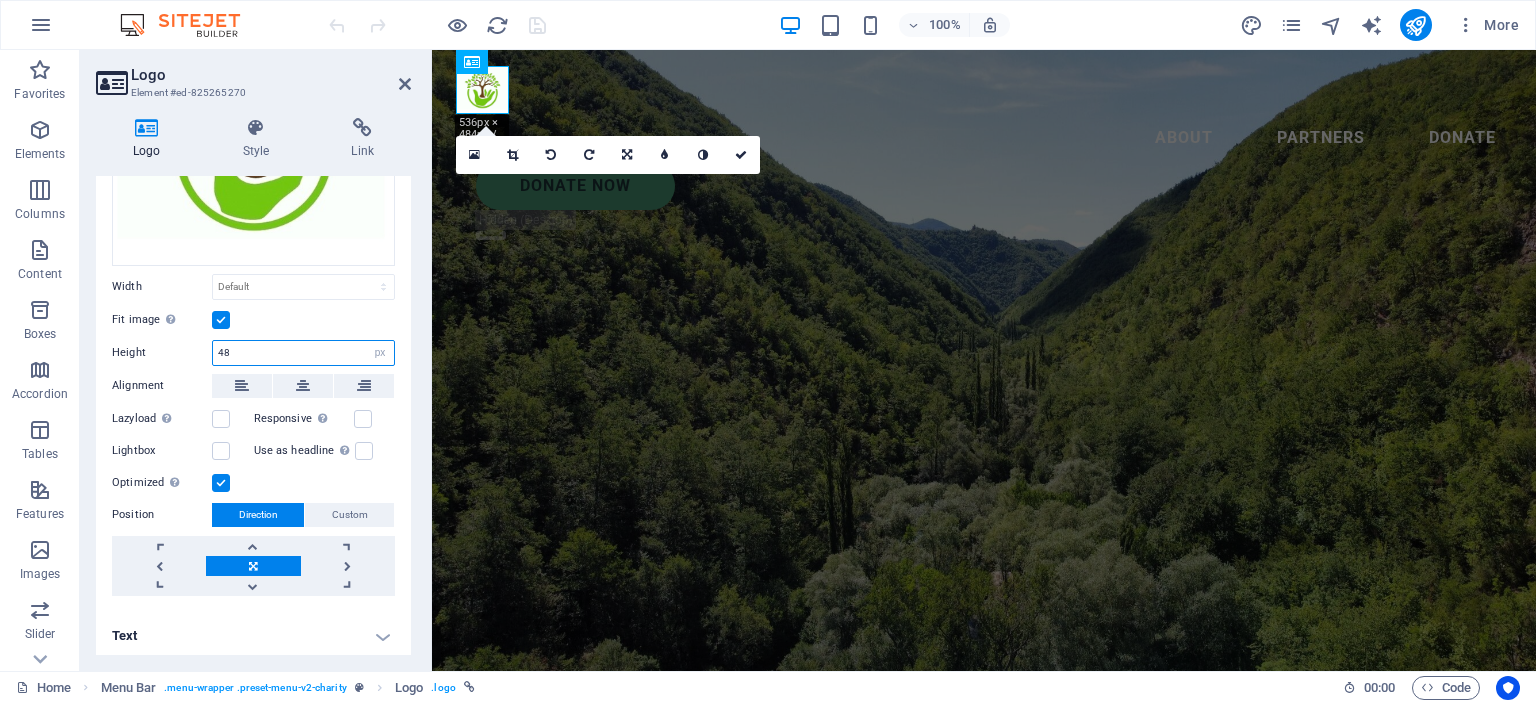 click on "48" at bounding box center (303, 353) 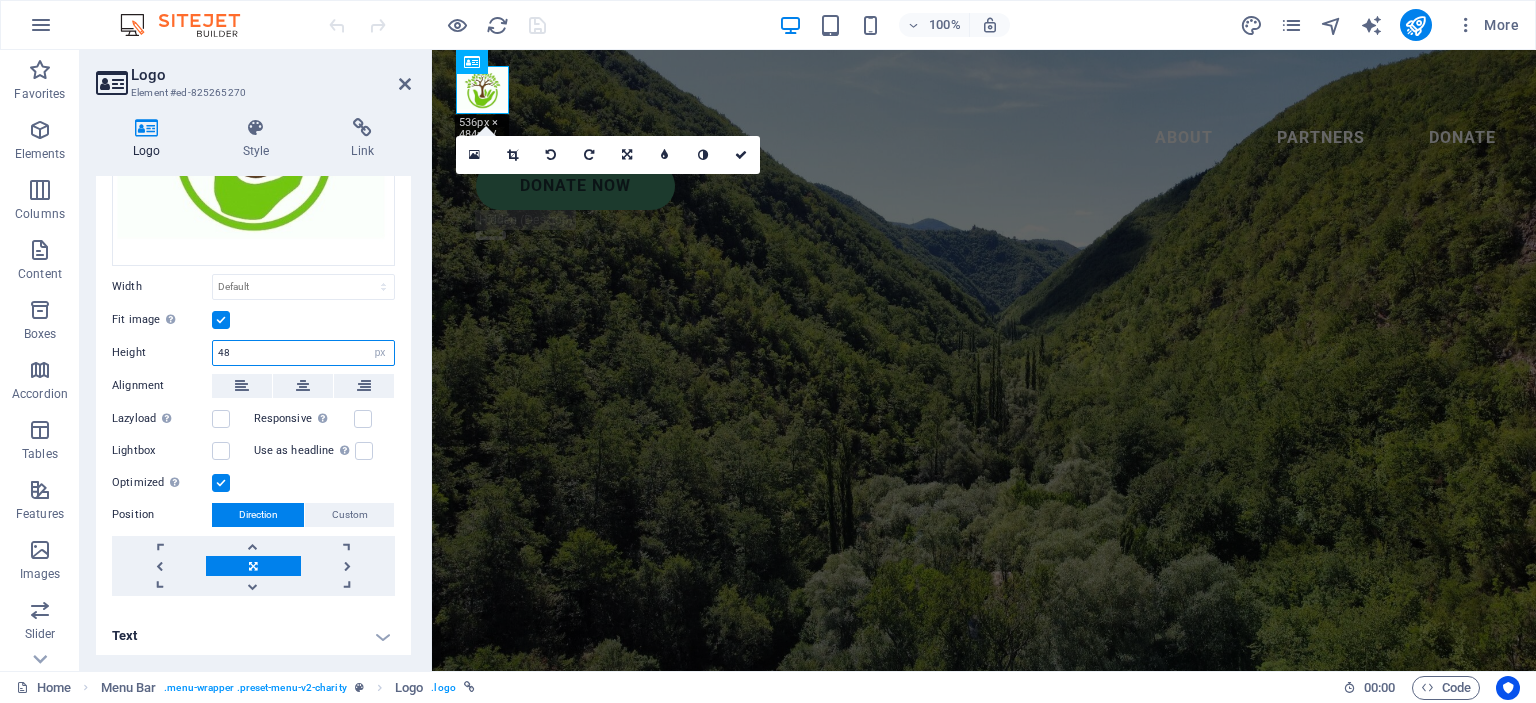 type on "4" 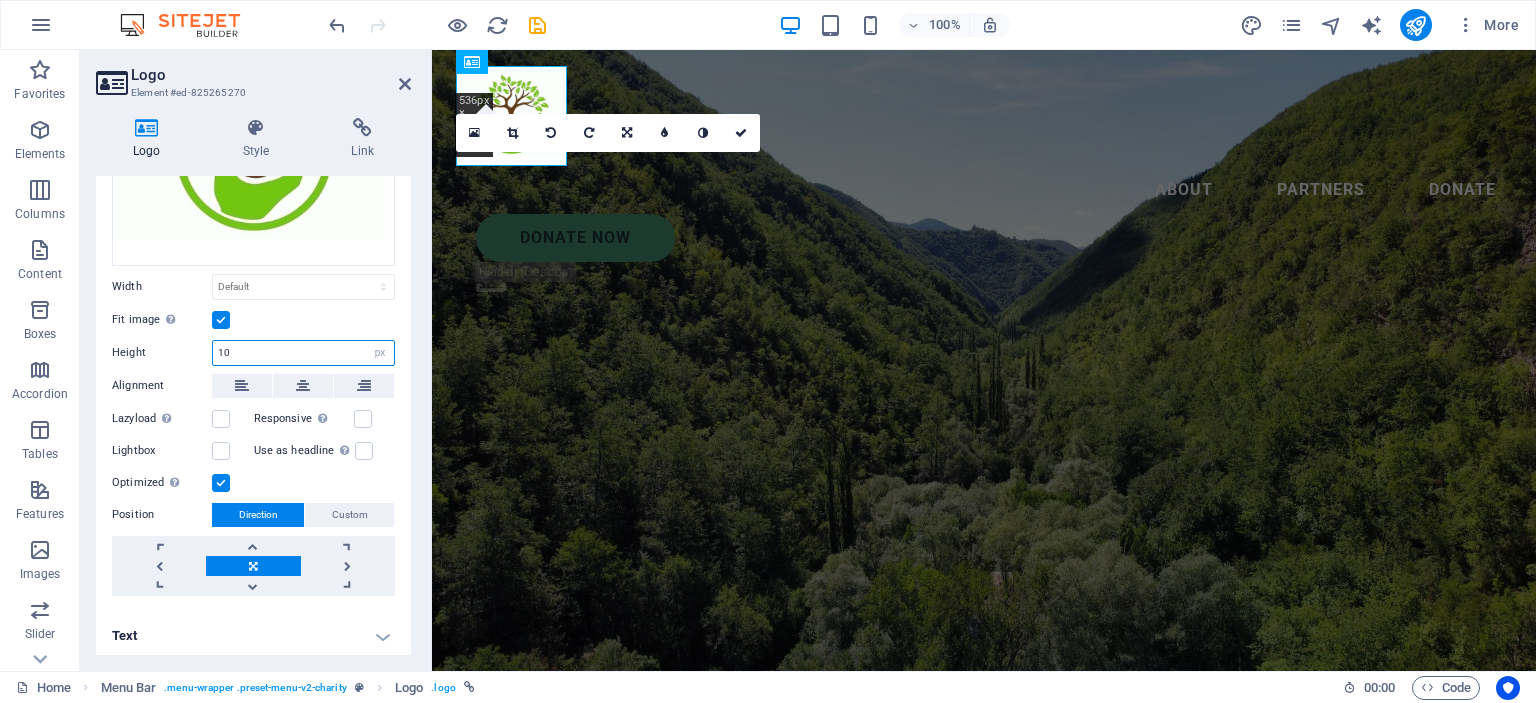 type on "1" 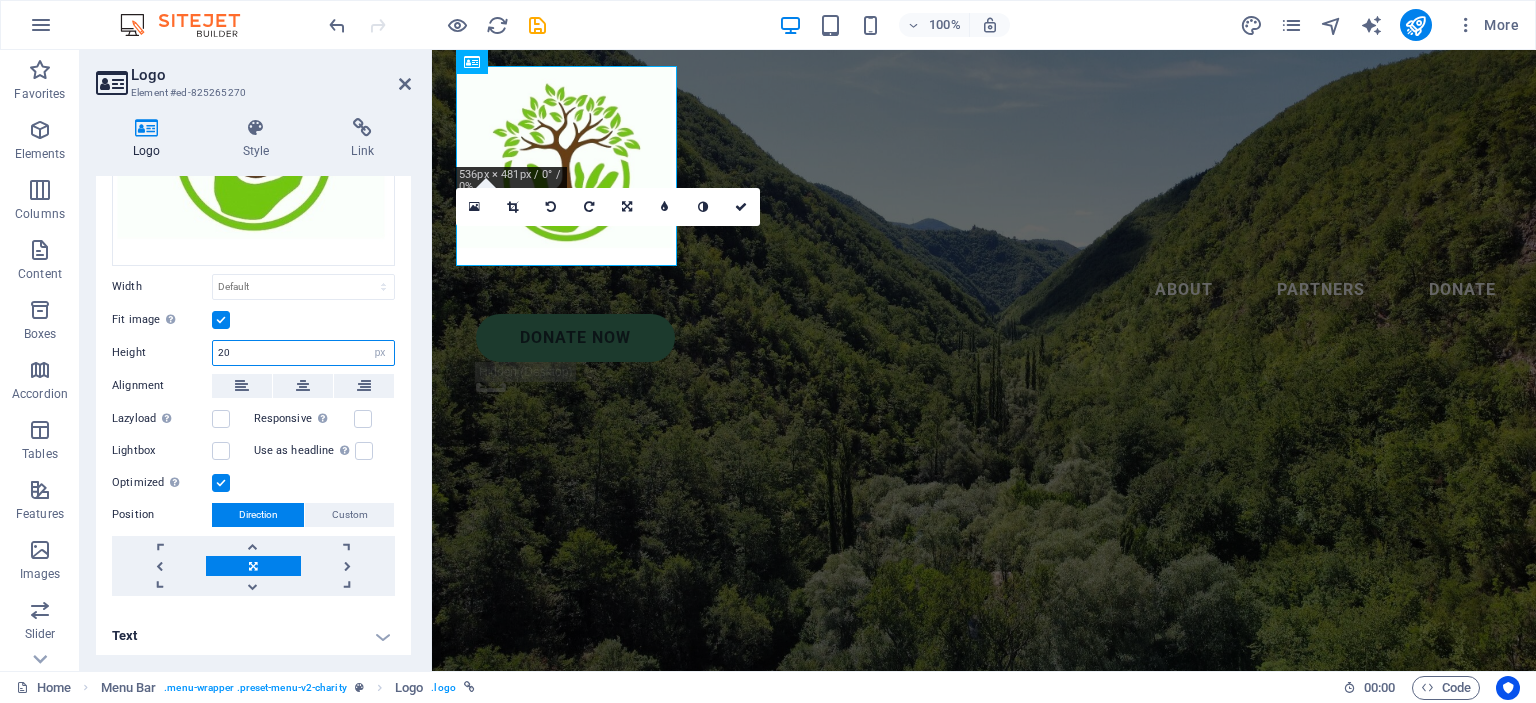 type on "2" 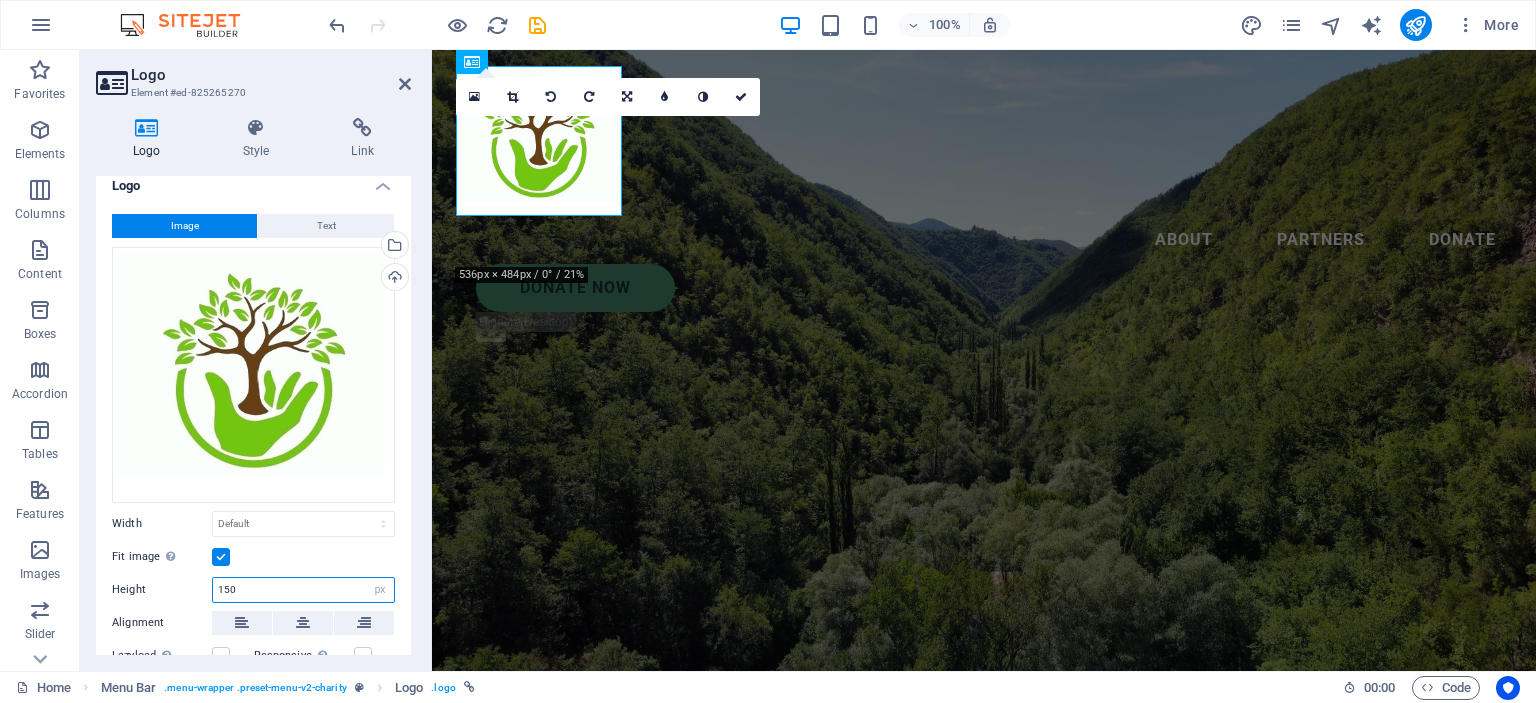 scroll, scrollTop: 7, scrollLeft: 0, axis: vertical 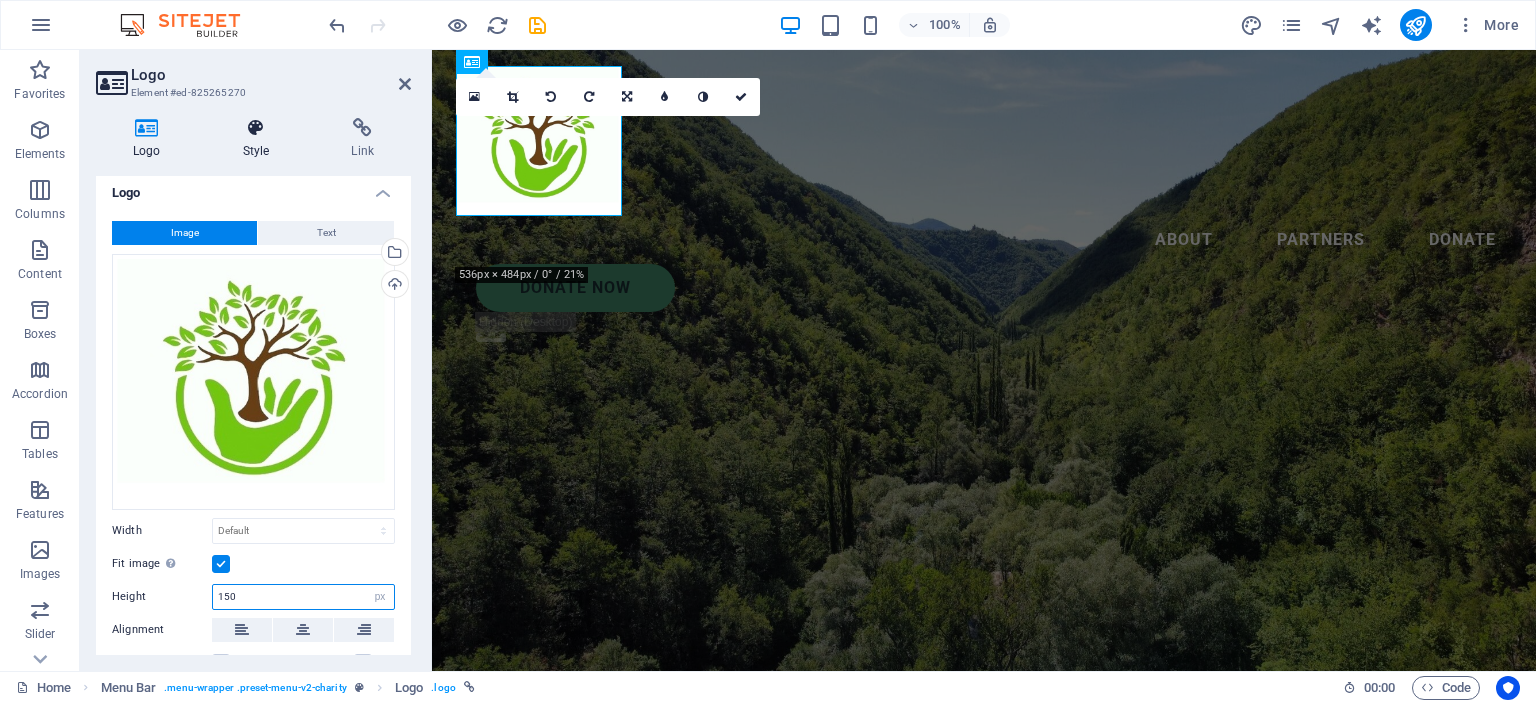 type on "150" 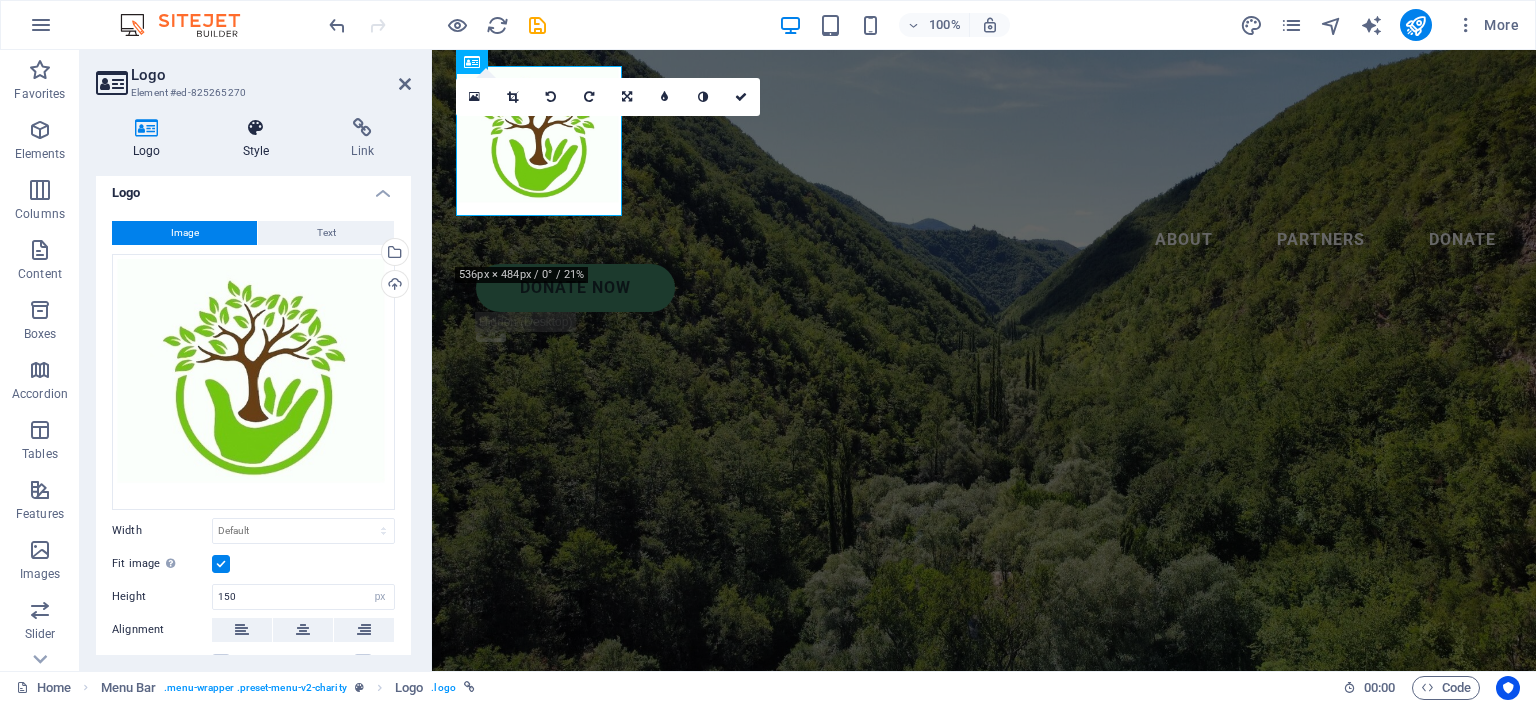click on "Style" at bounding box center [260, 139] 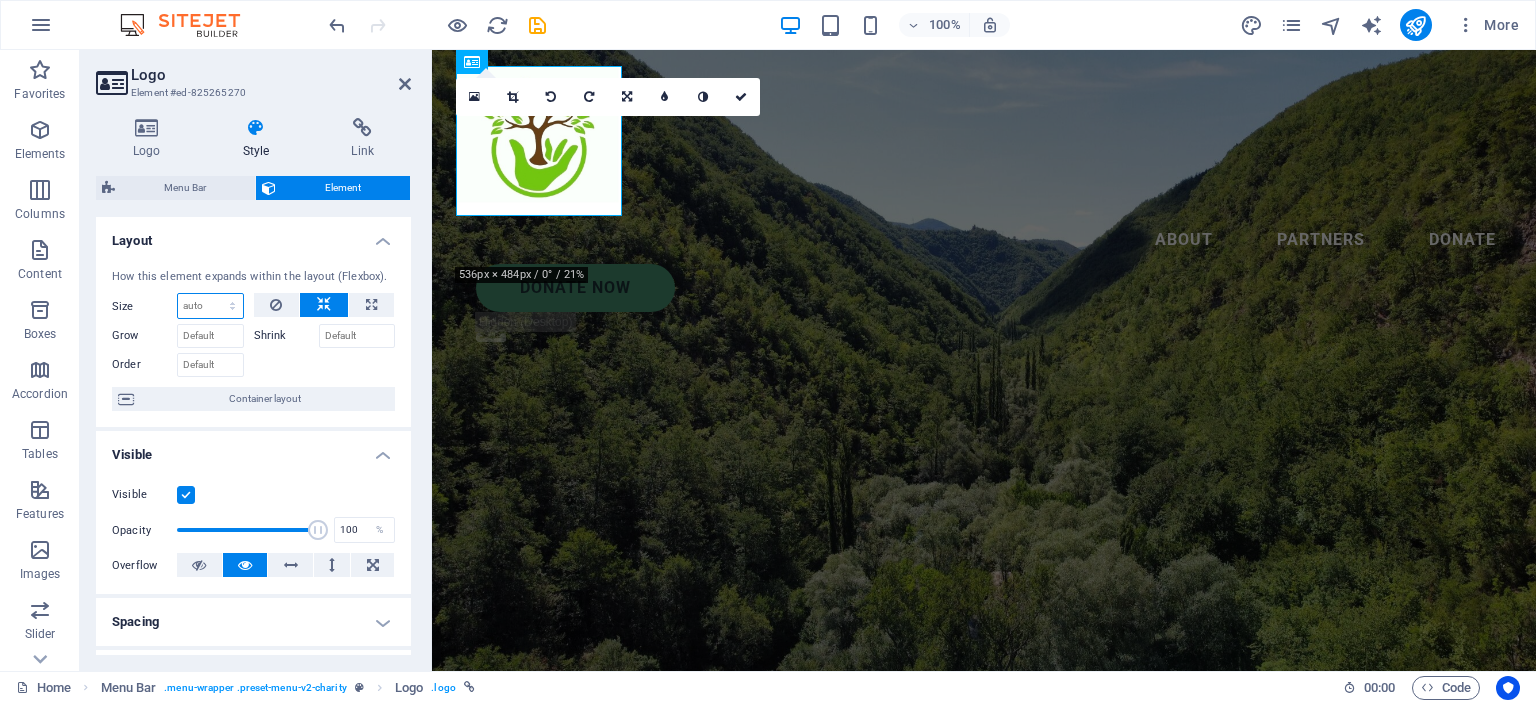 click on "Default auto px % 1/1 1/2 1/3 1/4 1/5 1/6 1/7 1/8 1/9 1/10" at bounding box center [210, 306] 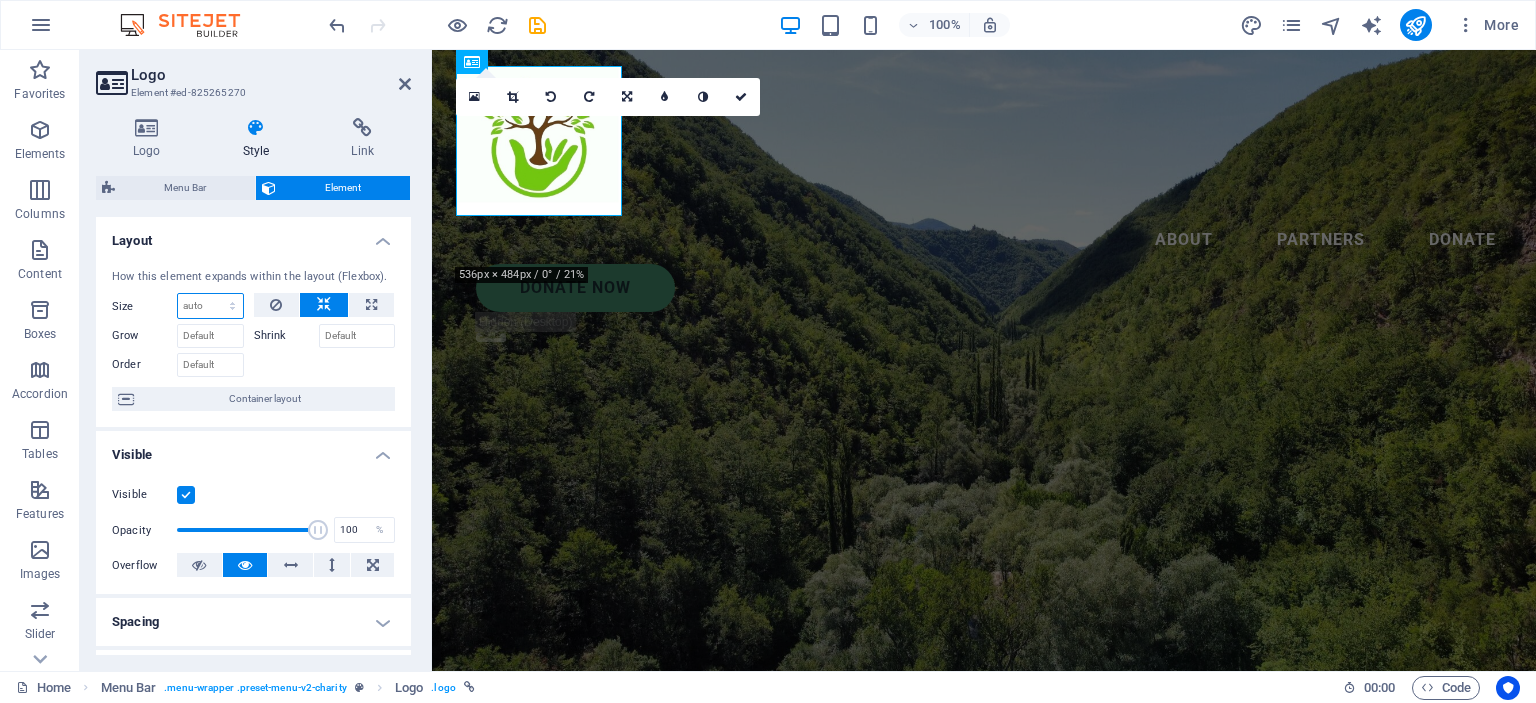 click on "Default auto px % 1/1 1/2 1/3 1/4 1/5 1/6 1/7 1/8 1/9 1/10" at bounding box center (210, 306) 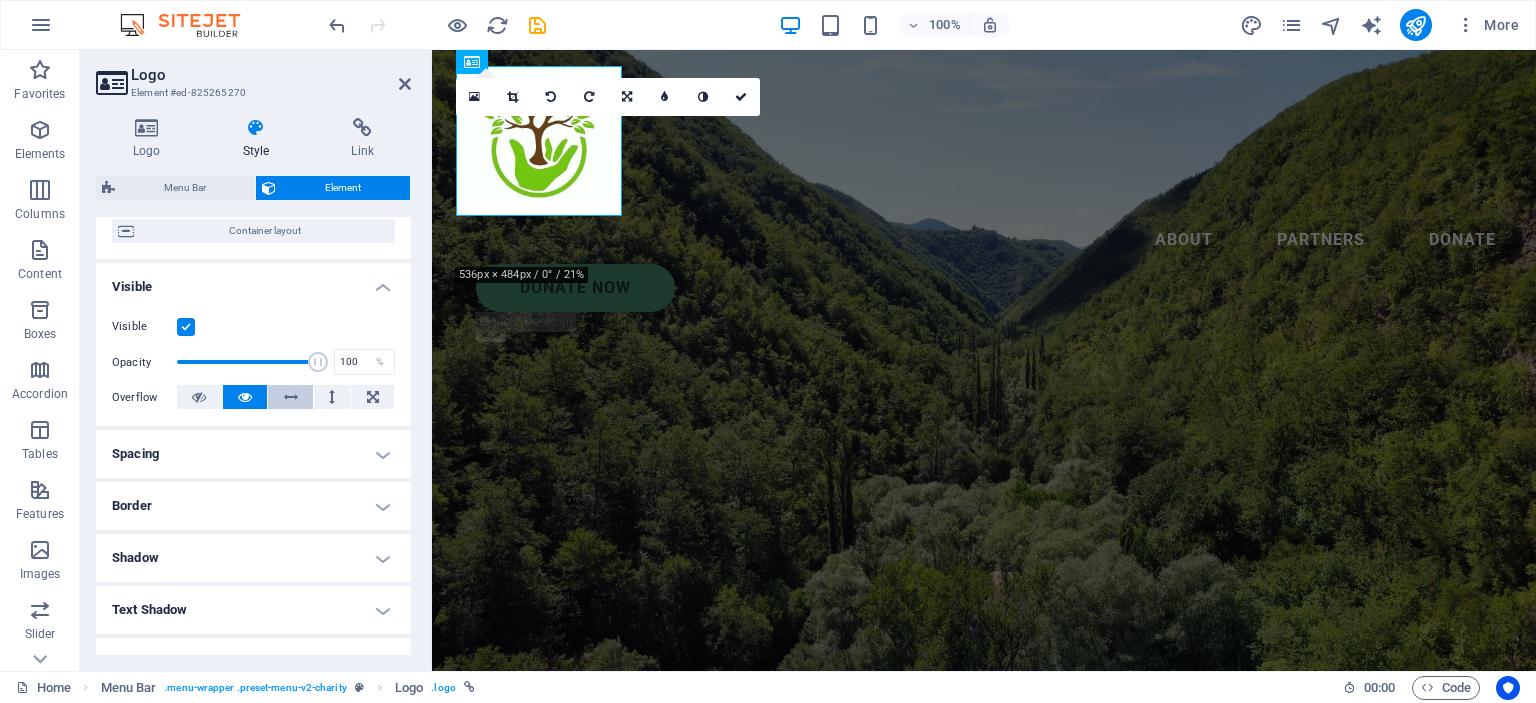 scroll, scrollTop: 200, scrollLeft: 0, axis: vertical 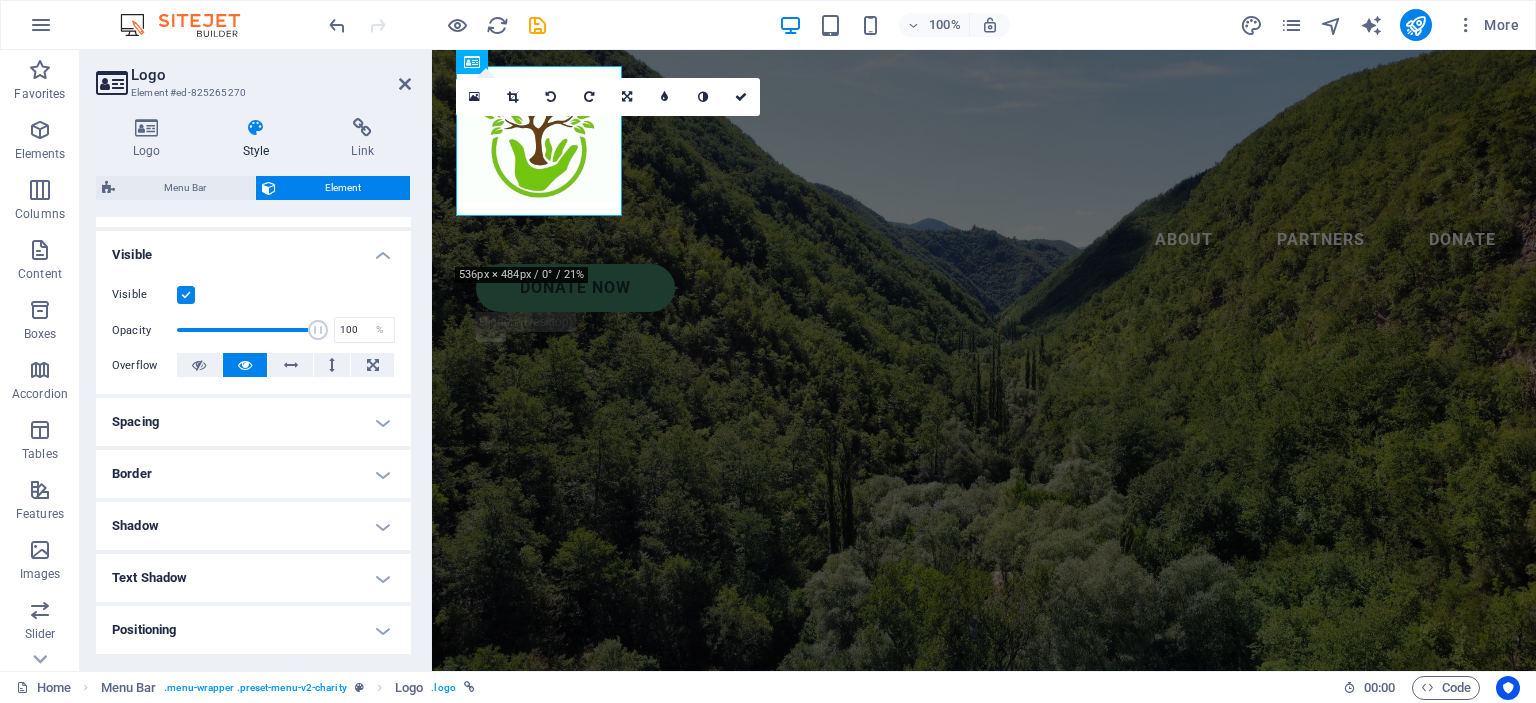 click on "Spacing" at bounding box center (253, 422) 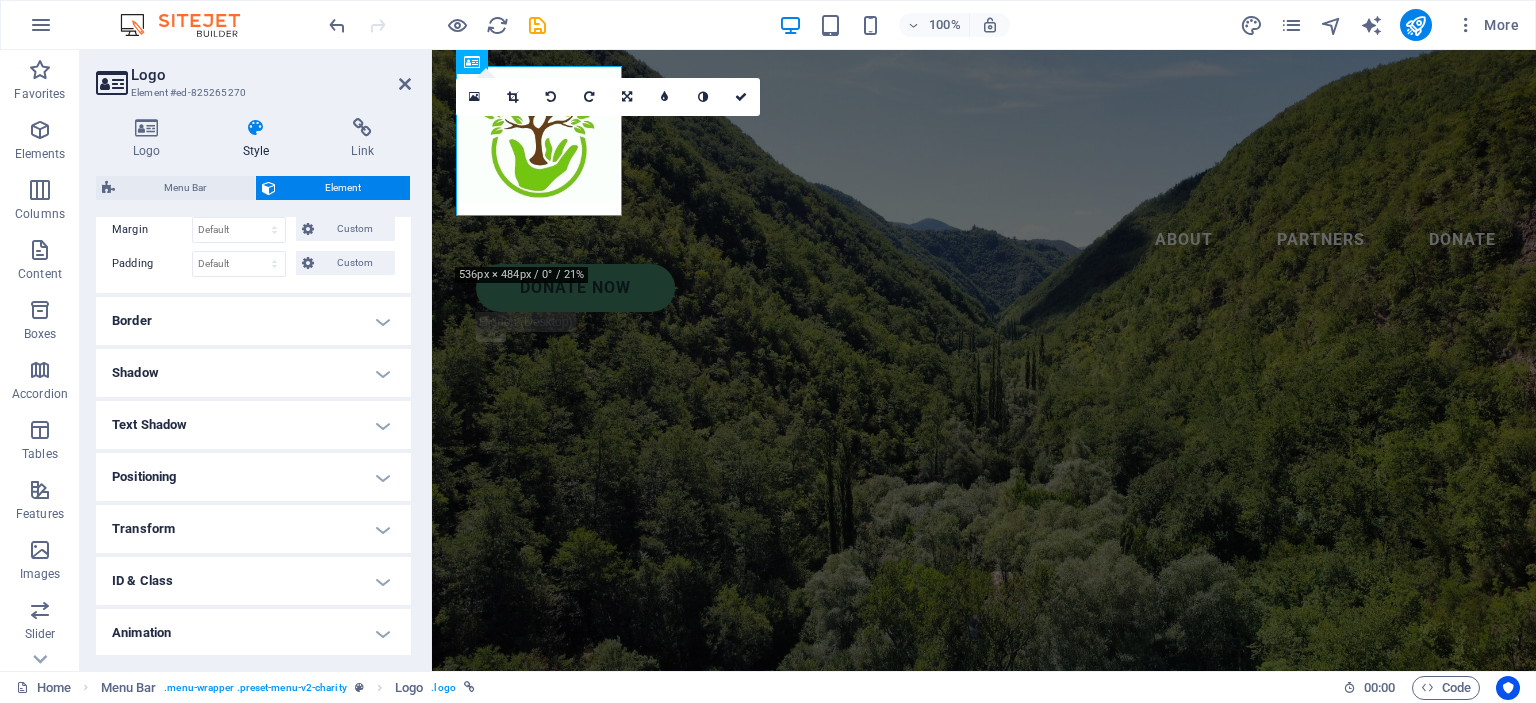 scroll, scrollTop: 485, scrollLeft: 0, axis: vertical 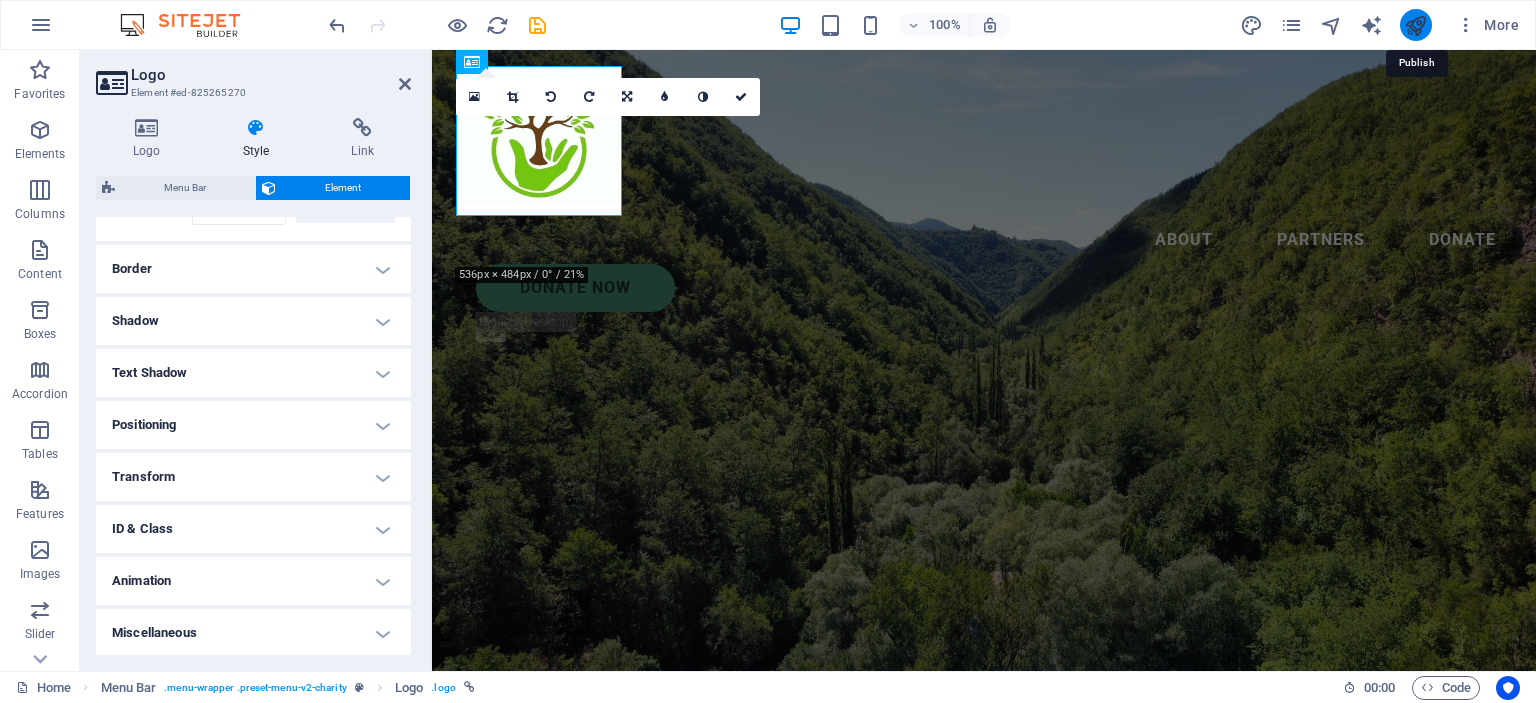 click at bounding box center [1415, 25] 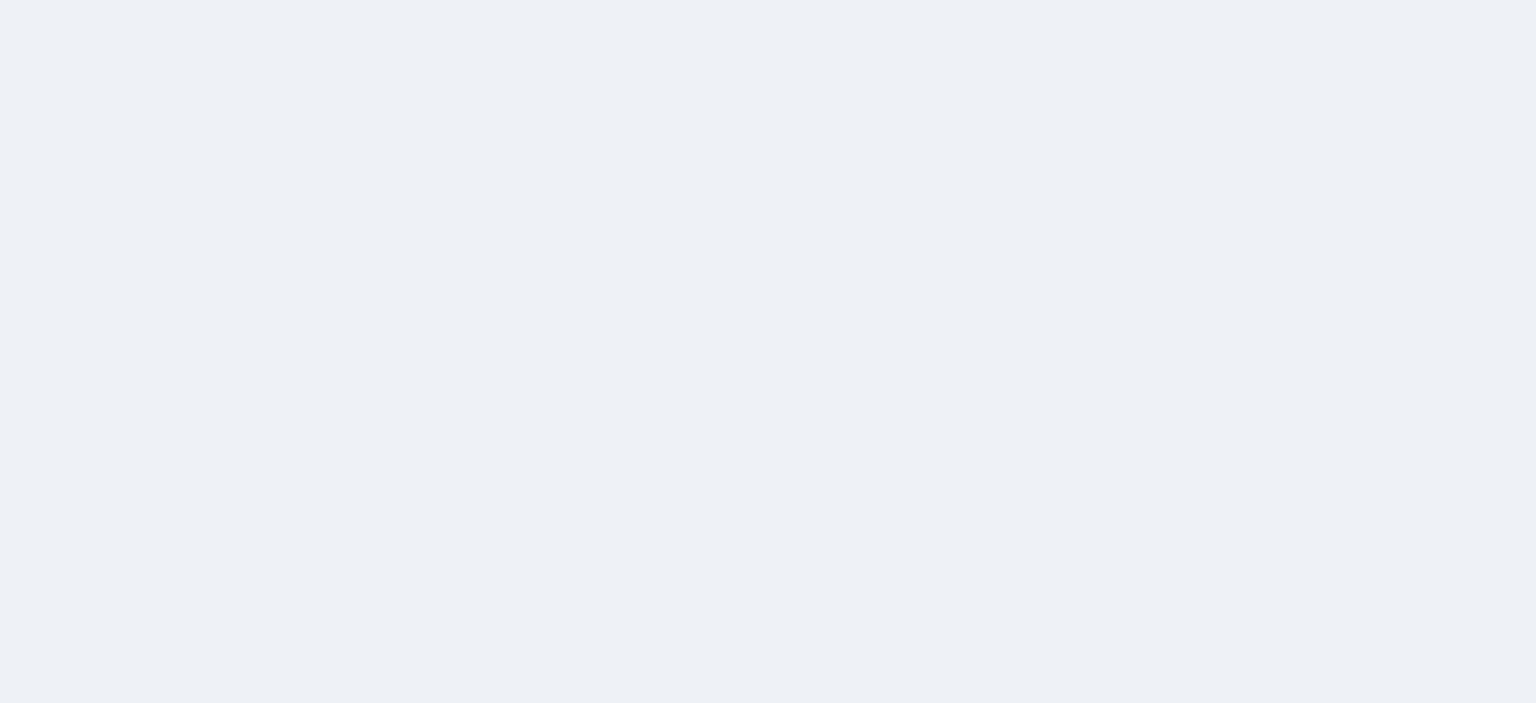 scroll, scrollTop: 0, scrollLeft: 0, axis: both 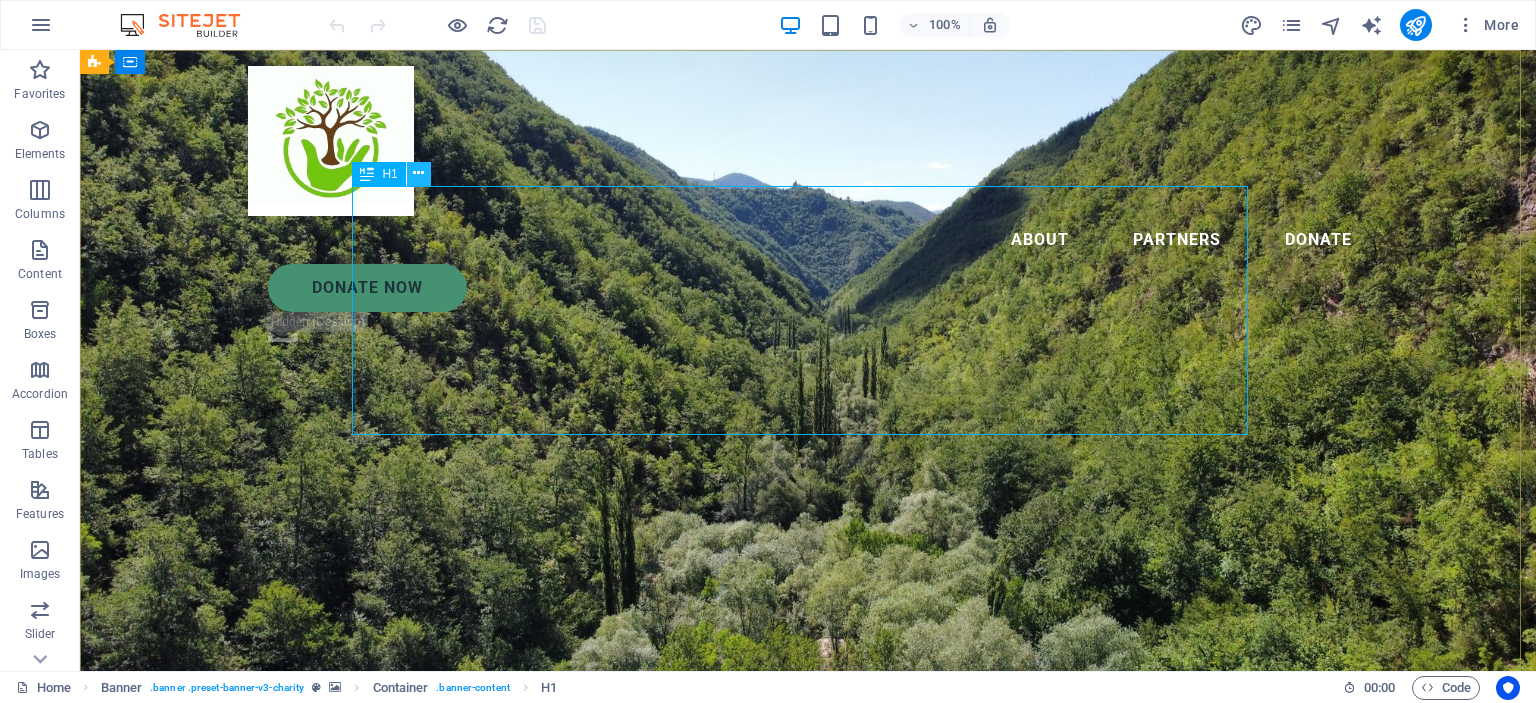 click at bounding box center [418, 173] 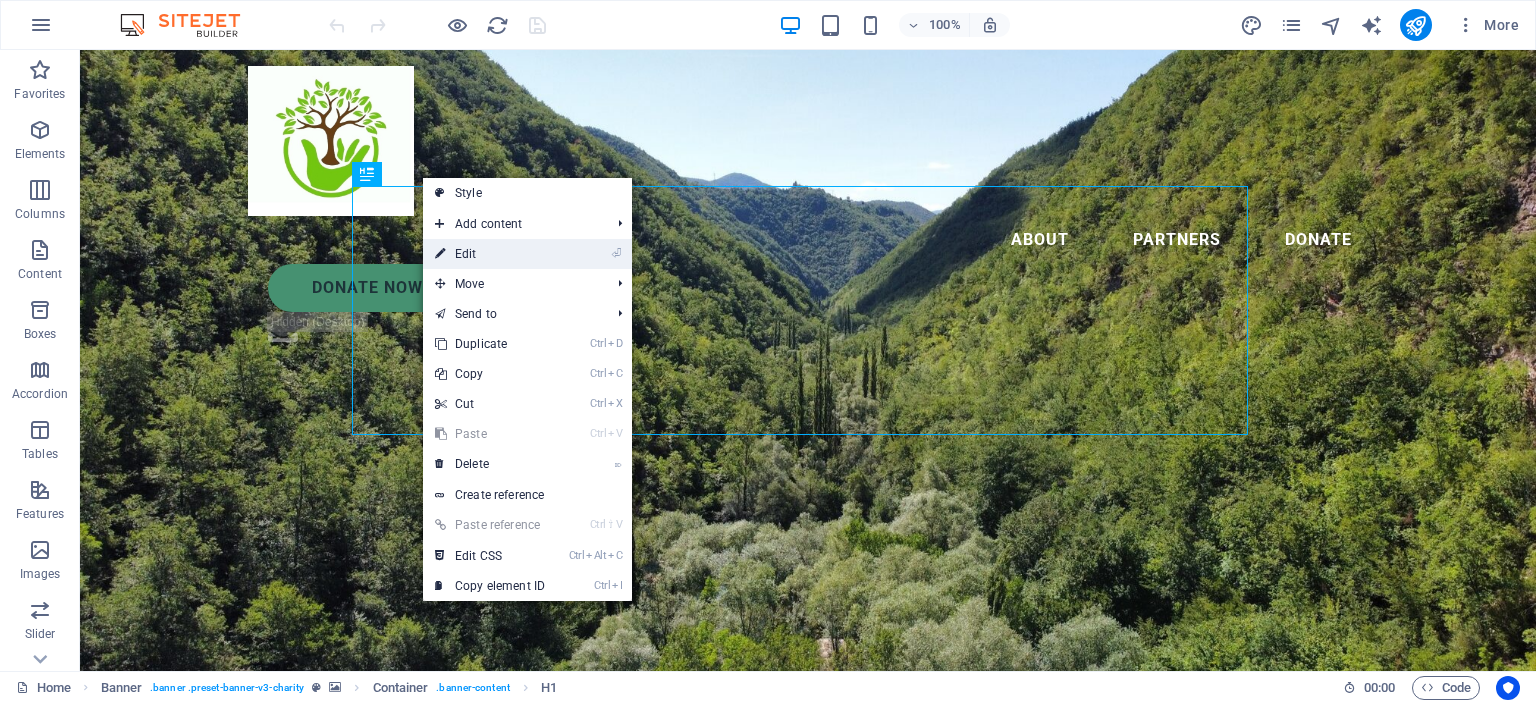drag, startPoint x: 450, startPoint y: 247, endPoint x: 19, endPoint y: 197, distance: 433.89053 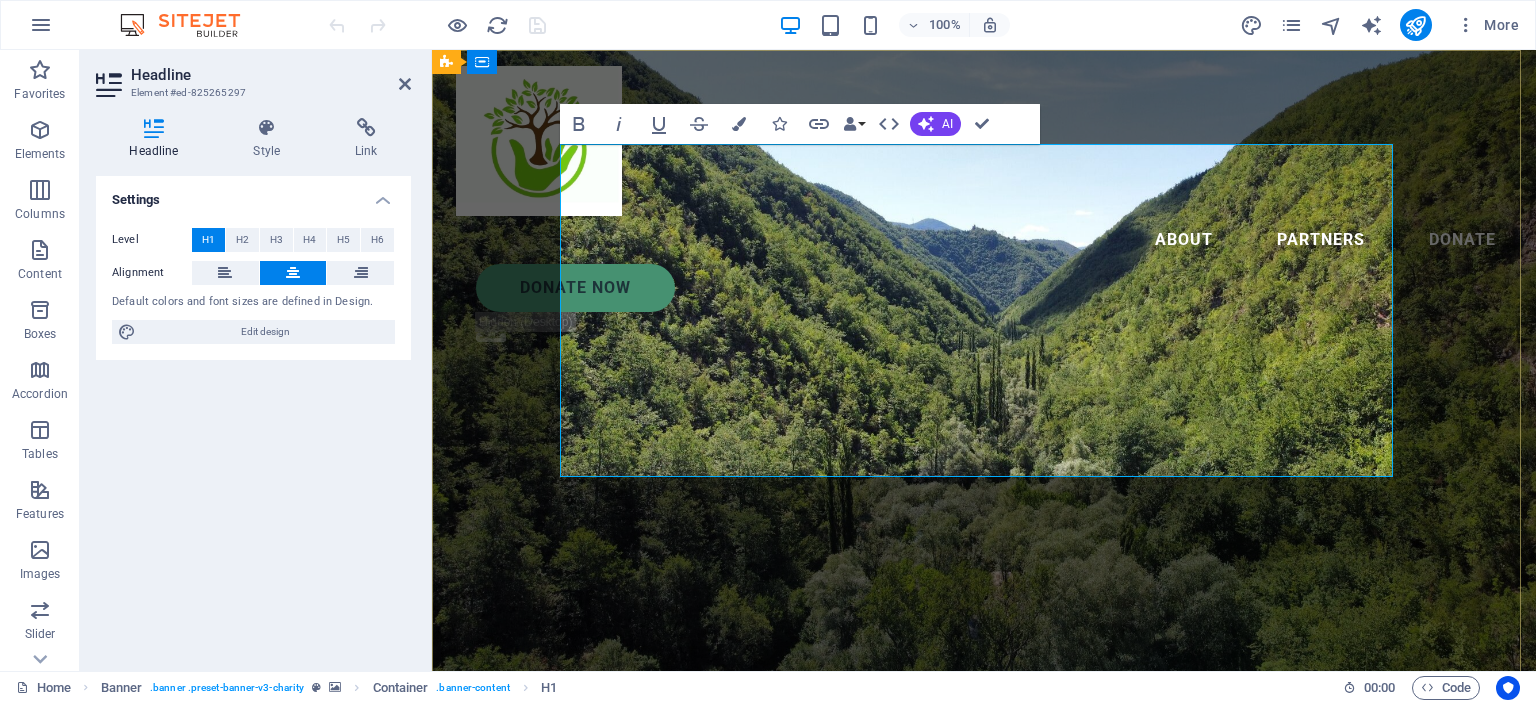 click on "WELCOME TO THE SOIL AND SOUL SOCIETY" at bounding box center [984, 1001] 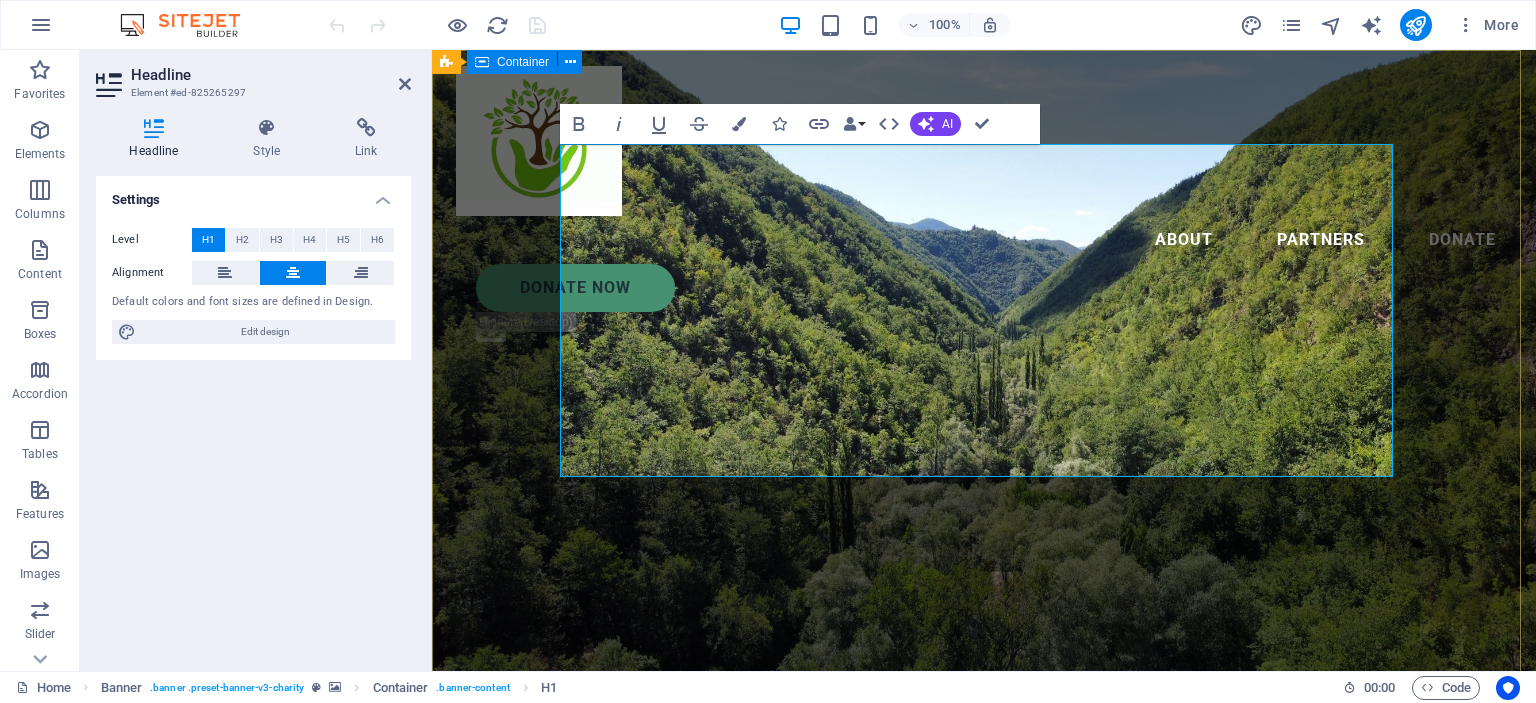 click on "WELCOME TO THE SOIL AND SOUL SOCIETY Lorem ipsum dolor sit amet consectetur. Bibendum adipiscing morbi orci nibh eget posuere arcu volutpat nulla. Tortor cras suscipit augue sodales risus auctor. Fusce nunc vitae non dui ornare tellus nibh purus lectus." at bounding box center (984, 956) 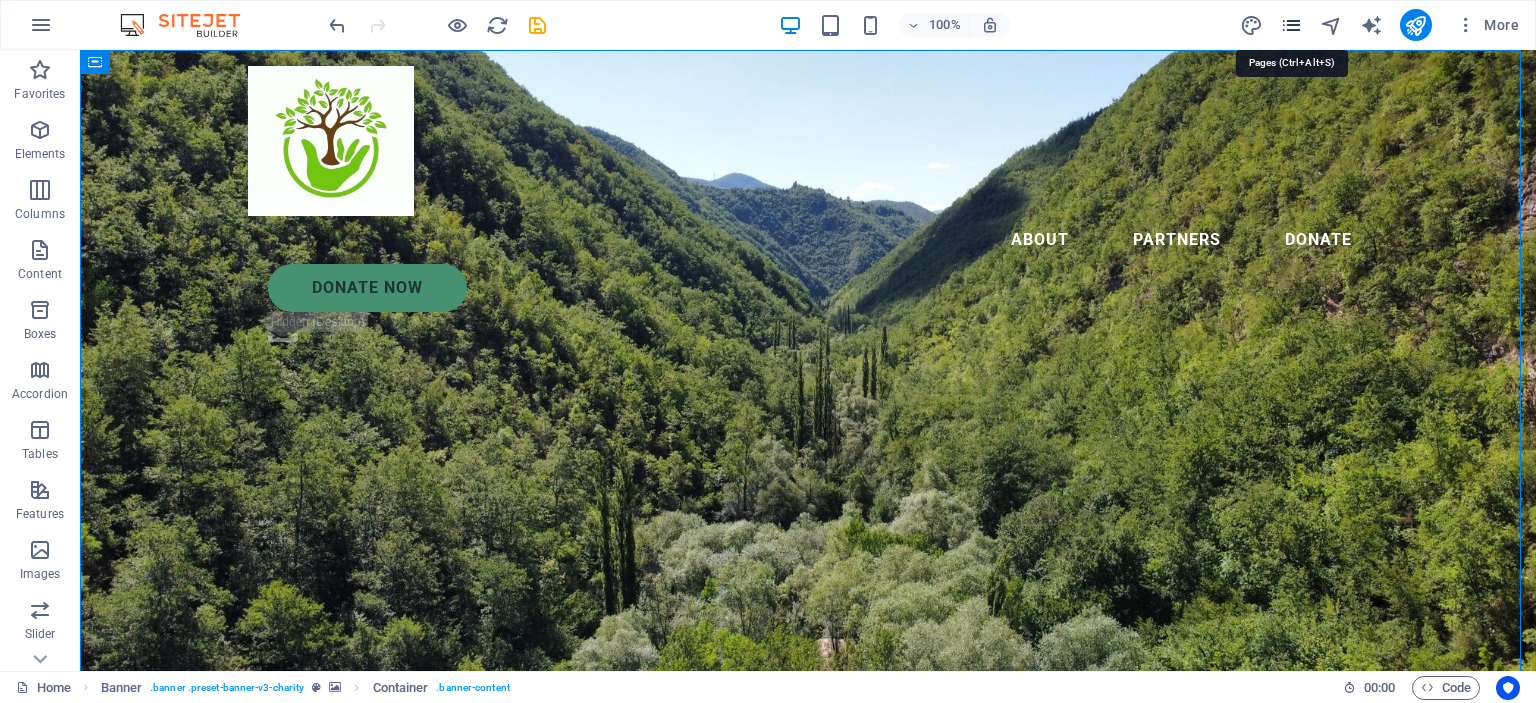 click at bounding box center [1291, 25] 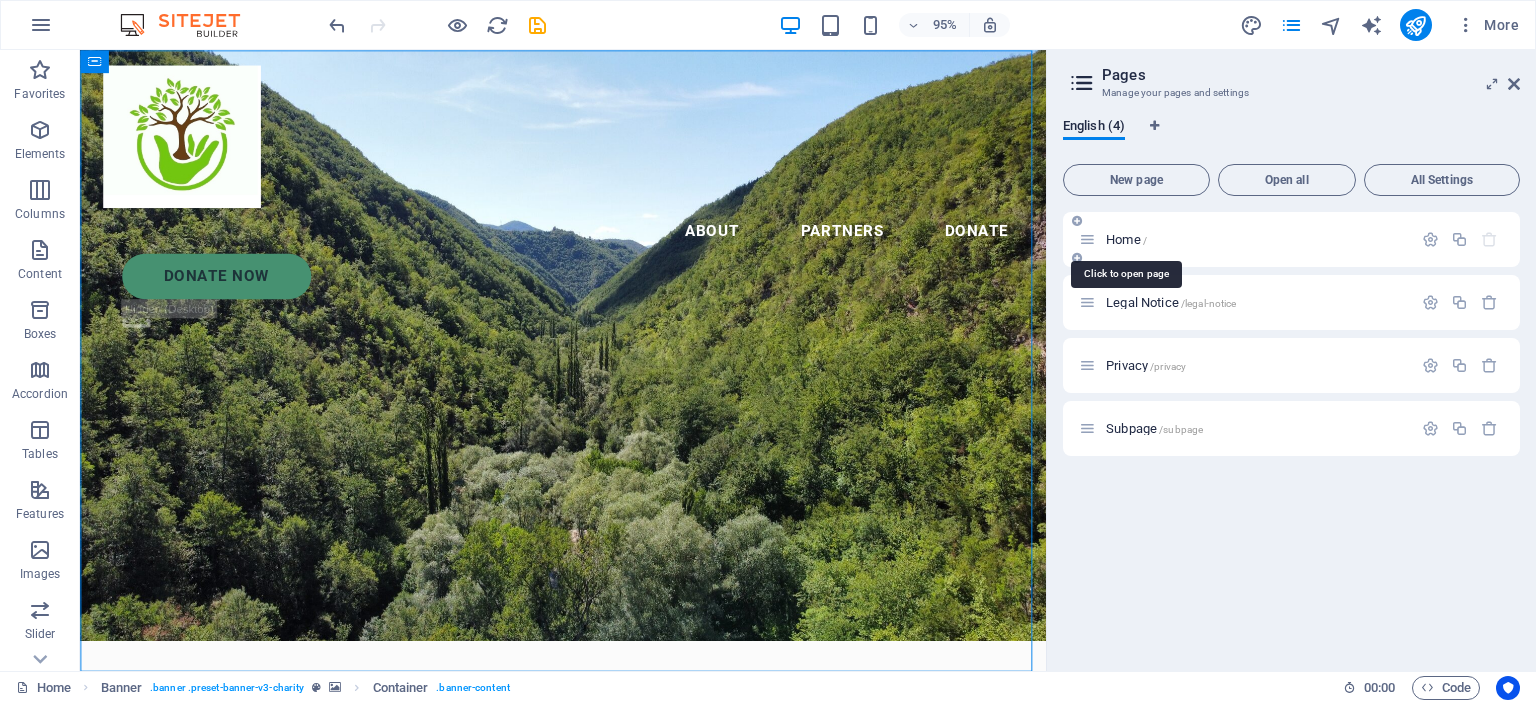 click on "Home /" at bounding box center [1126, 239] 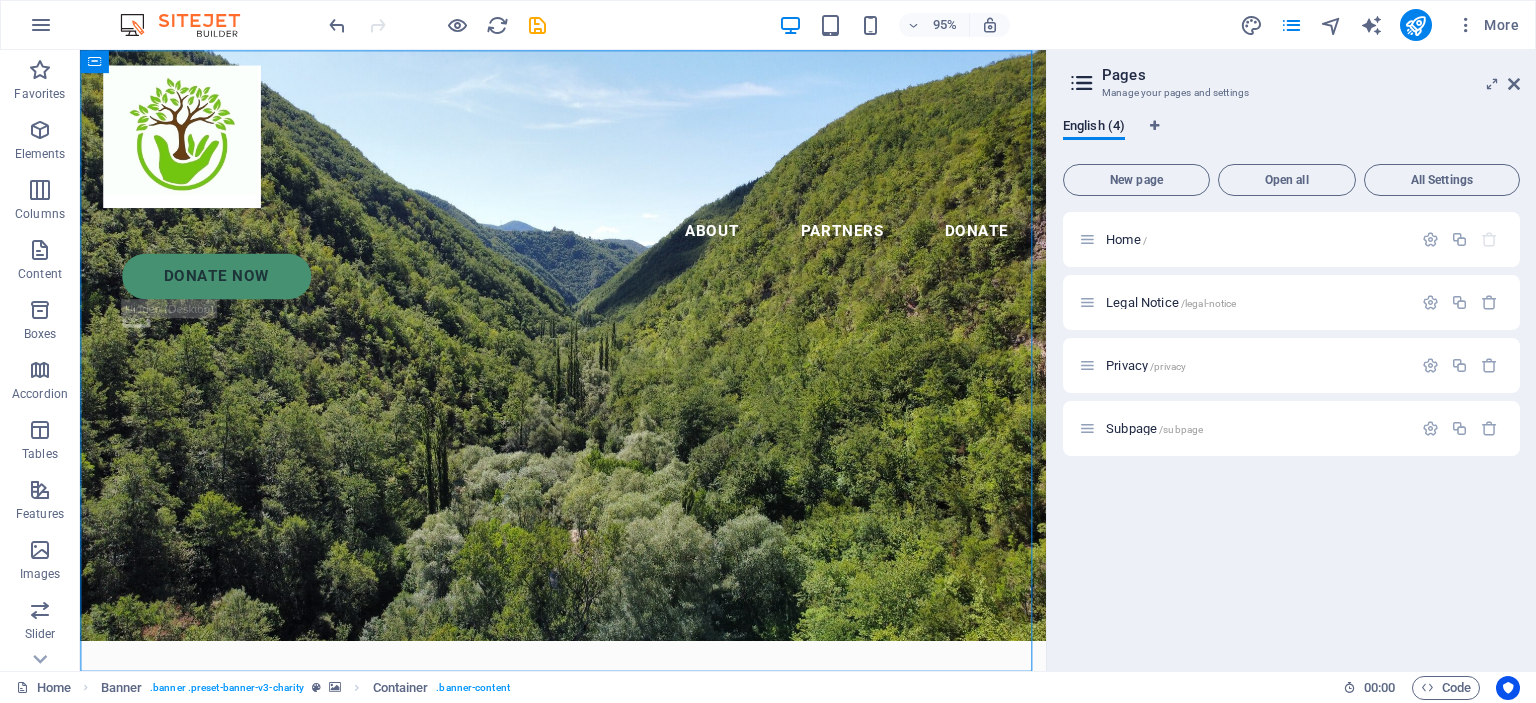 click at bounding box center [1082, 83] 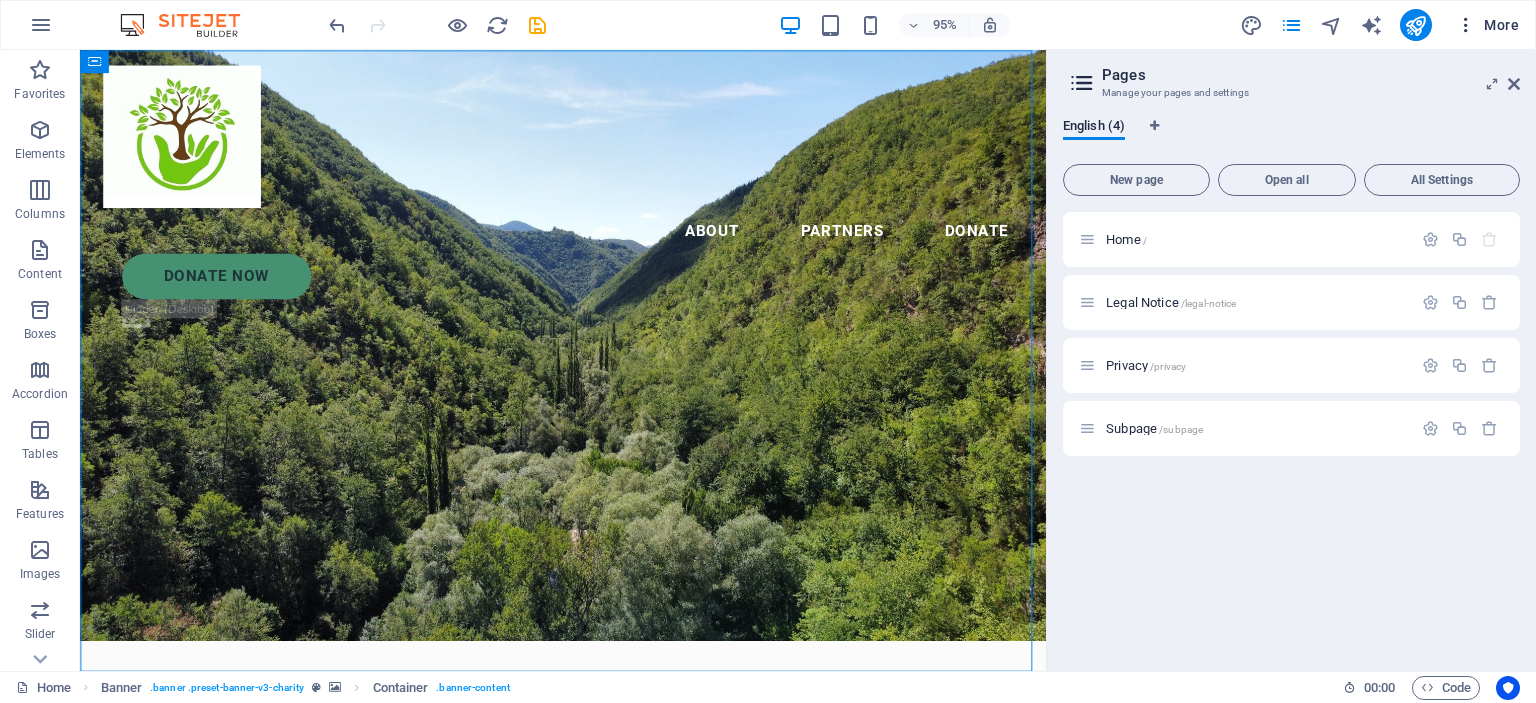 click on "More" at bounding box center (1487, 25) 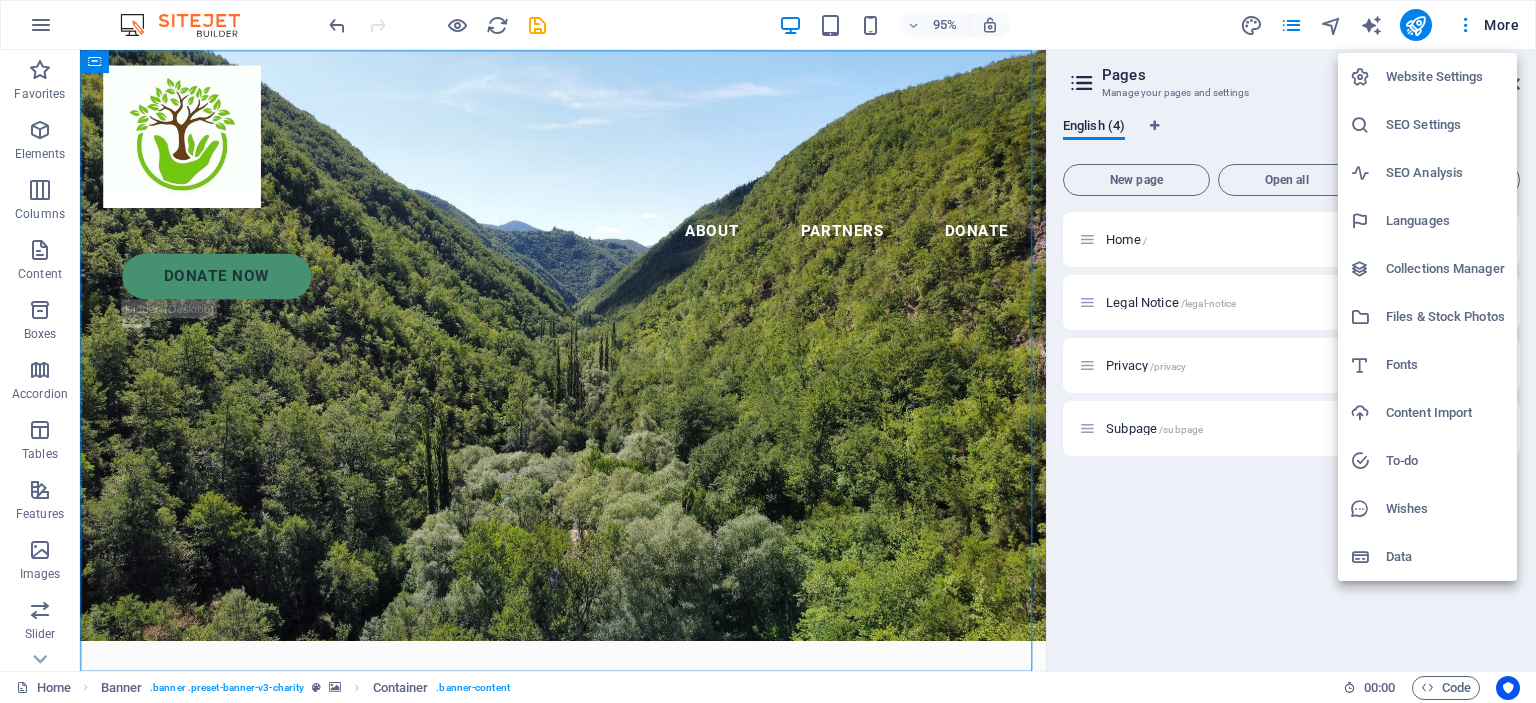 click at bounding box center (768, 351) 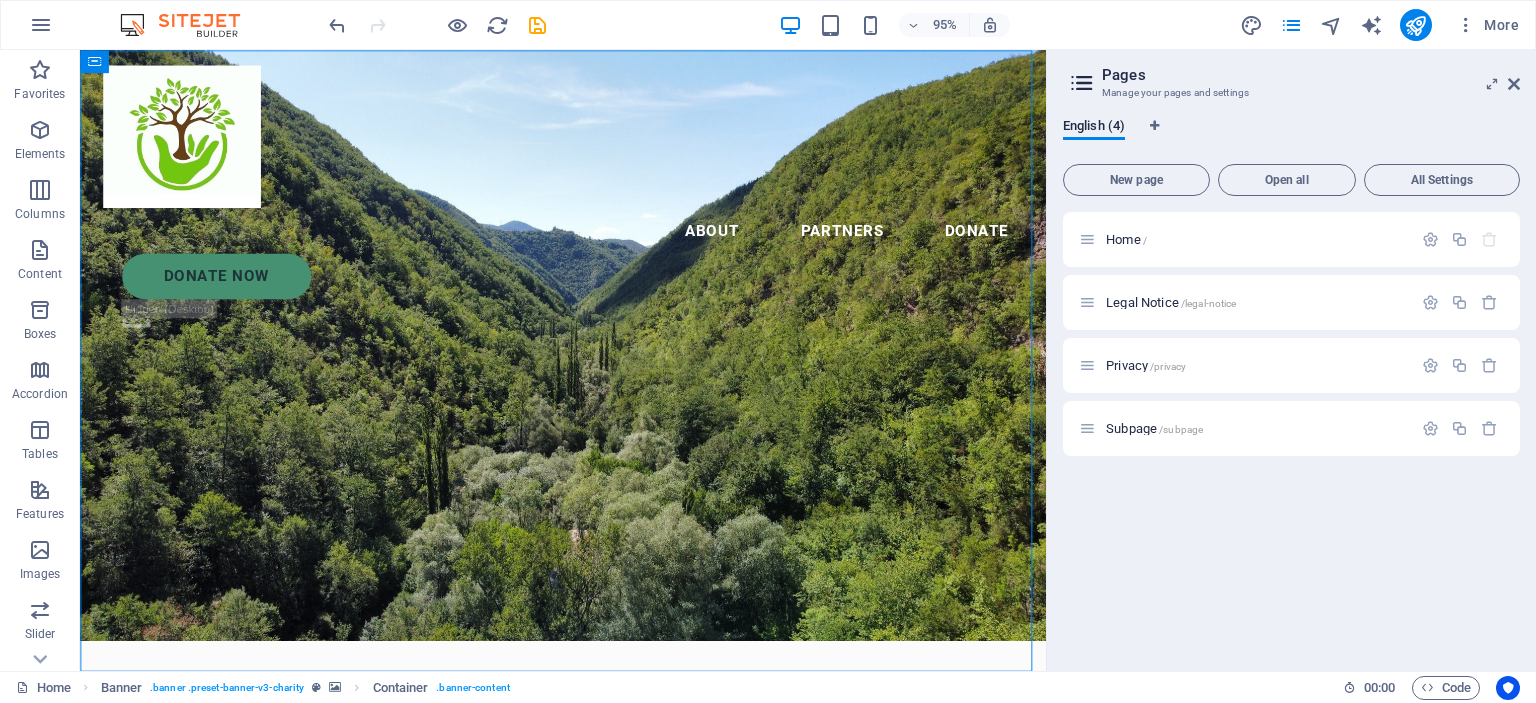 click at bounding box center (1466, 25) 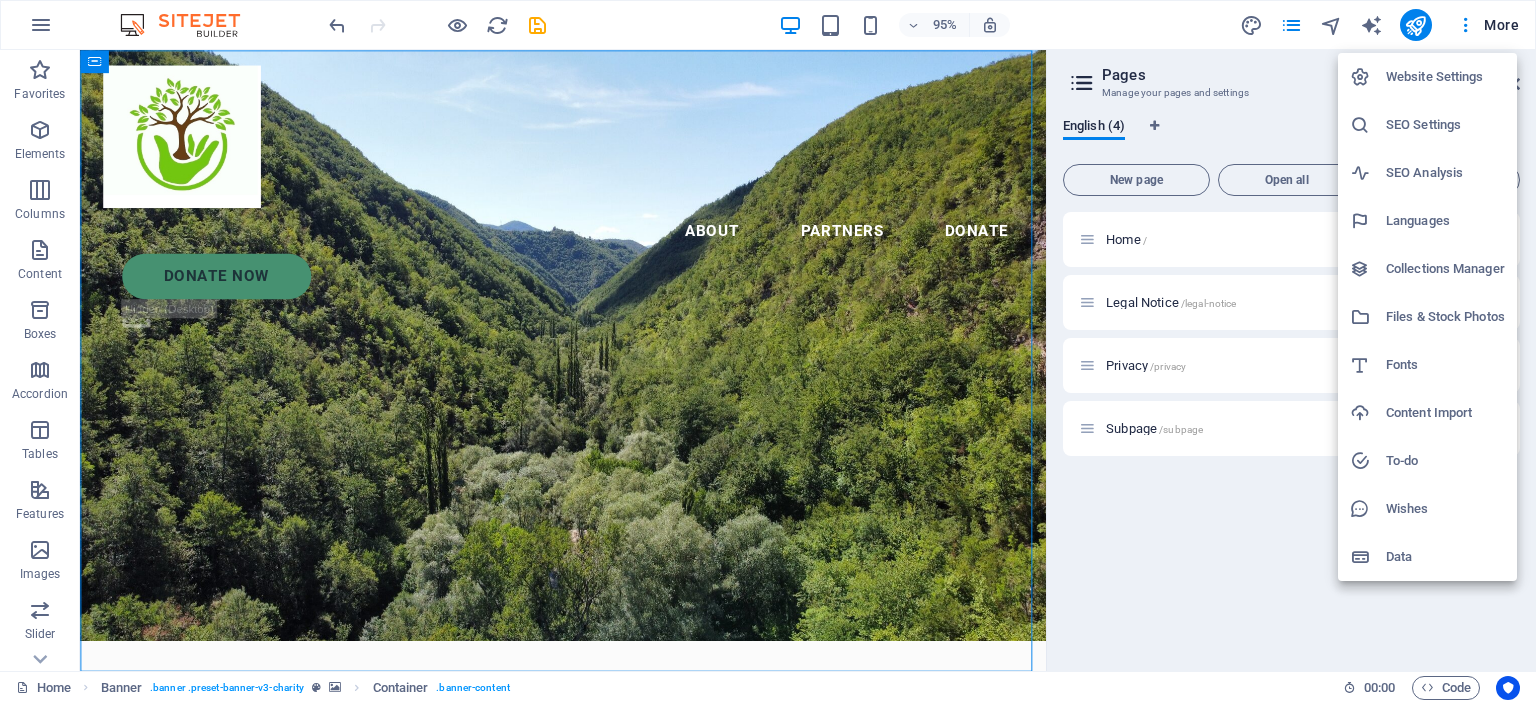 click at bounding box center (768, 351) 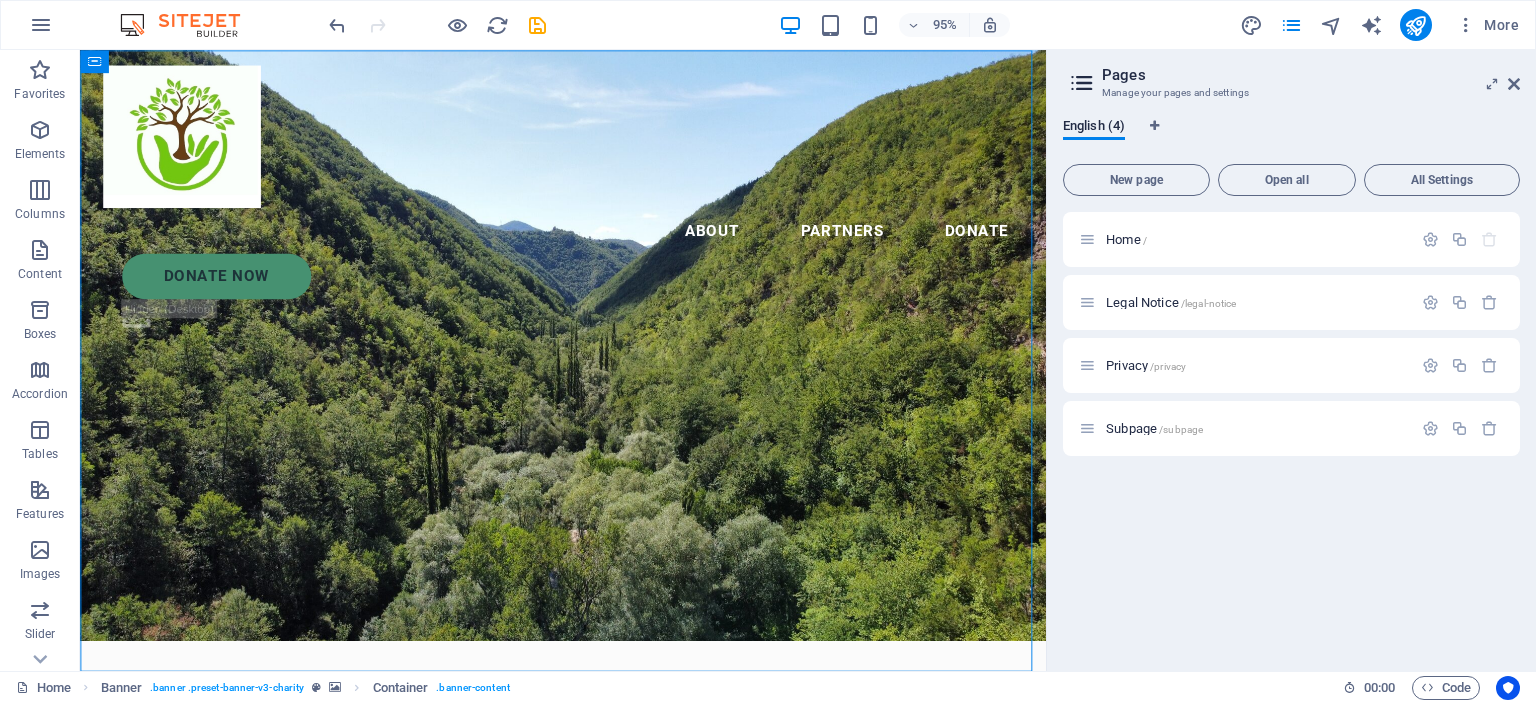 click at bounding box center (40, 130) 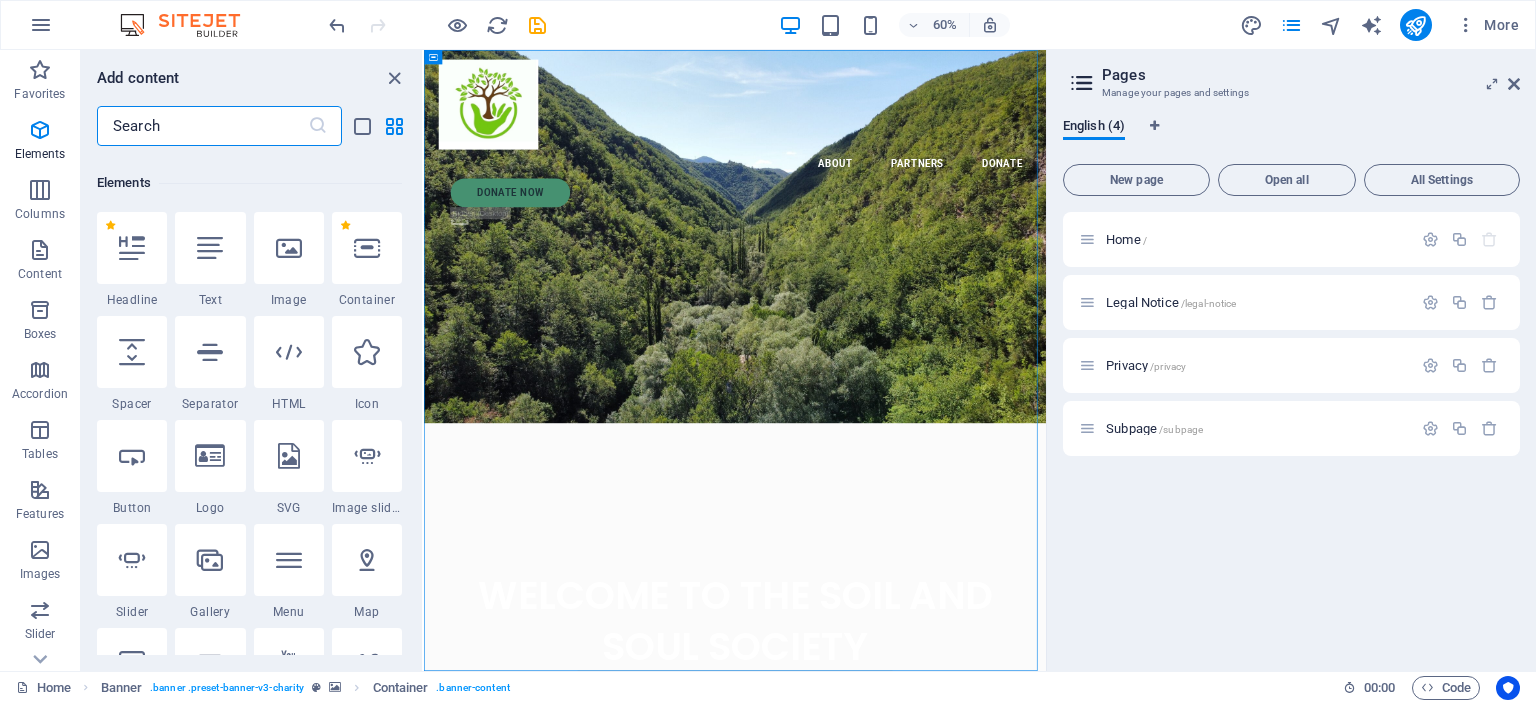 scroll, scrollTop: 212, scrollLeft: 0, axis: vertical 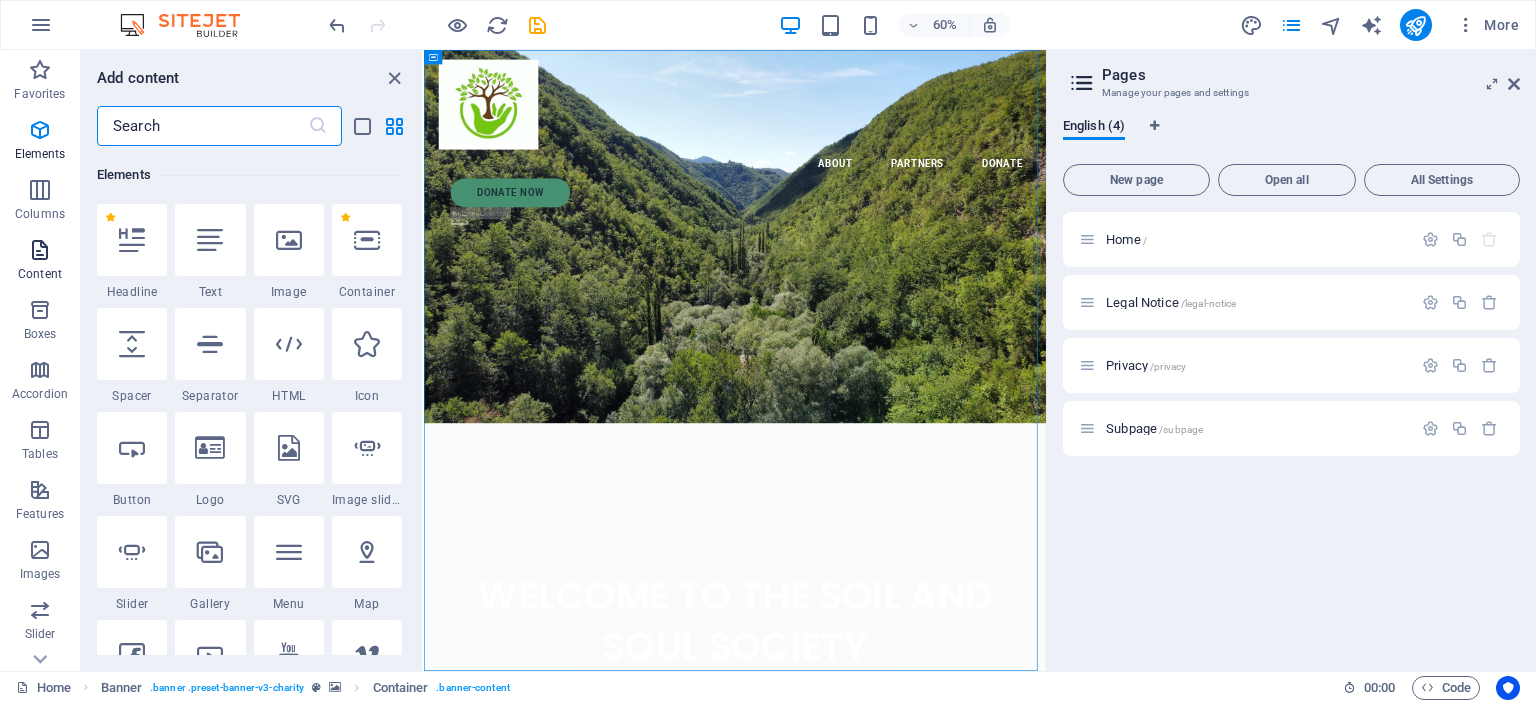 click at bounding box center (40, 250) 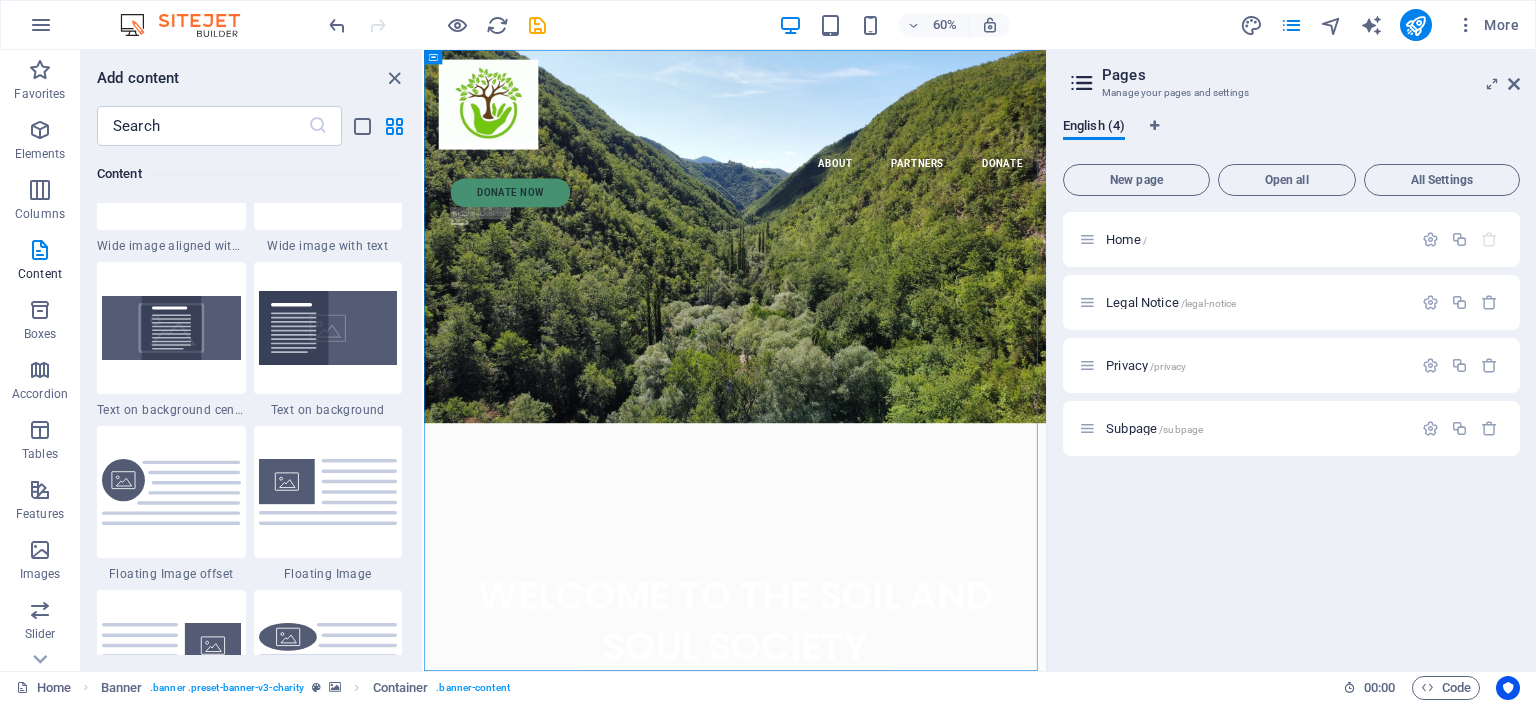 scroll, scrollTop: 4099, scrollLeft: 0, axis: vertical 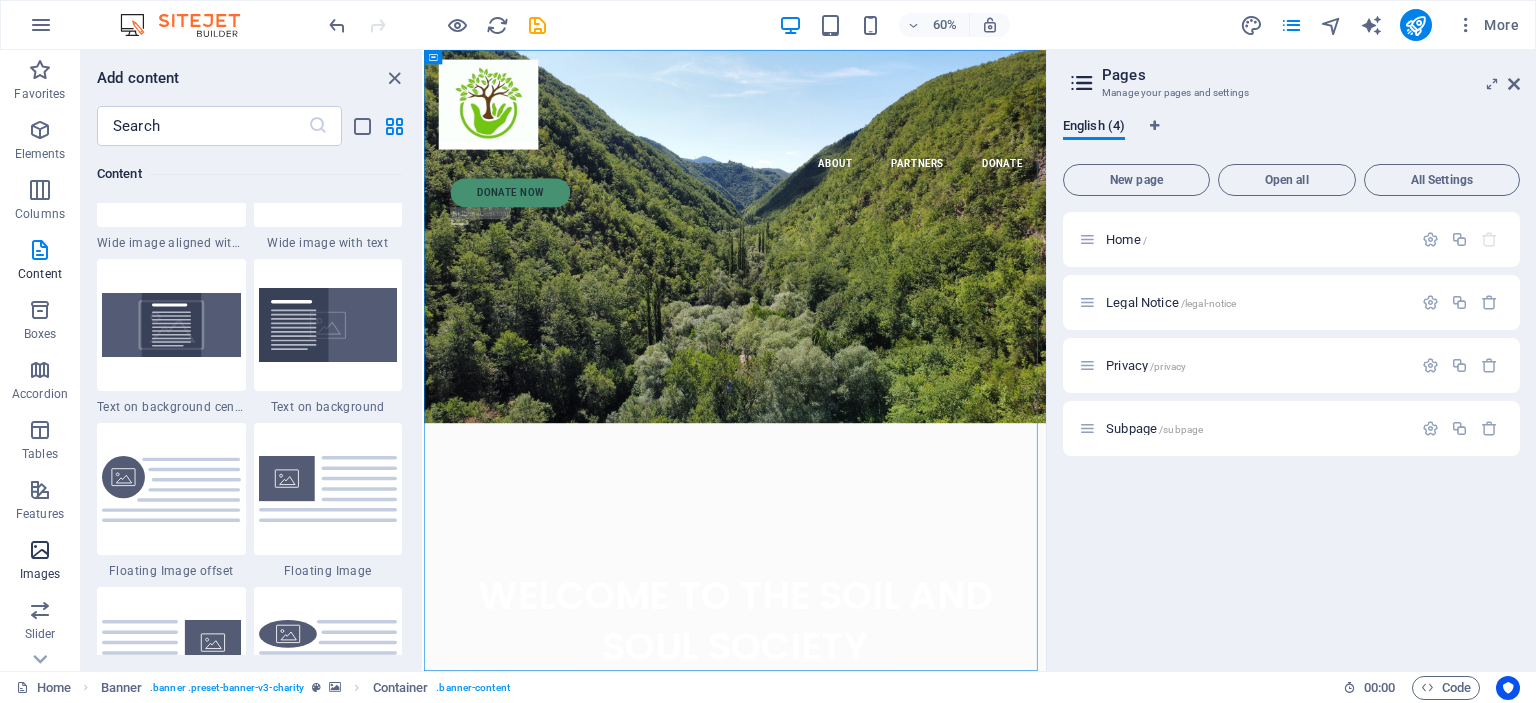 click at bounding box center (40, 550) 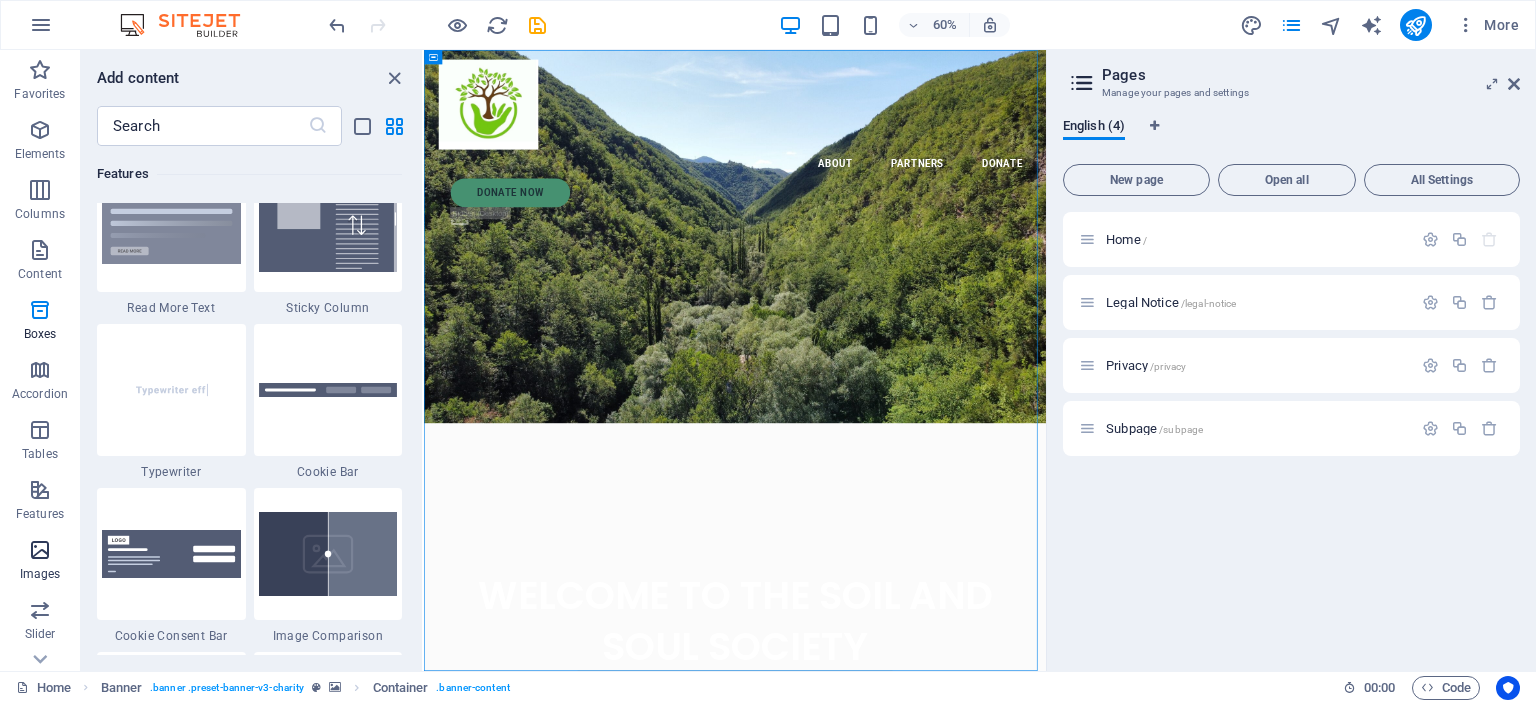 scroll, scrollTop: 10140, scrollLeft: 0, axis: vertical 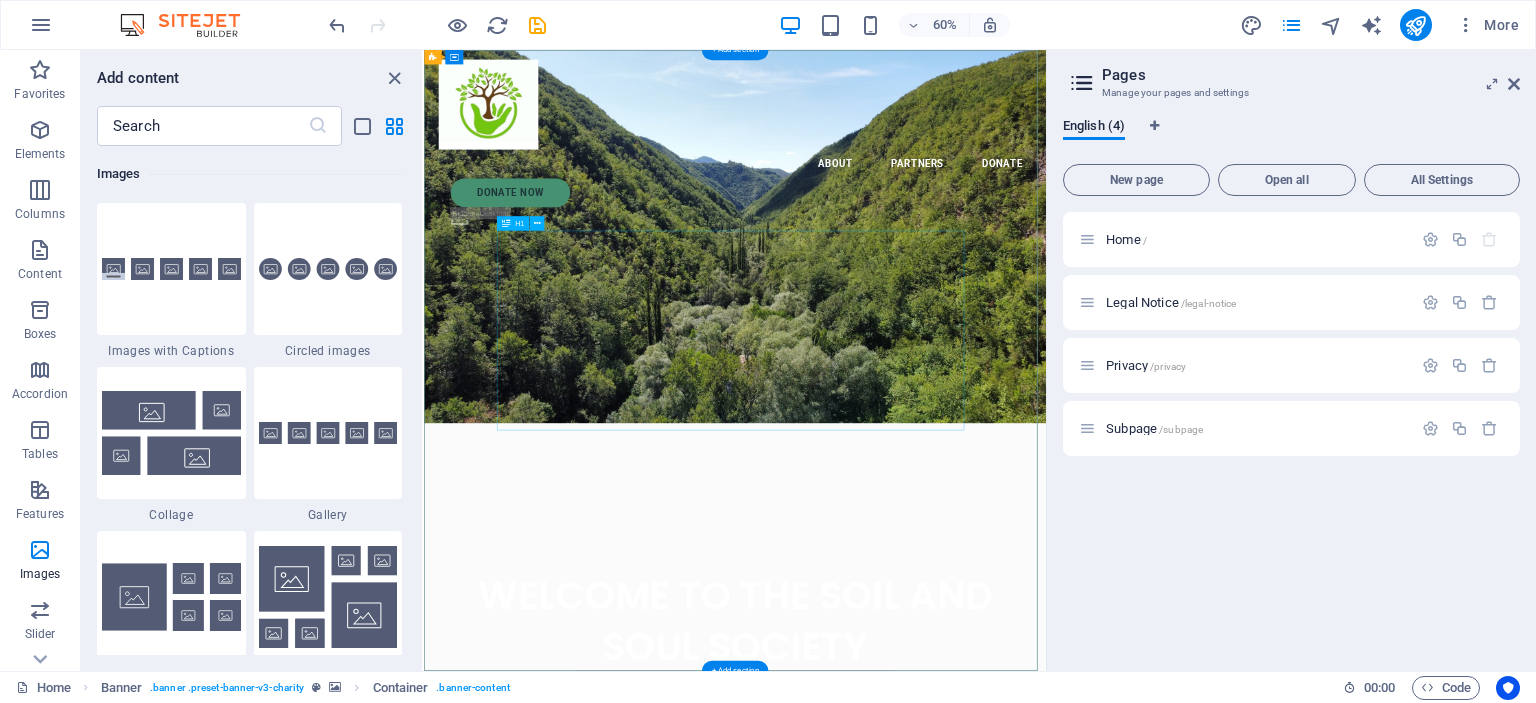 click on "WELCOME TO THE SOIL AND SOUL SOCIETY" at bounding box center [942, 918] 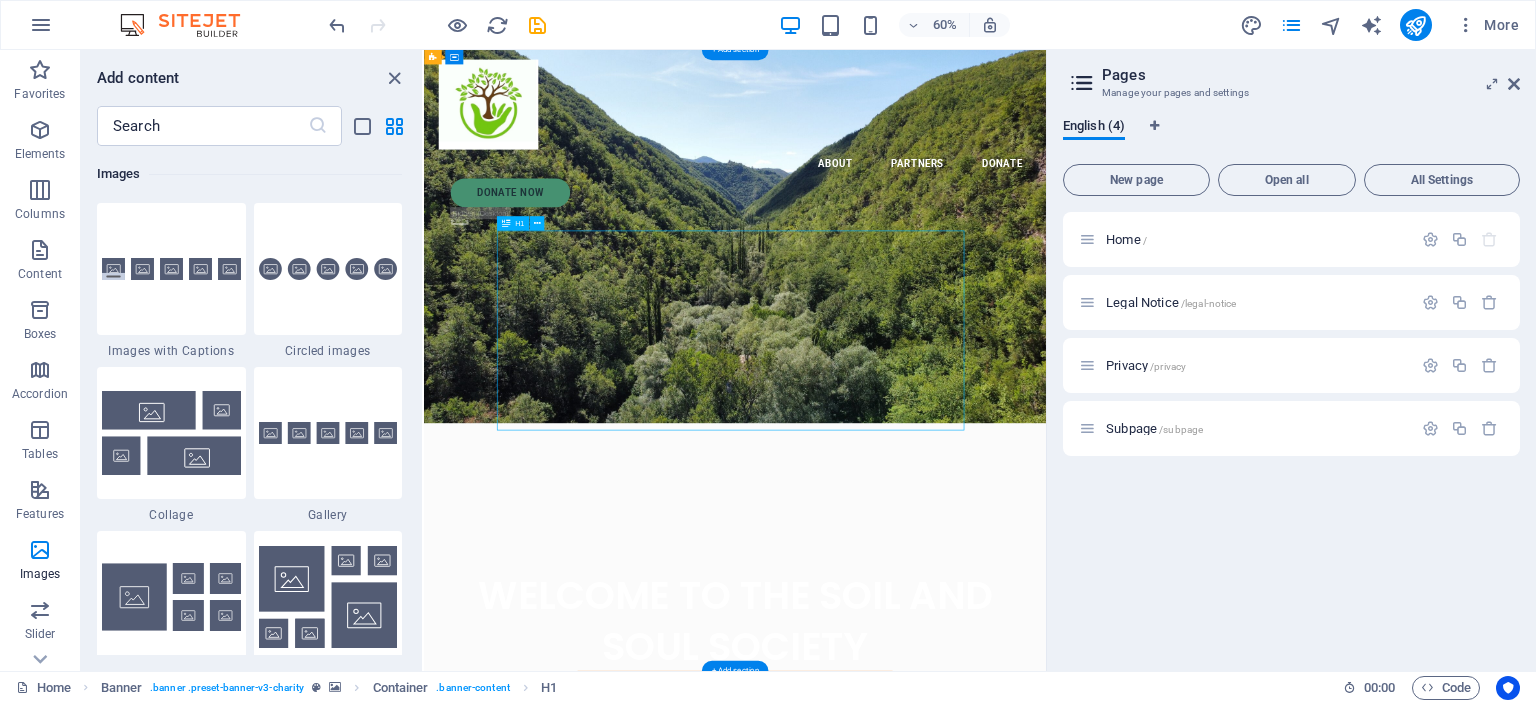 click on "WELCOME TO THE SOIL AND SOUL SOCIETY" at bounding box center [942, 918] 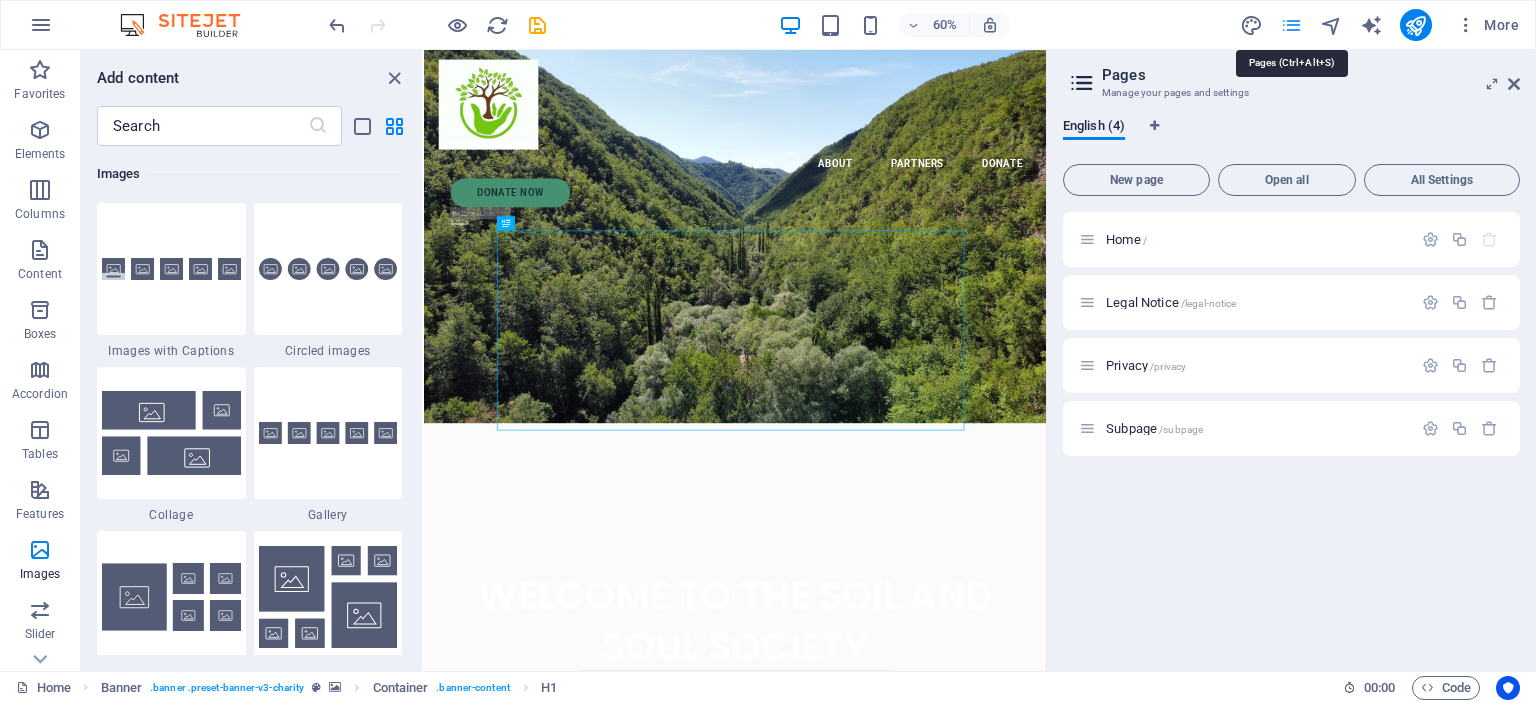 click on "More" at bounding box center [1383, 25] 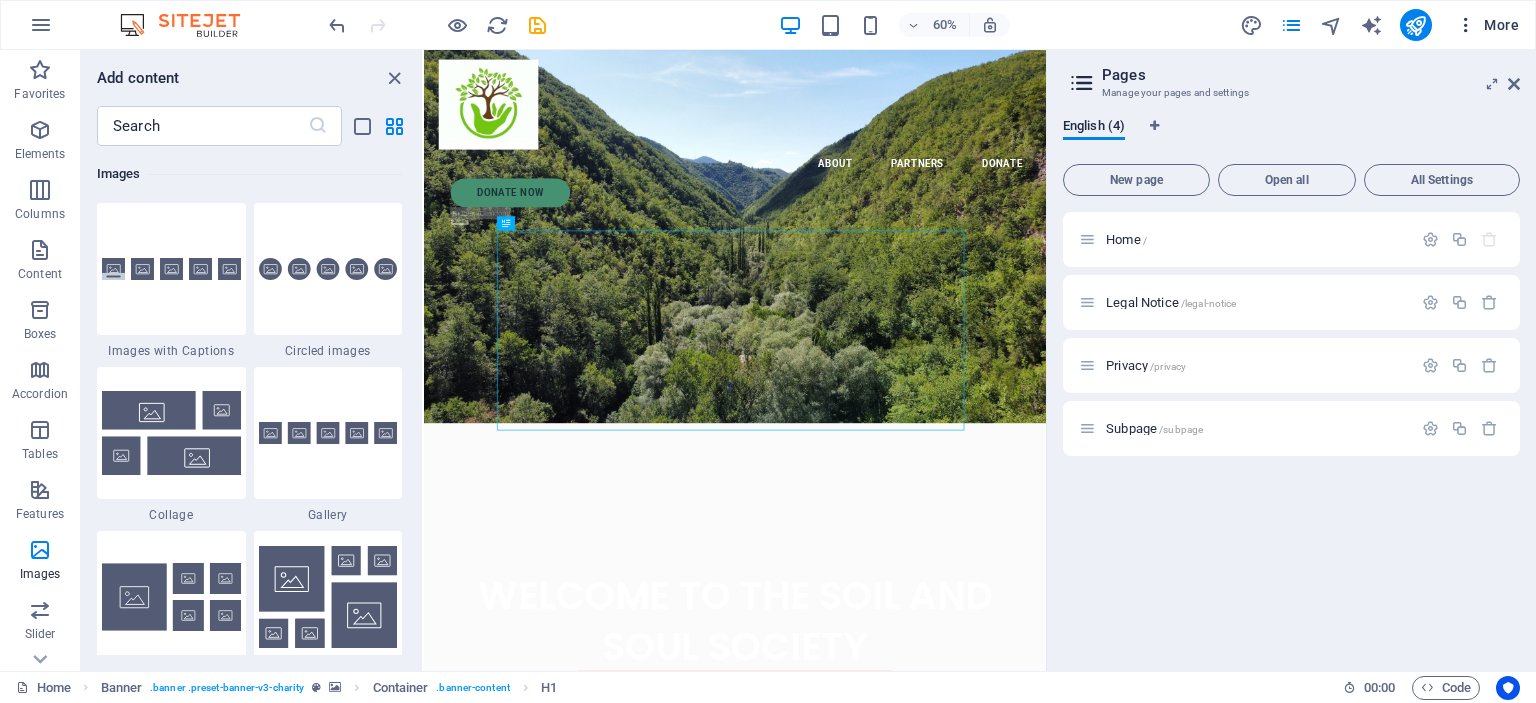 click at bounding box center (1466, 25) 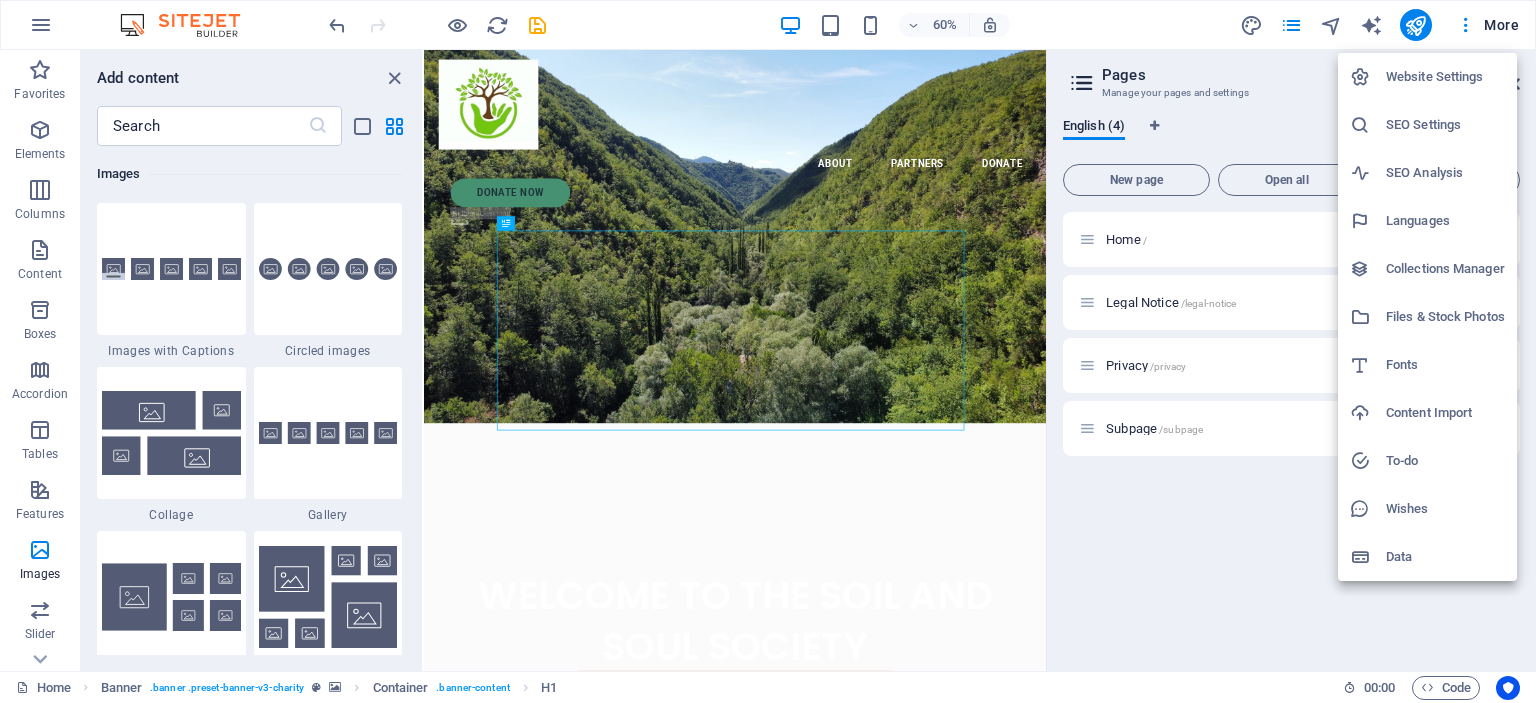 click on "Website Settings" at bounding box center [1445, 77] 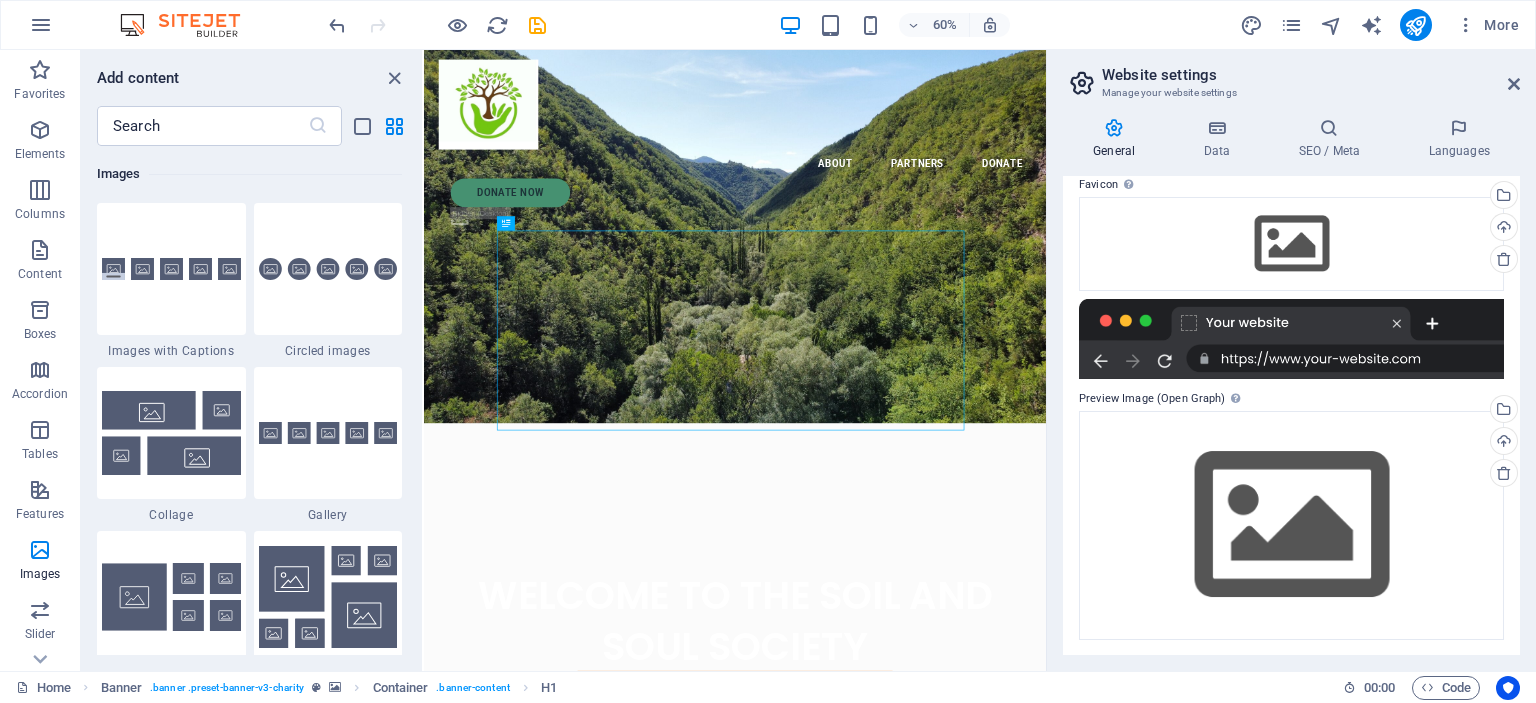 scroll, scrollTop: 0, scrollLeft: 0, axis: both 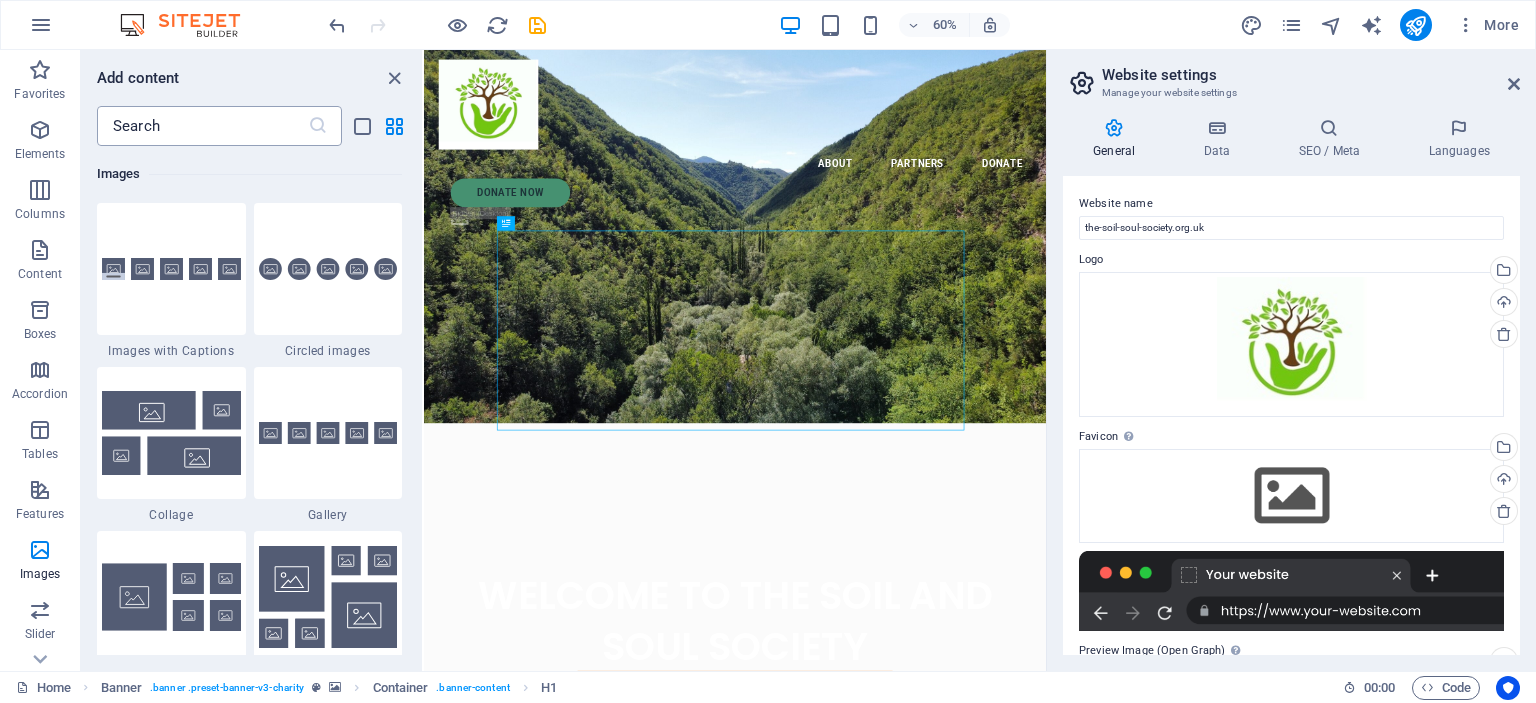 click at bounding box center (202, 126) 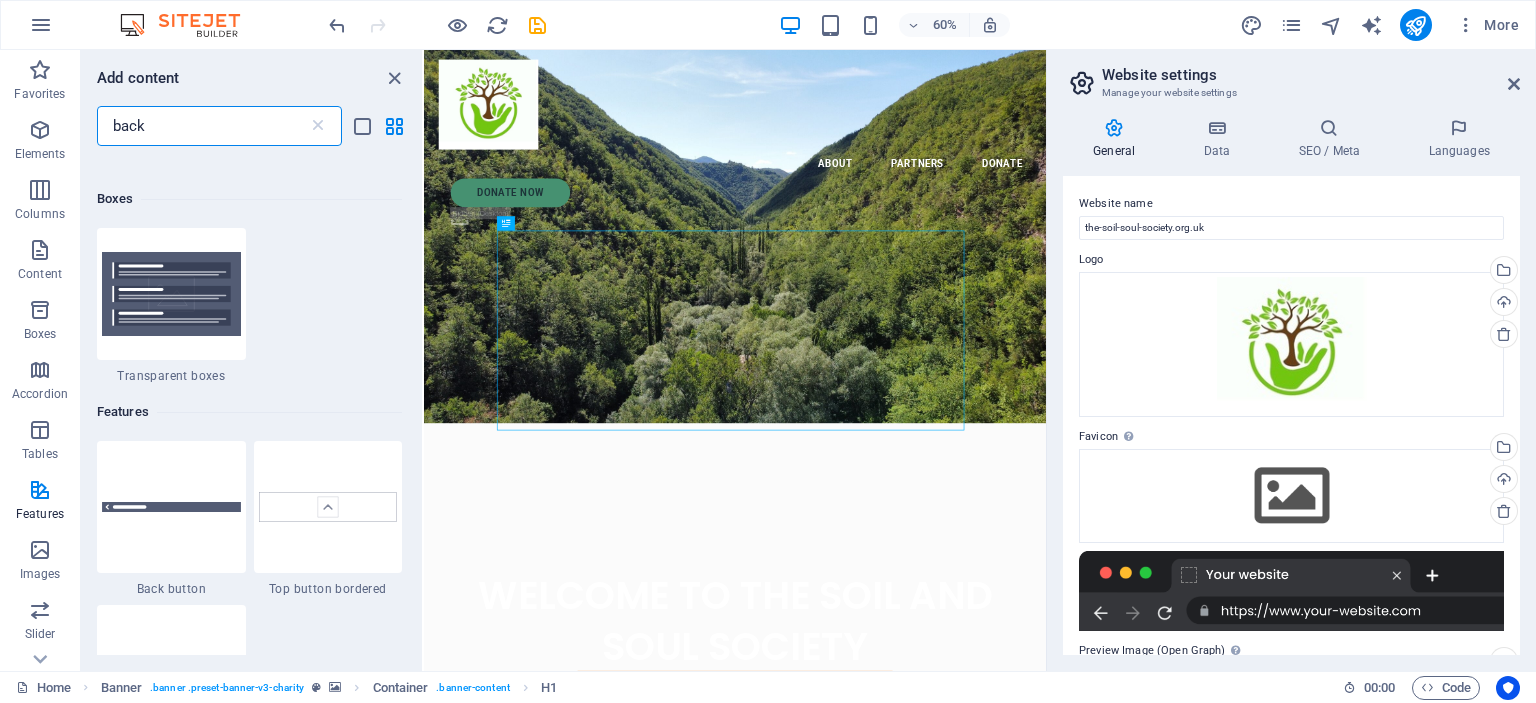 scroll, scrollTop: 0, scrollLeft: 0, axis: both 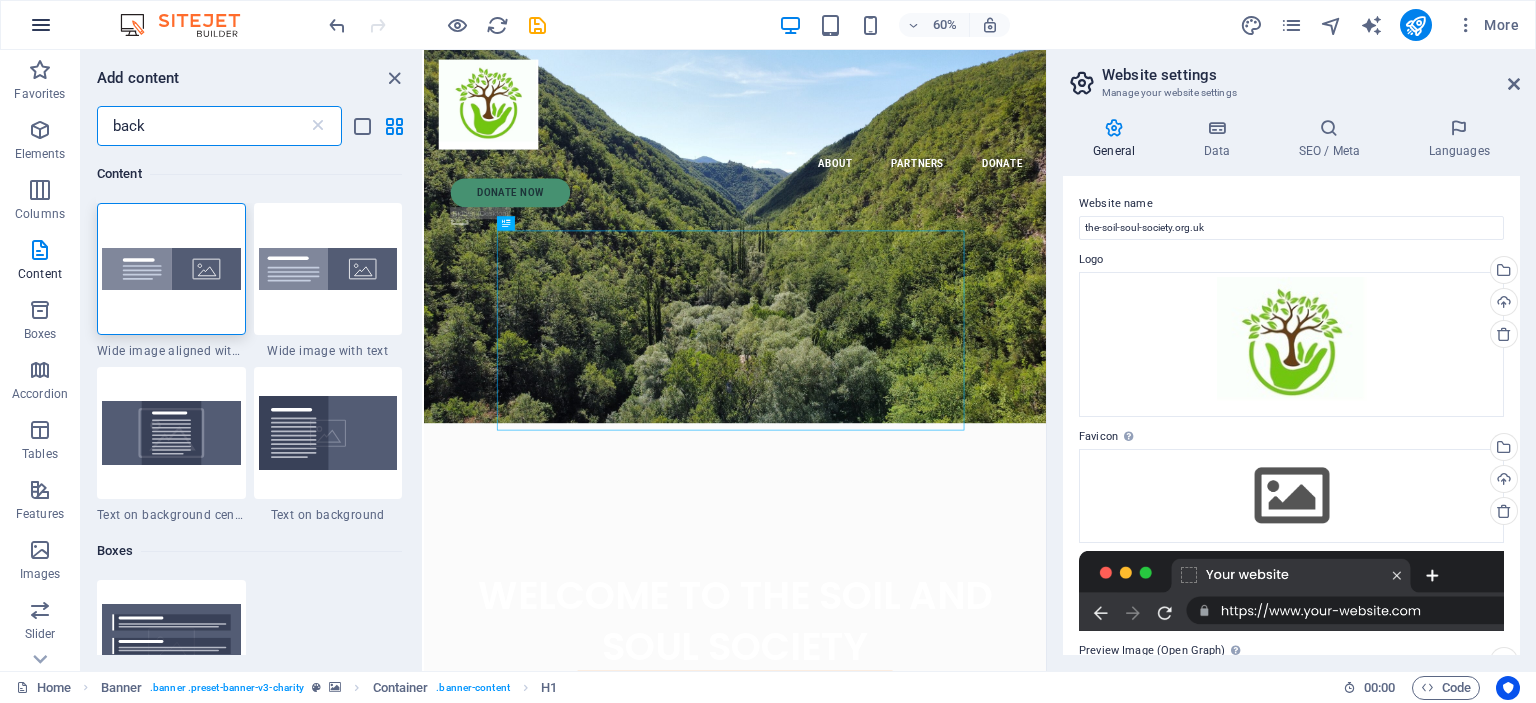 type on "back" 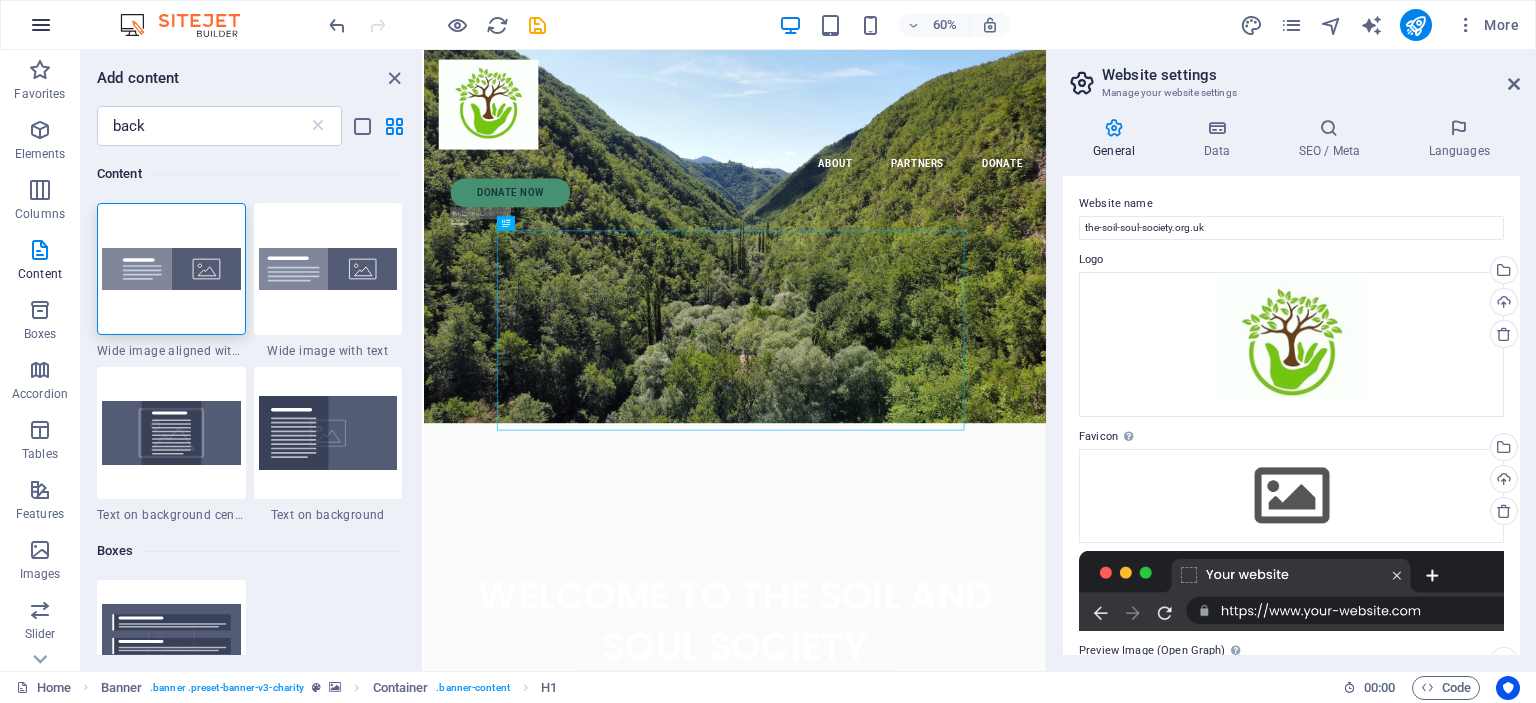 click at bounding box center (41, 25) 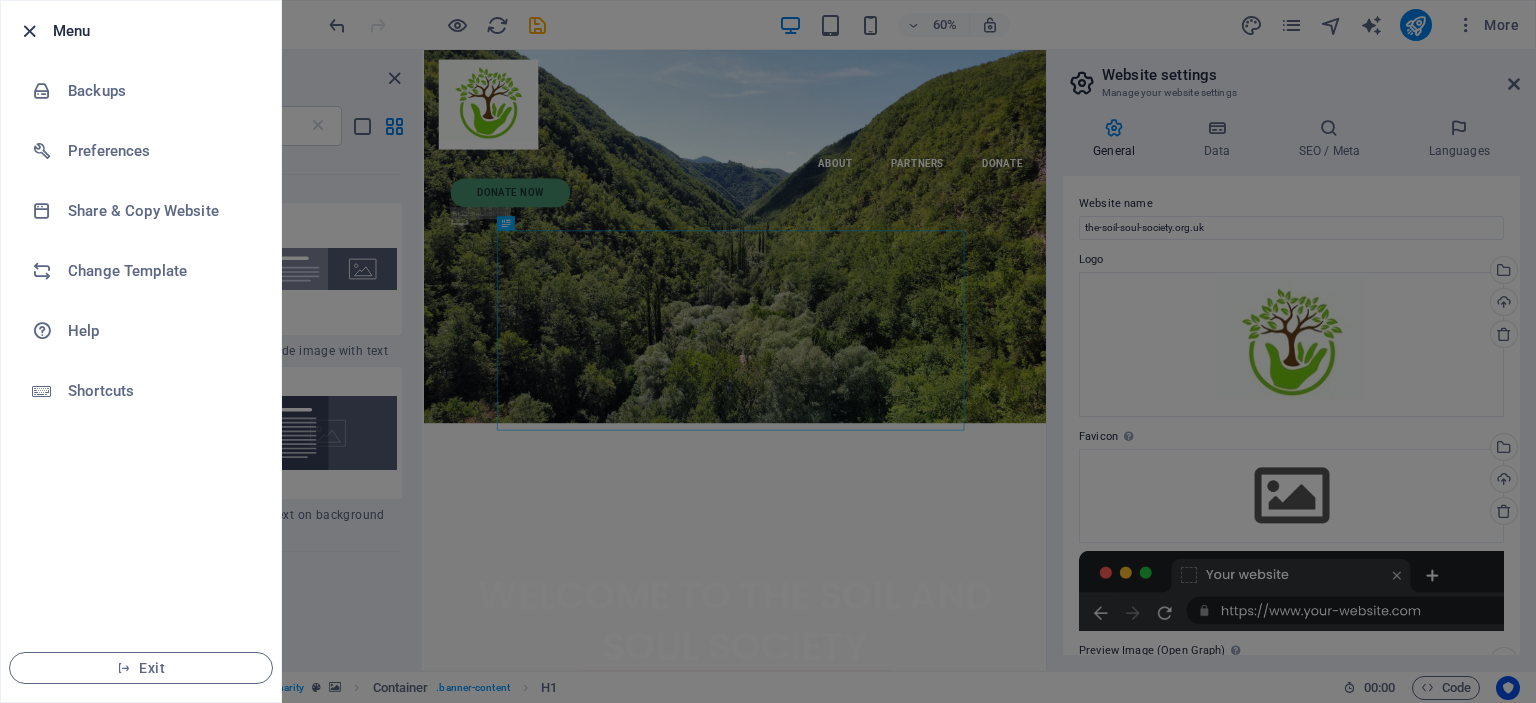 click at bounding box center [29, 31] 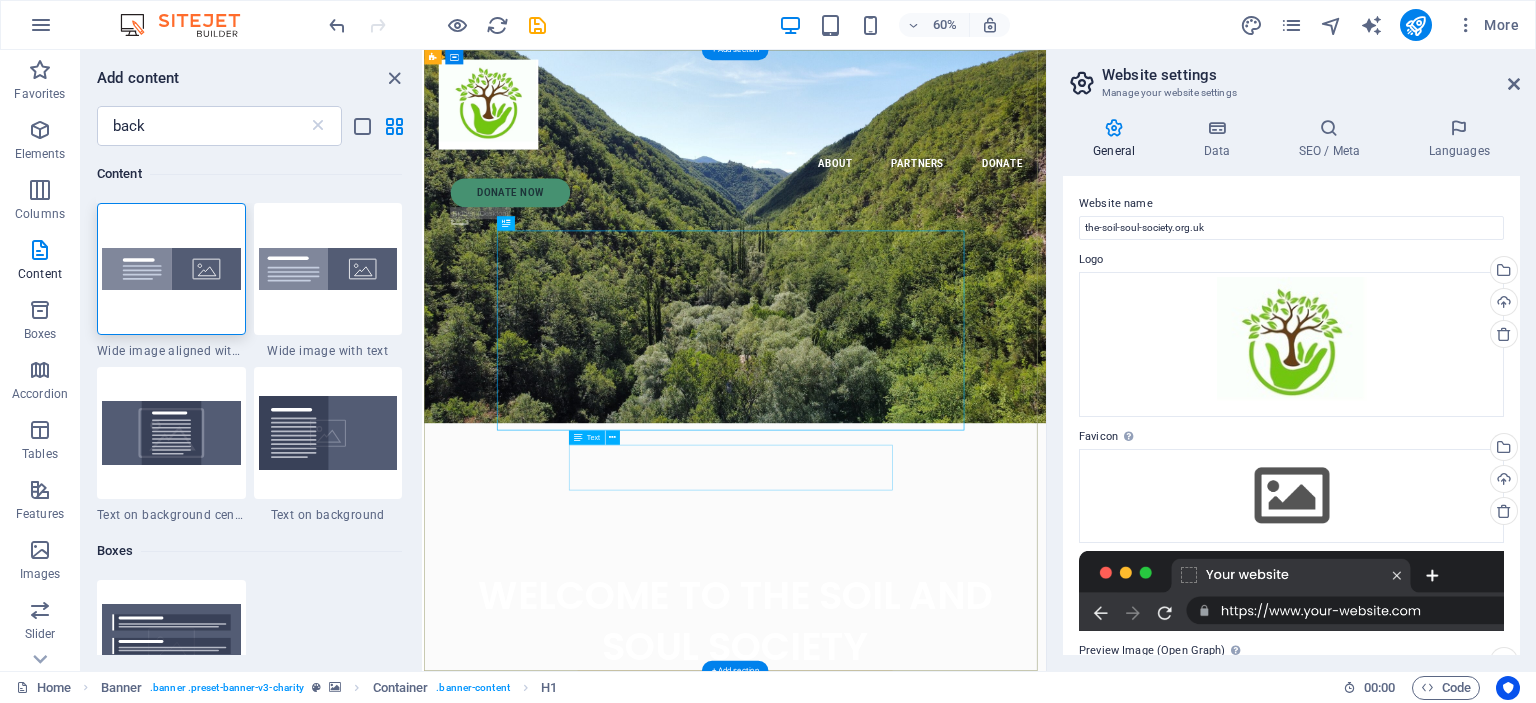 click on "Lorem ipsum dolor sit amet consectetur. Bibendum adipiscing morbi orci nibh eget posuere arcu volutpat nulla. Tortor cras suscipit augue sodales risus auctor. Fusce nunc vitae non dui ornare tellus nibh purus lectus." at bounding box center [942, 1134] 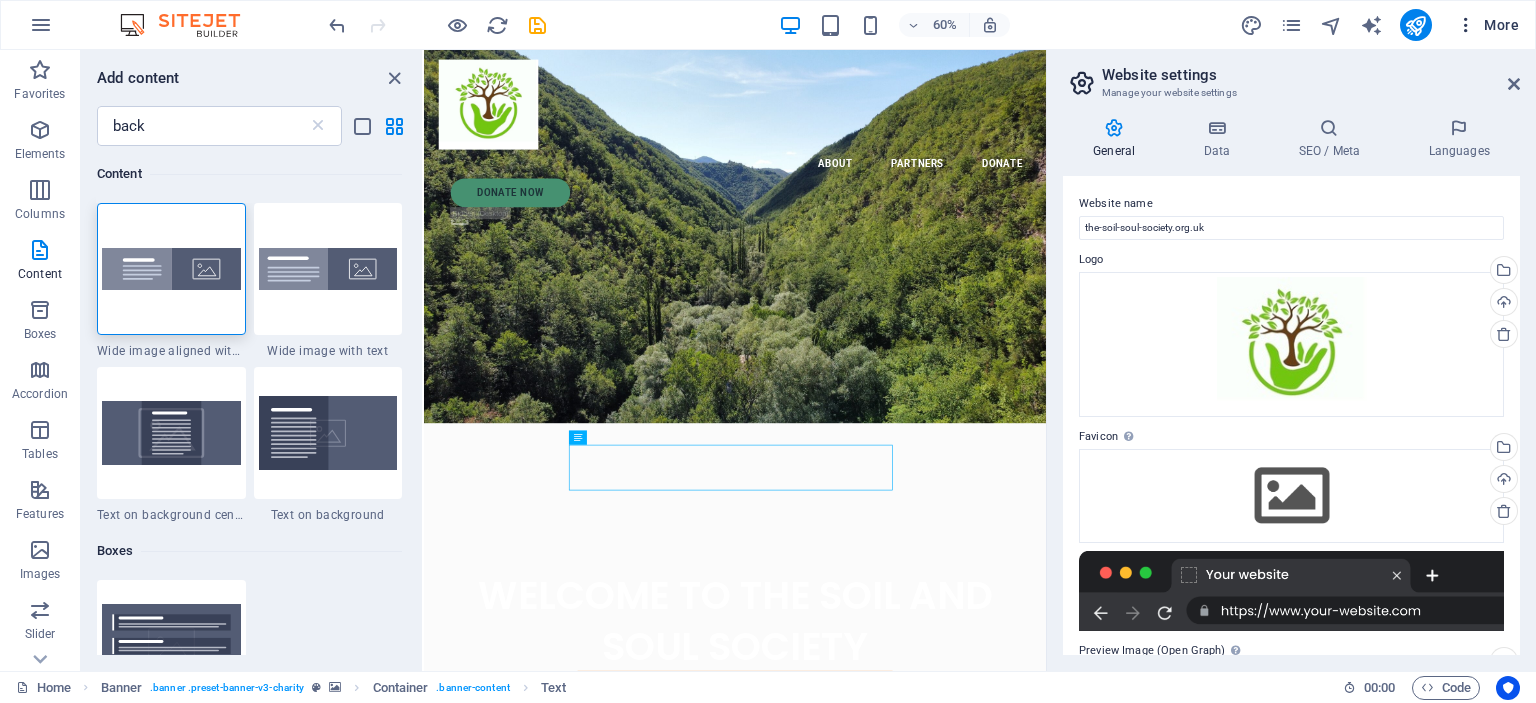 click on "More" at bounding box center [1487, 25] 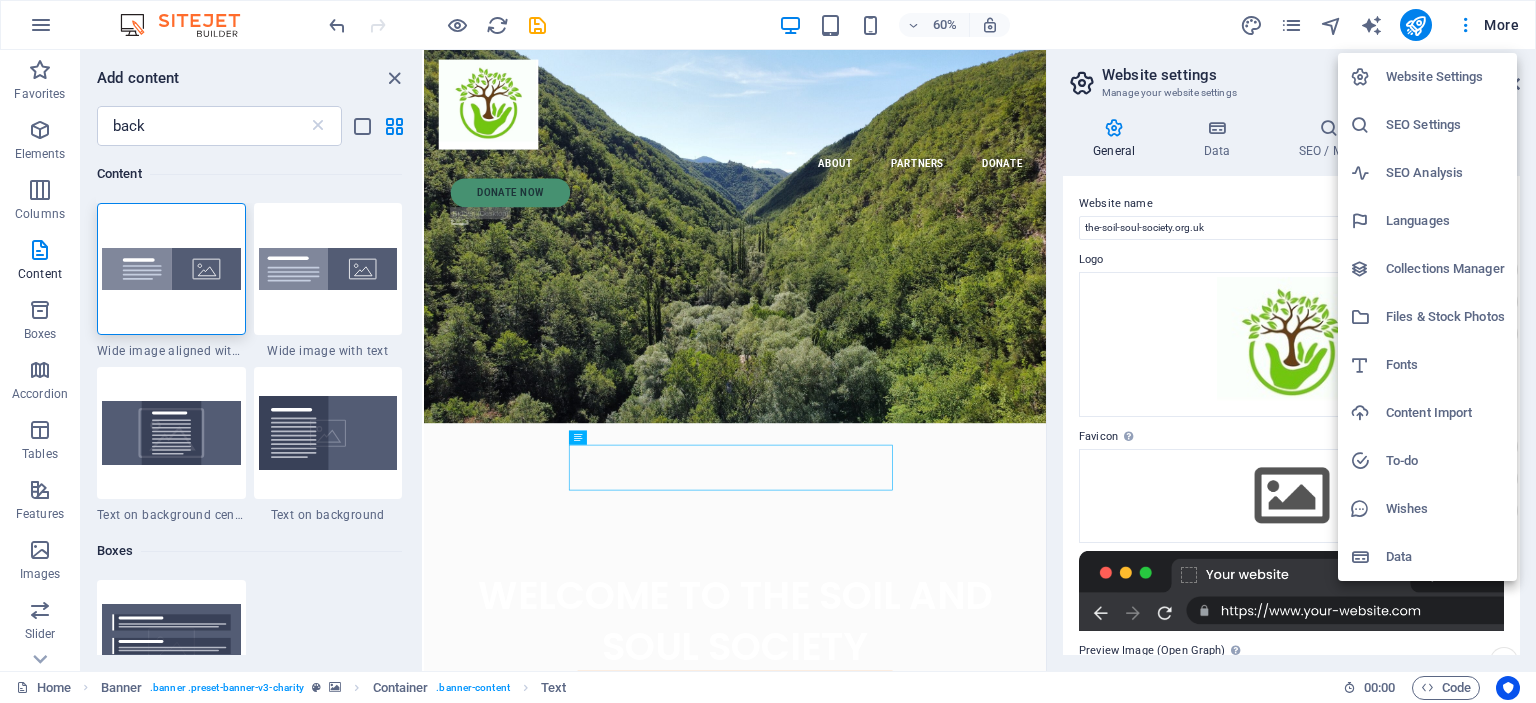 click at bounding box center (768, 351) 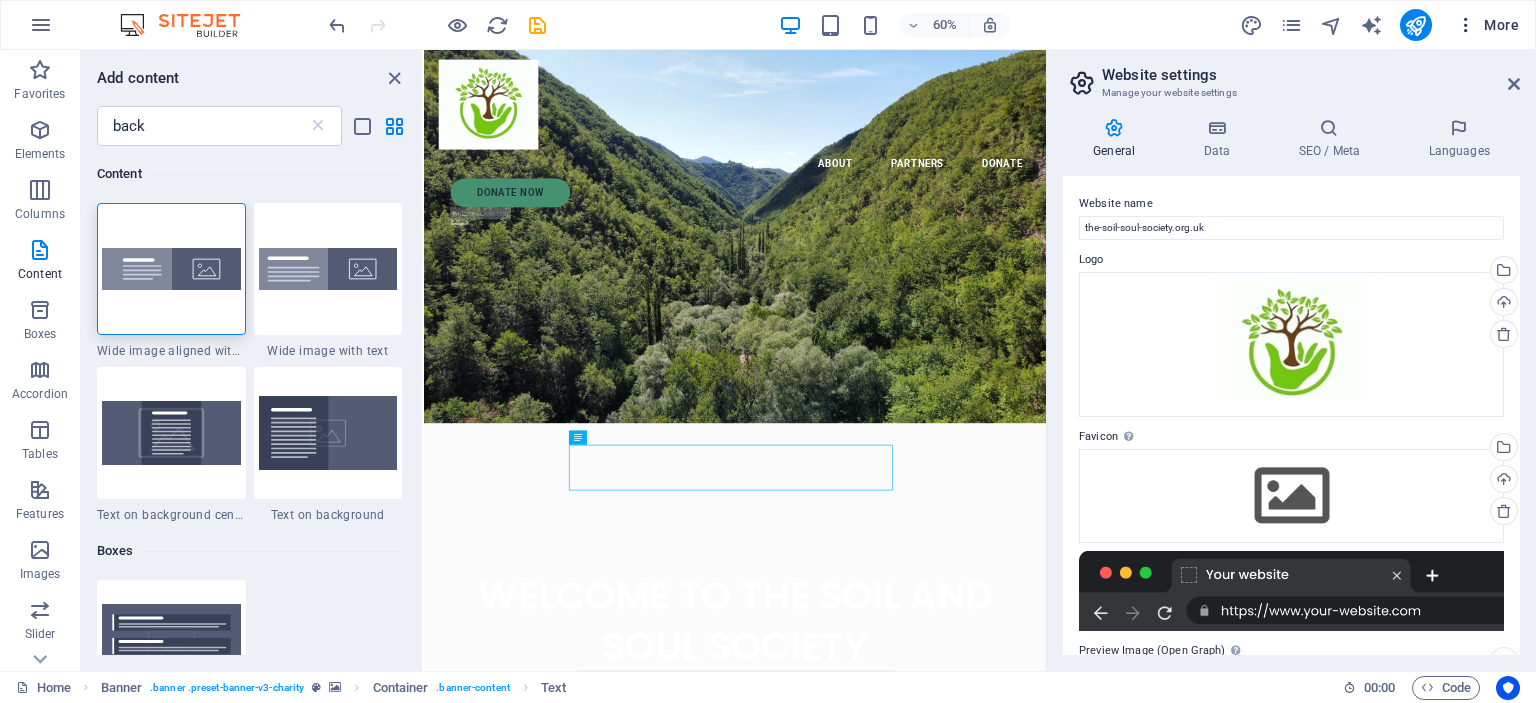 click at bounding box center [1466, 25] 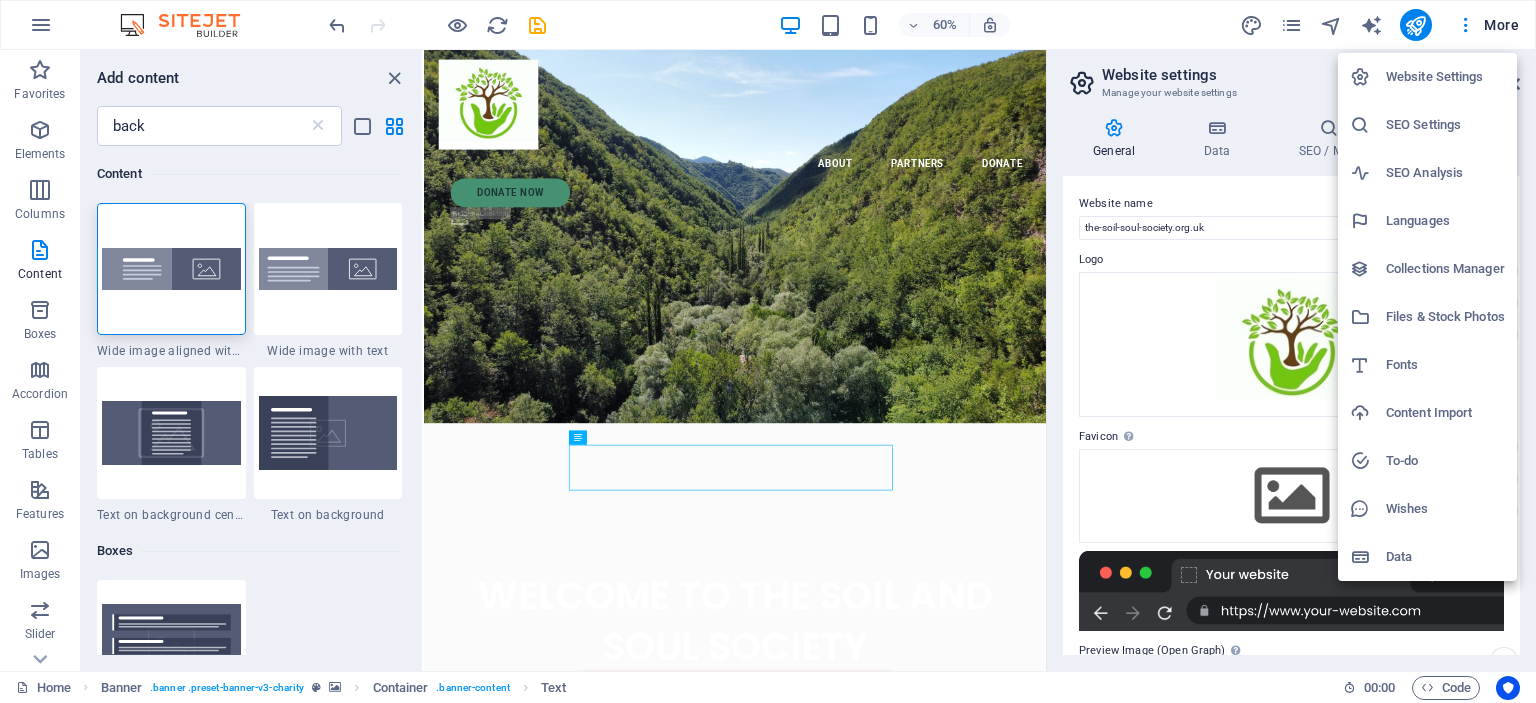 click at bounding box center (768, 351) 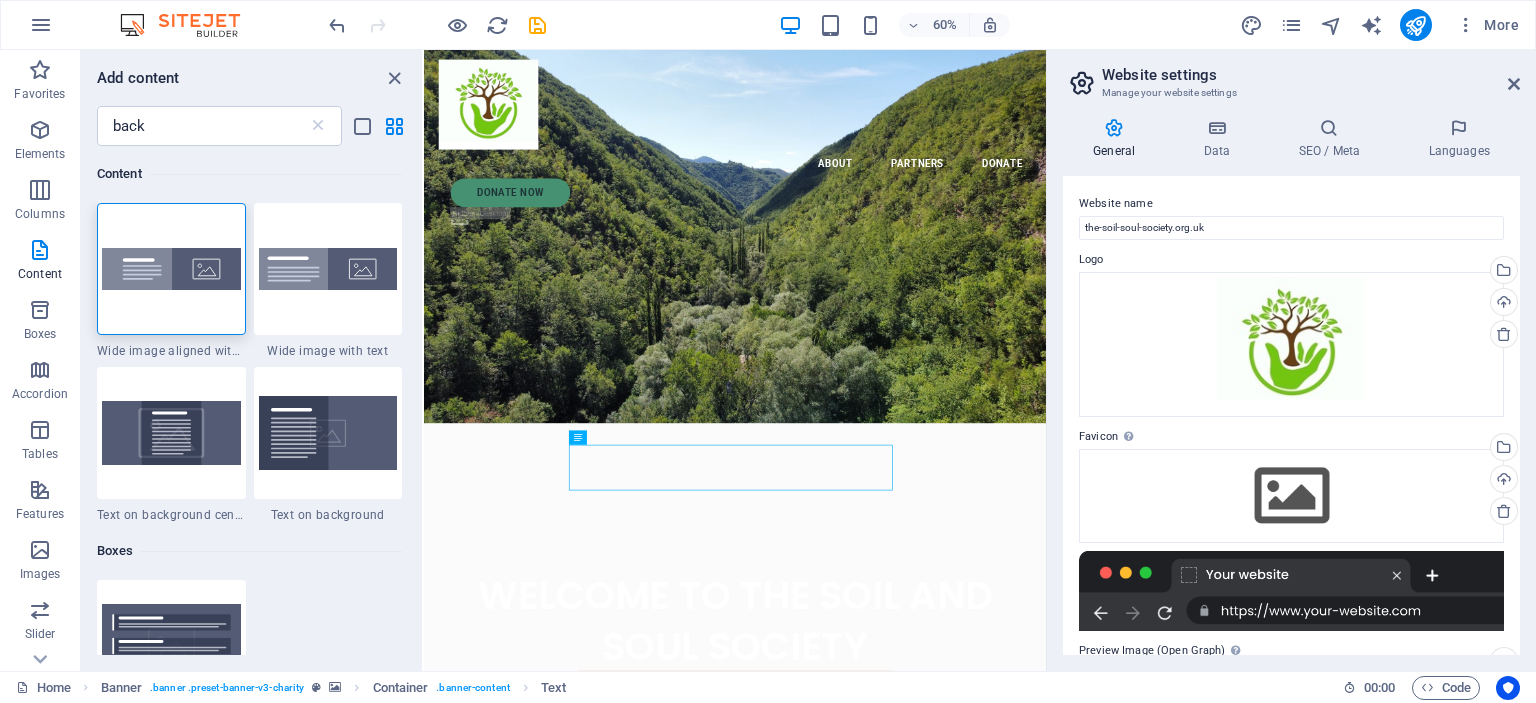 click on "More" at bounding box center (1487, 25) 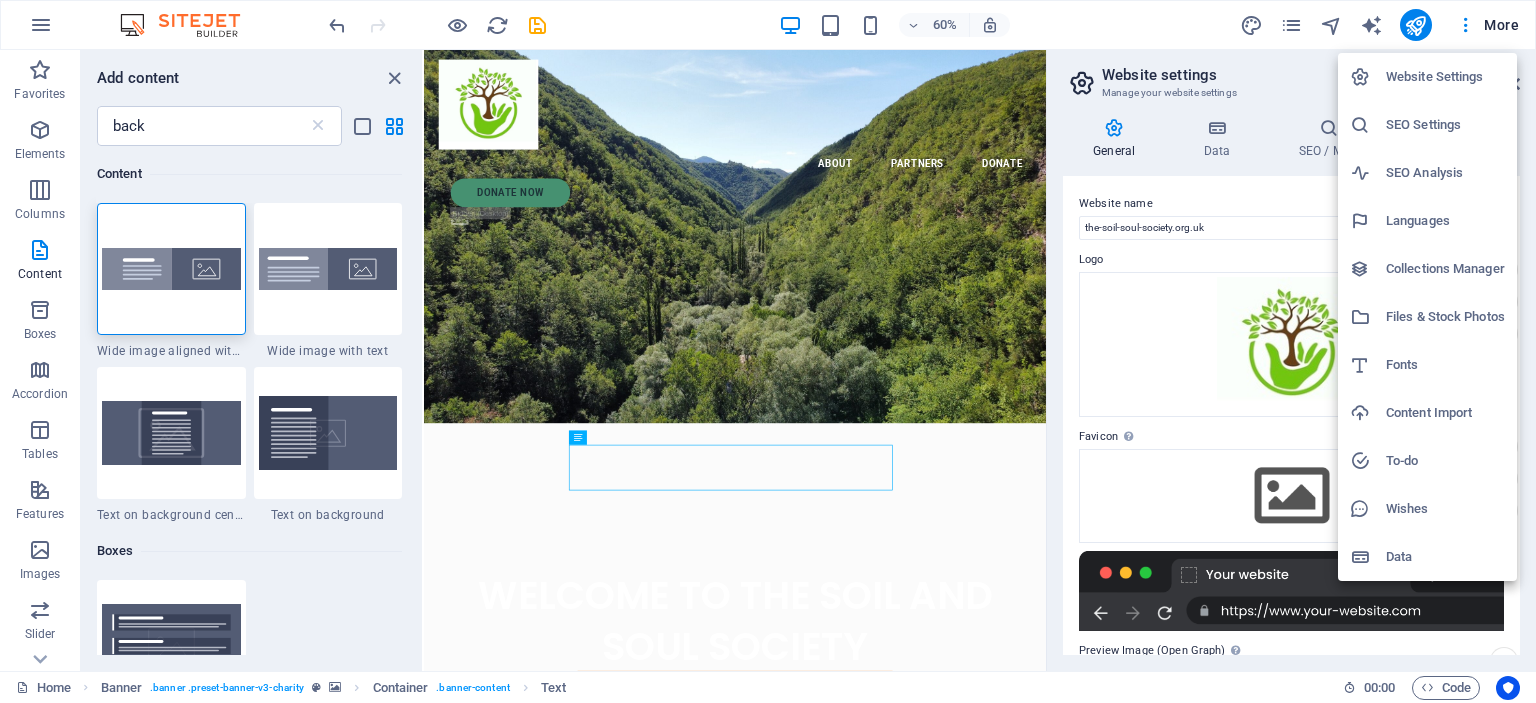 click at bounding box center [768, 351] 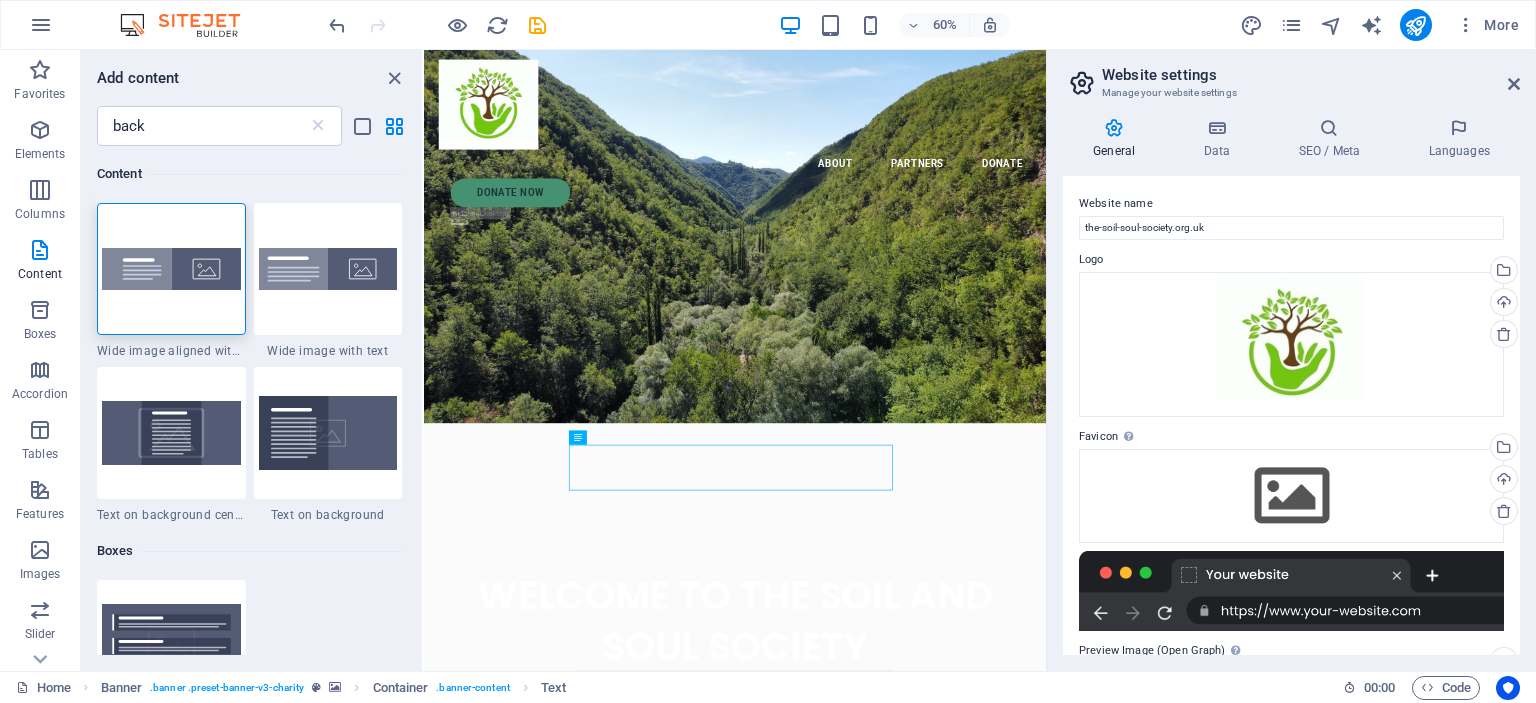 click at bounding box center (1466, 25) 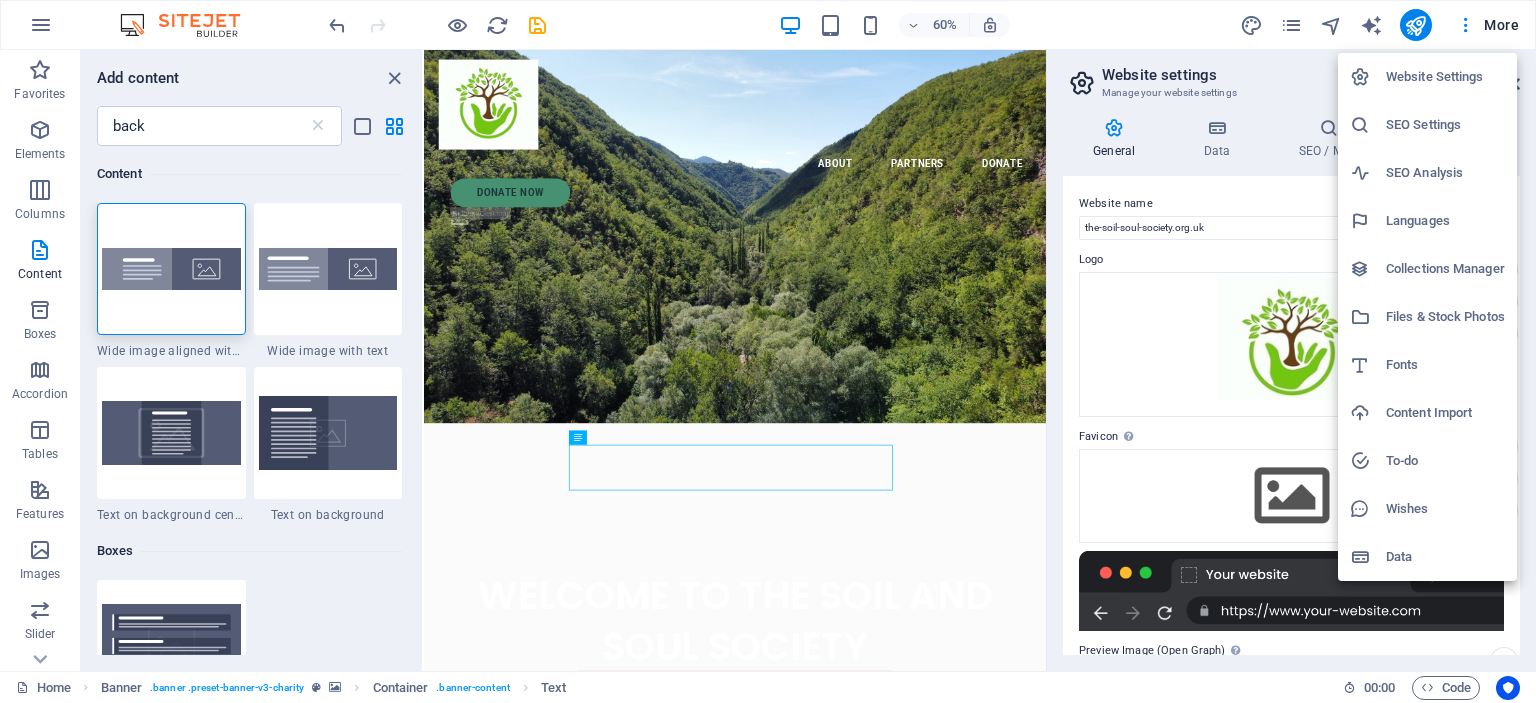 click at bounding box center [768, 351] 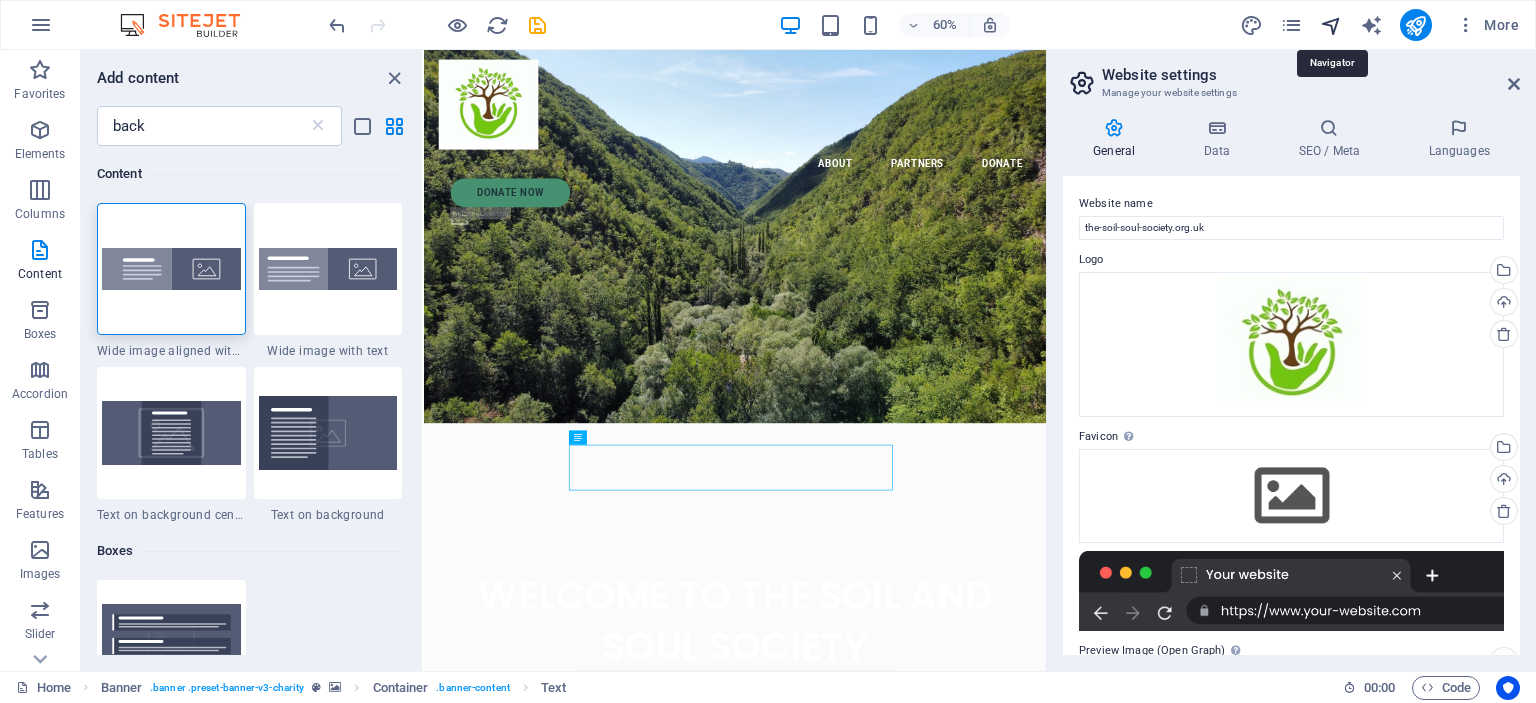 click at bounding box center [1331, 25] 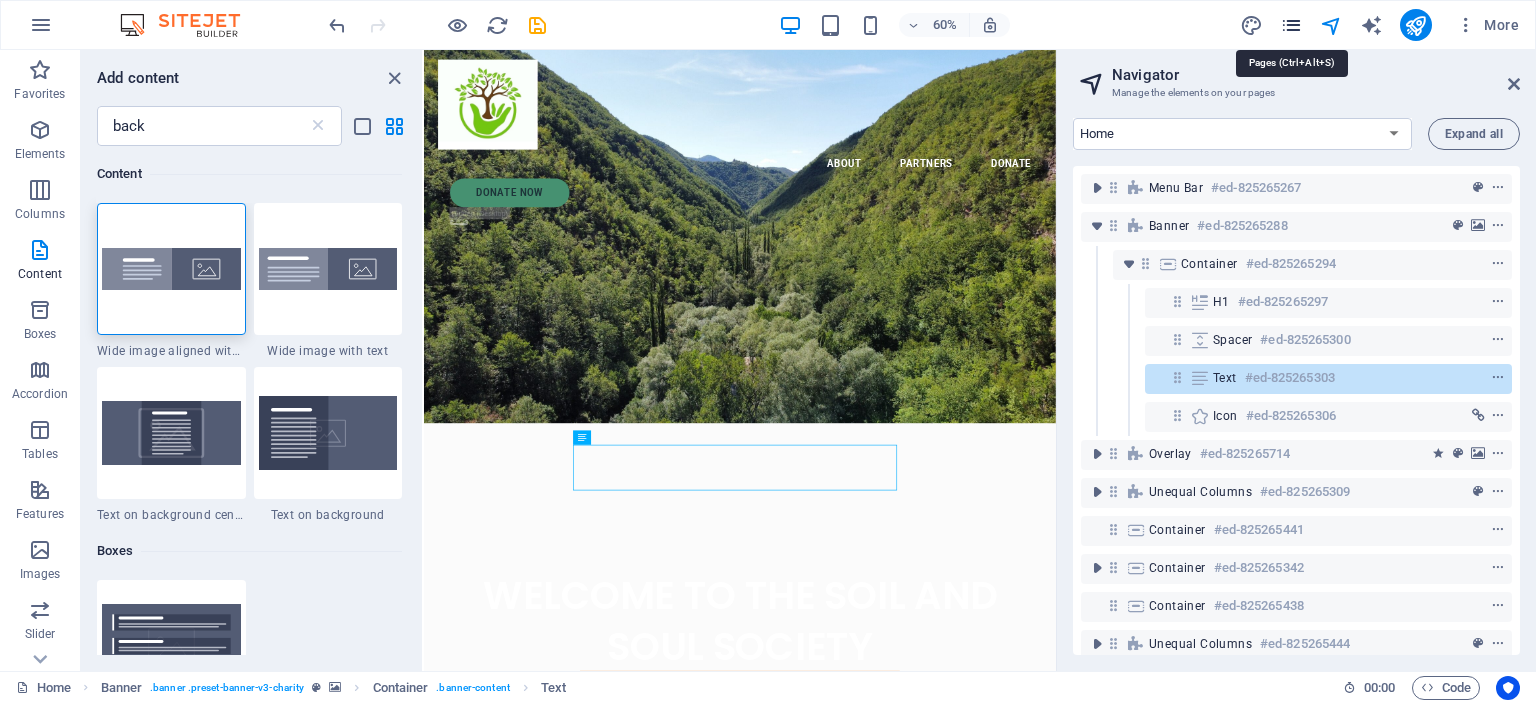 click at bounding box center (1291, 25) 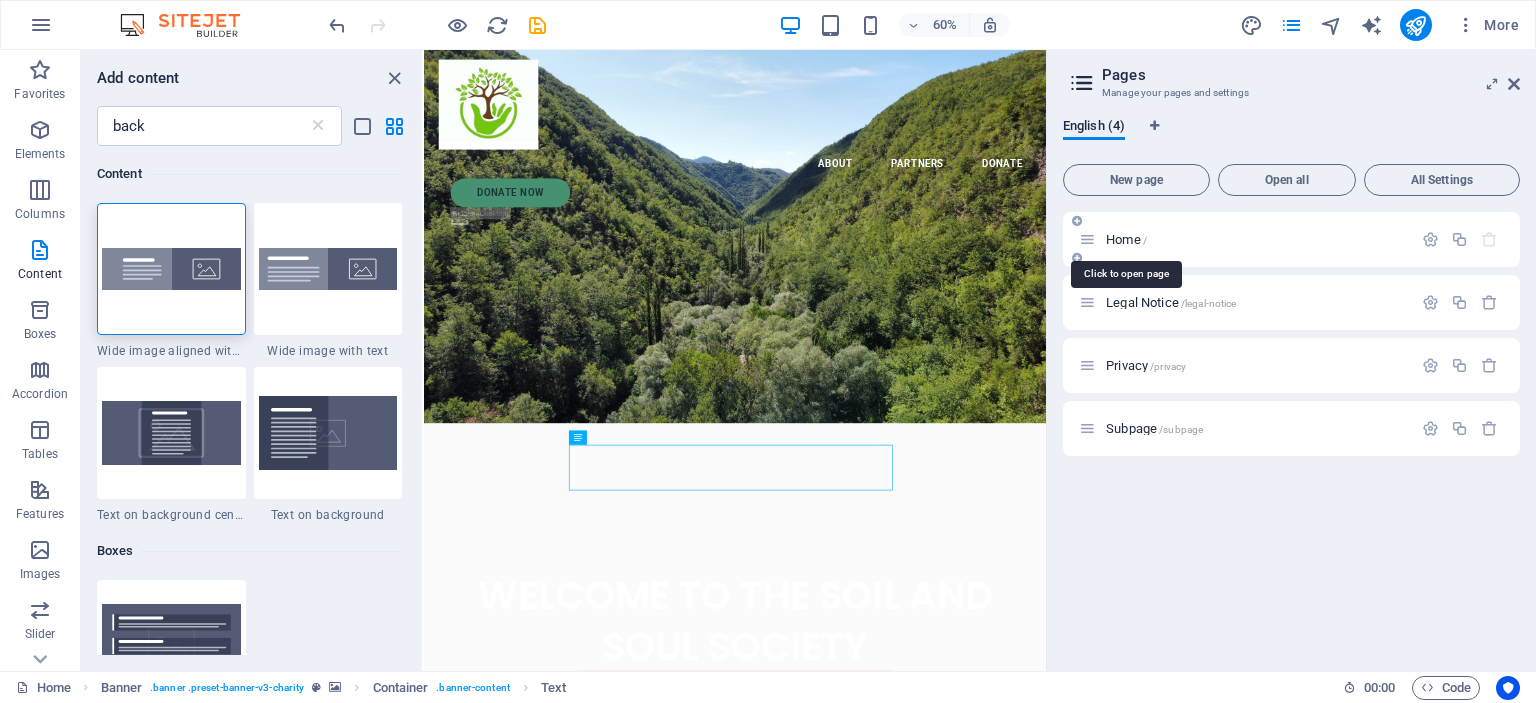 click on "Home /" at bounding box center (1126, 239) 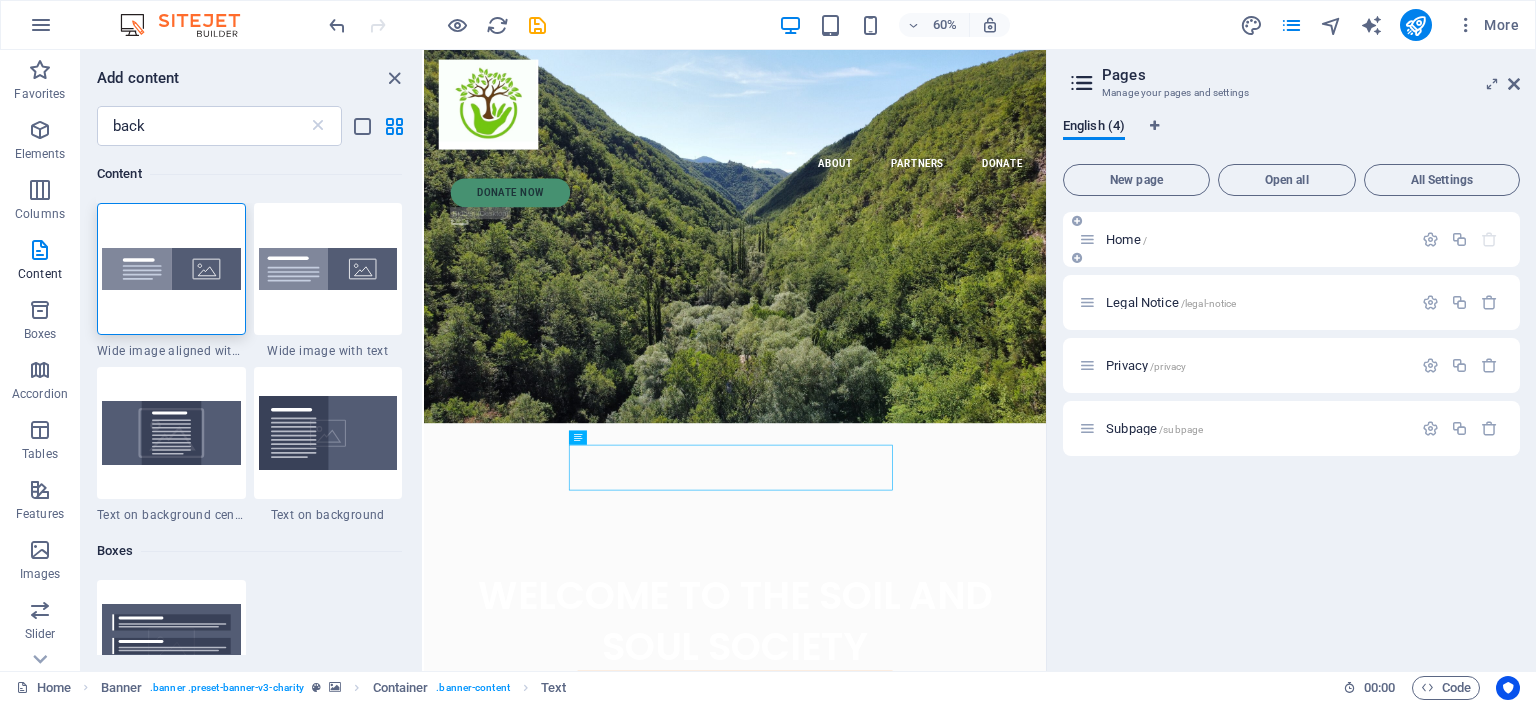 click at bounding box center [1087, 239] 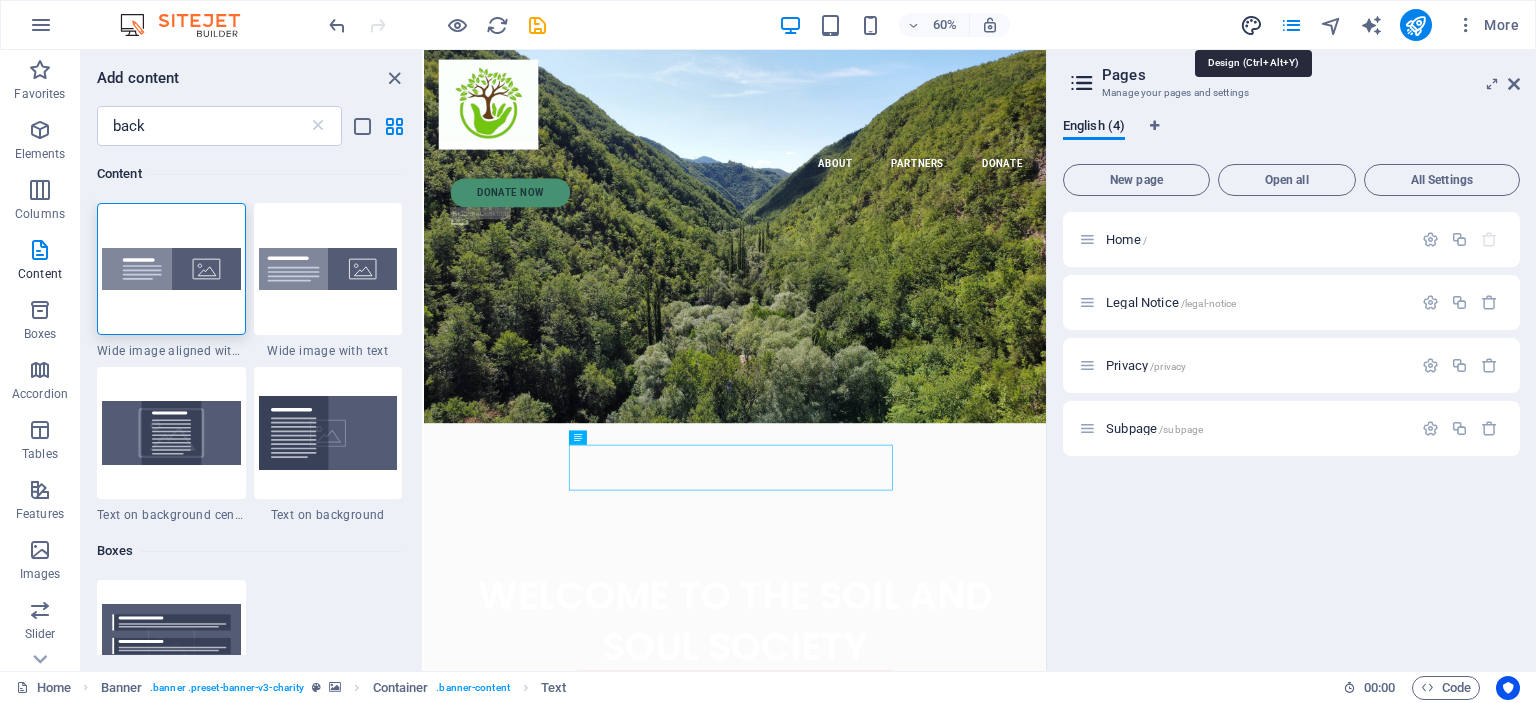 click at bounding box center (1251, 25) 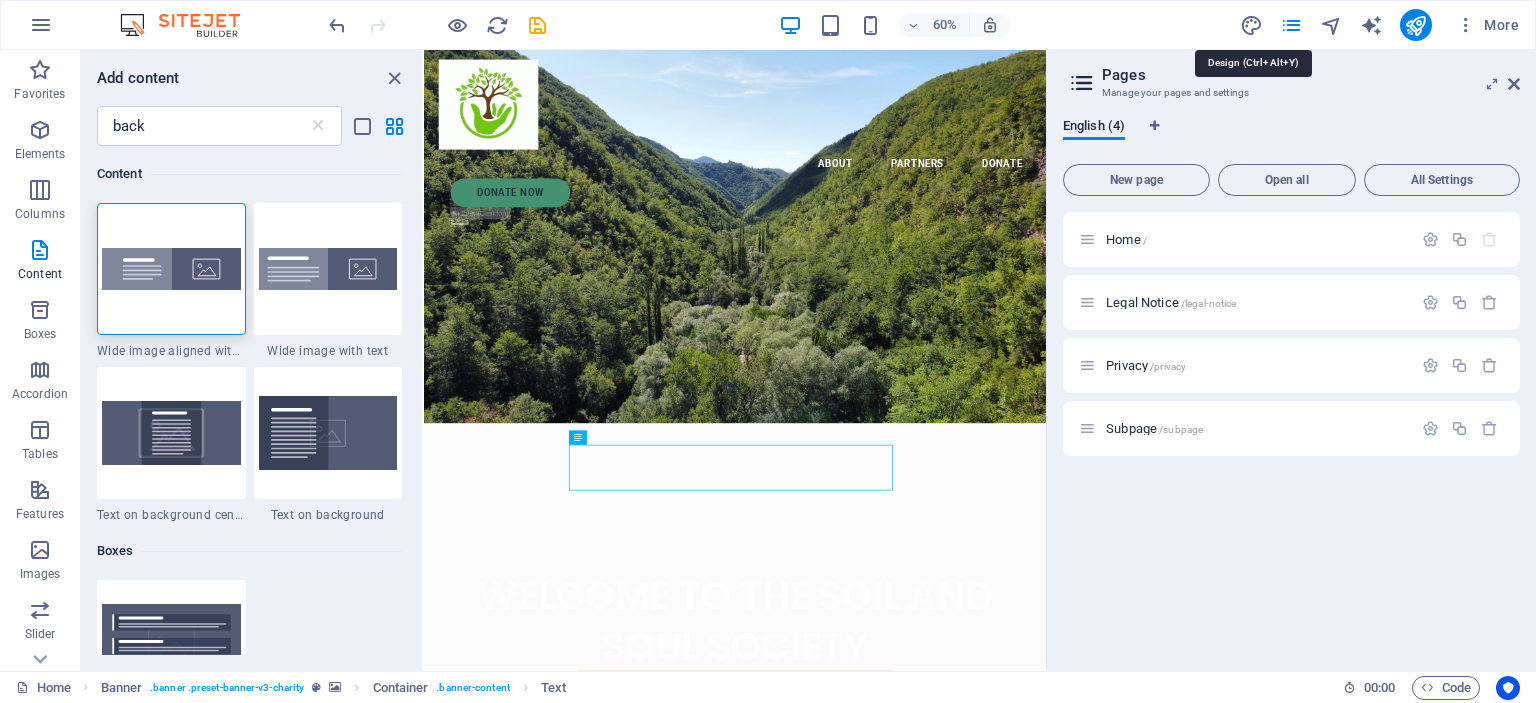 select on "px" 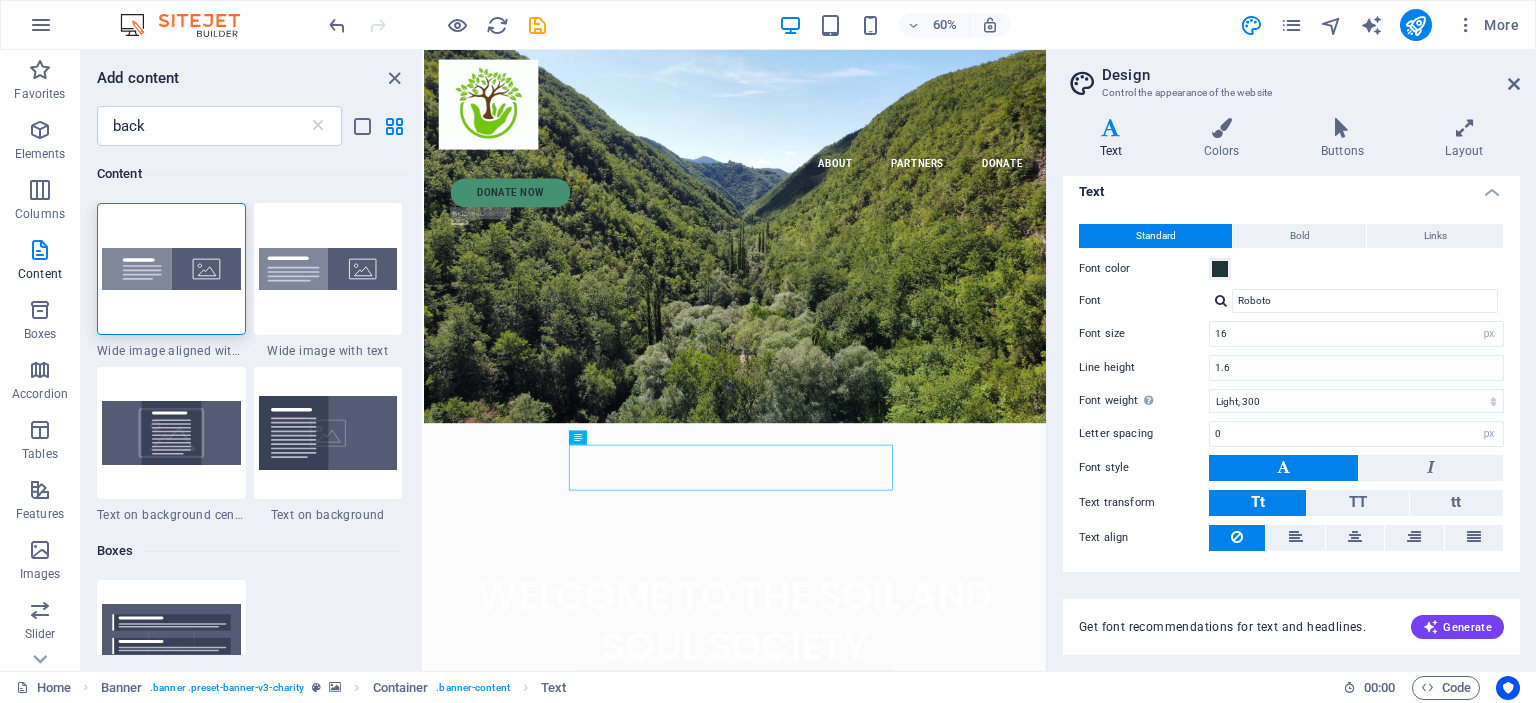 scroll, scrollTop: 0, scrollLeft: 0, axis: both 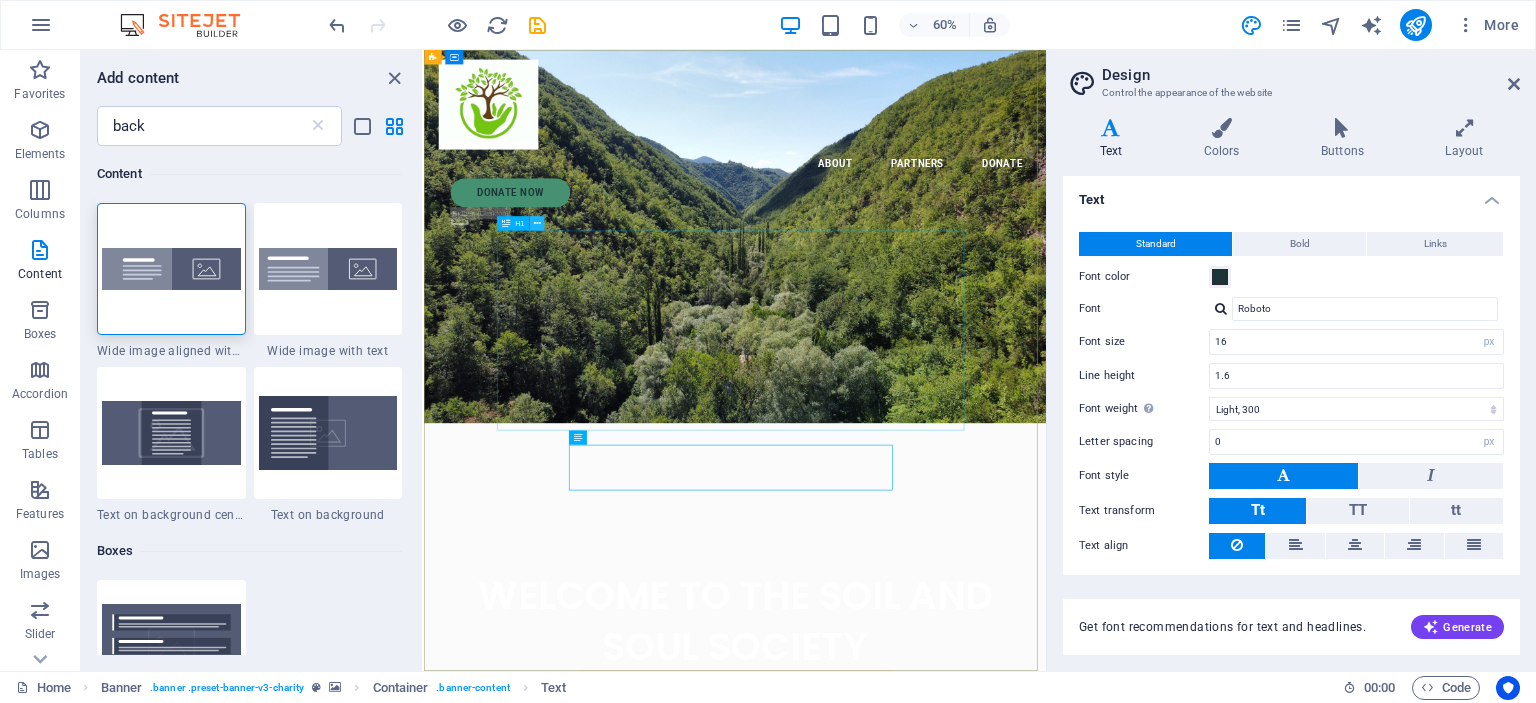 click at bounding box center (536, 223) 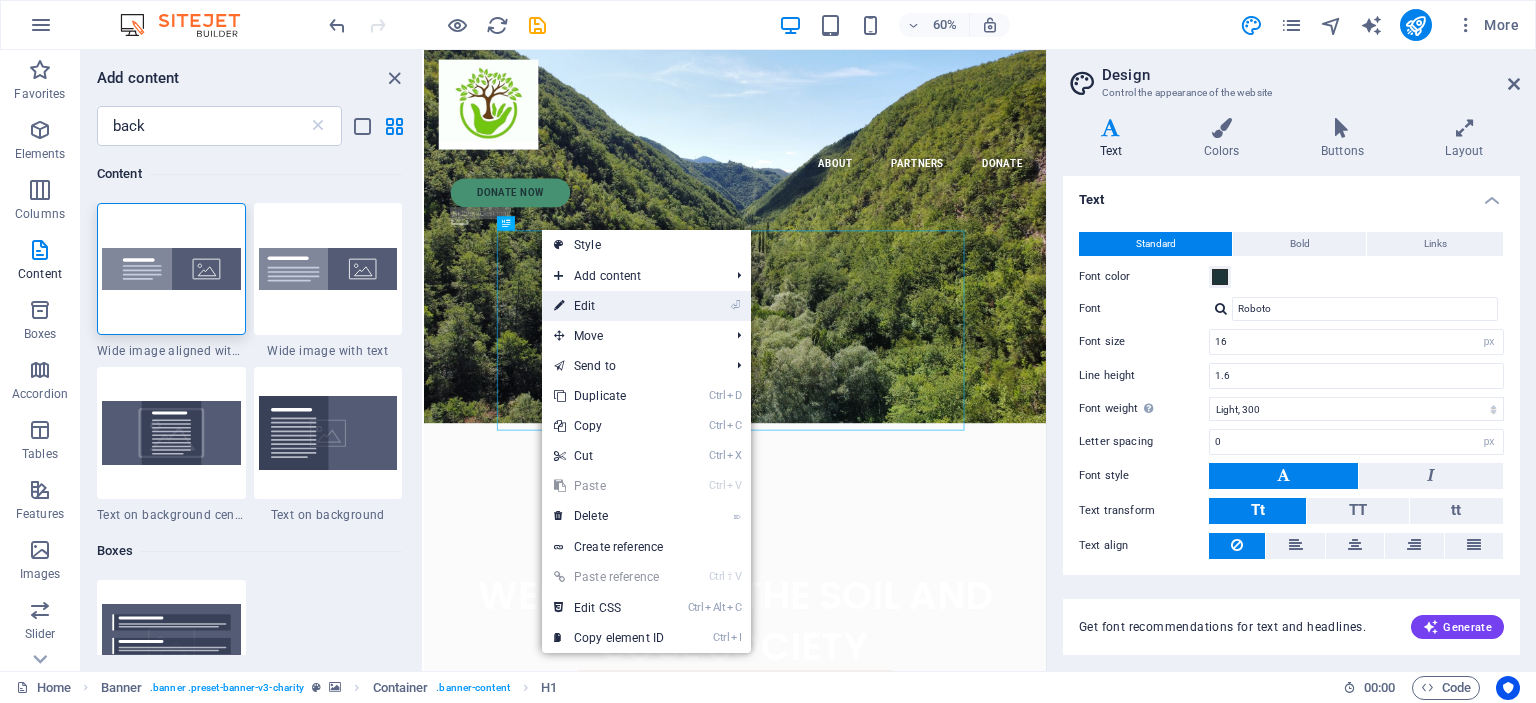 click on "⏎  Edit" at bounding box center (609, 306) 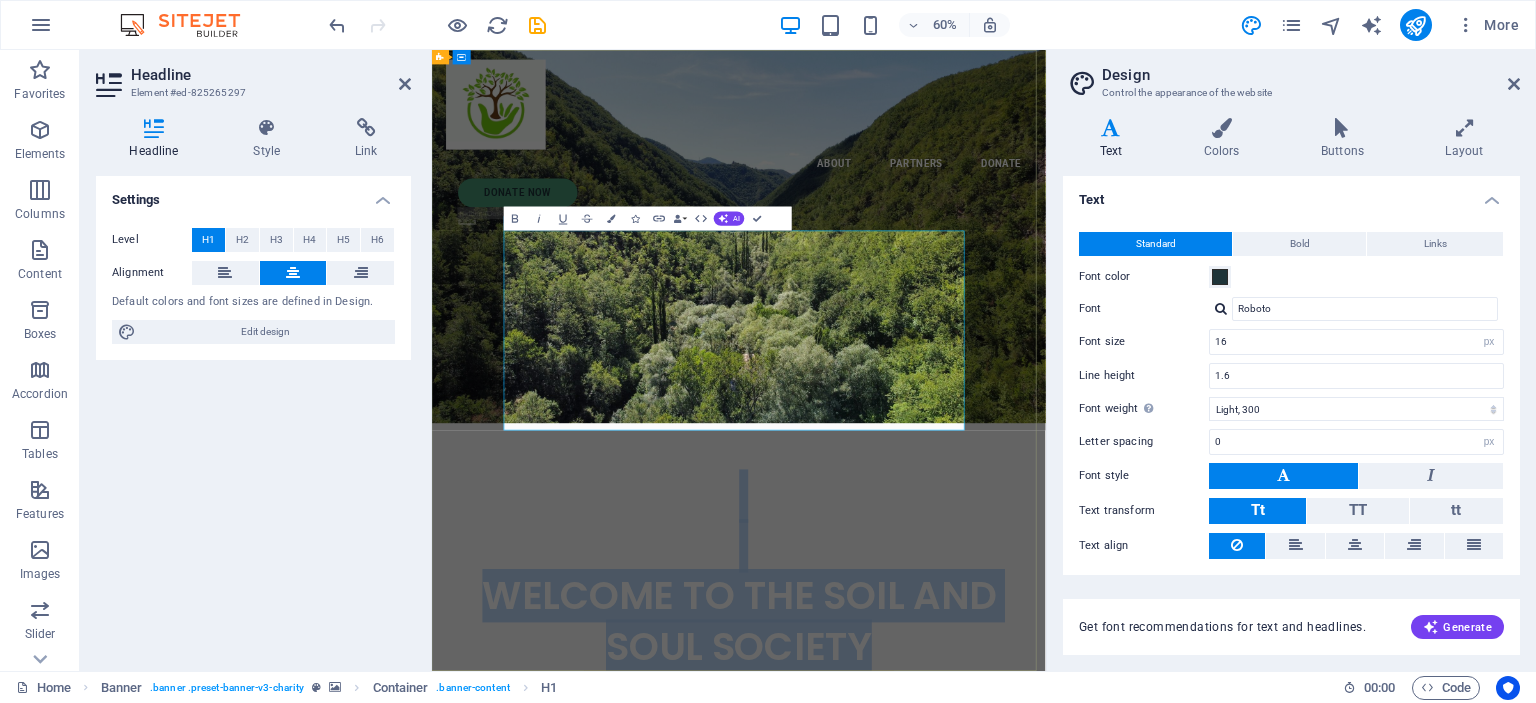 click on "WELCOME TO THE SOIL AND SOUL SOCIETY" at bounding box center (944, 1001) 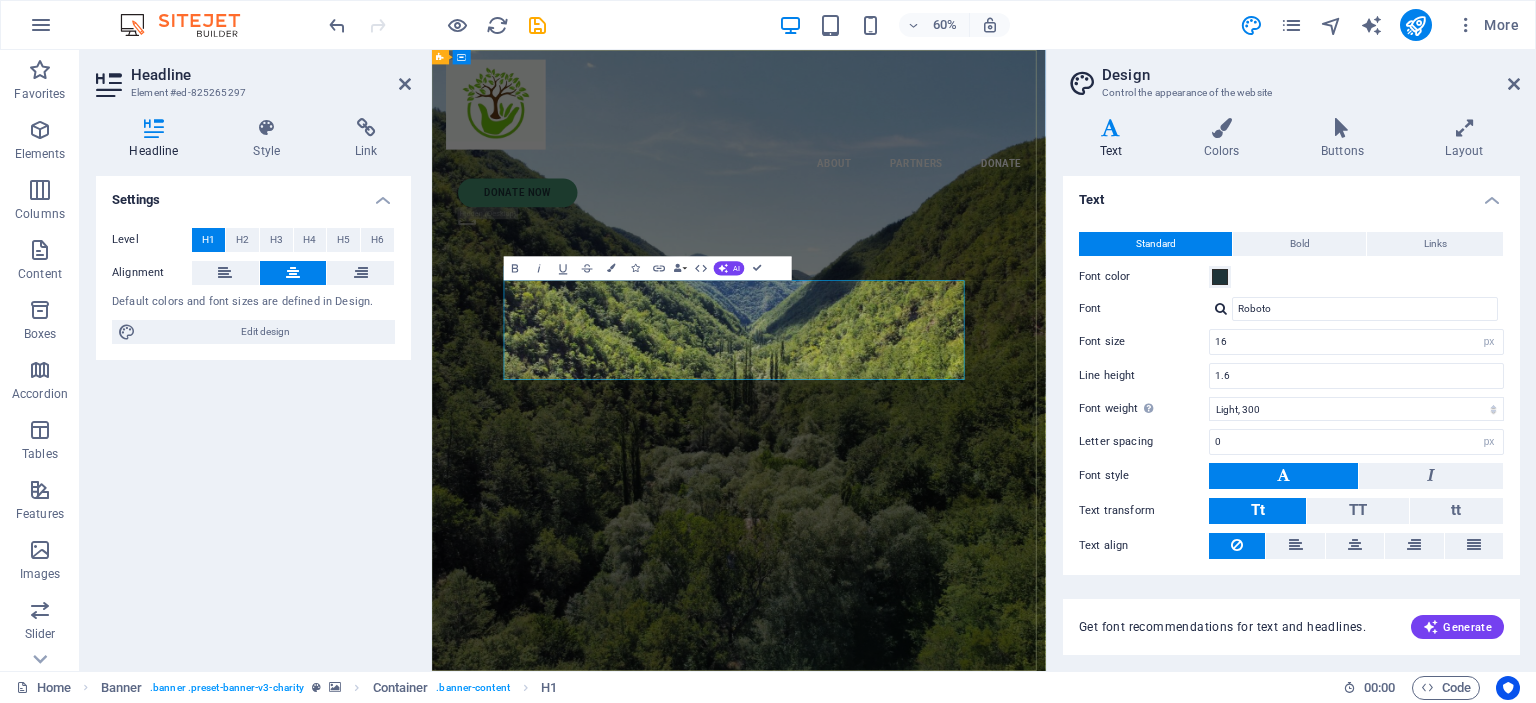 click on "WELCOME TO THE SOIL AND SOUL SOCIETY" at bounding box center (944, 1248) 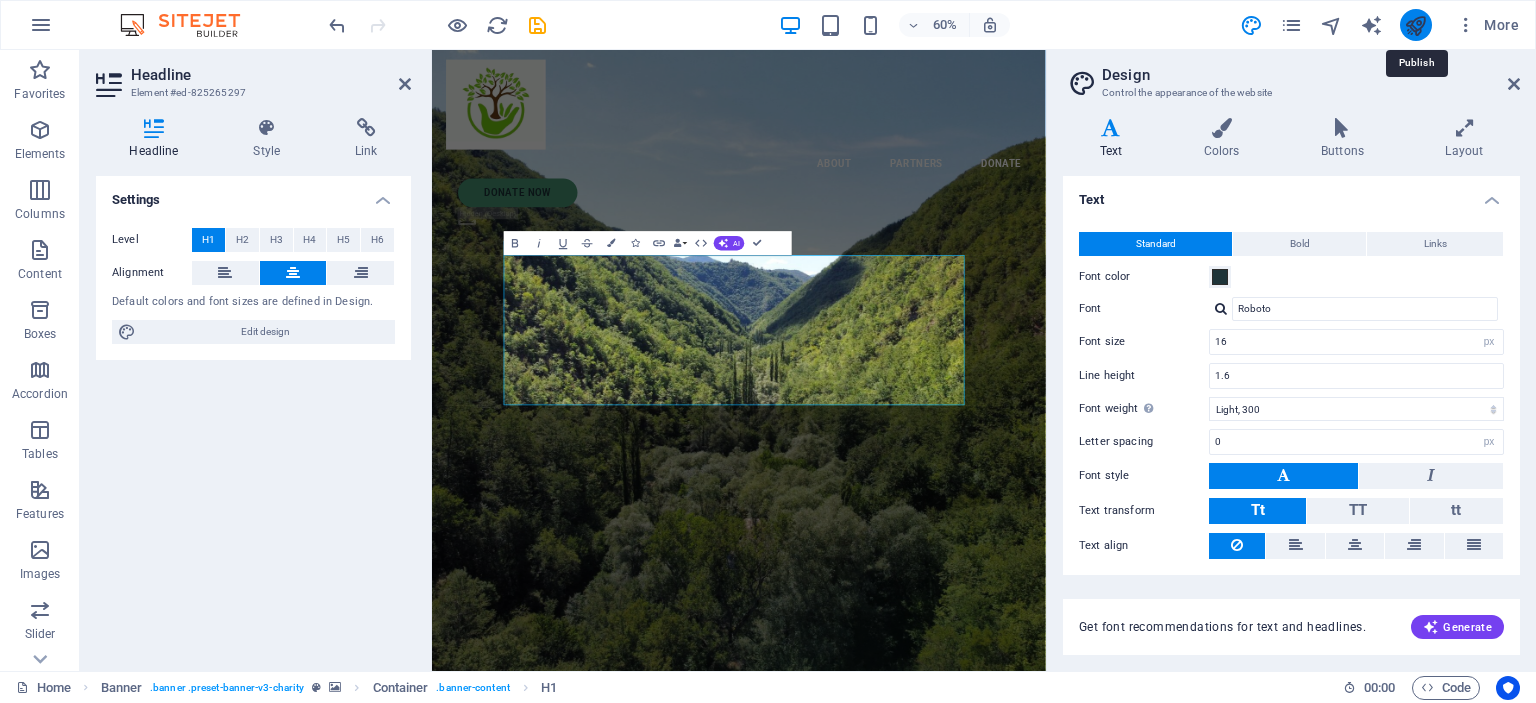 click at bounding box center (1415, 25) 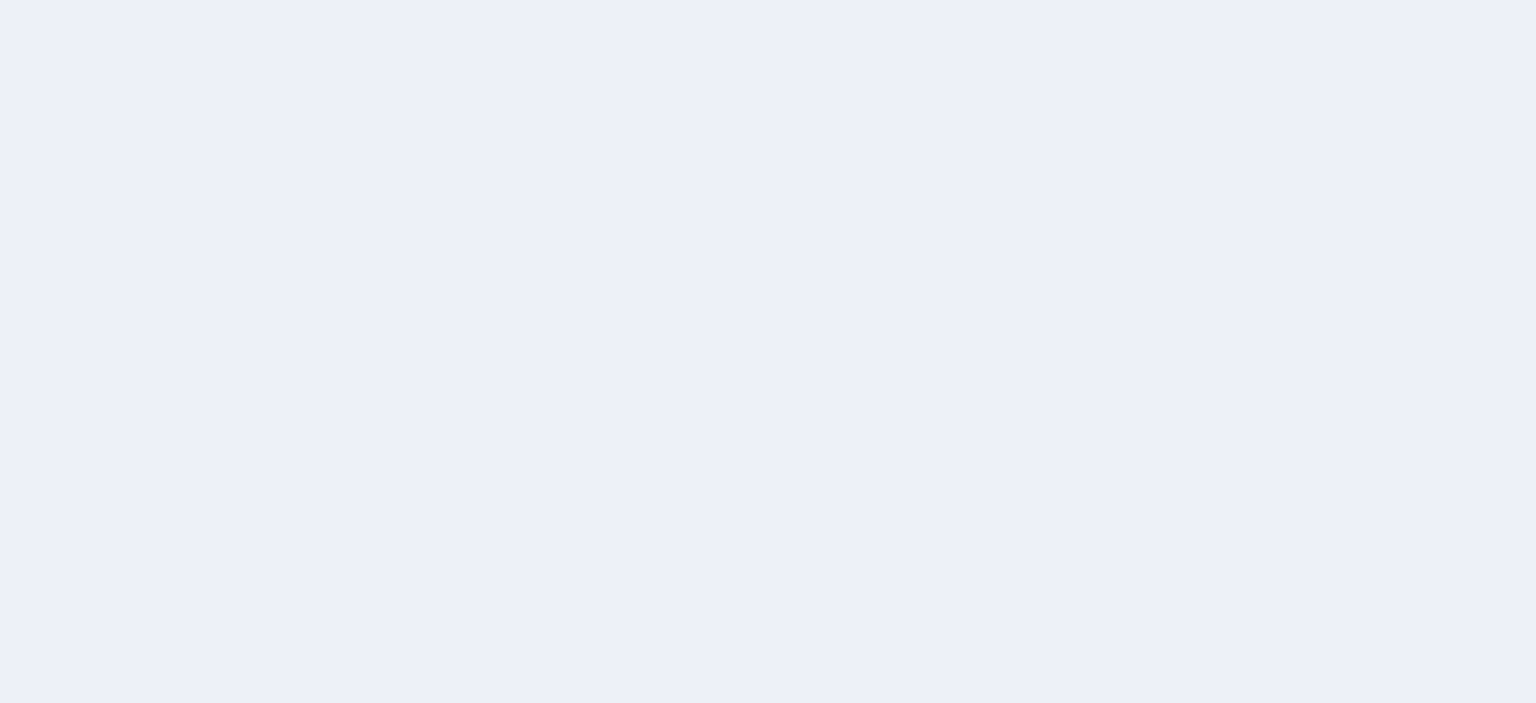scroll, scrollTop: 0, scrollLeft: 0, axis: both 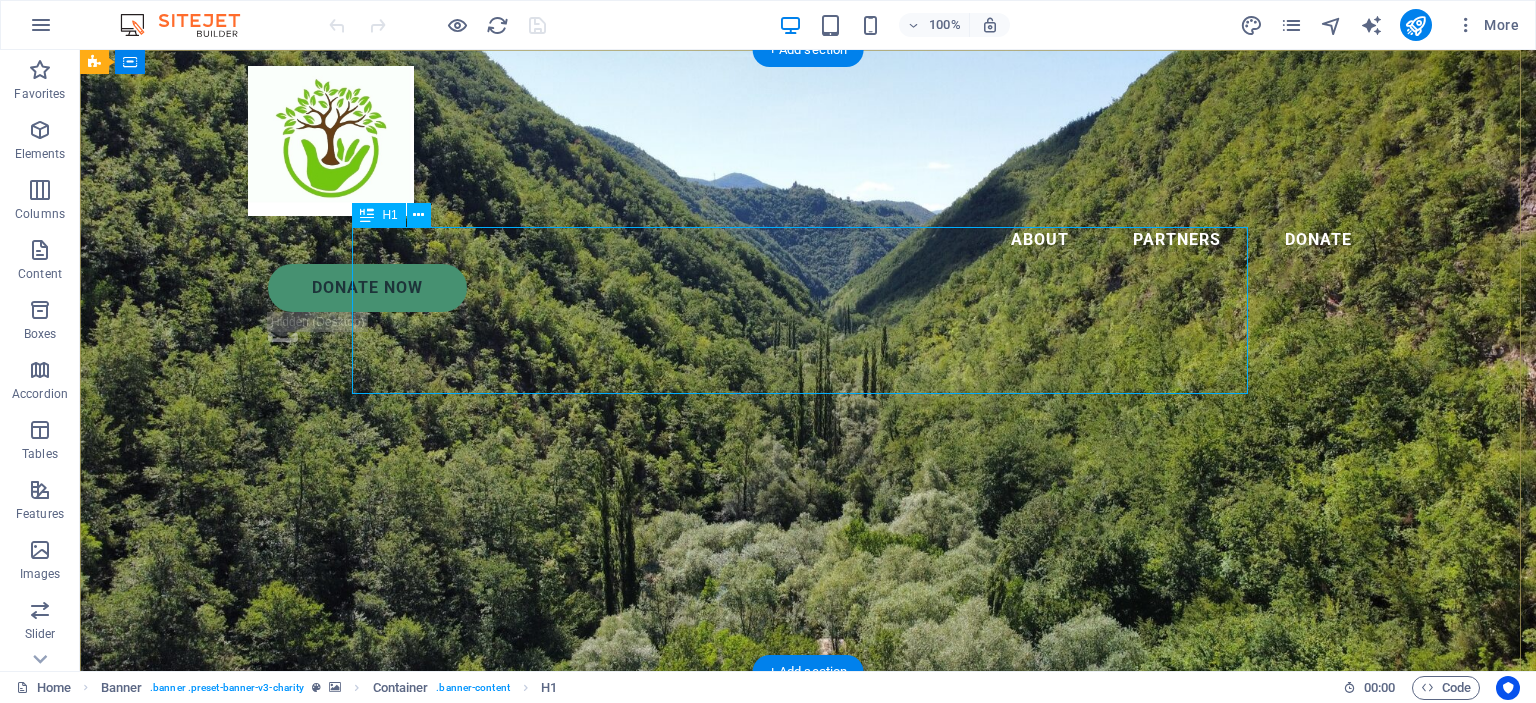 click on "WELCOME TO  THE SOIL AND SOUL SOCIETY" at bounding box center [808, 835] 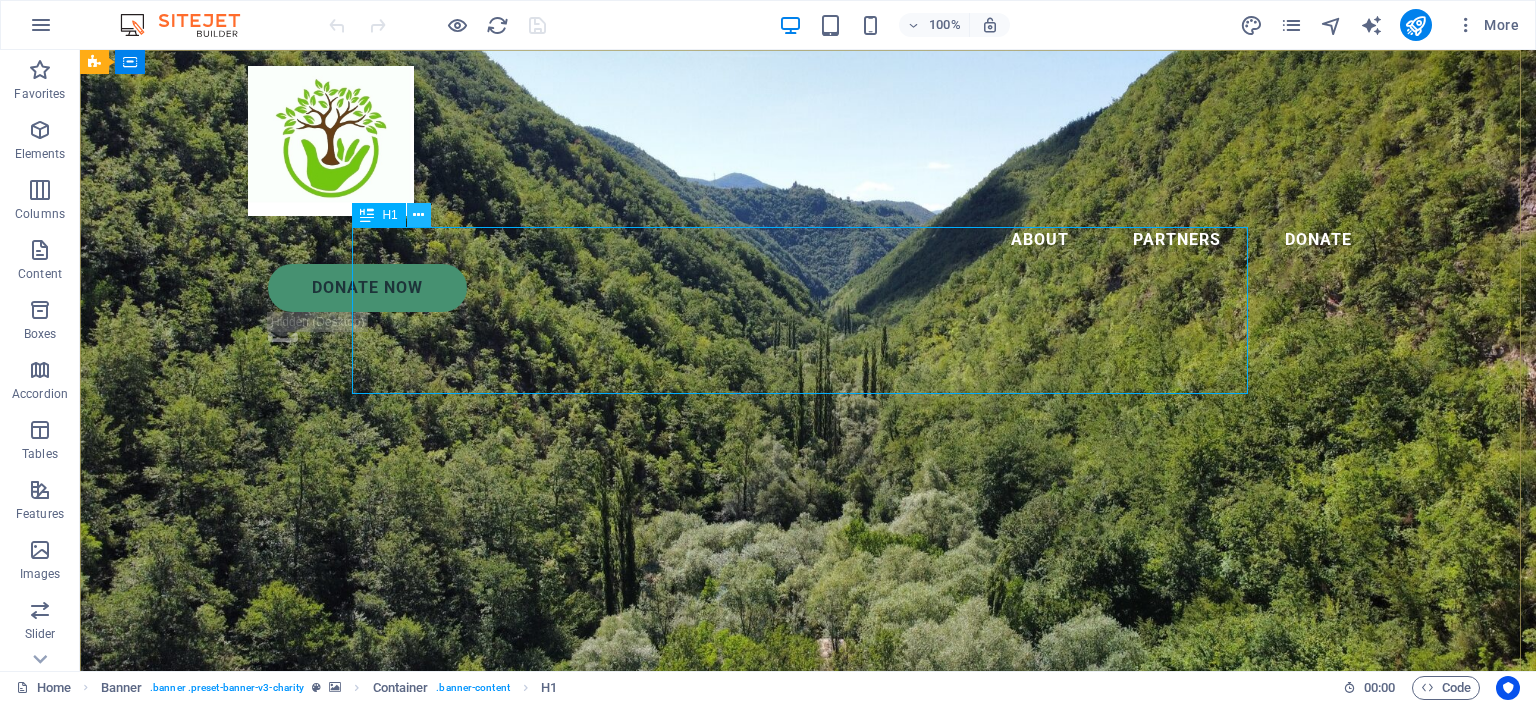 click at bounding box center [418, 215] 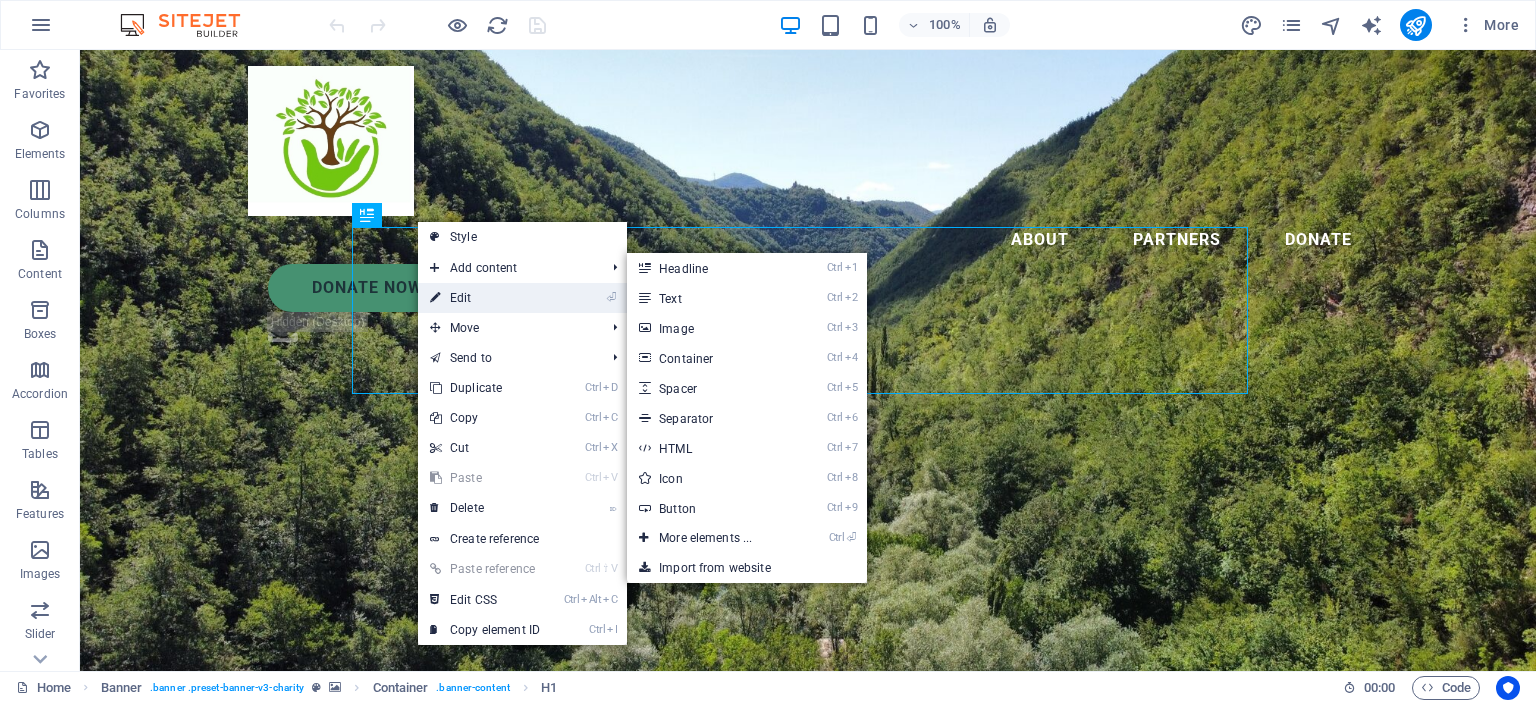 click on "⏎  Edit" at bounding box center [485, 298] 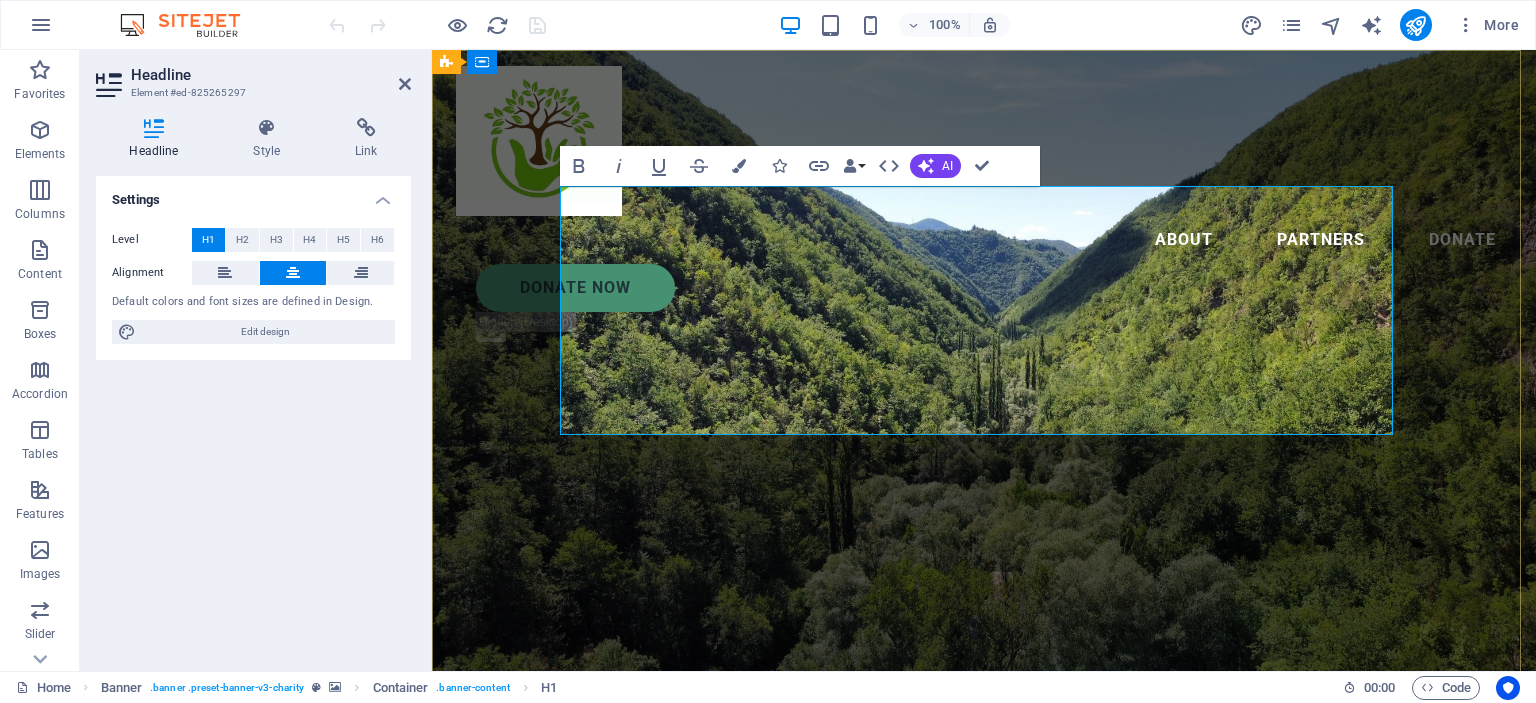 click on "WELCOME TO  THE SOIL AND SOUL SOCIETY" at bounding box center (984, 835) 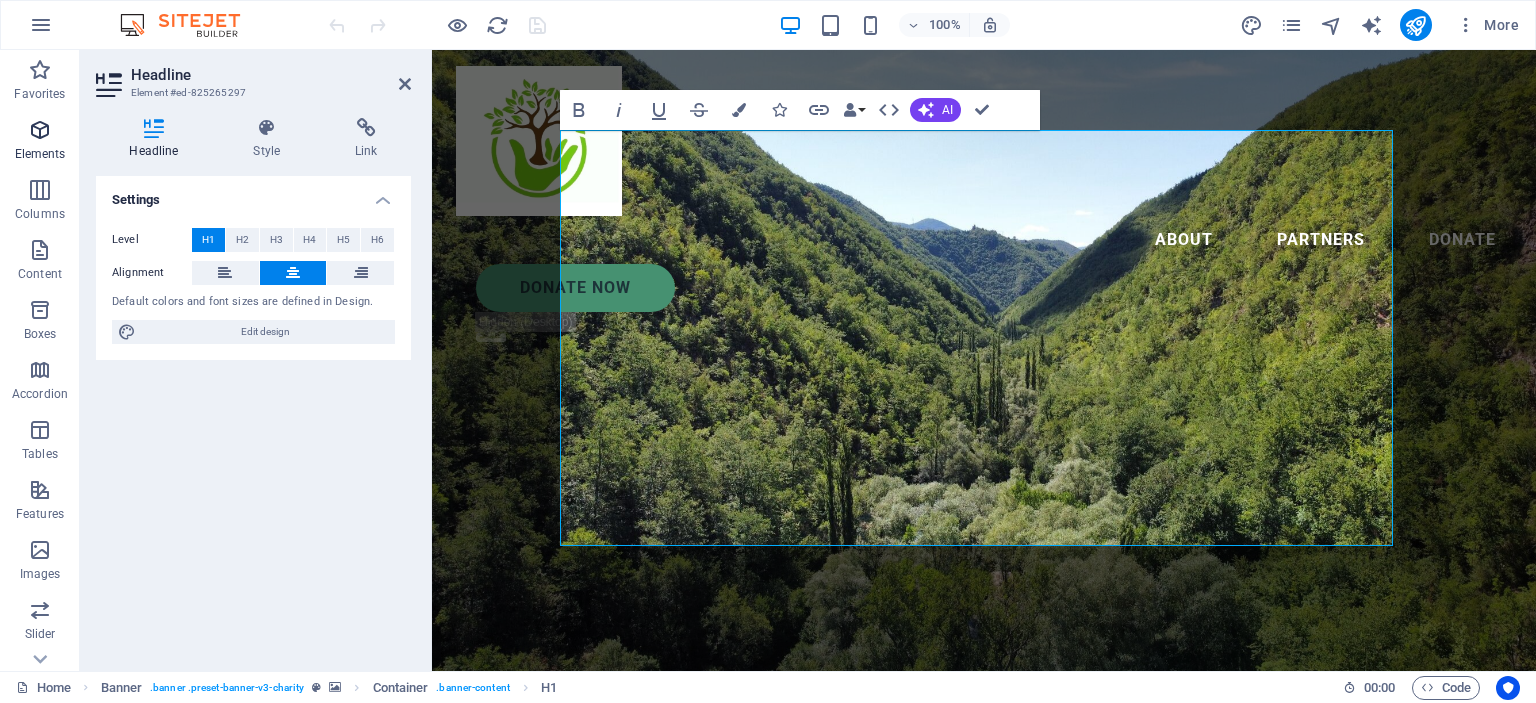 click at bounding box center (40, 130) 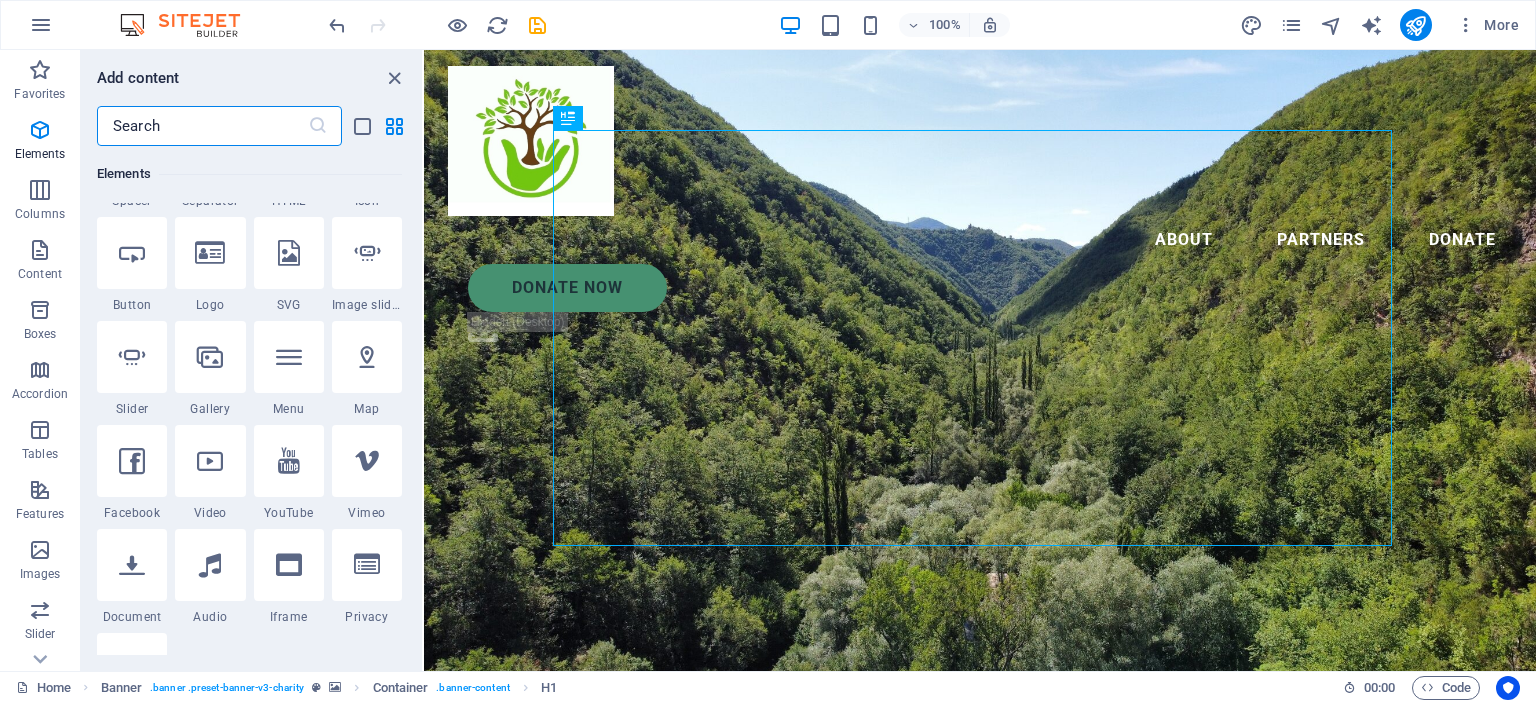 scroll, scrollTop: 312, scrollLeft: 0, axis: vertical 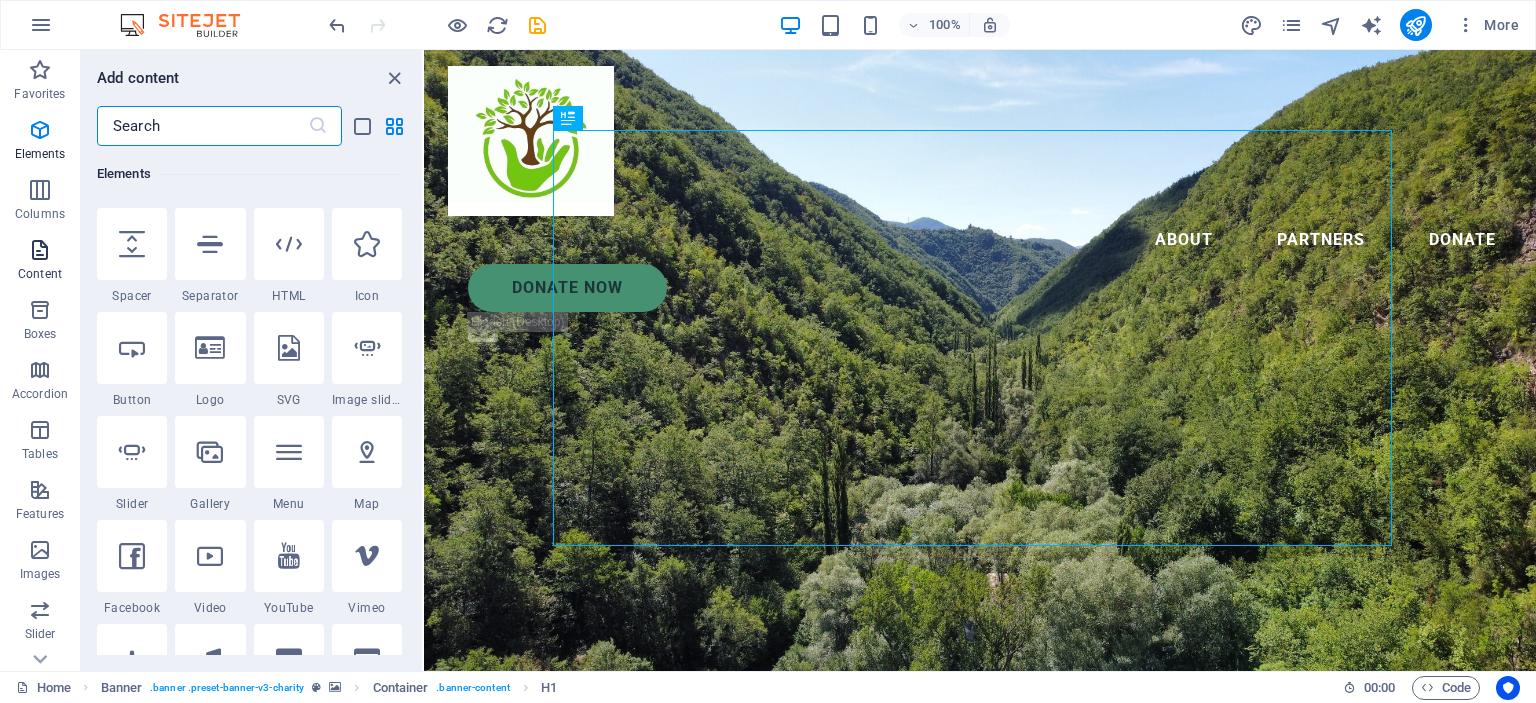 click at bounding box center [40, 250] 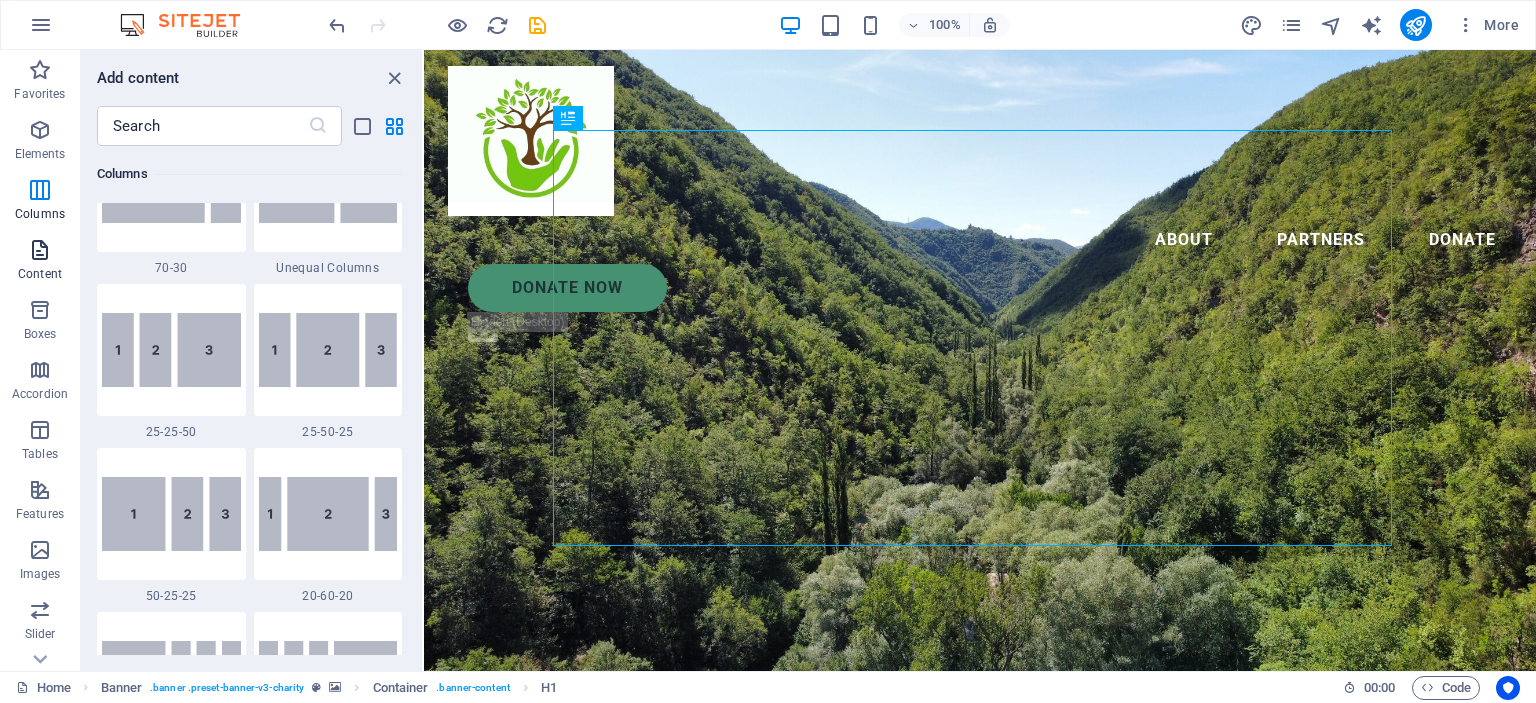 scroll, scrollTop: 3499, scrollLeft: 0, axis: vertical 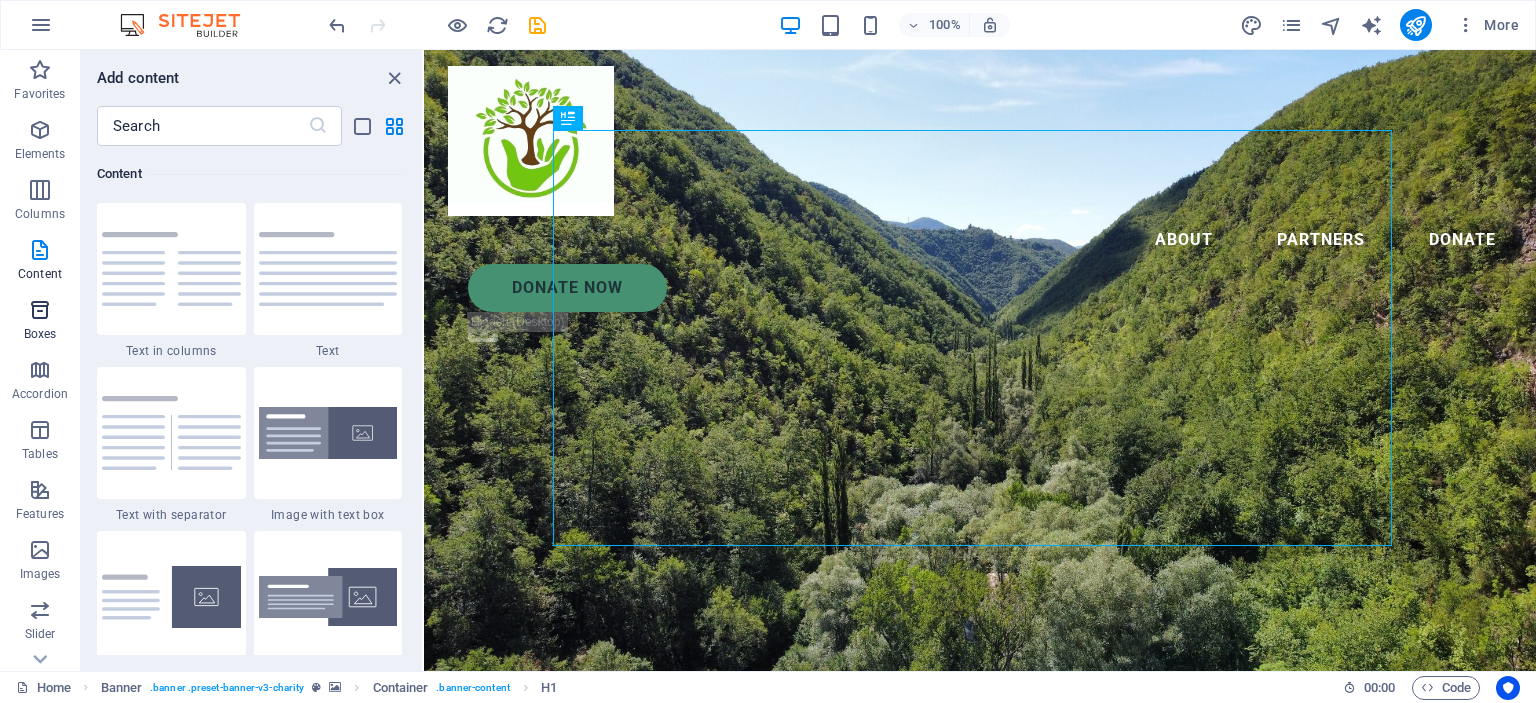 click on "Boxes" at bounding box center [40, 322] 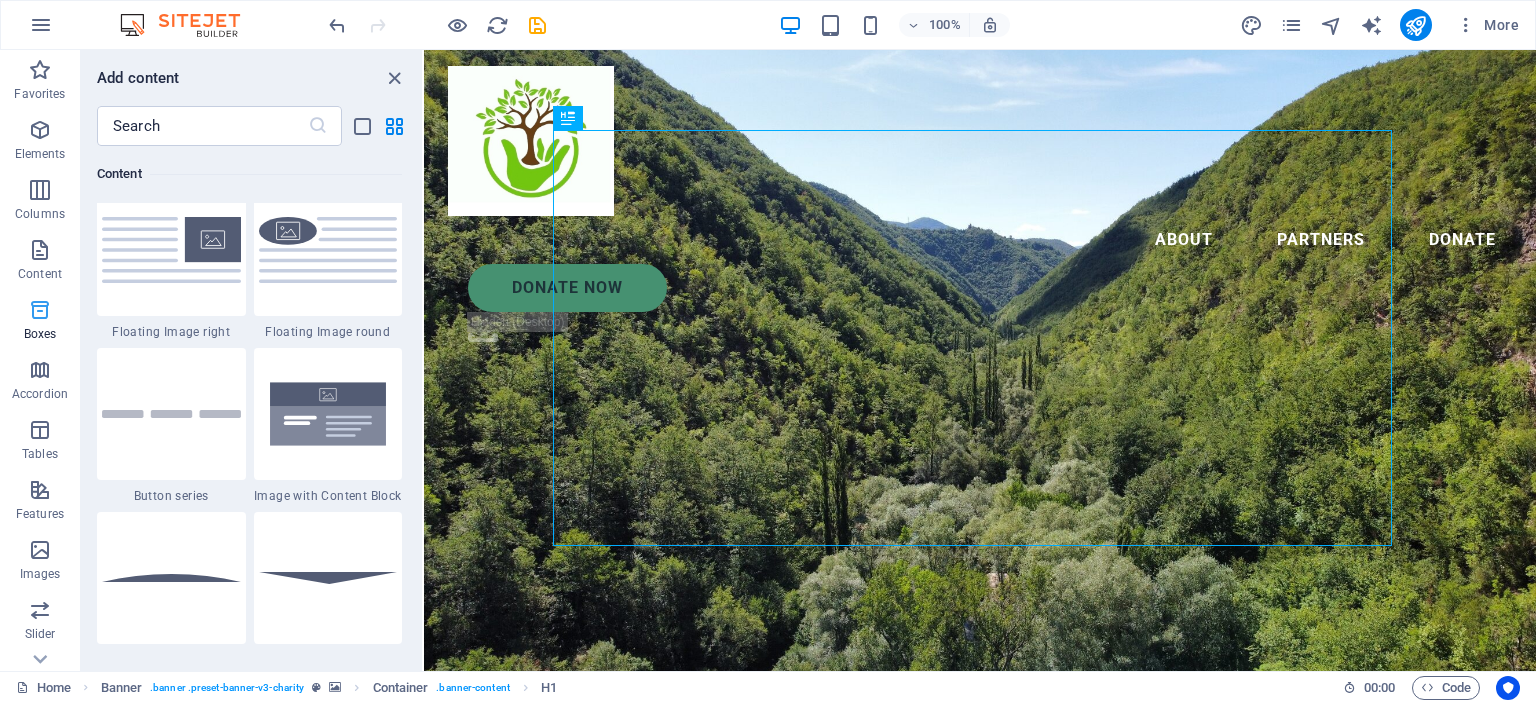 scroll, scrollTop: 5516, scrollLeft: 0, axis: vertical 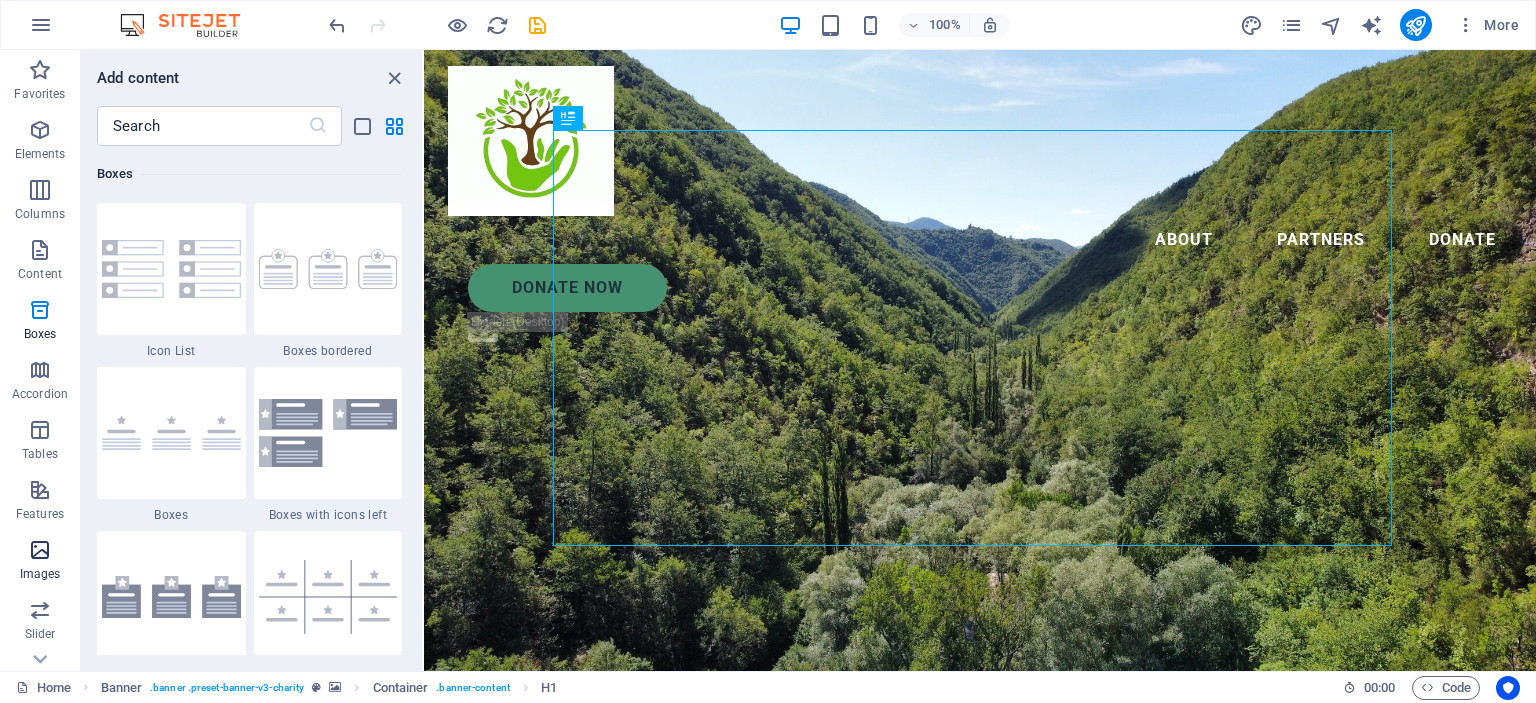 click at bounding box center (40, 550) 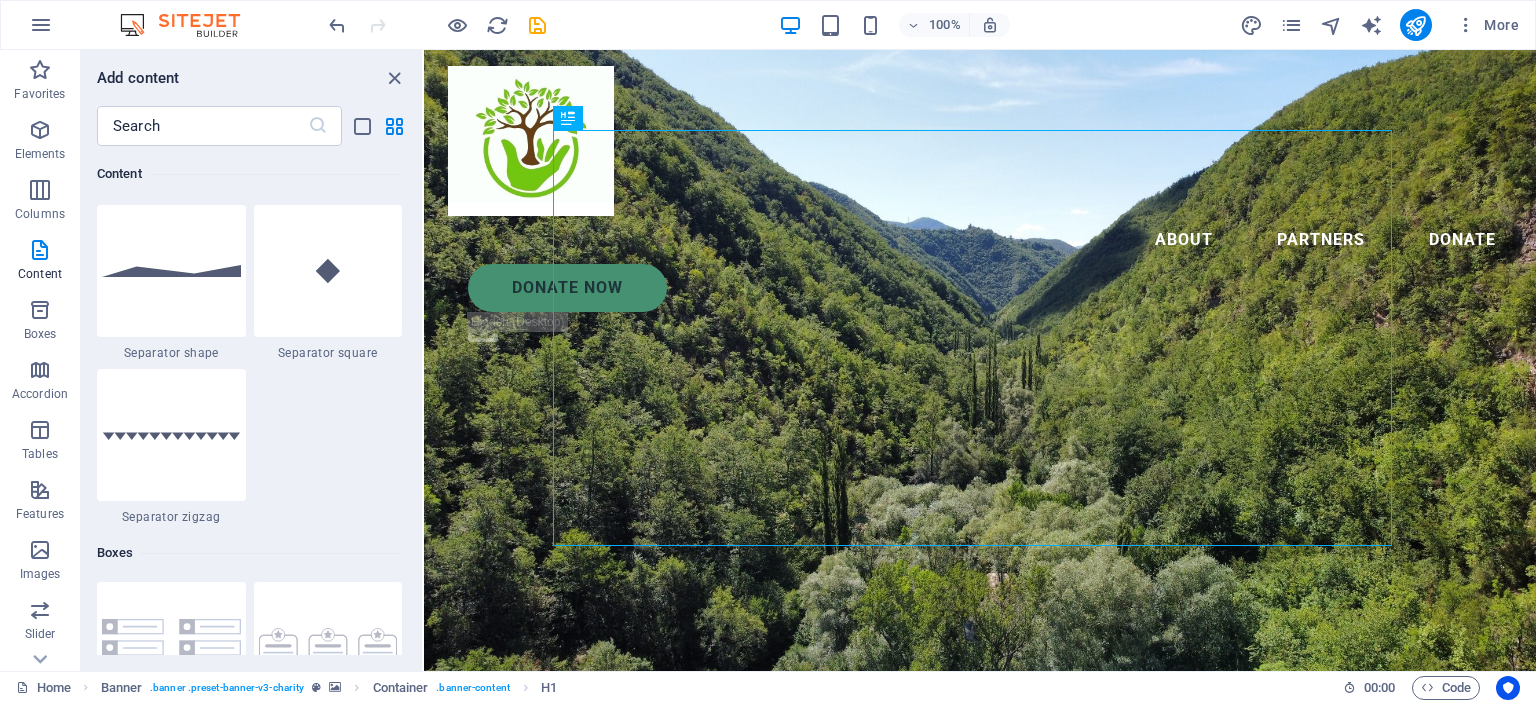 scroll, scrollTop: 5540, scrollLeft: 0, axis: vertical 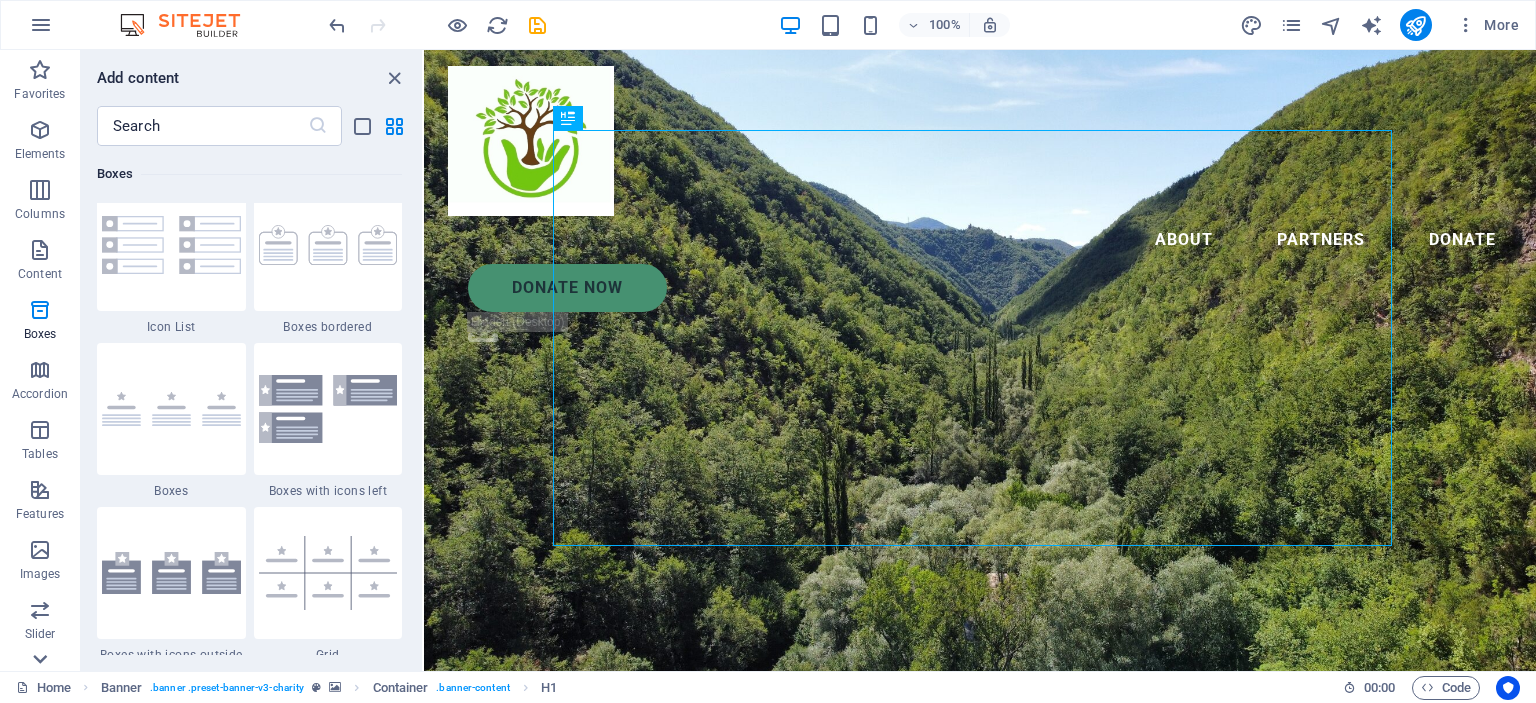 click 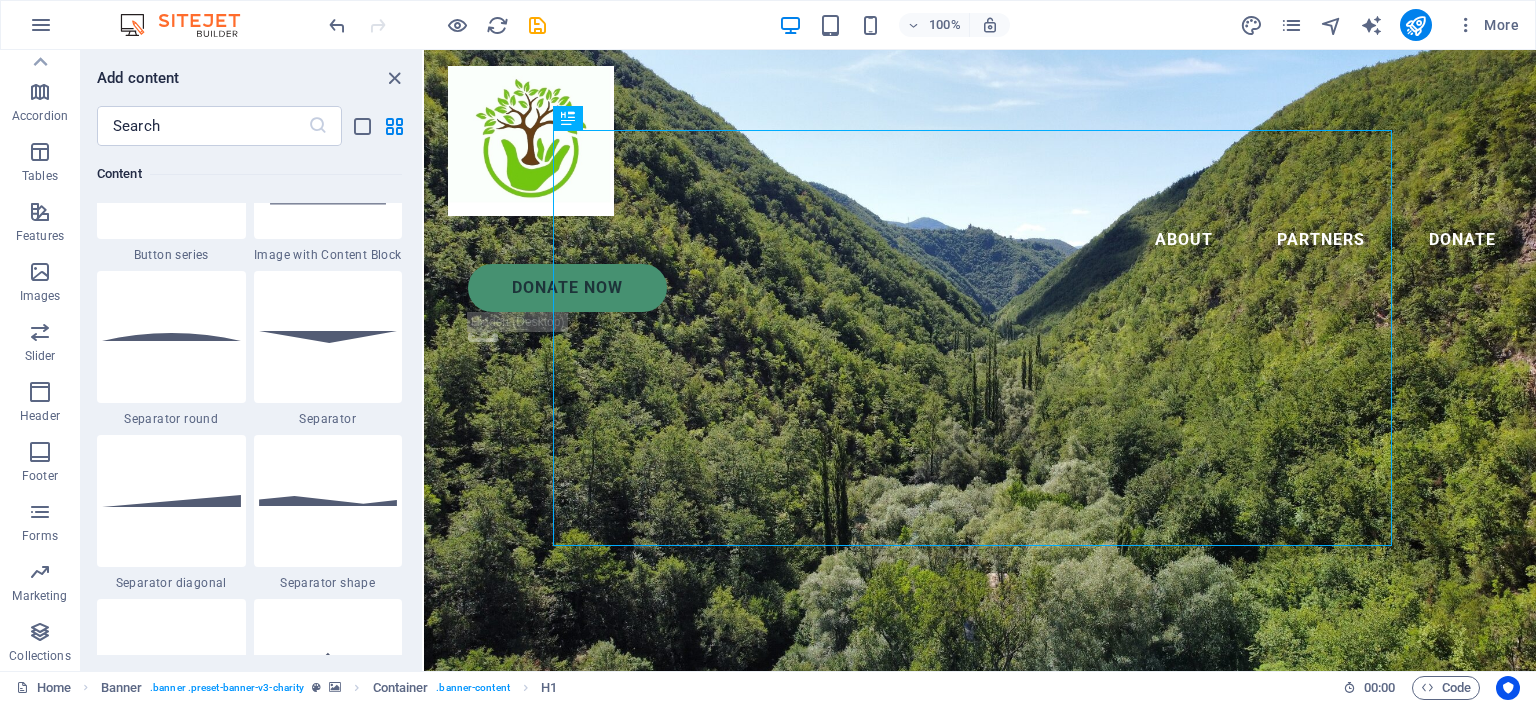 scroll, scrollTop: 4740, scrollLeft: 0, axis: vertical 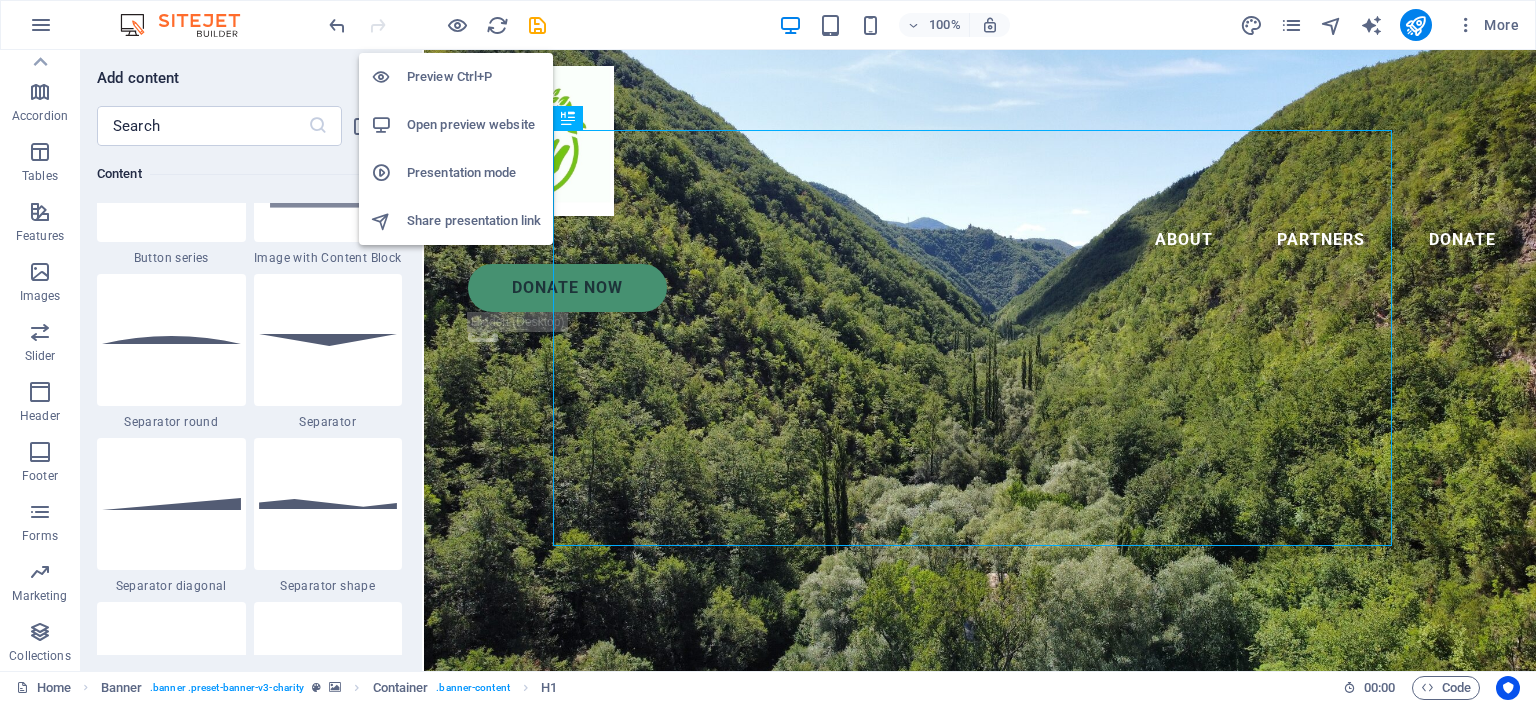 click on "Preview Ctrl+P" at bounding box center [474, 77] 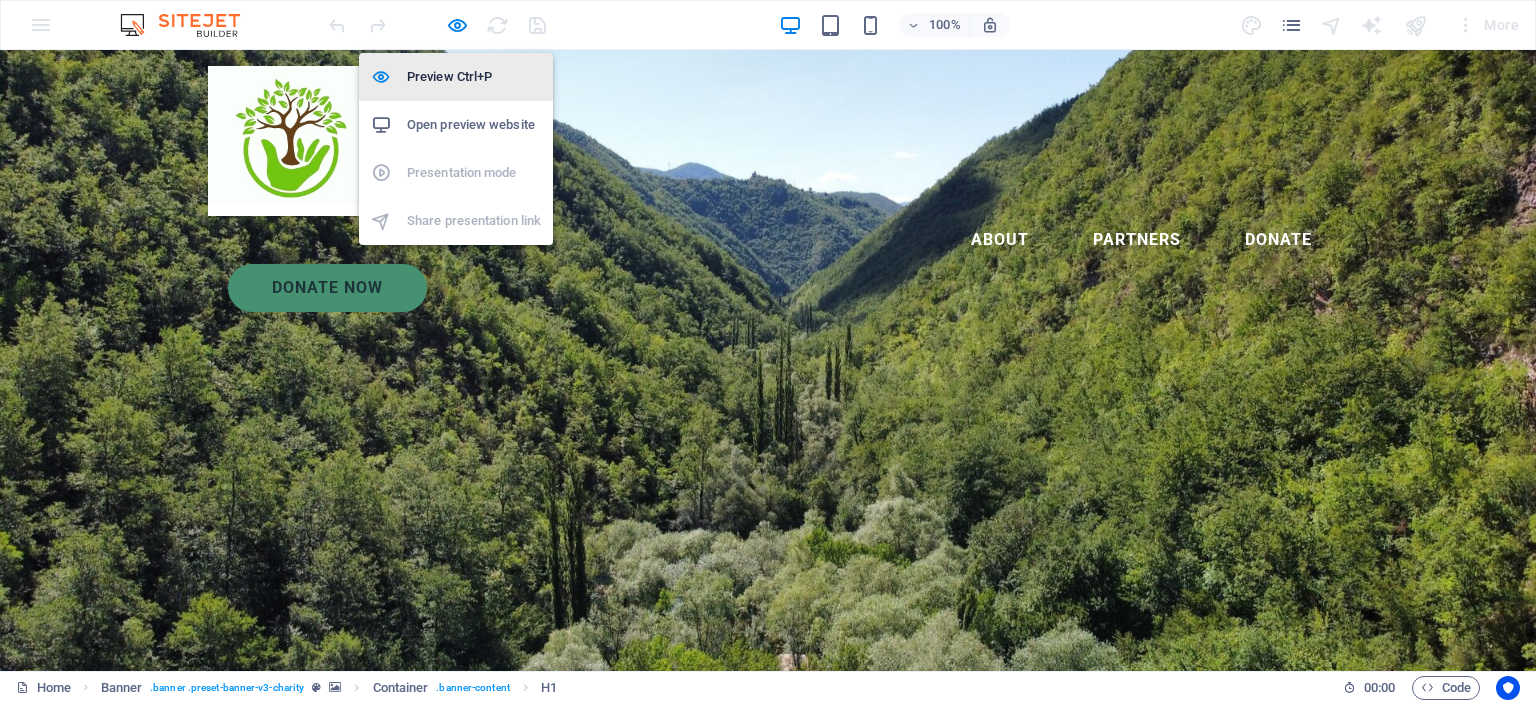 click on "Preview Ctrl+P" at bounding box center (474, 77) 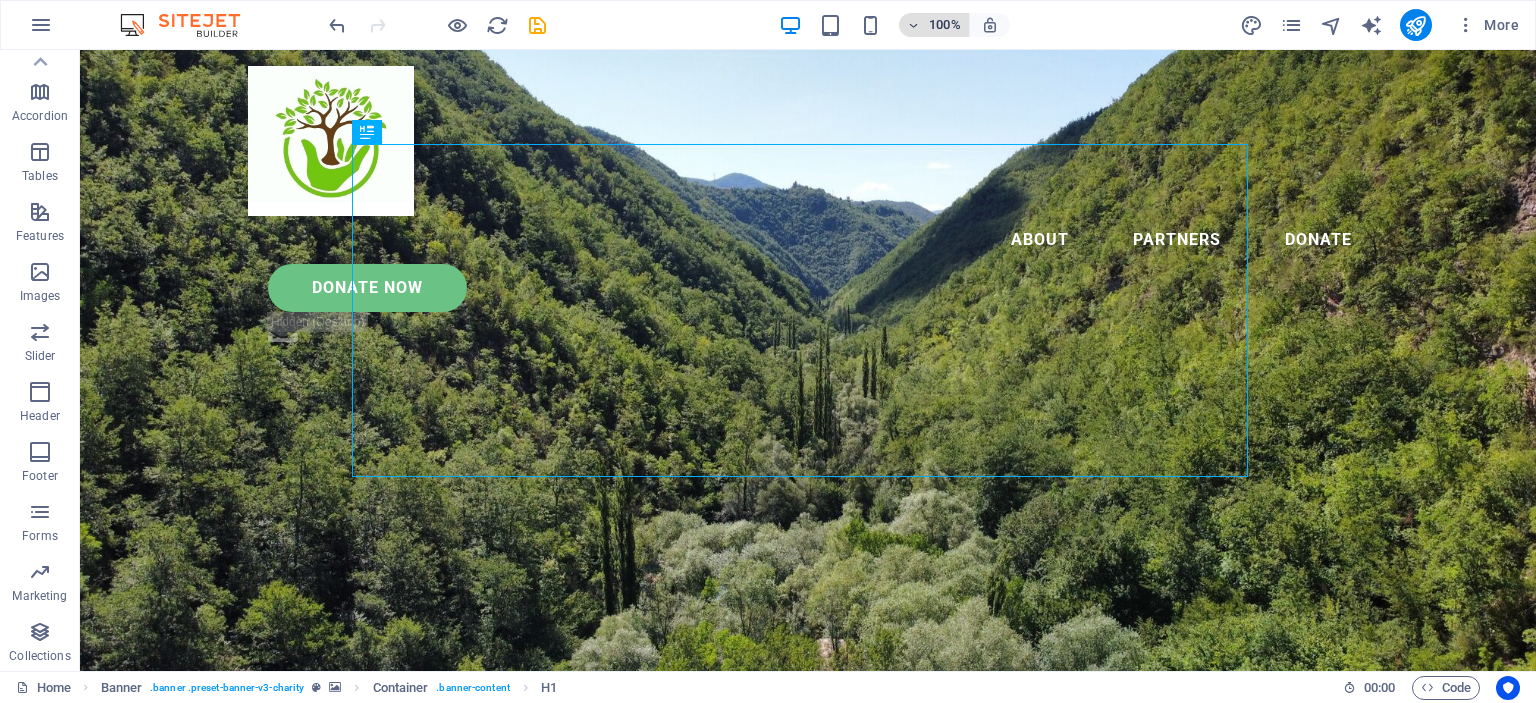 click at bounding box center (914, 25) 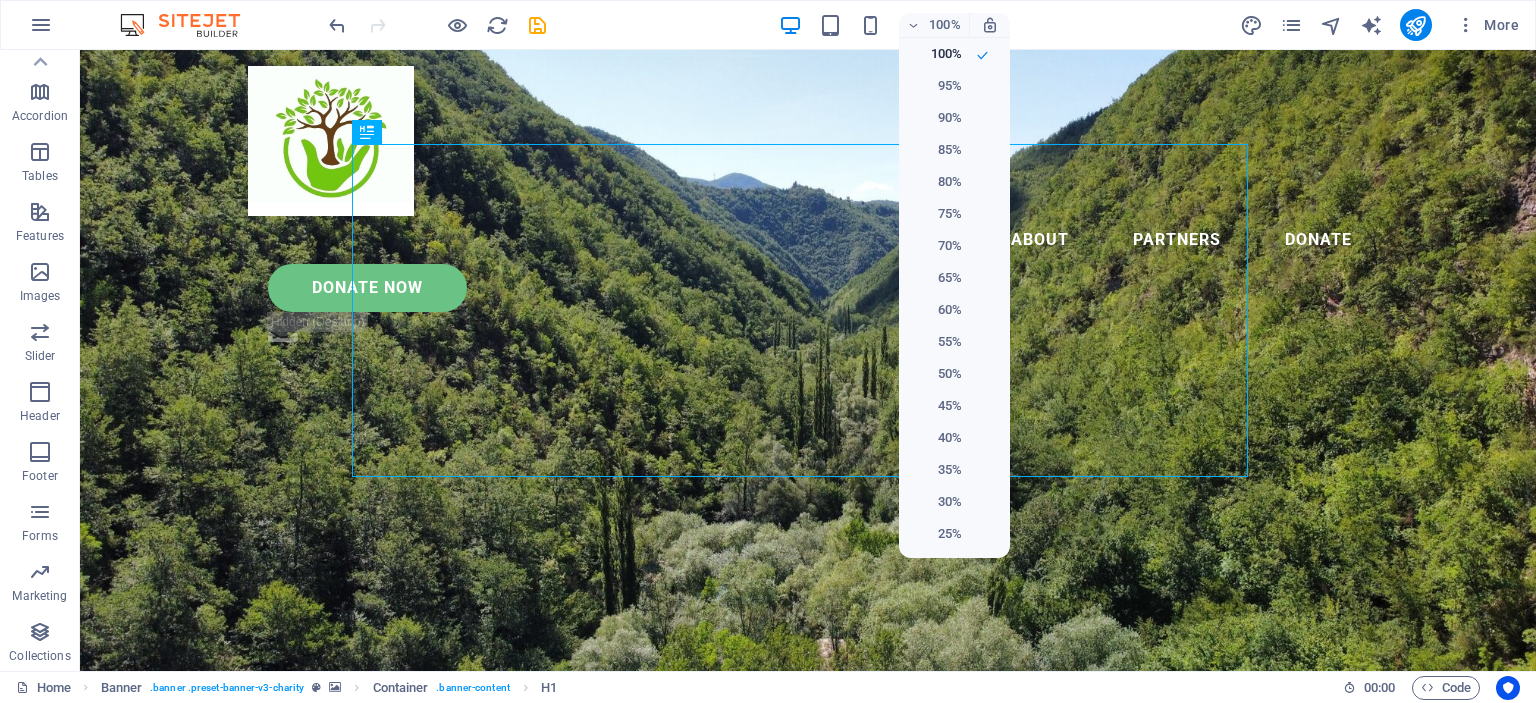 click at bounding box center (768, 351) 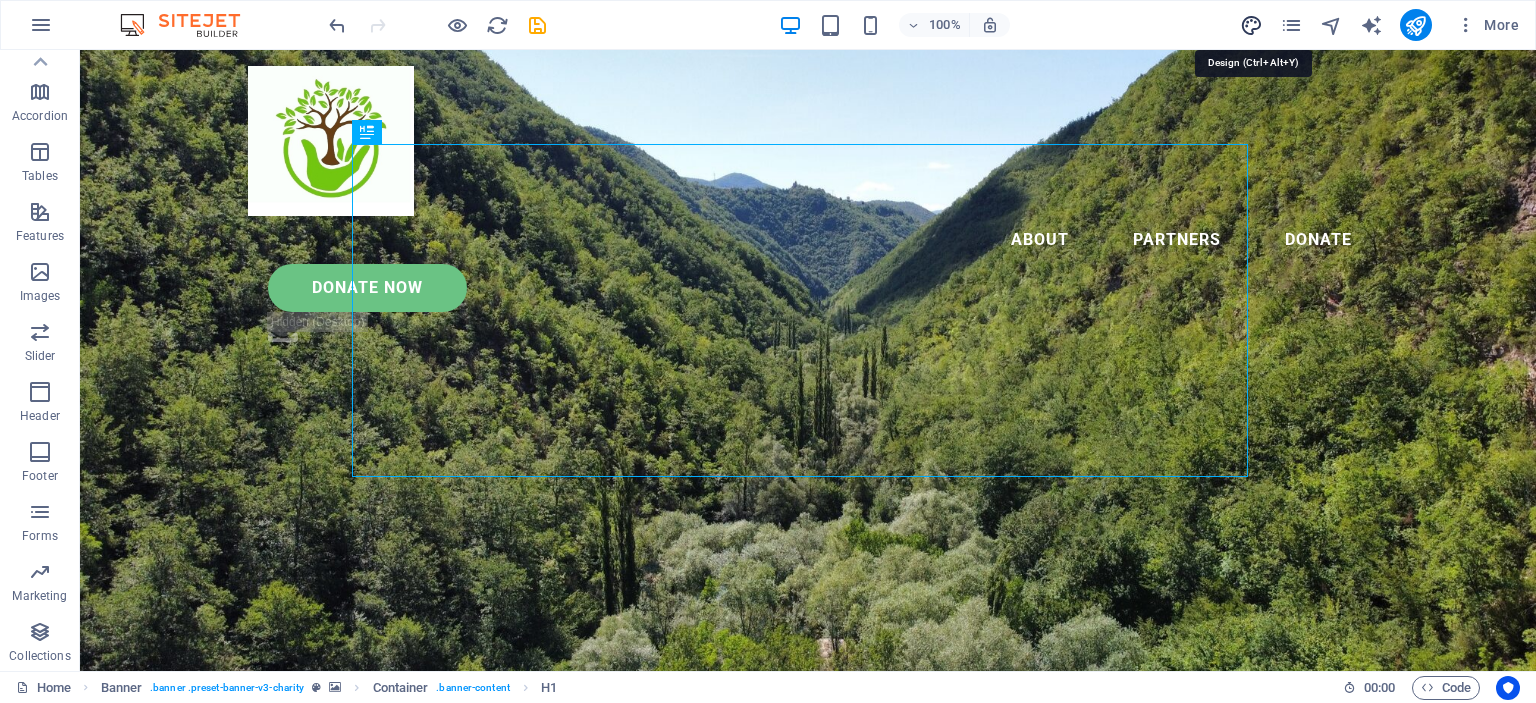 click at bounding box center [1251, 25] 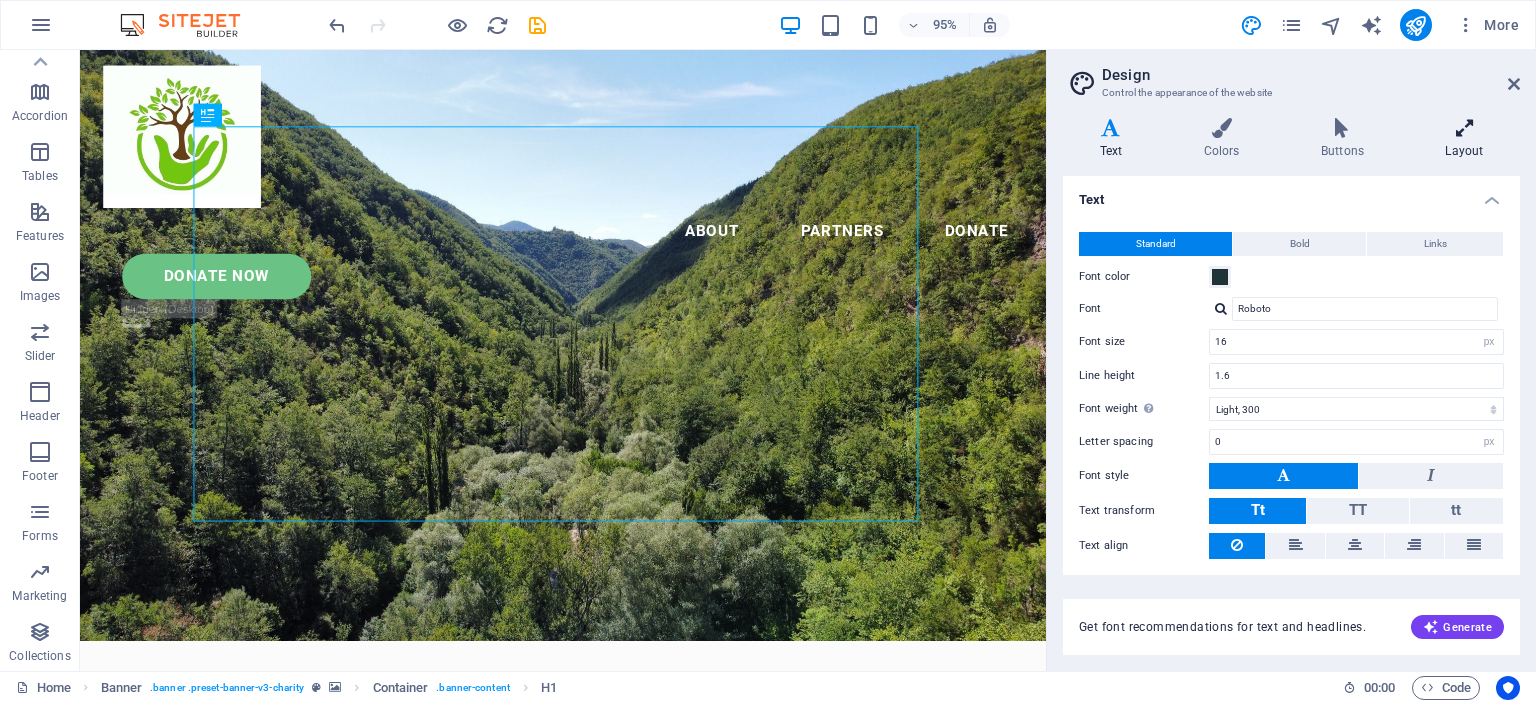 click at bounding box center [1464, 128] 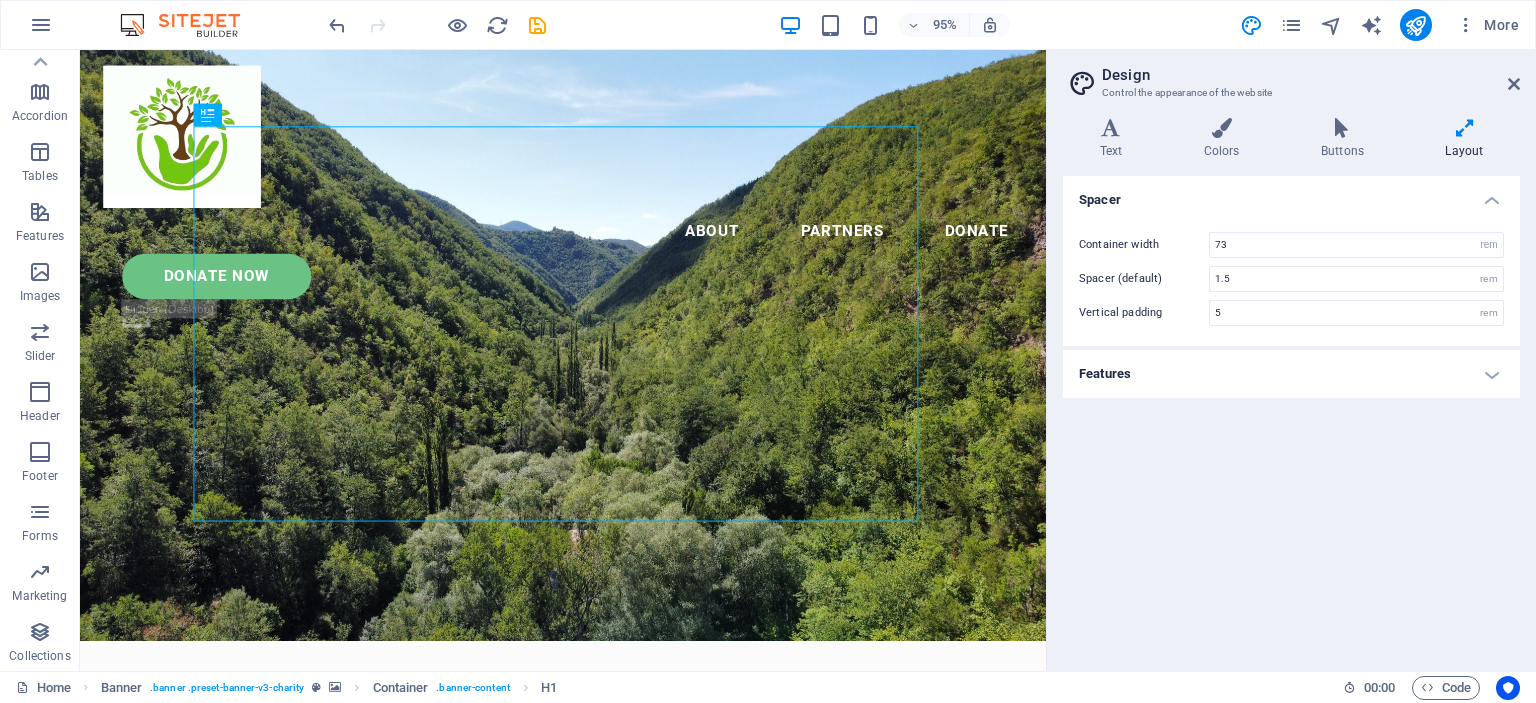 click on "Features" at bounding box center [1291, 374] 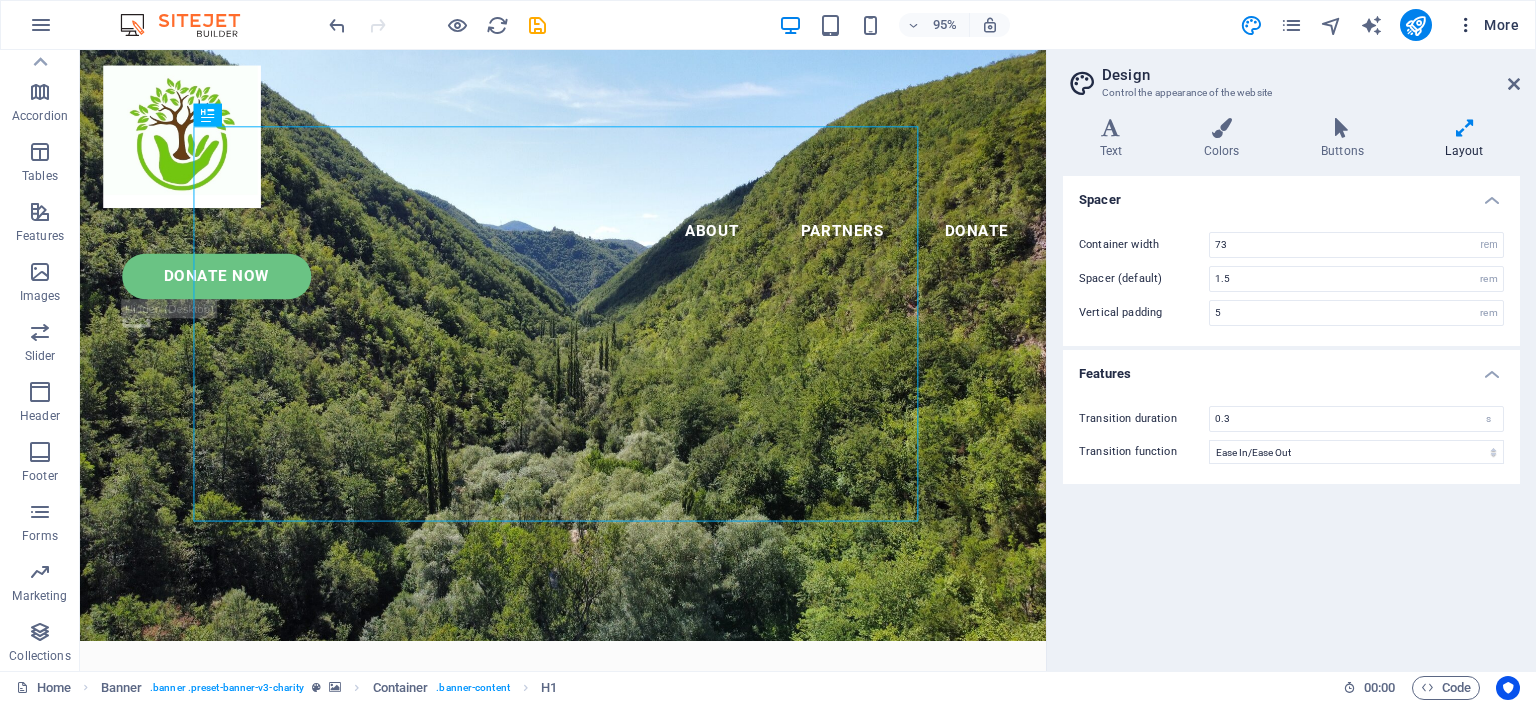 click at bounding box center [1466, 25] 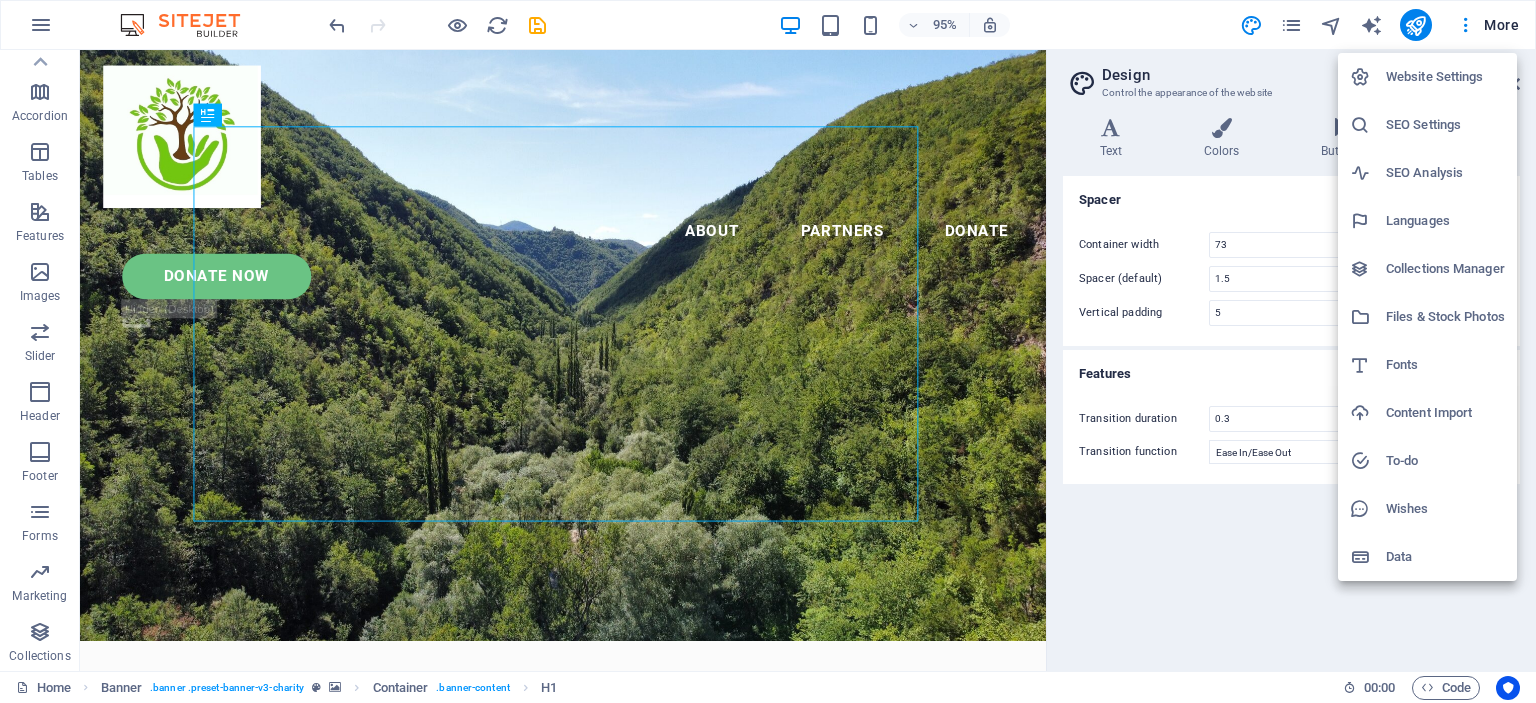 click at bounding box center (768, 351) 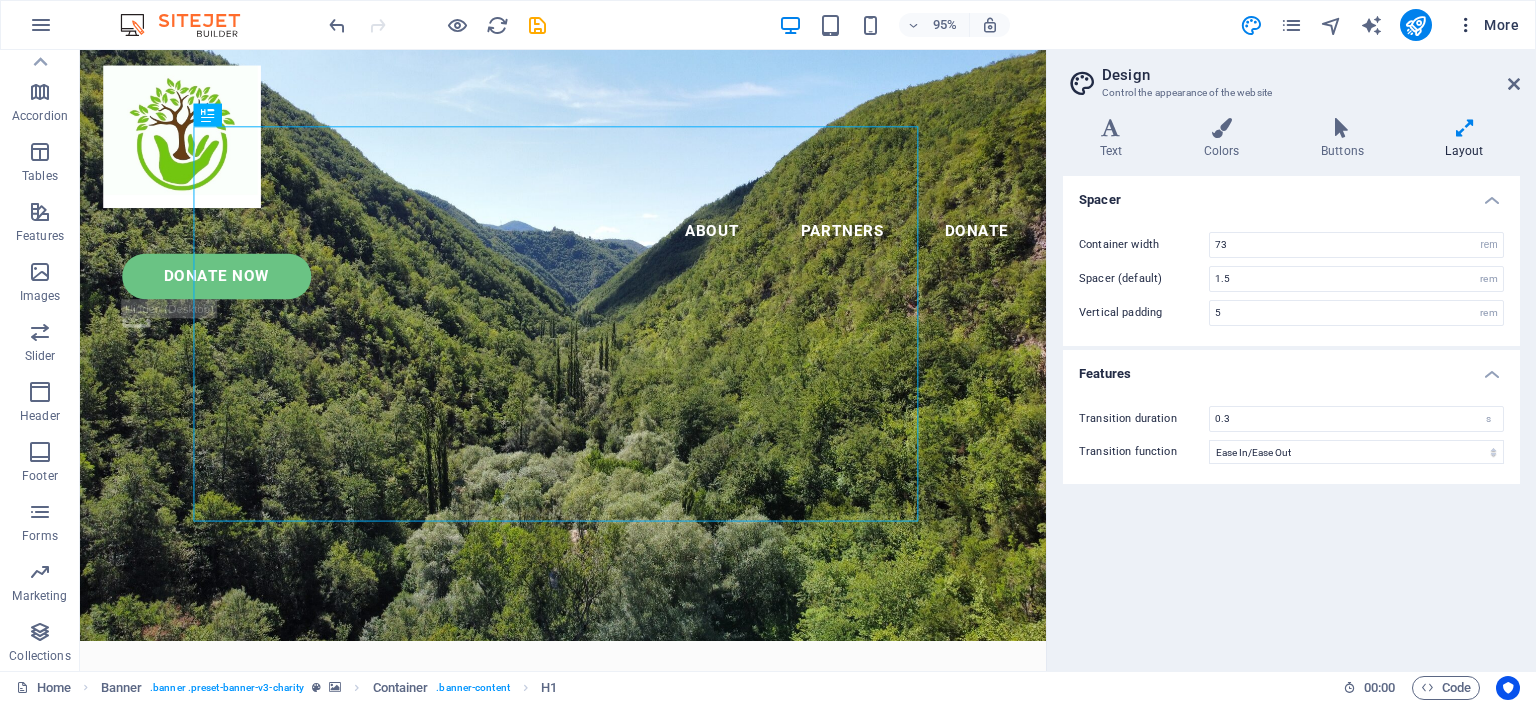 click on "More" at bounding box center (1487, 25) 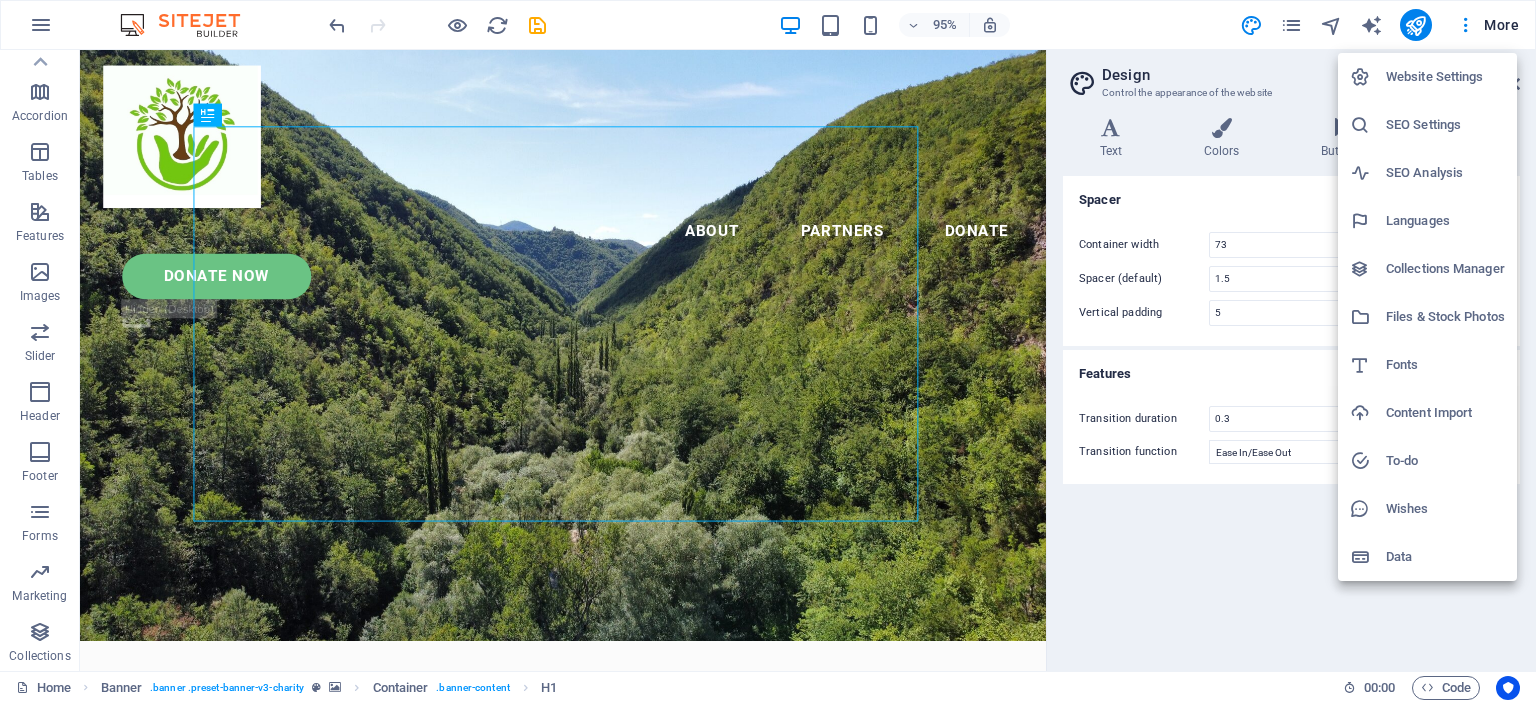 click on "Website Settings" at bounding box center [1445, 77] 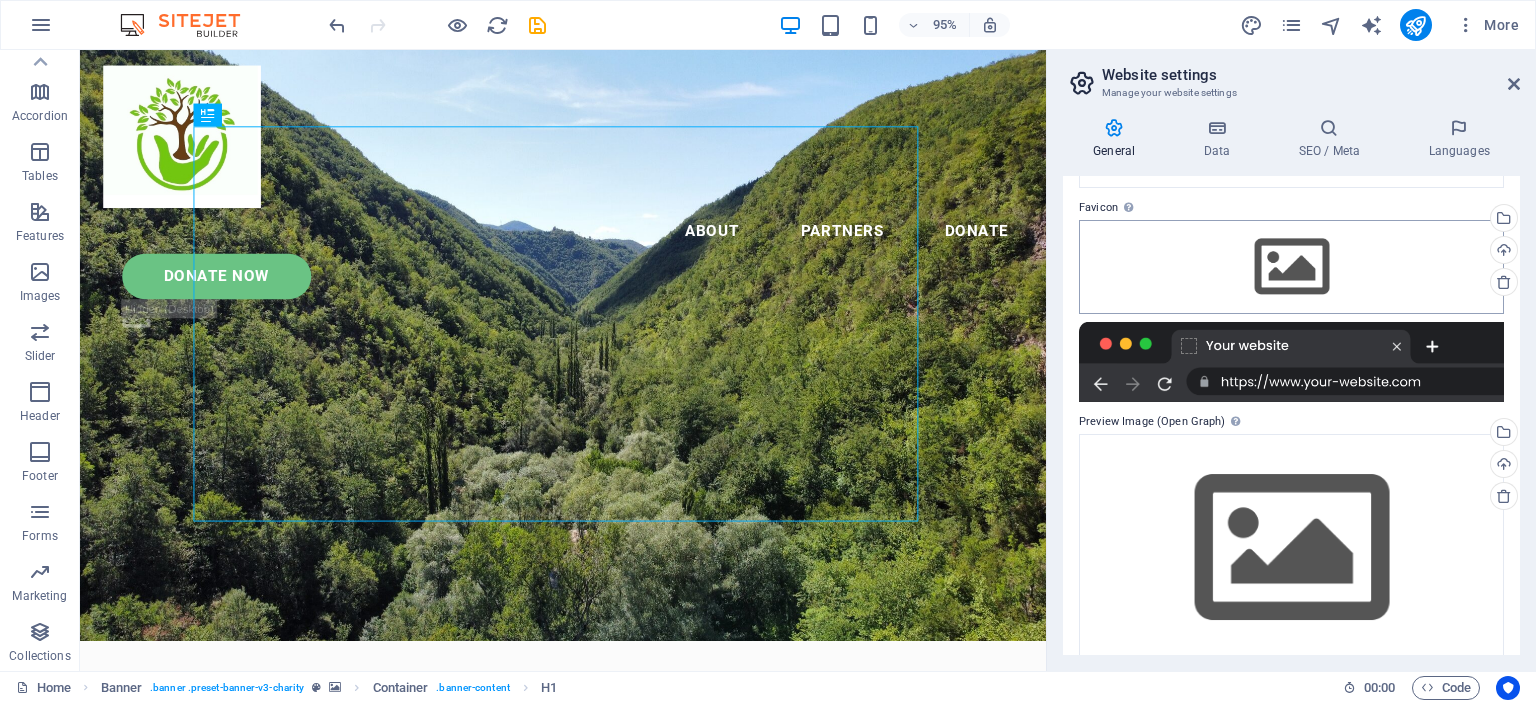 scroll, scrollTop: 252, scrollLeft: 0, axis: vertical 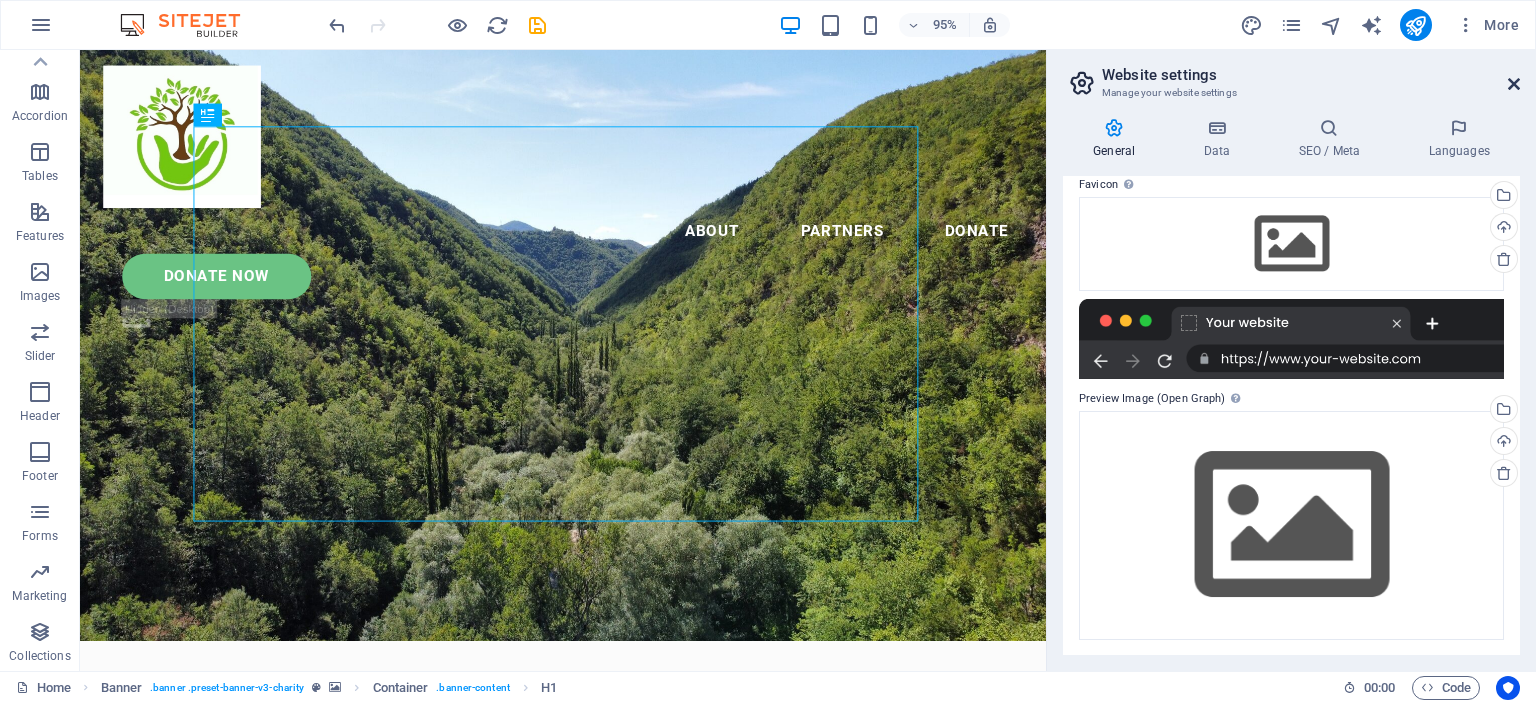 click at bounding box center [1514, 84] 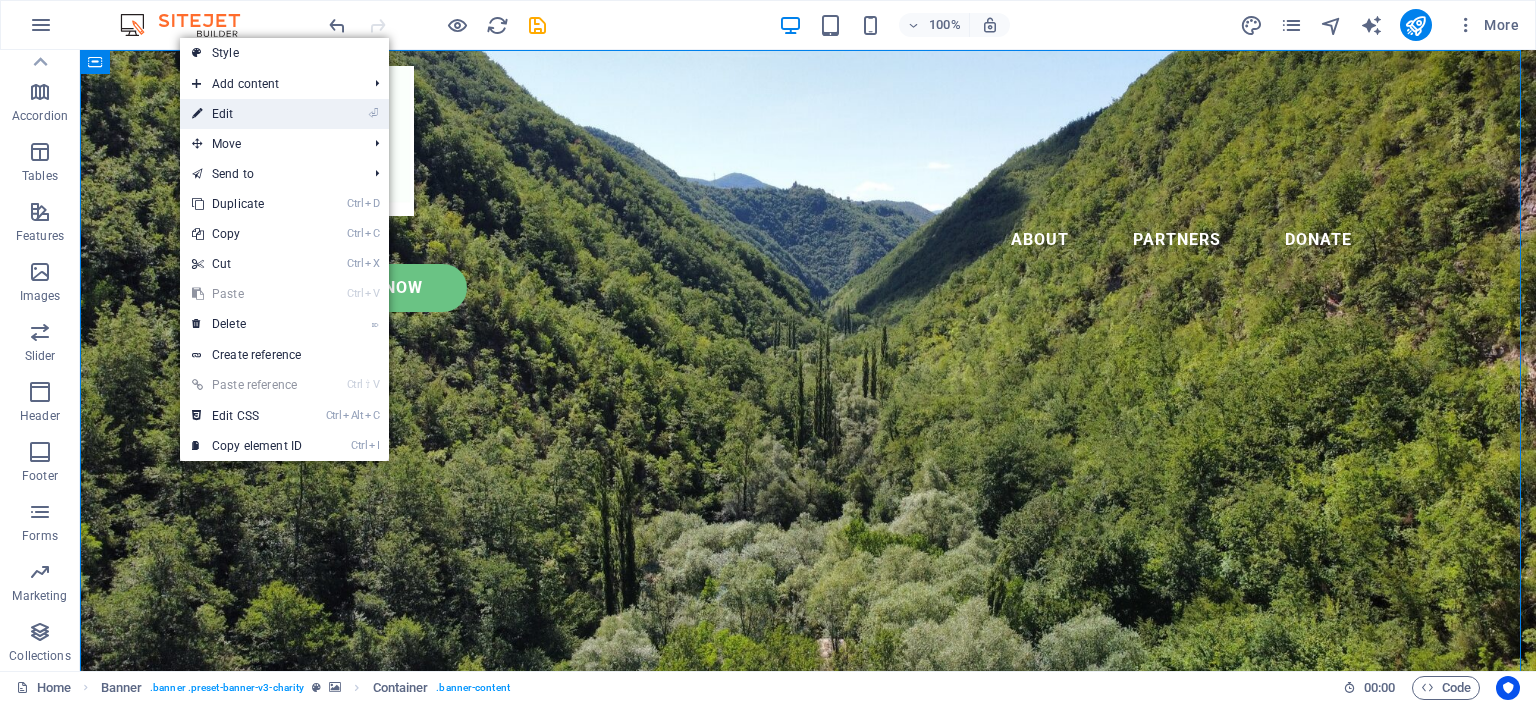 click on "⏎  Edit" at bounding box center (247, 114) 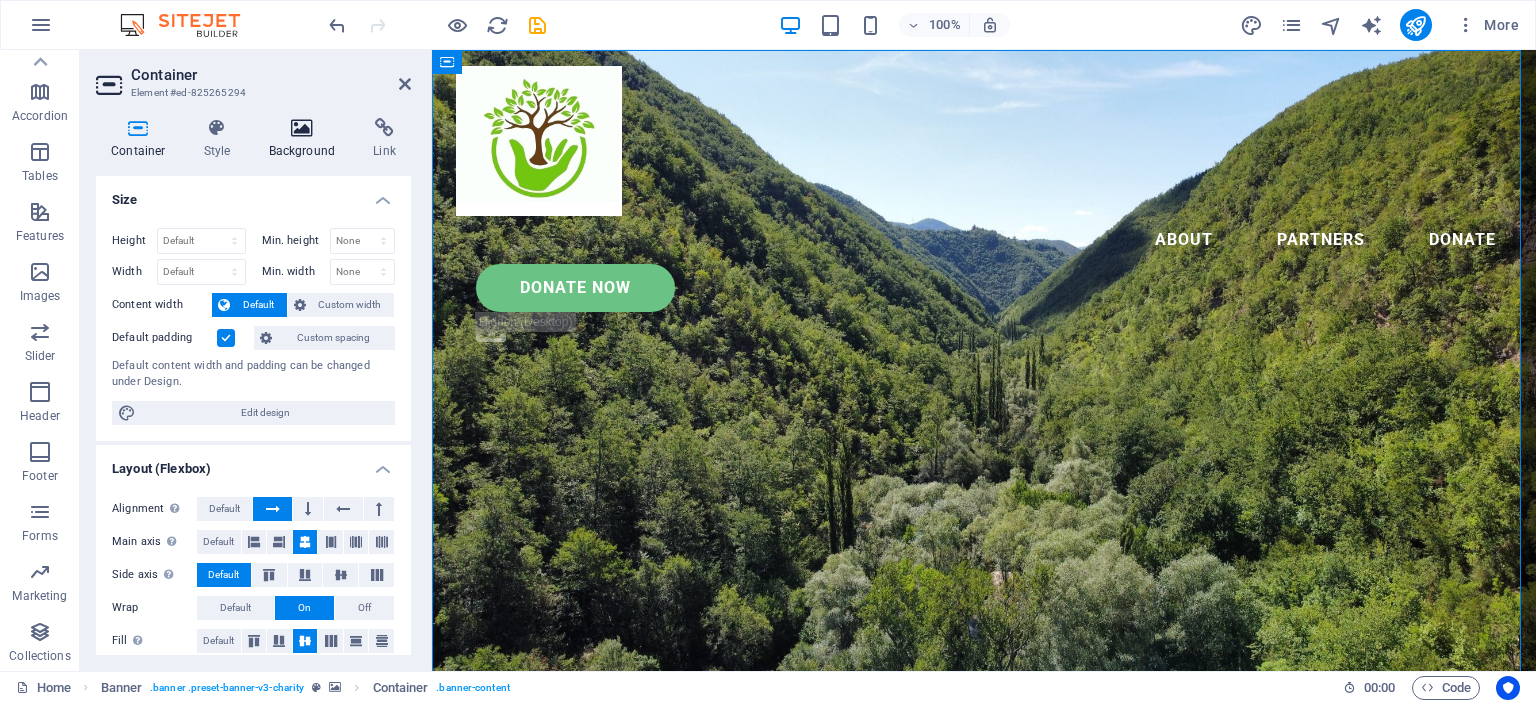 click at bounding box center [302, 128] 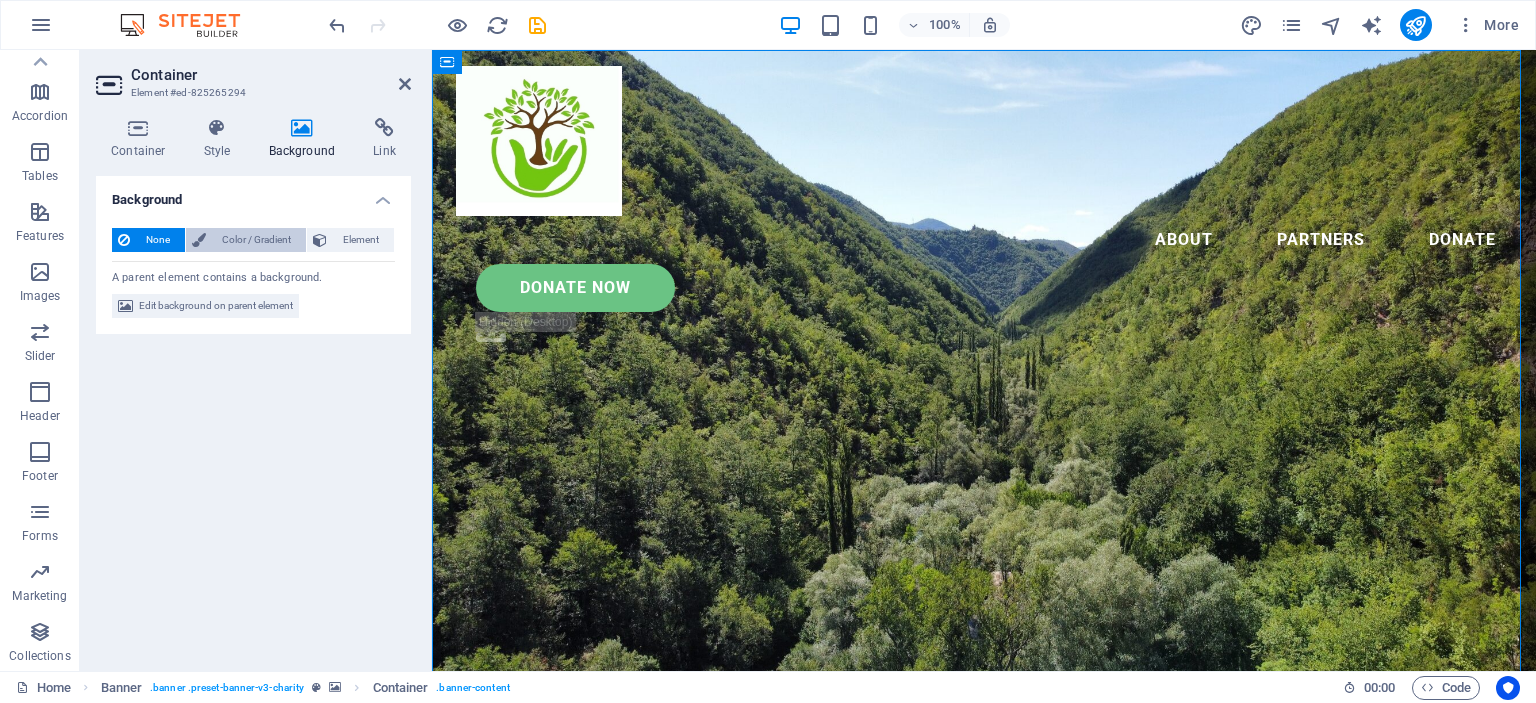 click on "Color / Gradient" at bounding box center (256, 240) 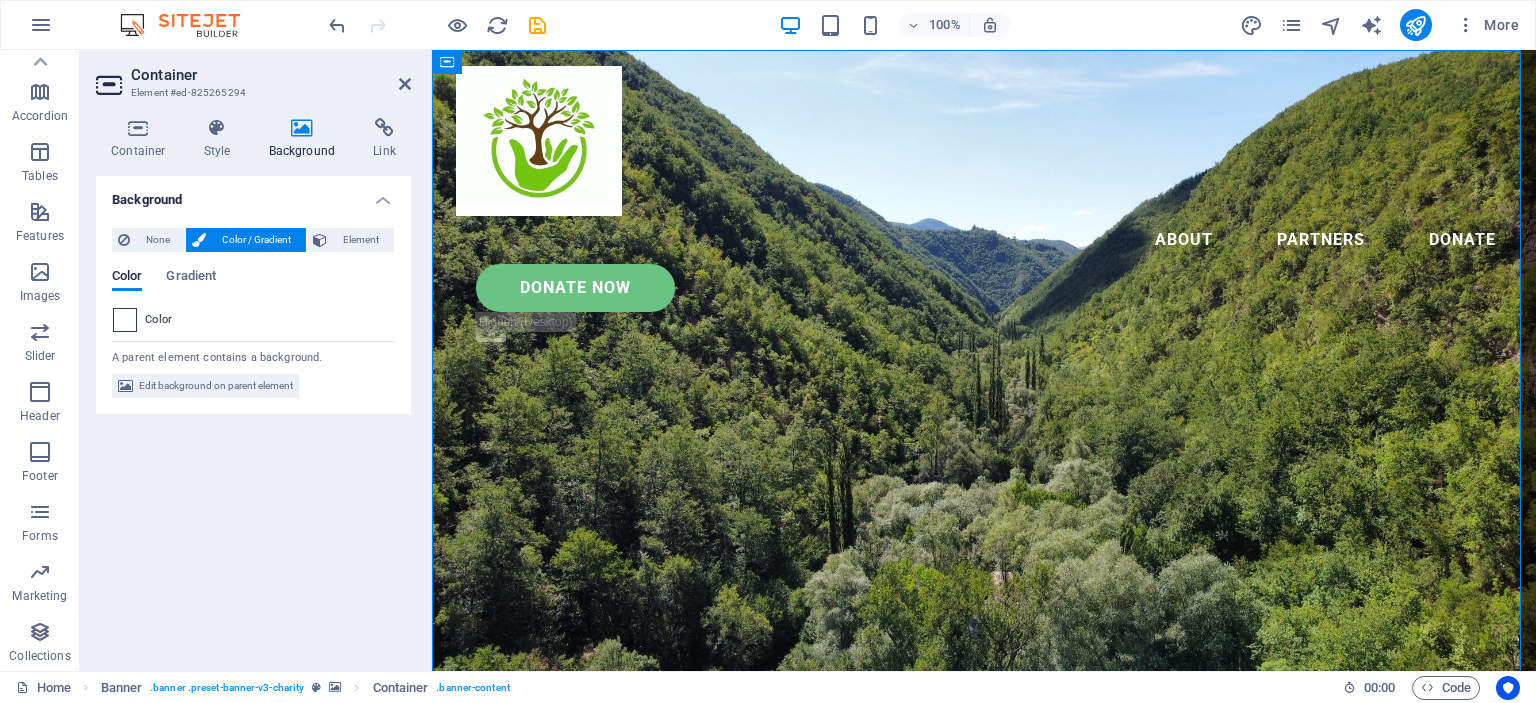 click at bounding box center (125, 320) 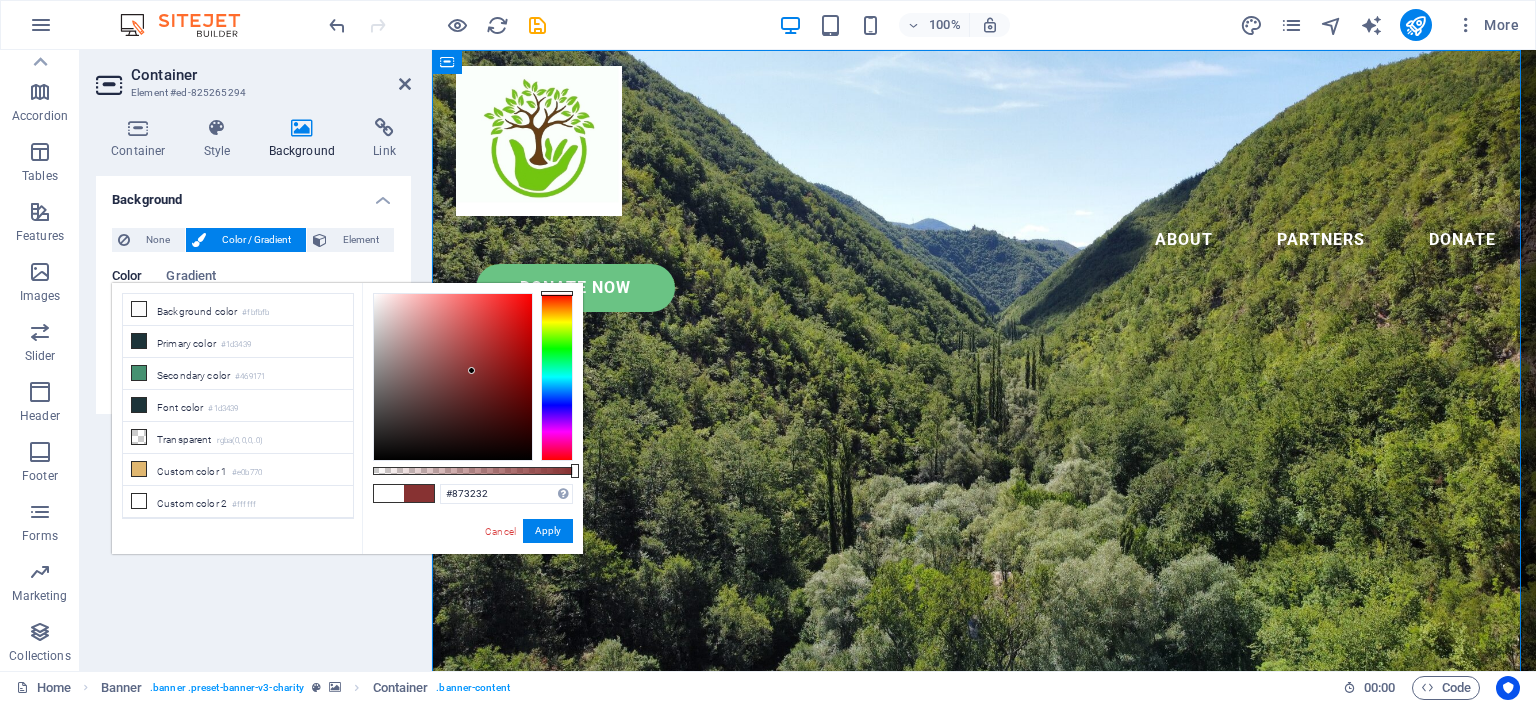 drag, startPoint x: 374, startPoint y: 292, endPoint x: 472, endPoint y: 371, distance: 125.87692 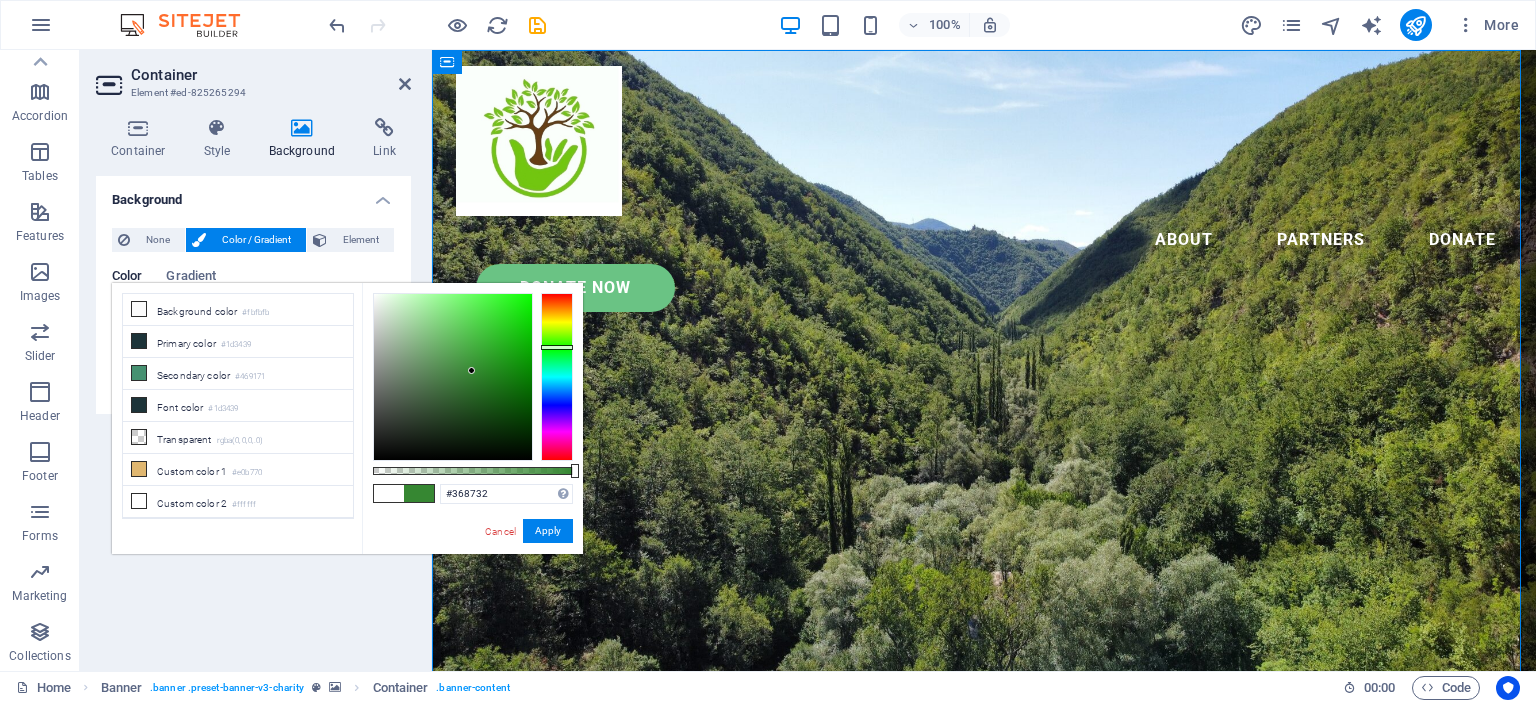 click at bounding box center [557, 377] 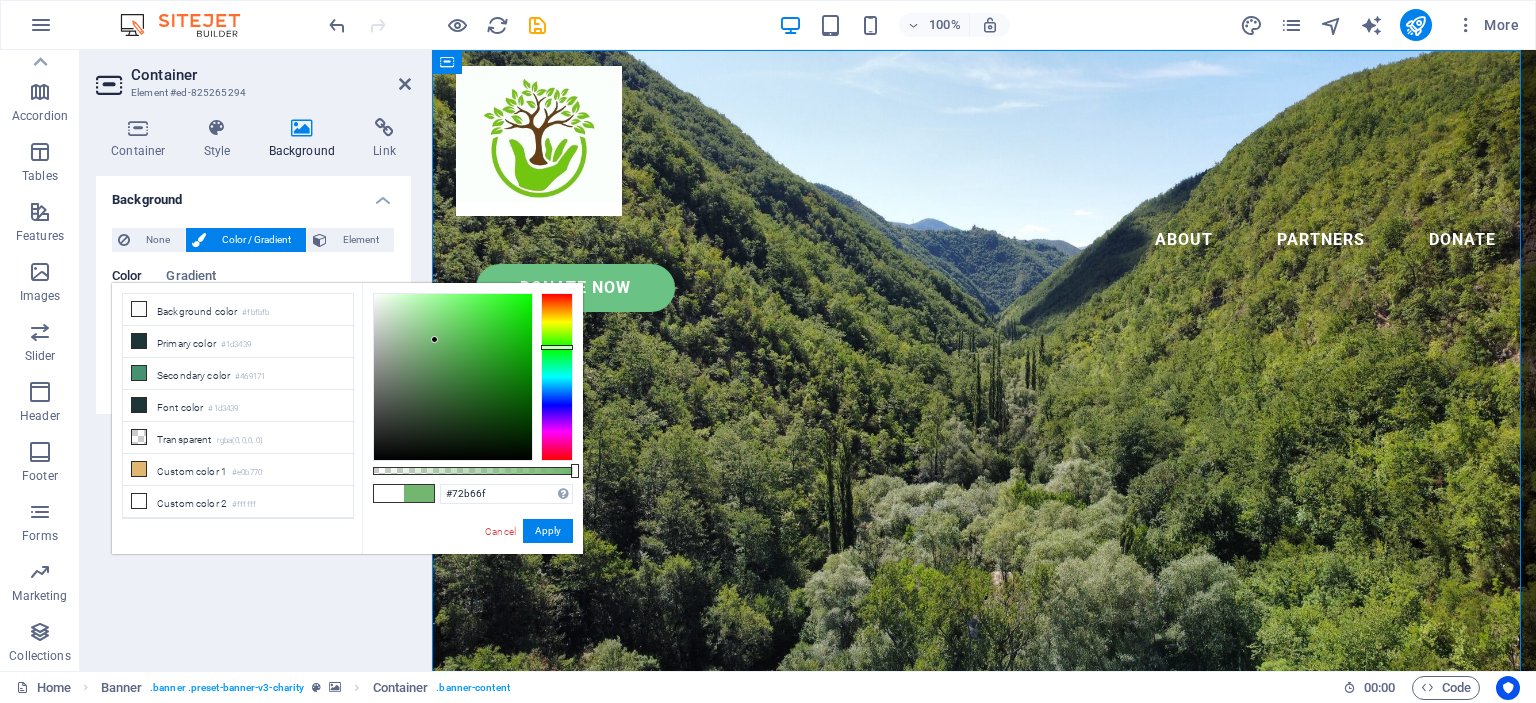 drag, startPoint x: 472, startPoint y: 366, endPoint x: 484, endPoint y: 320, distance: 47.539455 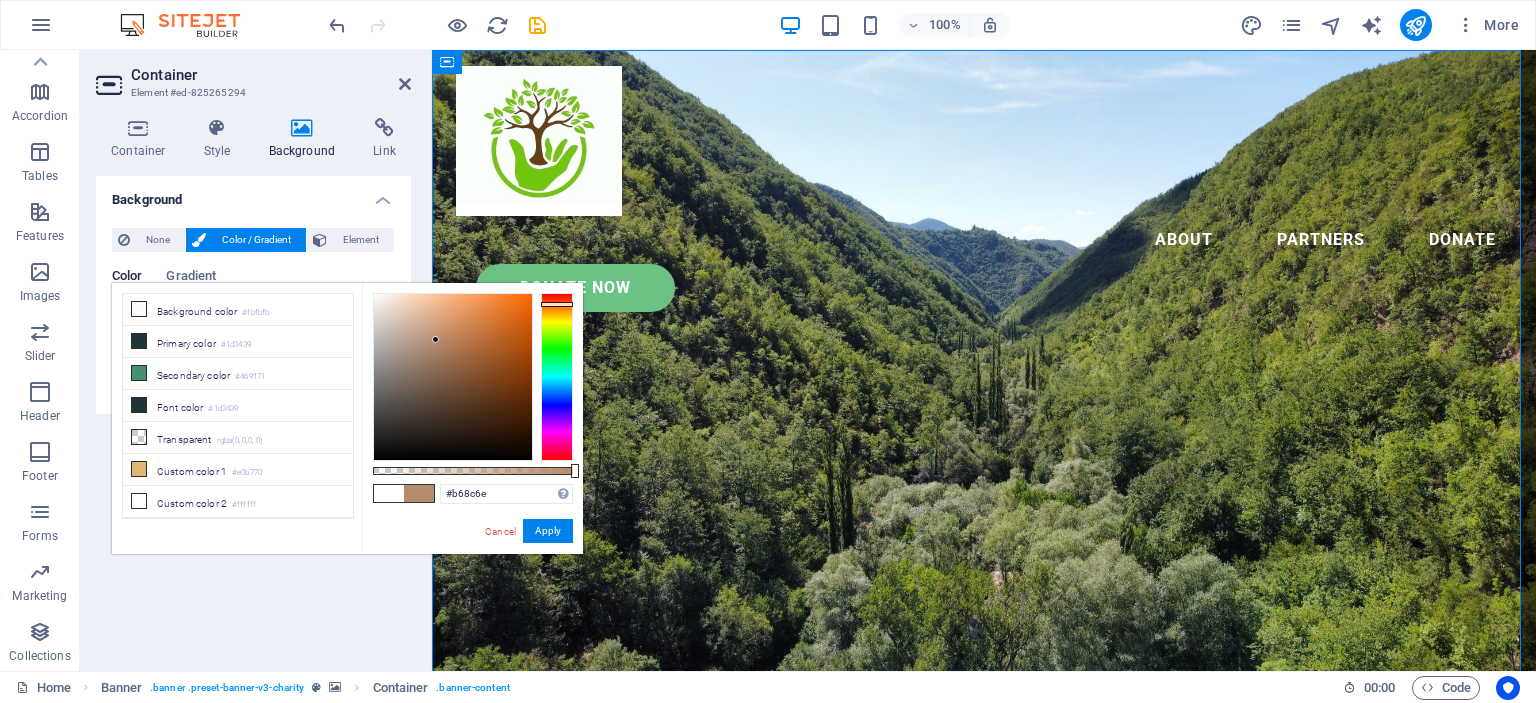 click at bounding box center (557, 377) 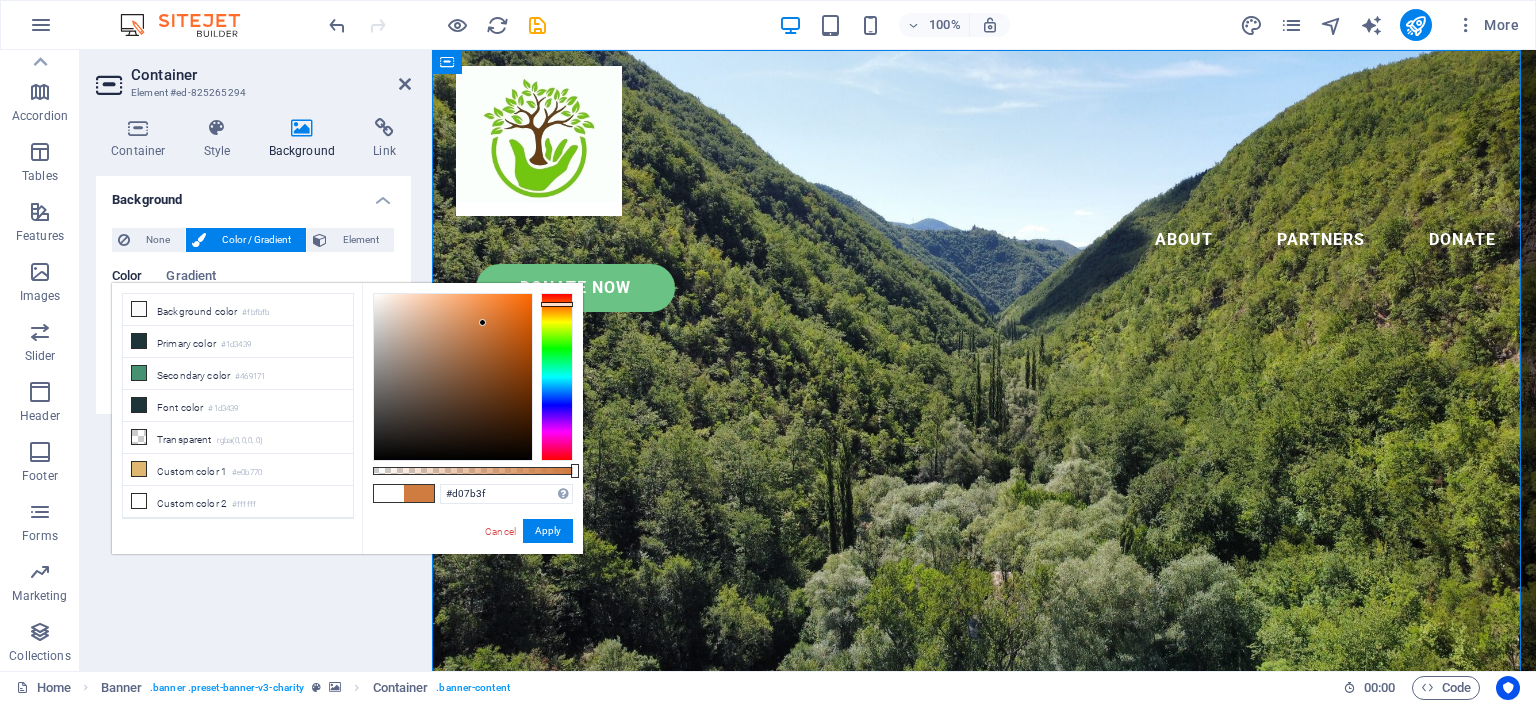 drag, startPoint x: 435, startPoint y: 331, endPoint x: 483, endPoint y: 323, distance: 48.6621 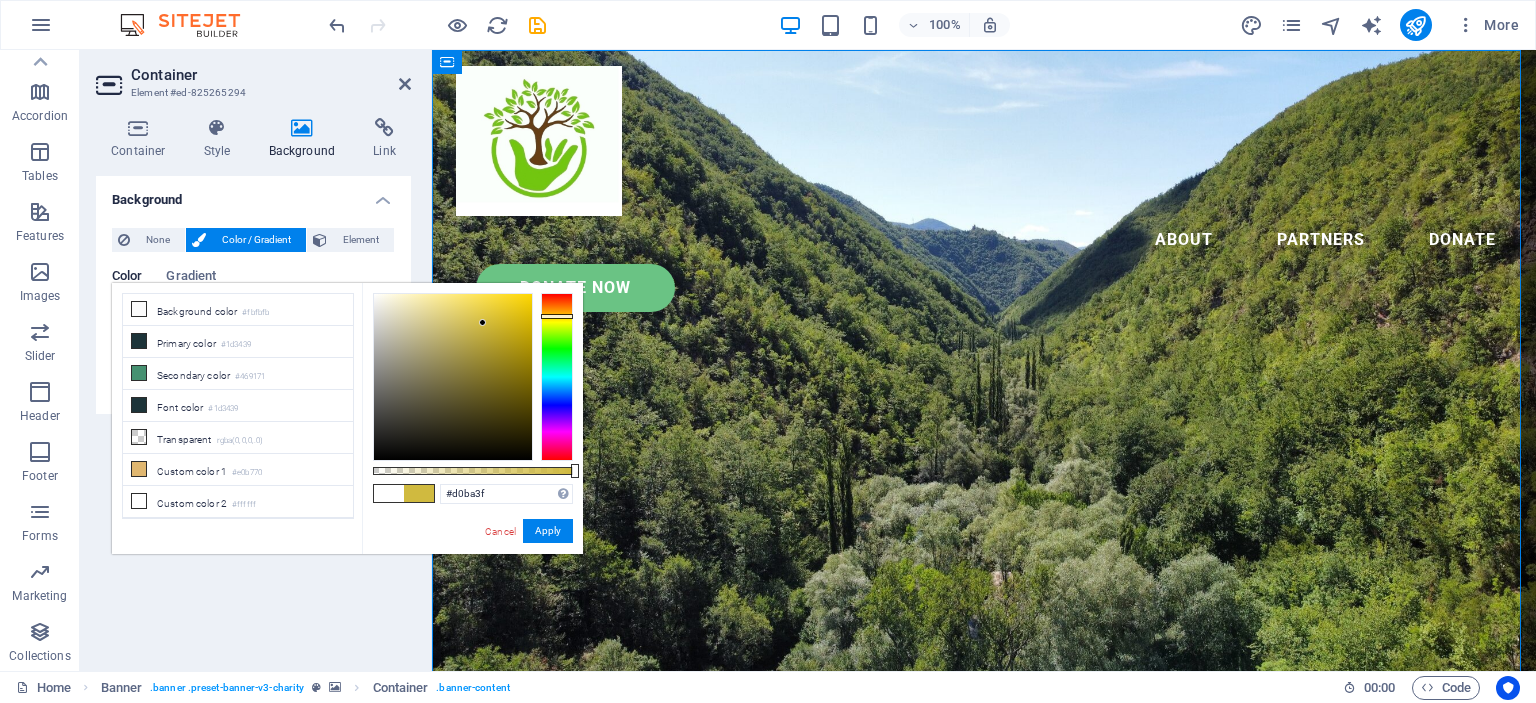 drag, startPoint x: 548, startPoint y: 302, endPoint x: 541, endPoint y: 316, distance: 15.652476 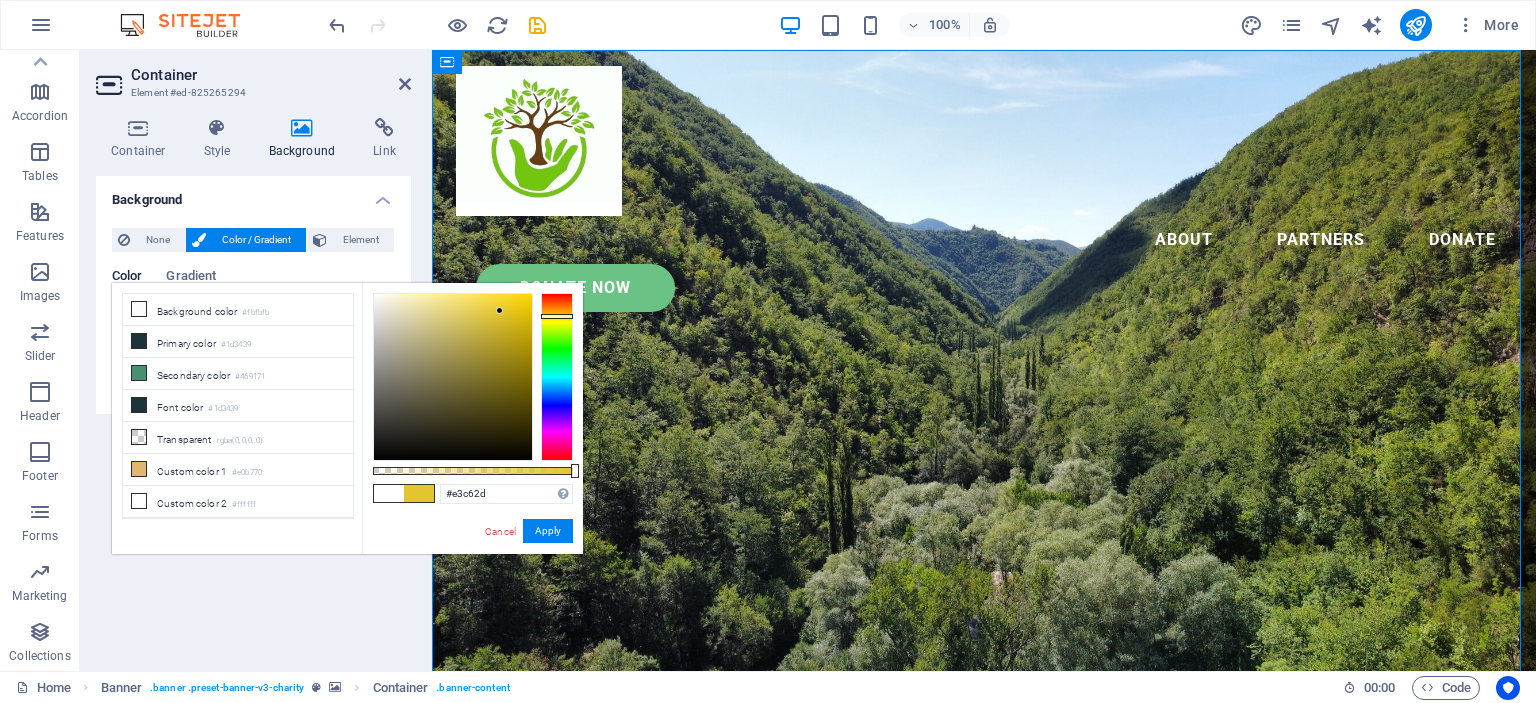 drag, startPoint x: 480, startPoint y: 322, endPoint x: 500, endPoint y: 311, distance: 22.825424 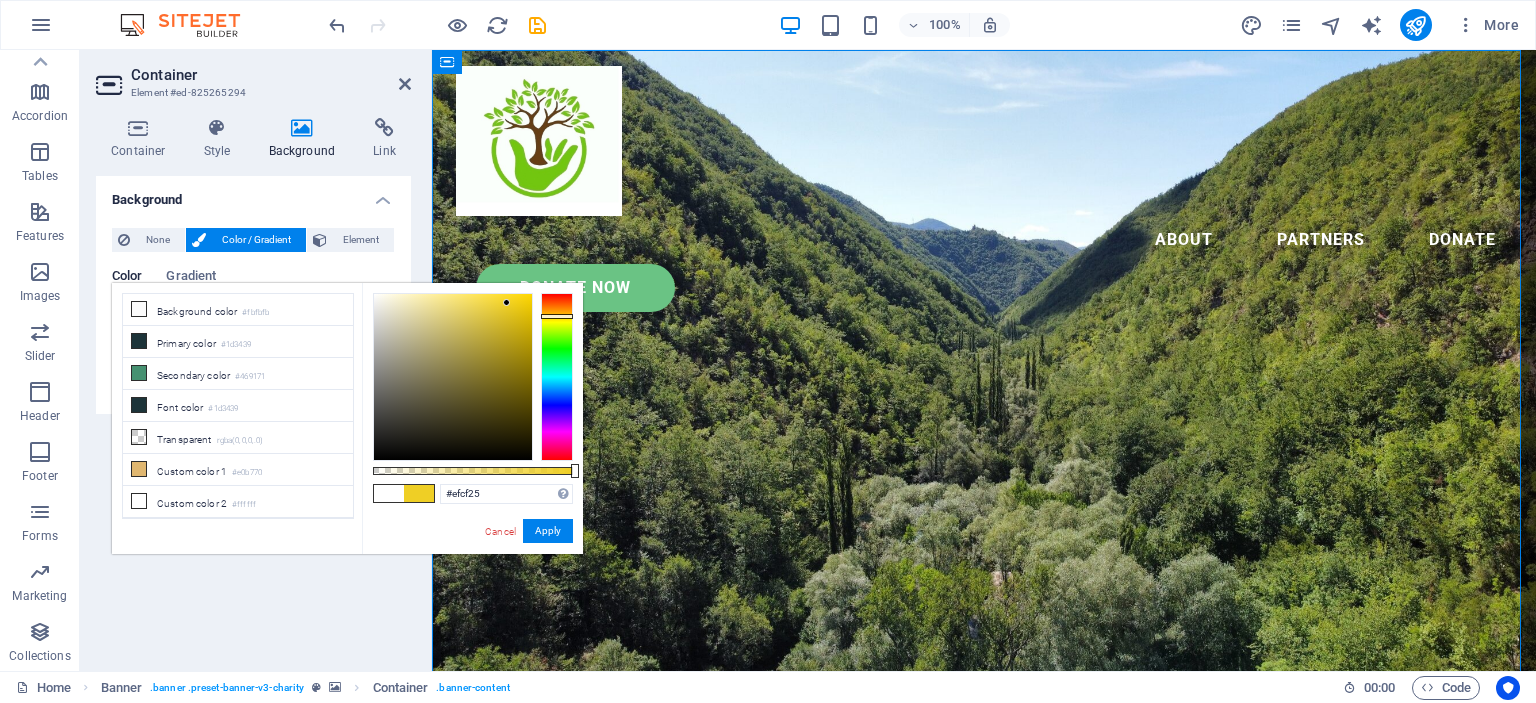 drag, startPoint x: 500, startPoint y: 311, endPoint x: 507, endPoint y: 303, distance: 10.630146 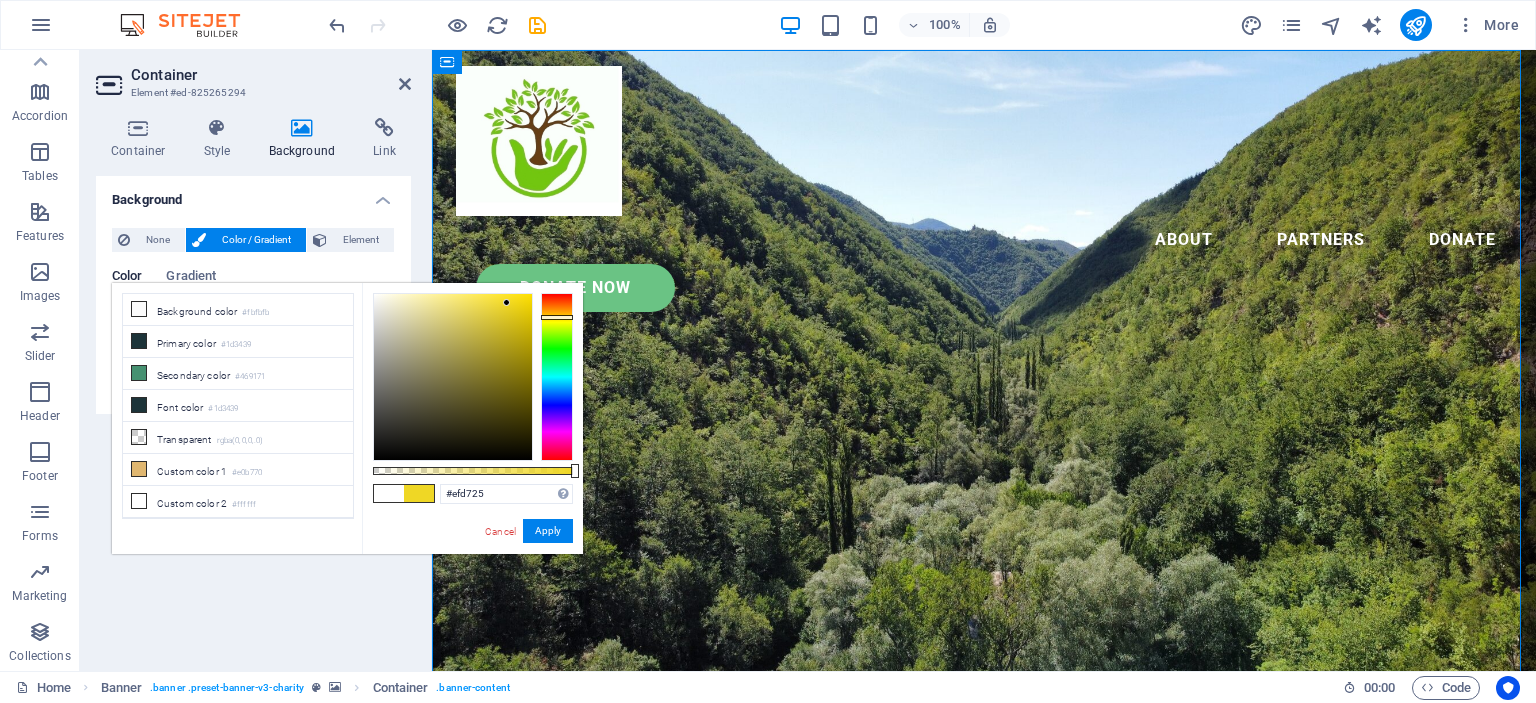 type on "#efcf25" 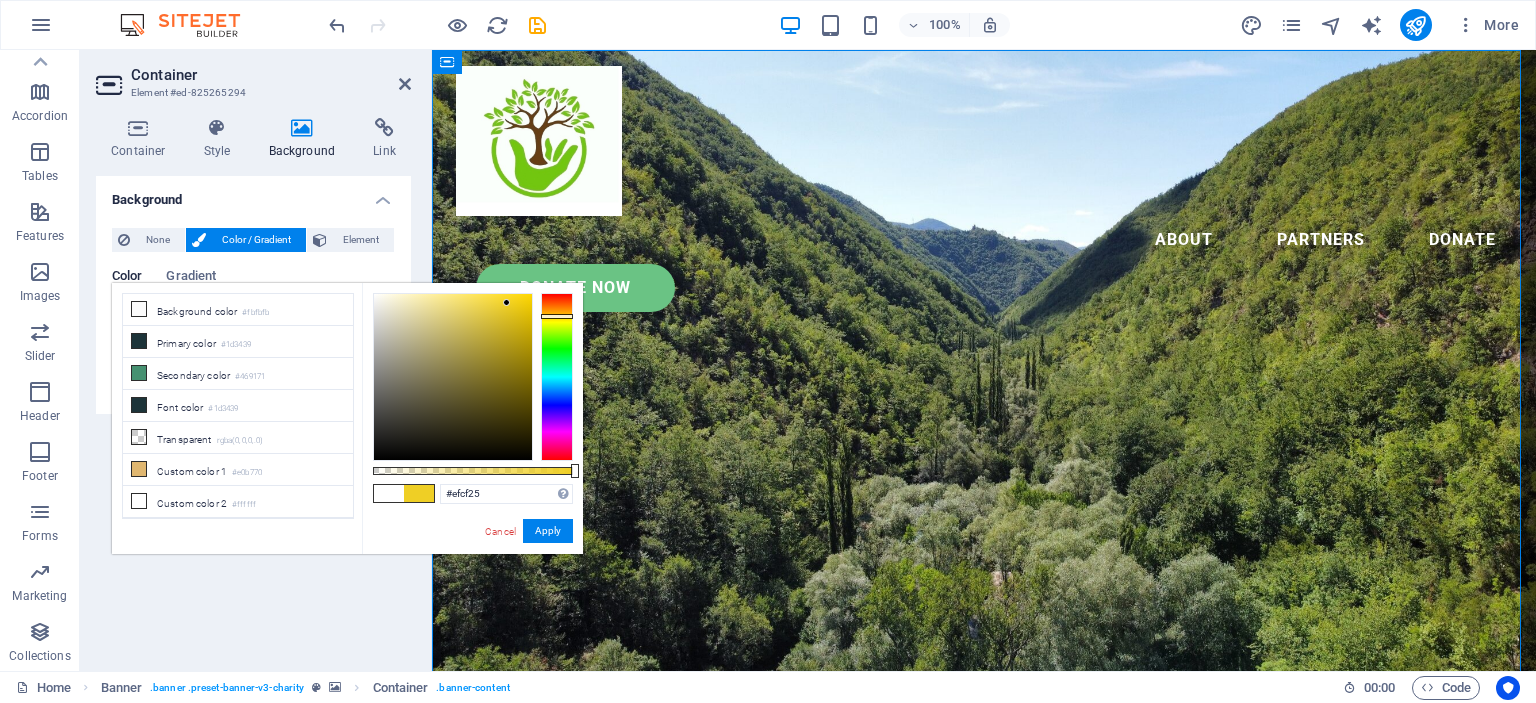 click at bounding box center [557, 316] 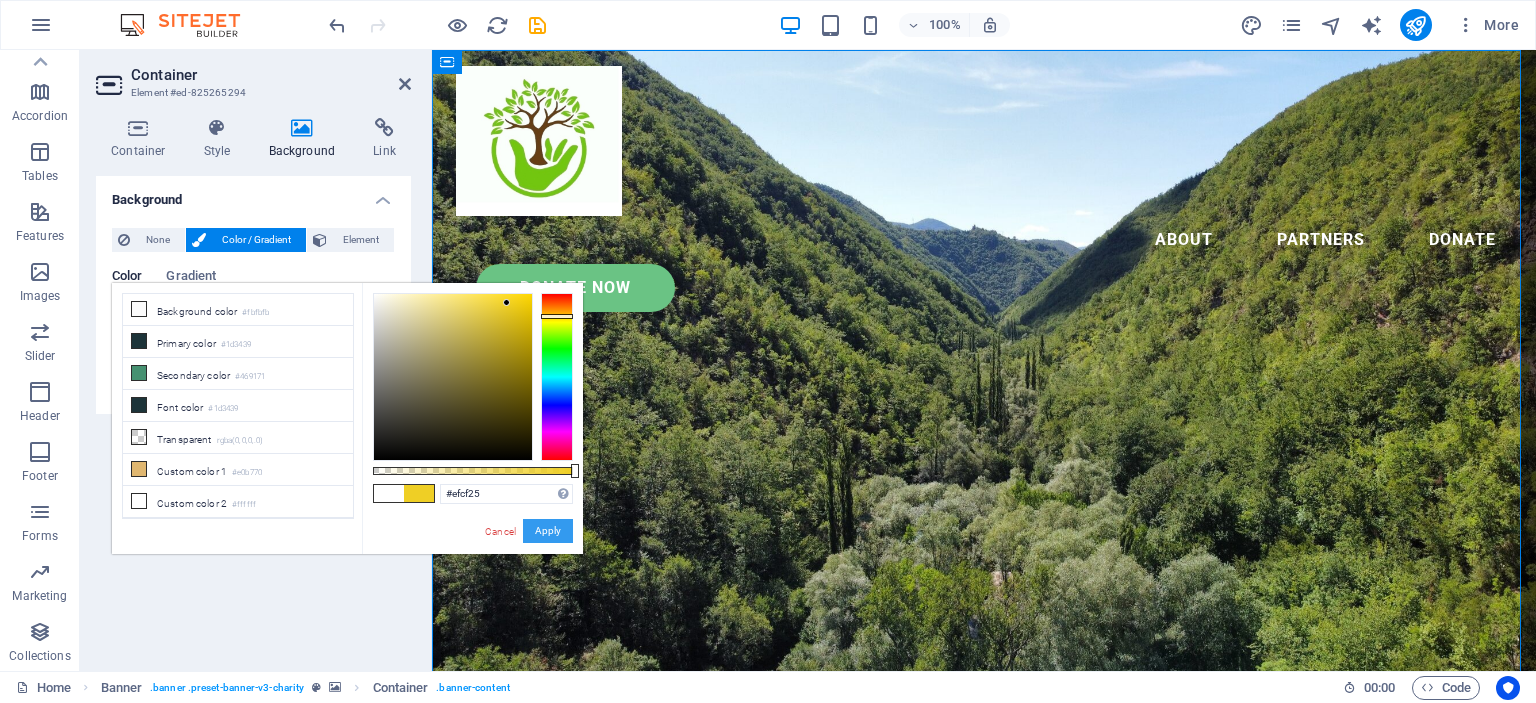 click on "Apply" at bounding box center (548, 531) 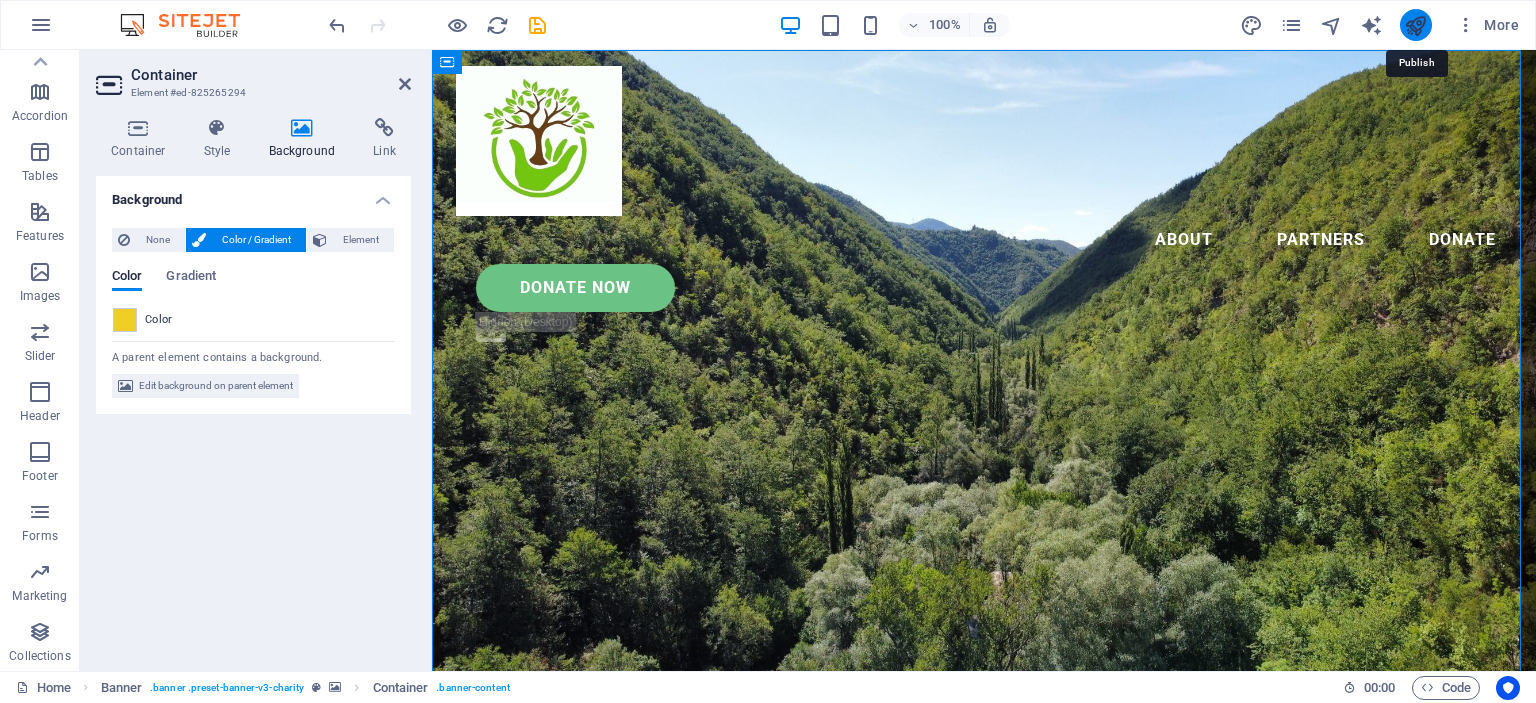 click at bounding box center (1415, 25) 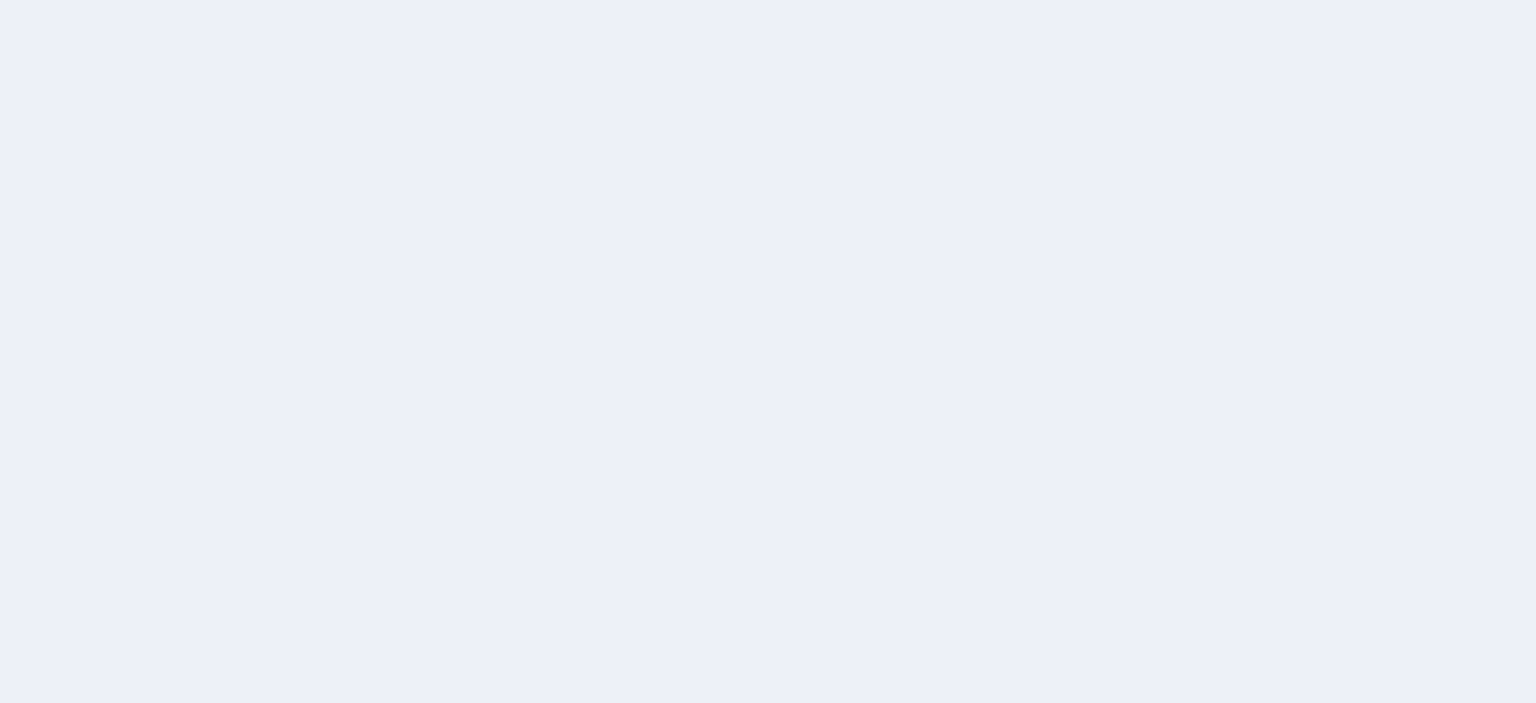 scroll, scrollTop: 0, scrollLeft: 0, axis: both 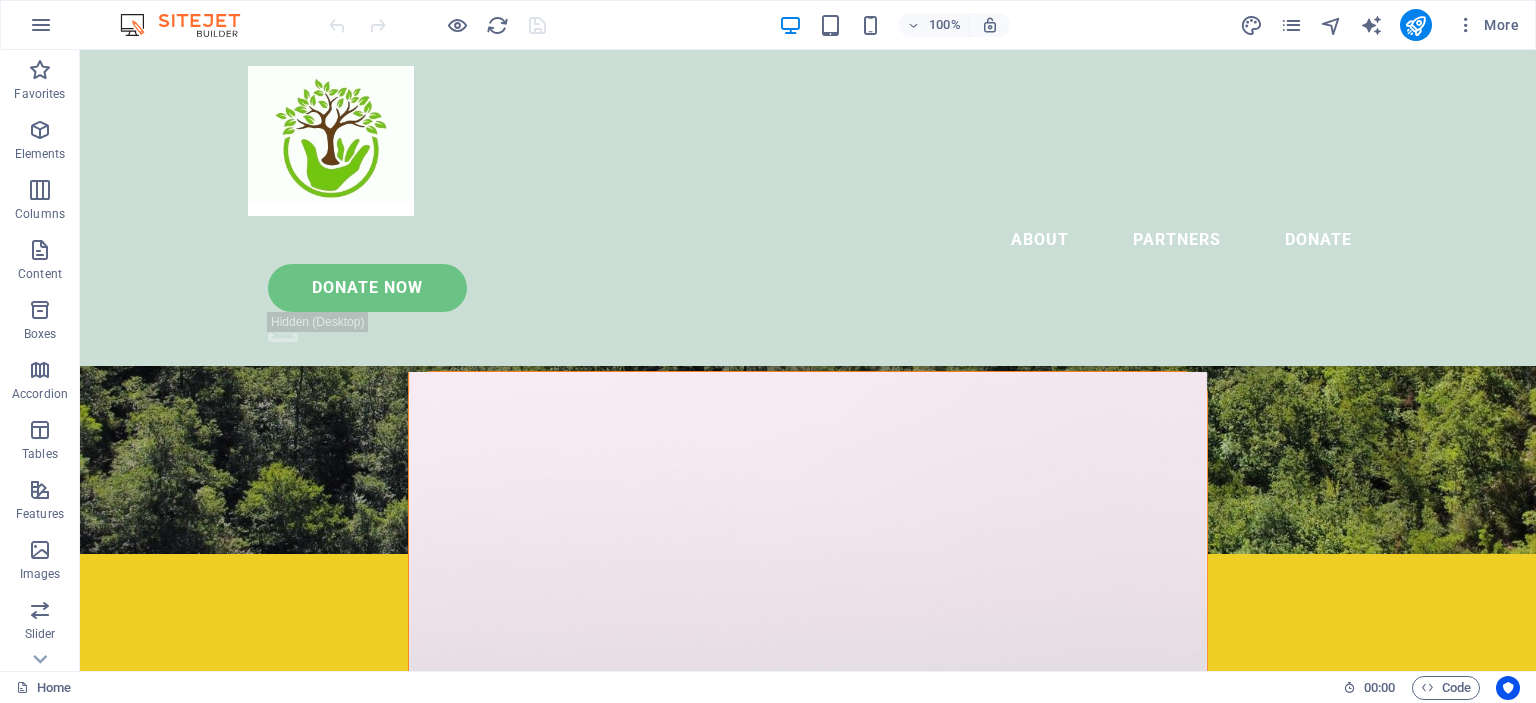 click at bounding box center [808, 760] 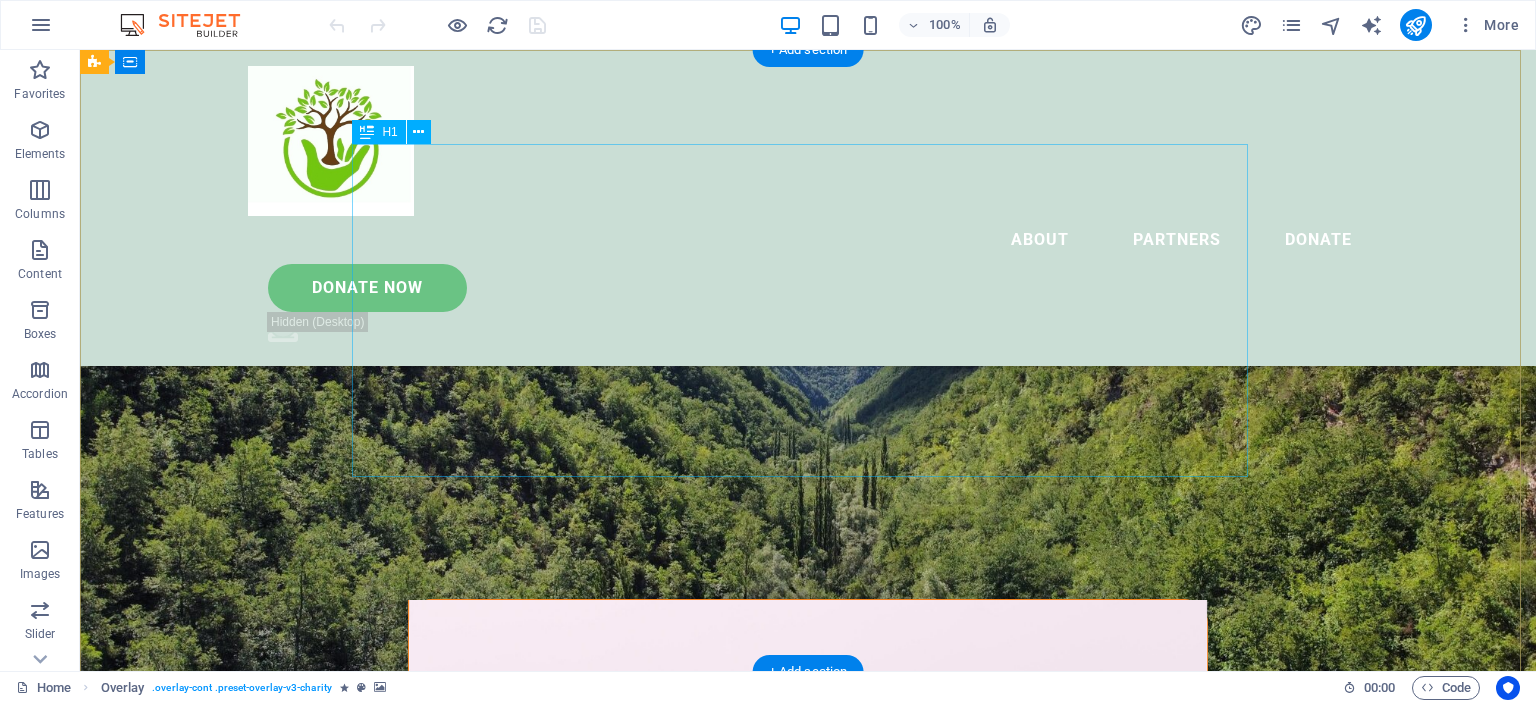 scroll, scrollTop: 0, scrollLeft: 0, axis: both 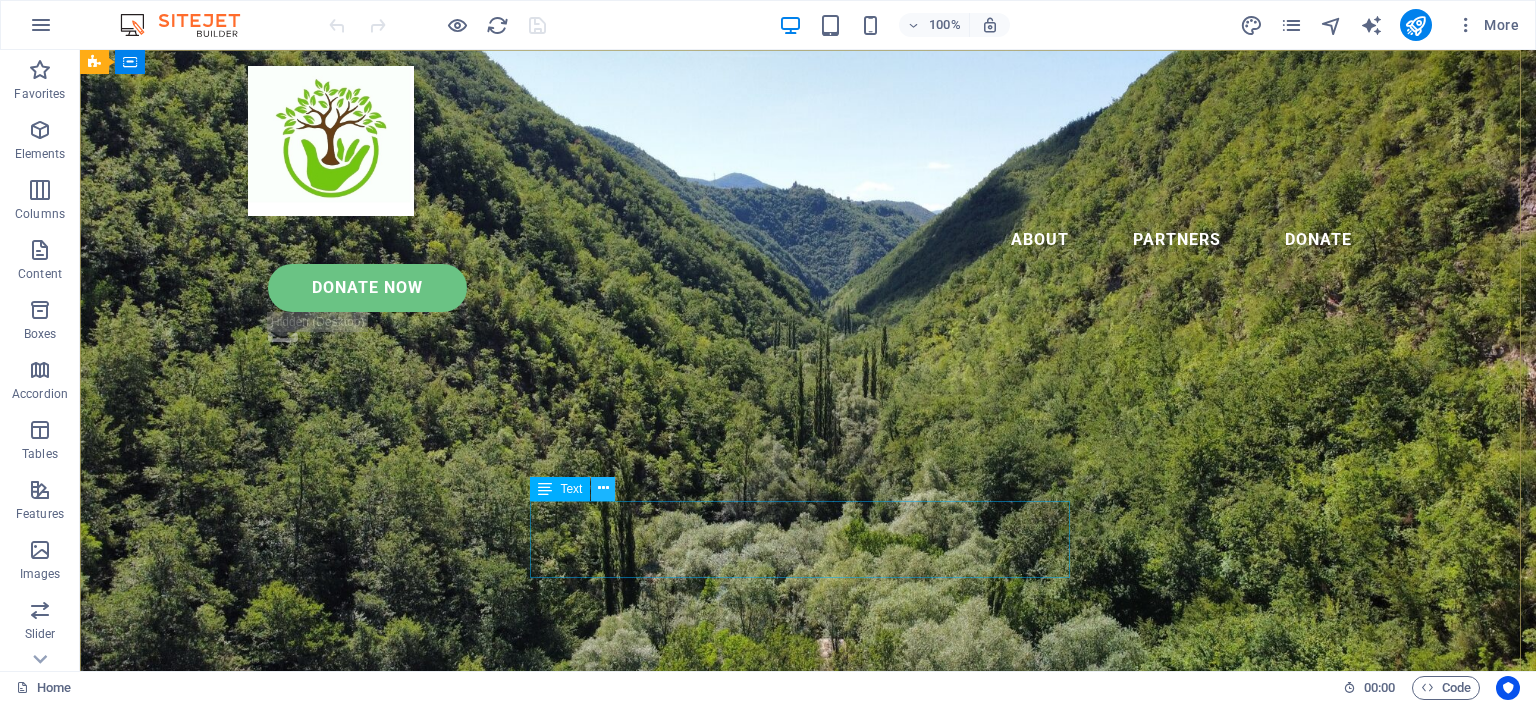 click at bounding box center (603, 488) 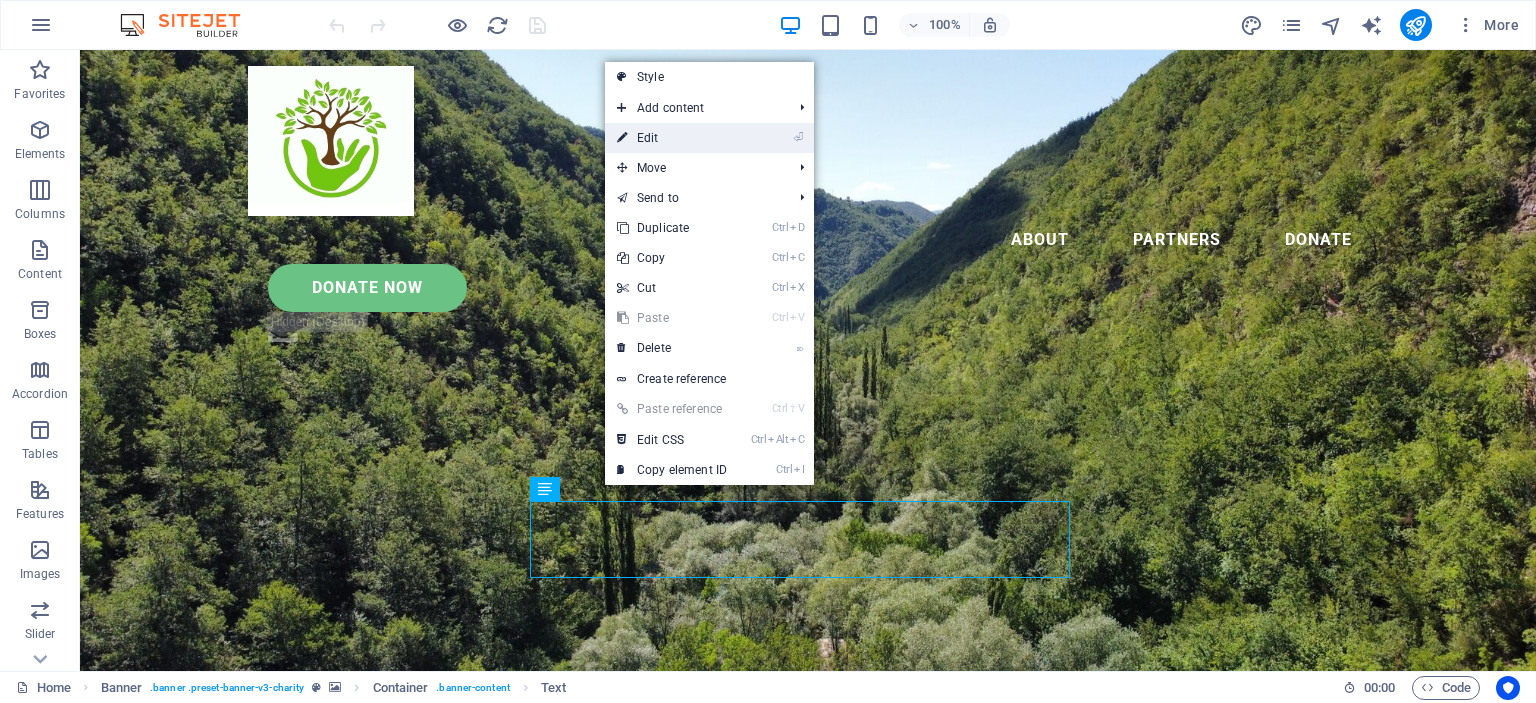 click on "⏎  Edit" at bounding box center [672, 138] 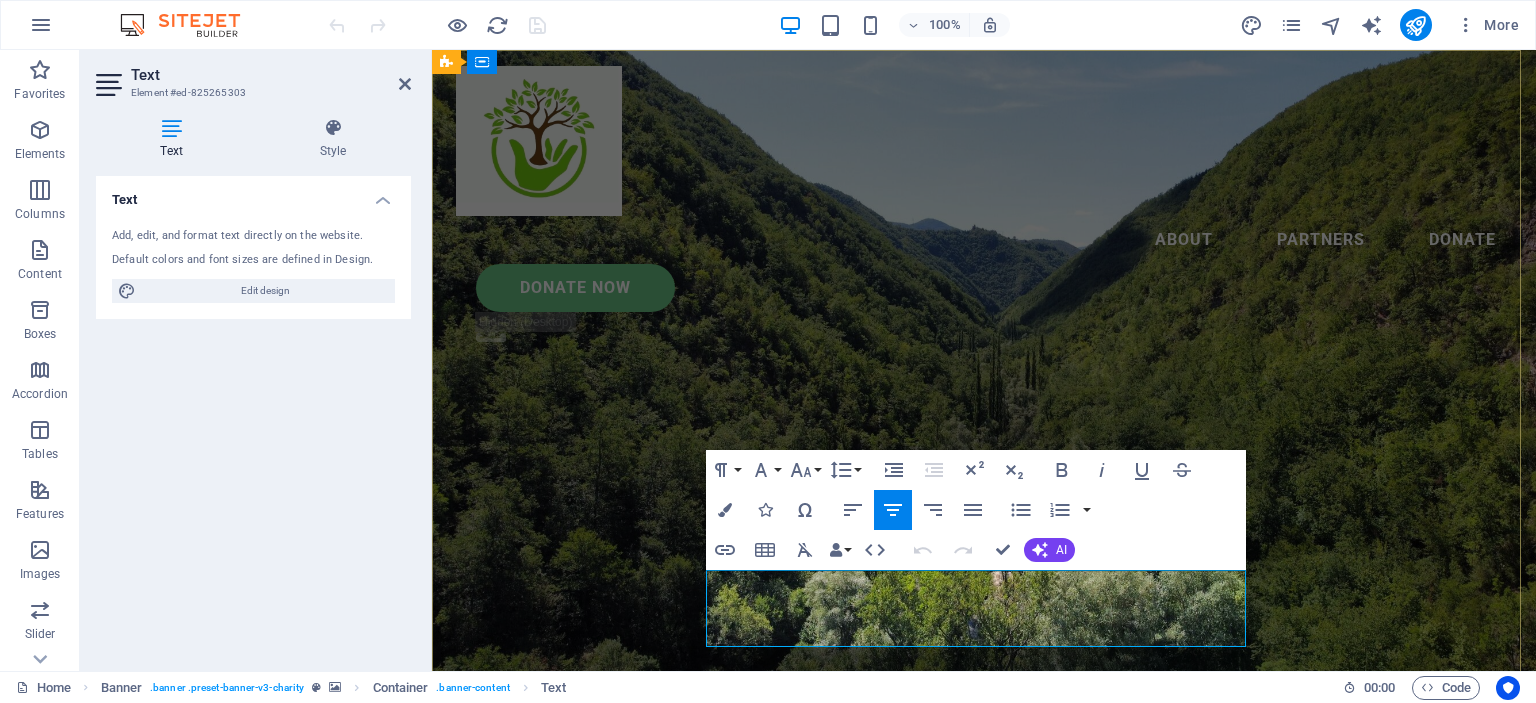 drag, startPoint x: 723, startPoint y: 588, endPoint x: 1227, endPoint y: 636, distance: 506.28055 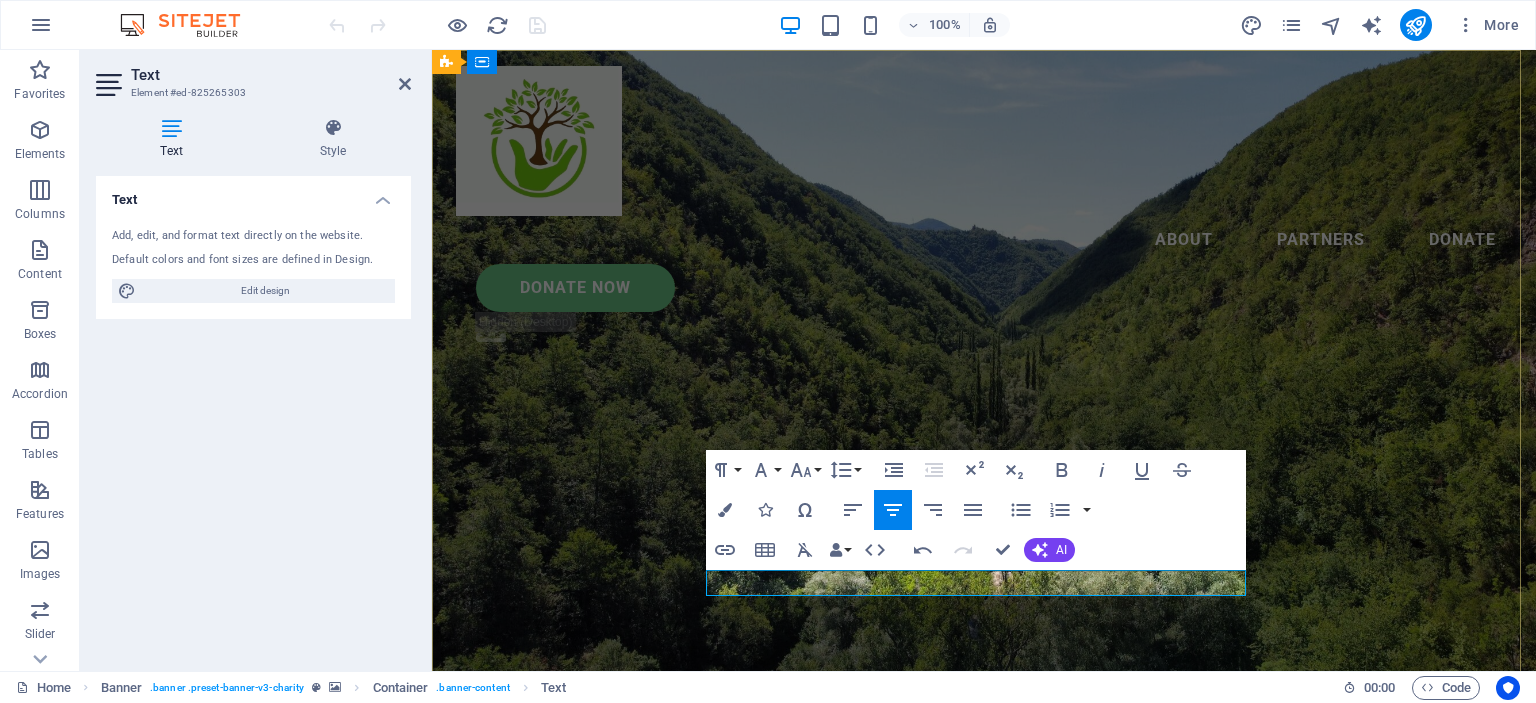 click at bounding box center (984, 1122) 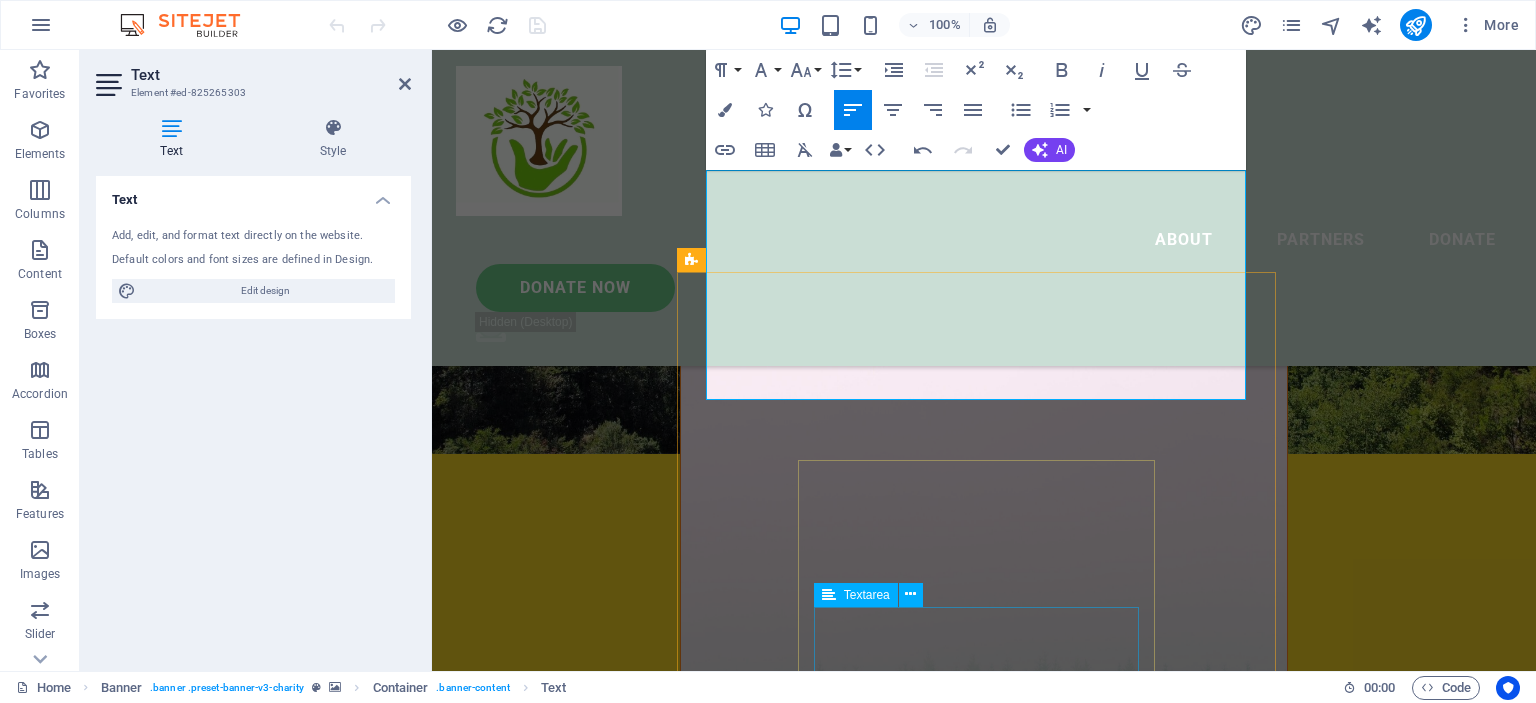 scroll, scrollTop: 200, scrollLeft: 0, axis: vertical 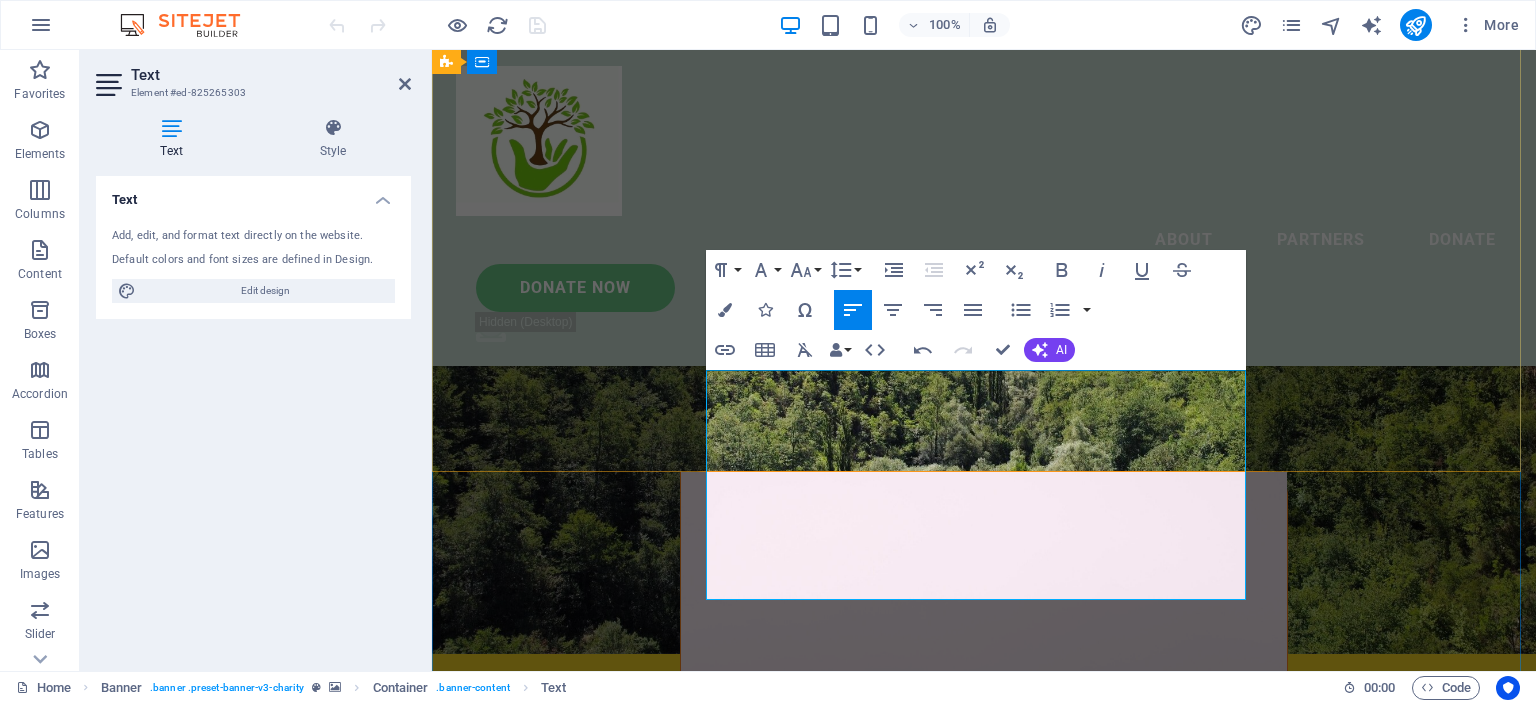 click on "The Soil Soul and Society is a multi-stakeholder, limited liability community platform Co-operative" at bounding box center (984, 1155) 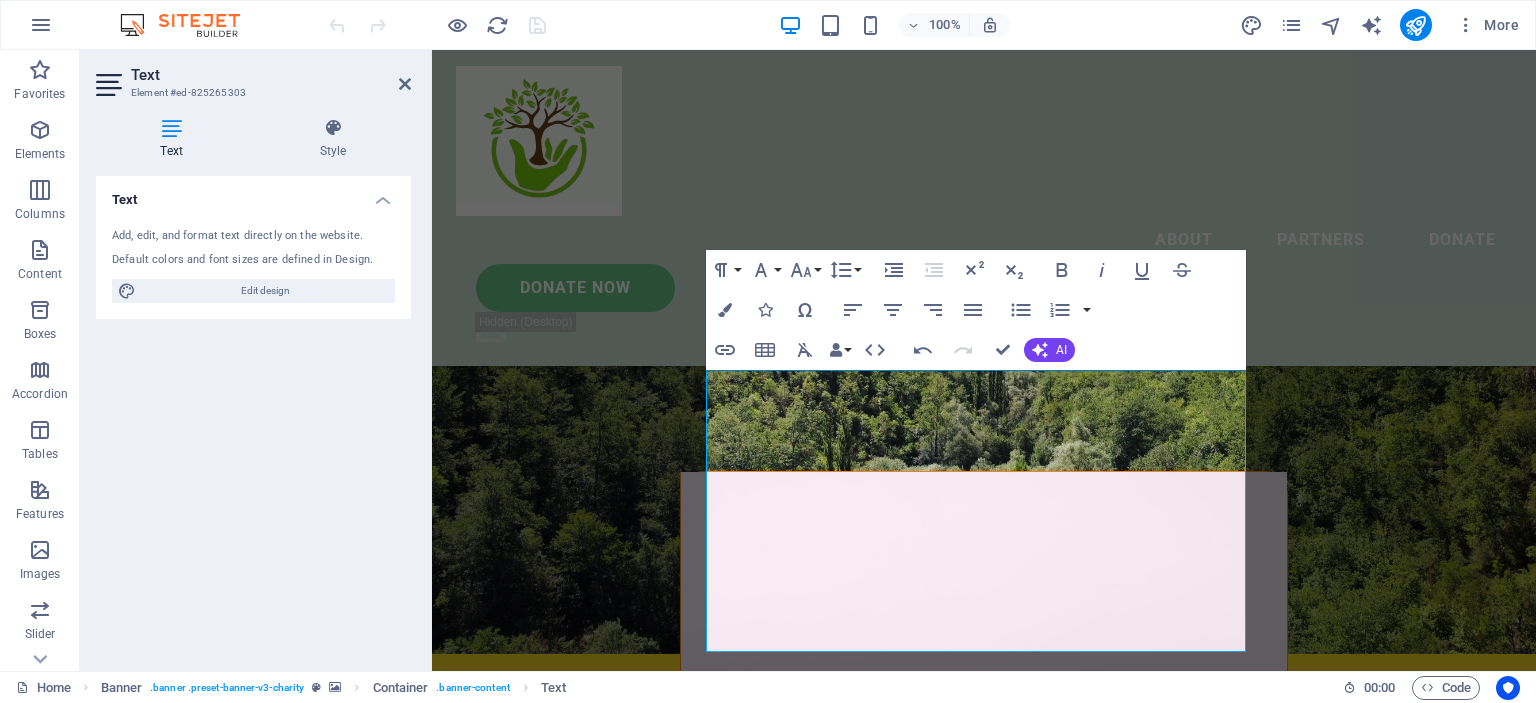 click at bounding box center (983, 873) 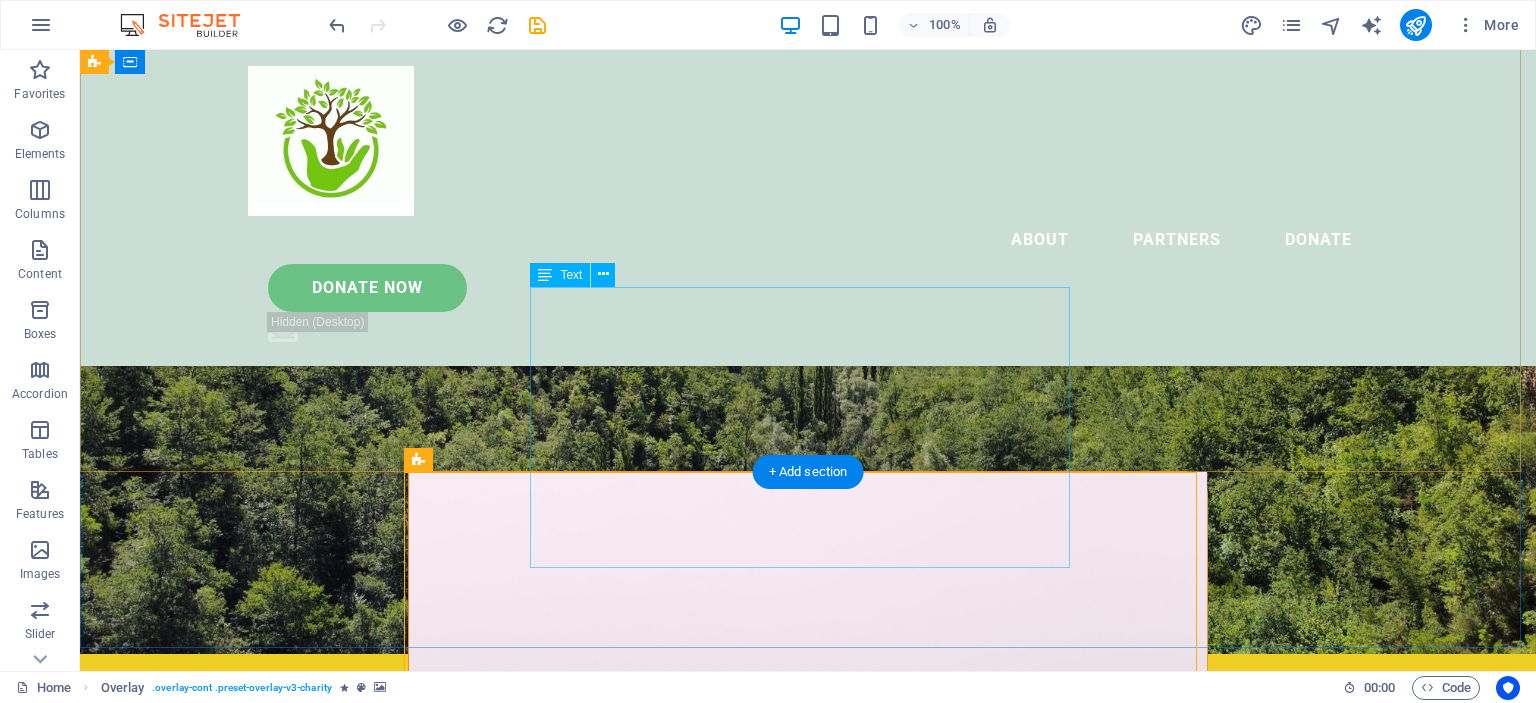 click on "What is the Soil and Soul Society? The Soil Soul and Society is a multi-stakeholder, limited liability community platform Co-operative     We aim to bring together various stakeholders to address the common challenge we all face of the degeneration of the health of the living earth, its people and the socio-economic structures of society through a  collaborative process involving diverse groups of peoples, organizations and businesses." at bounding box center (808, 1193) 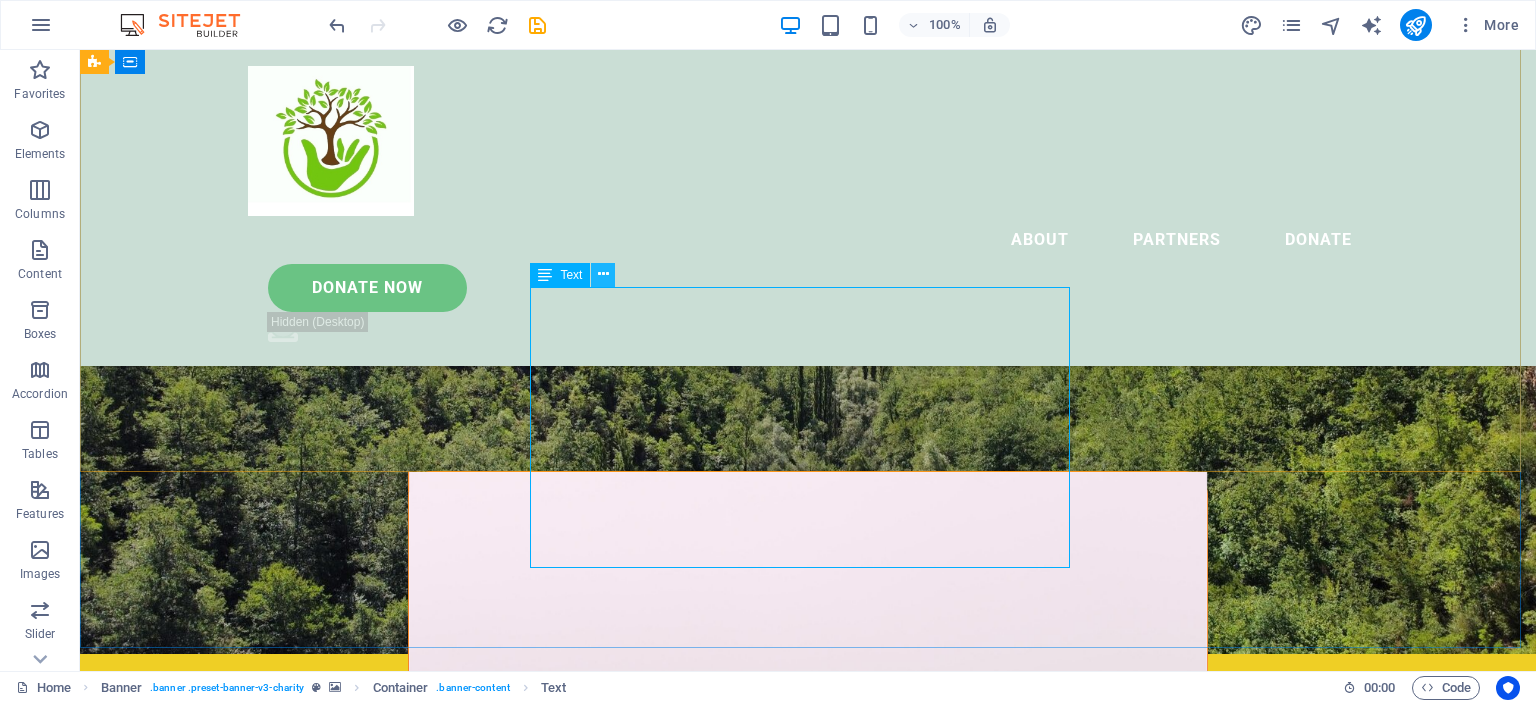 click at bounding box center [603, 274] 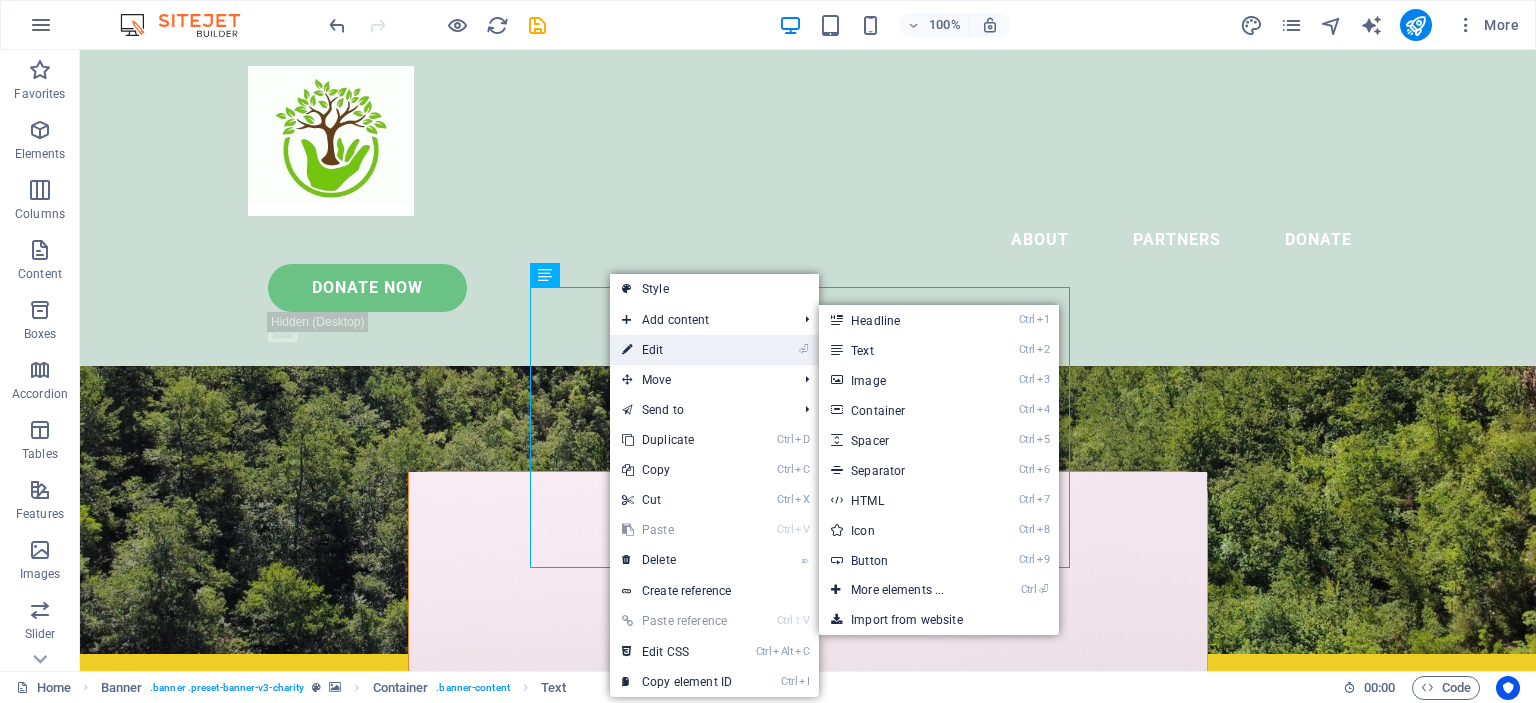 click on "⏎  Edit" at bounding box center (677, 350) 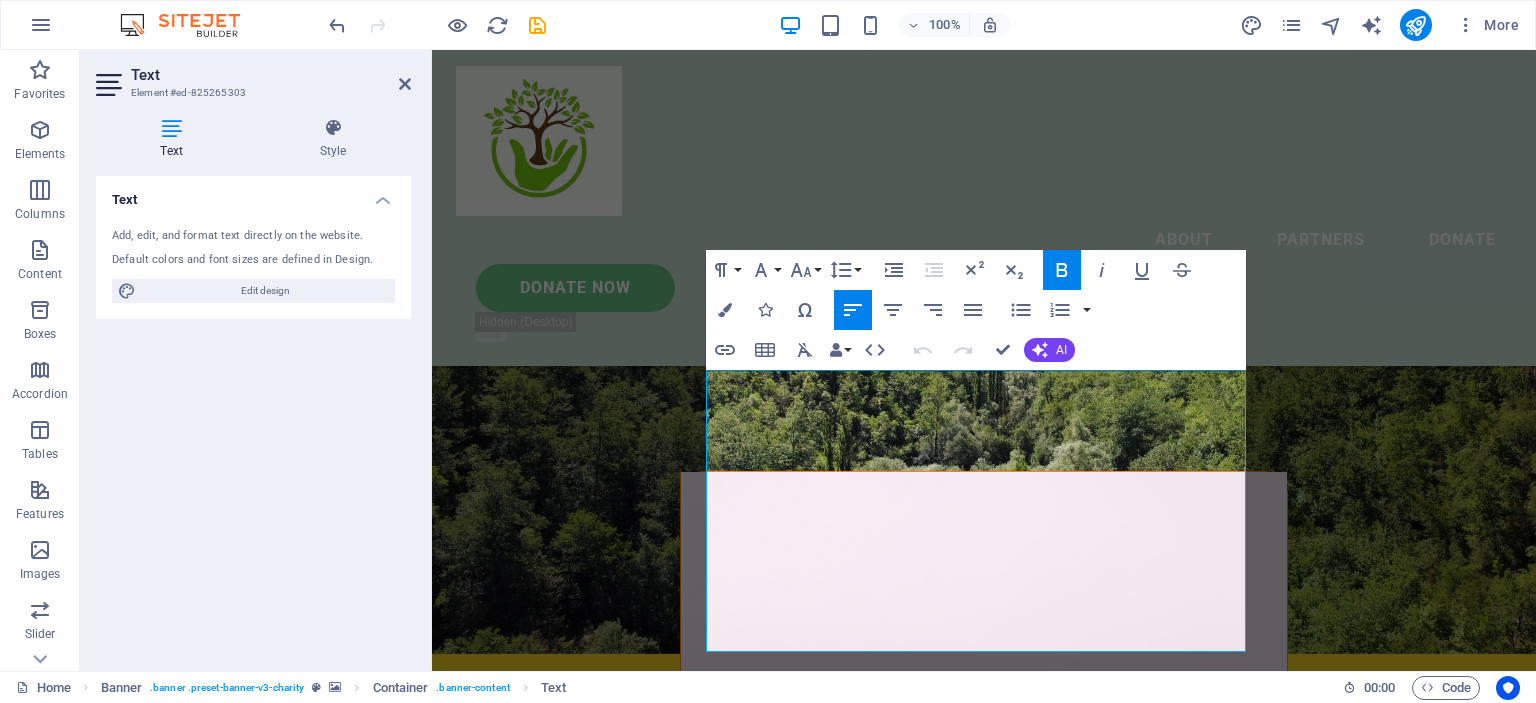 drag, startPoint x: 708, startPoint y: 383, endPoint x: 977, endPoint y: 471, distance: 283.02826 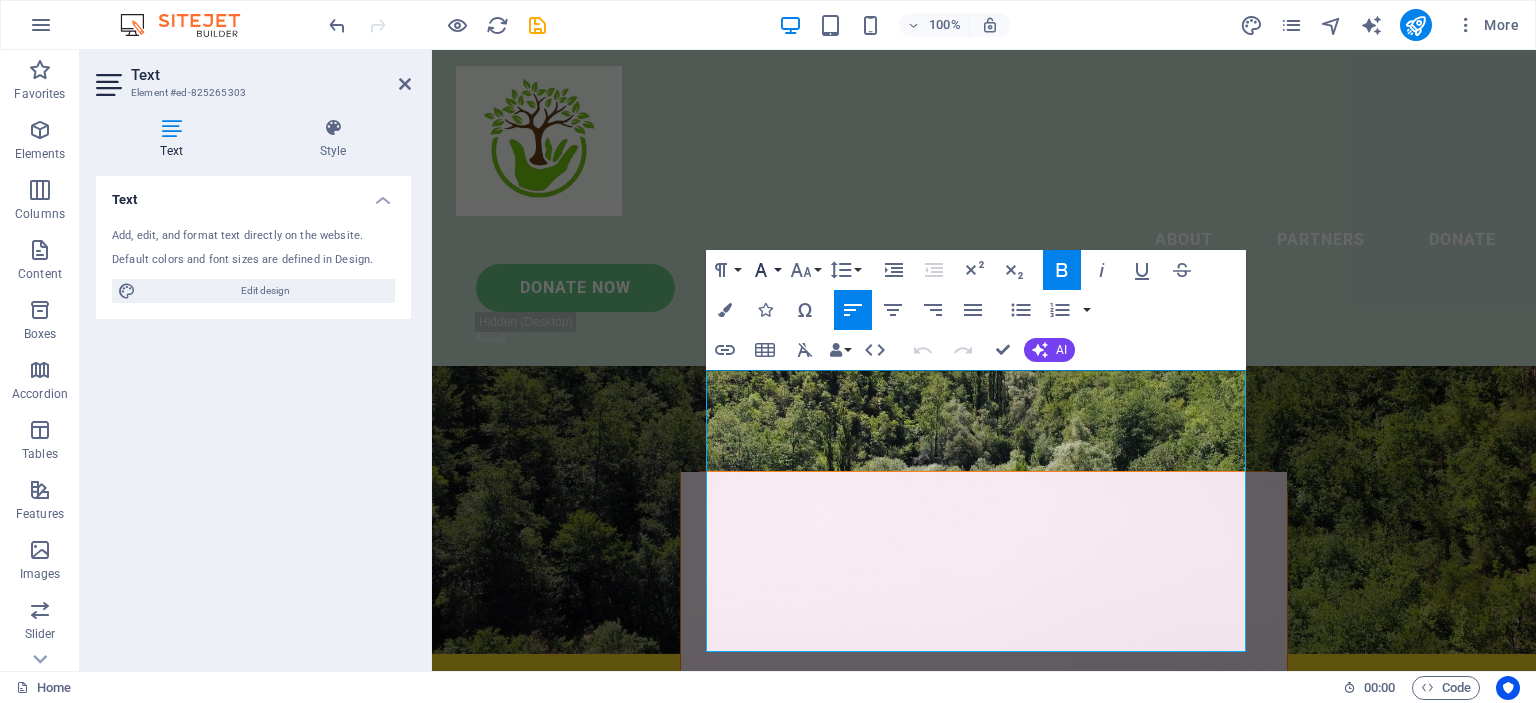 click on "Font Family" at bounding box center (765, 270) 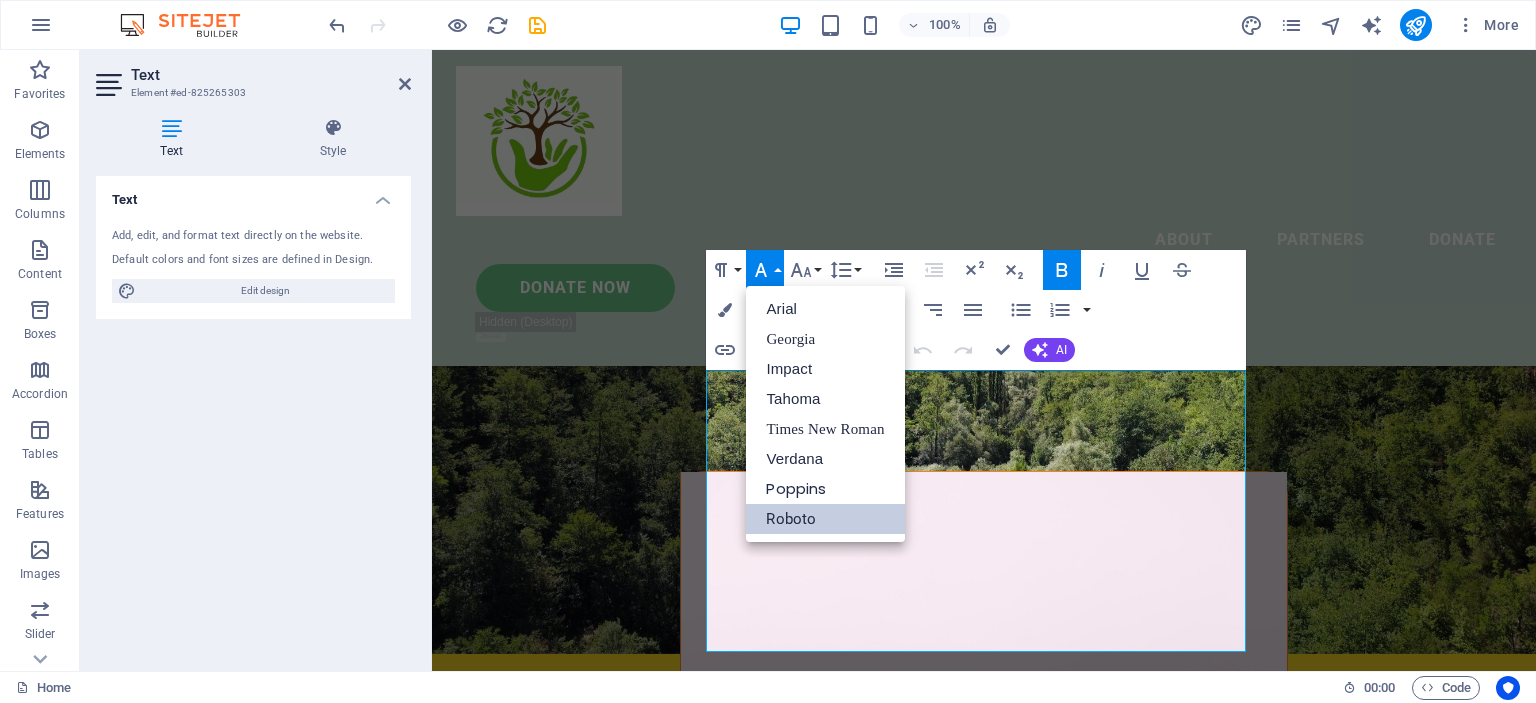 scroll, scrollTop: 0, scrollLeft: 0, axis: both 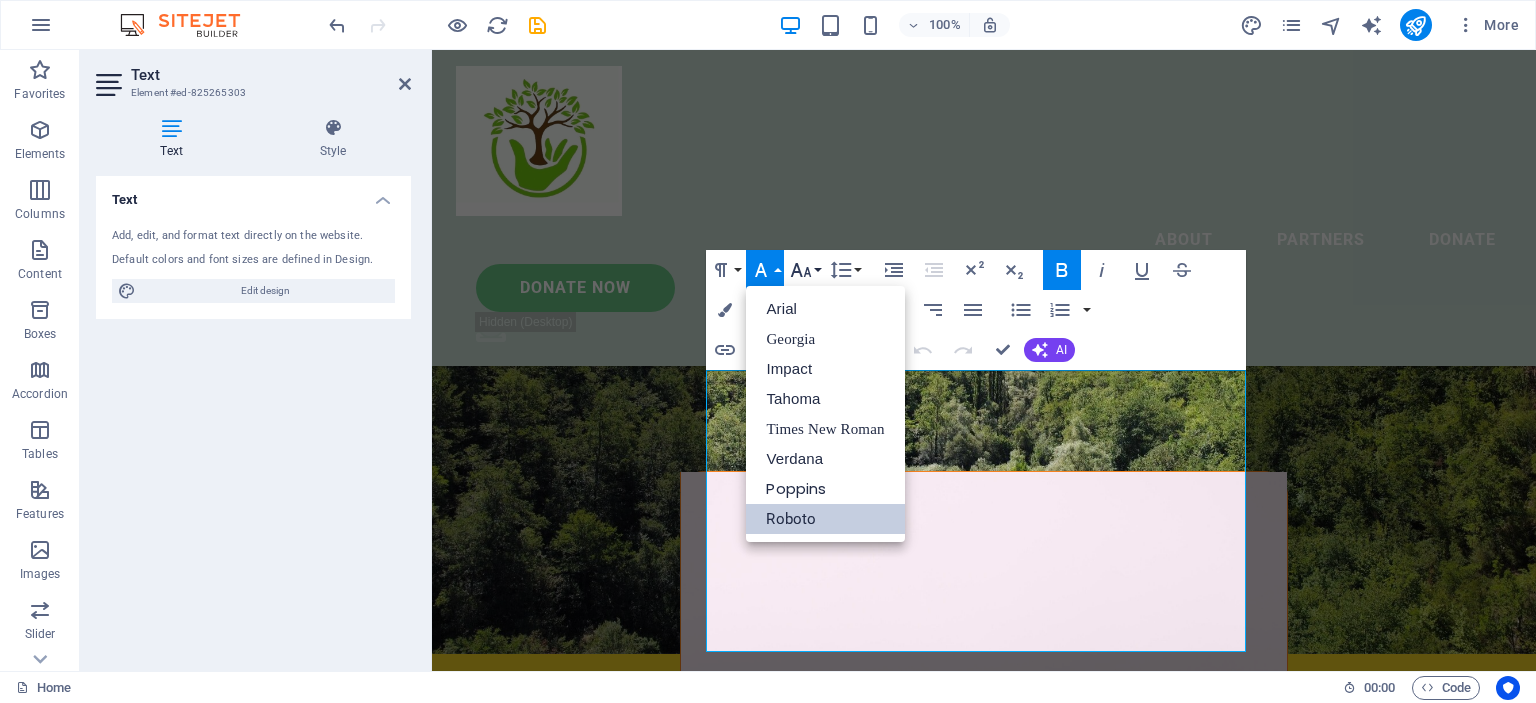 click on "Font Size" at bounding box center [805, 270] 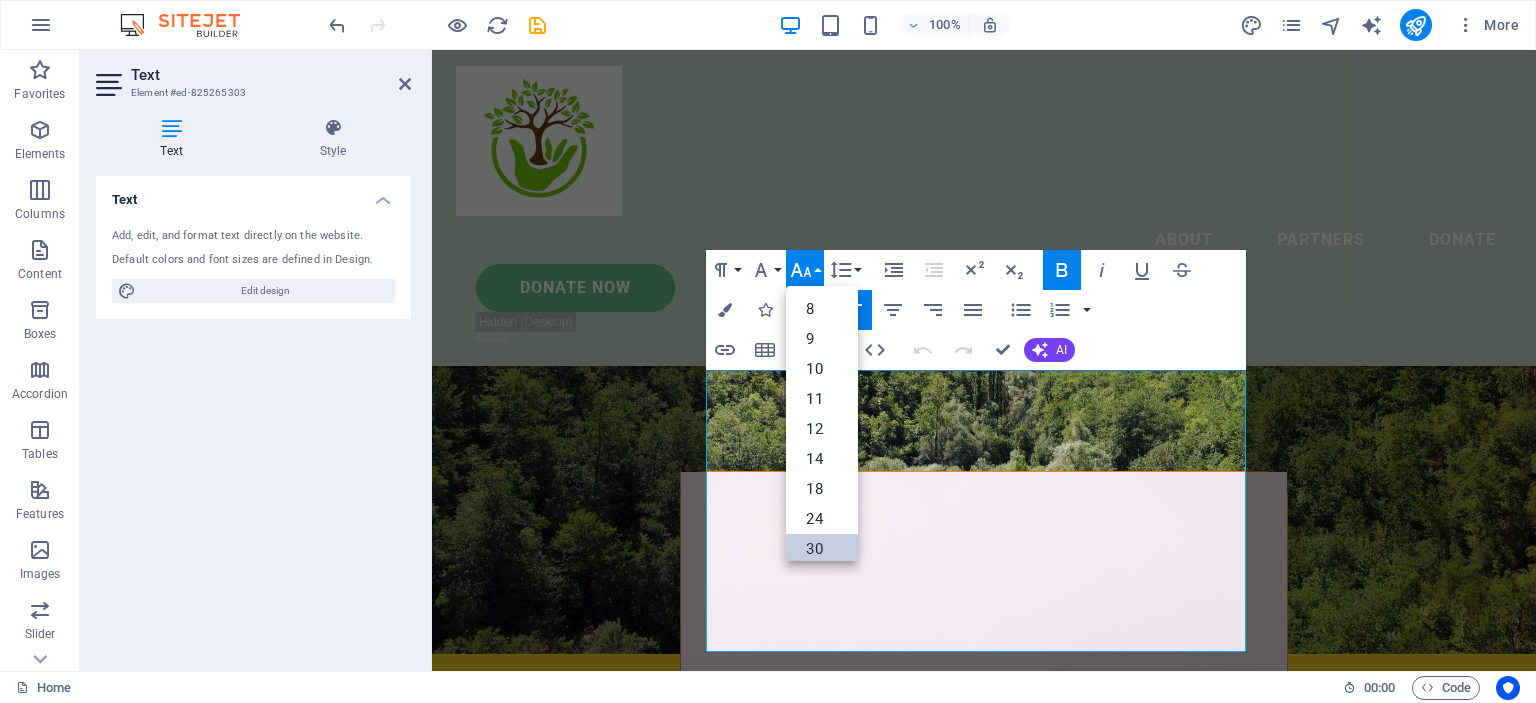 click on "30" at bounding box center (822, 549) 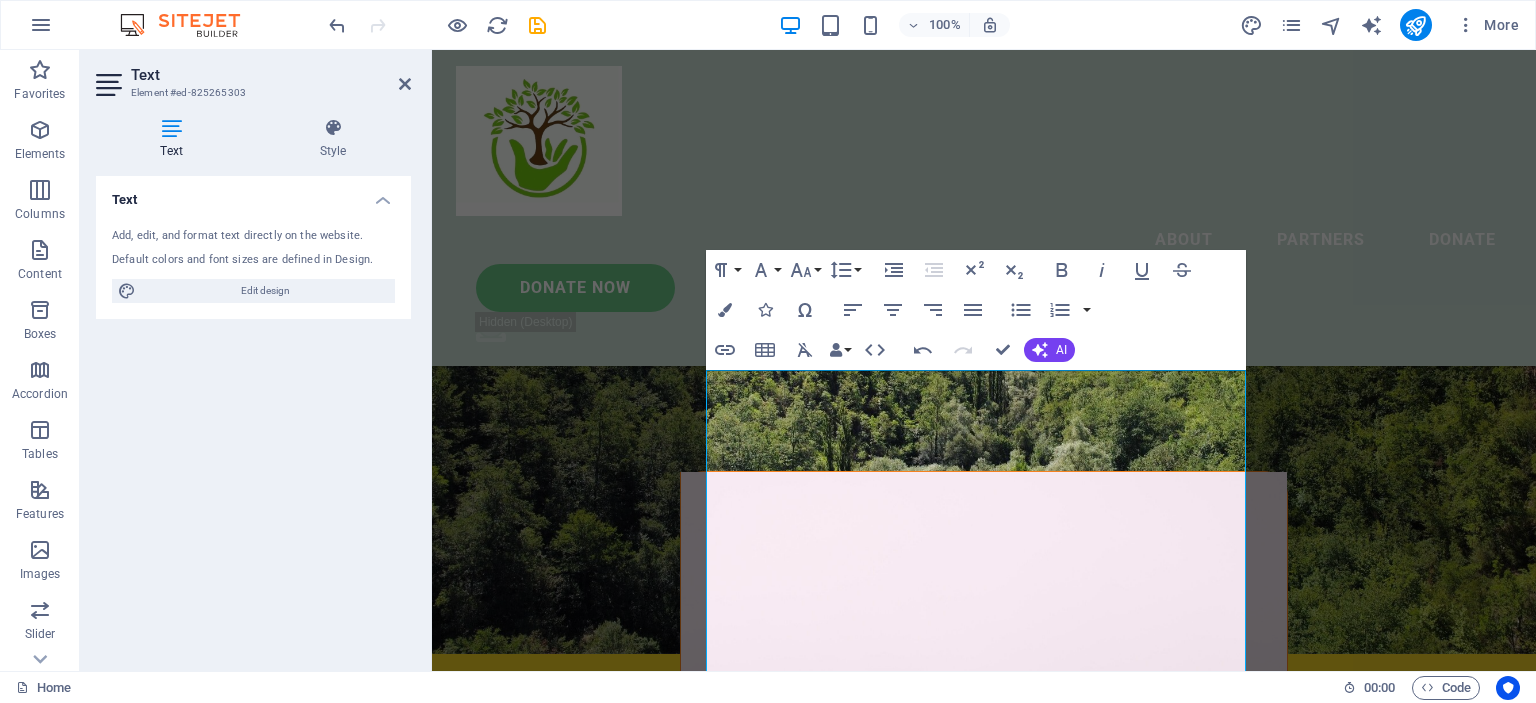 click at bounding box center [983, 873] 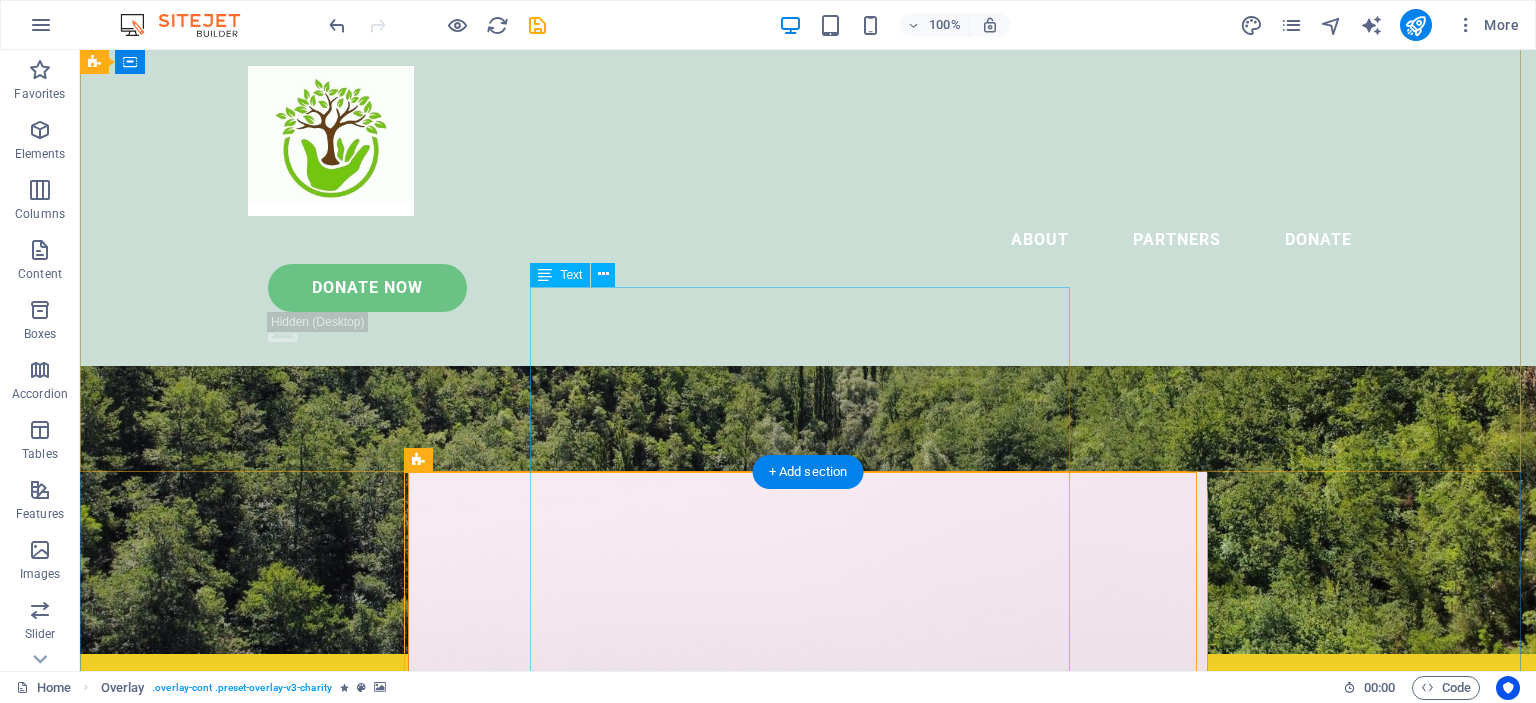 click on "What is the Soil and Soul Society? The Soil Soul and Society is a multi-stakeholder, limited liability community platform Co-operative     We aim to bring together various stakeholders to address the common challenge we all face of the degeneration of the health of the living earth, its people and the socio-economic structures of society through a  collaborative process involving diverse groups of peoples, organizations and businesses." at bounding box center [808, 1251] 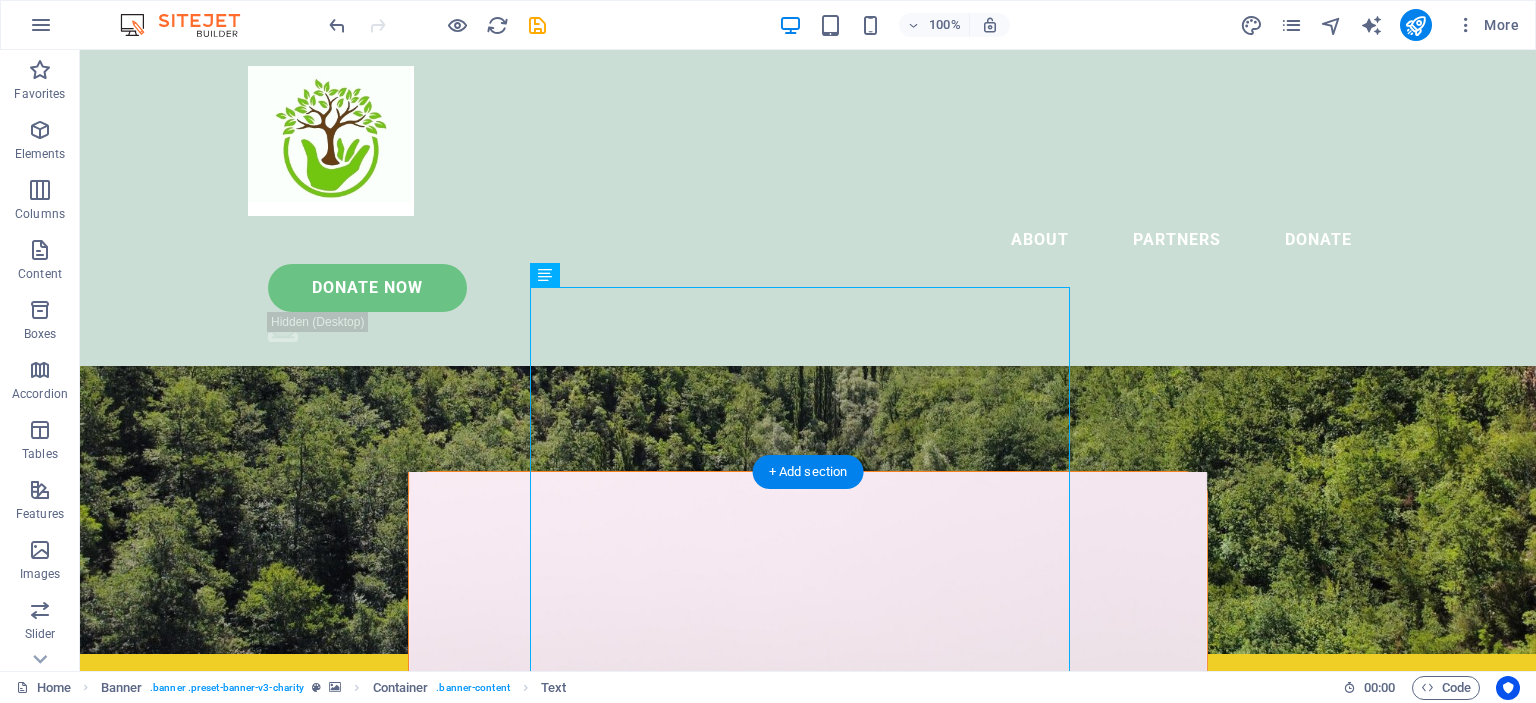 scroll, scrollTop: 300, scrollLeft: 0, axis: vertical 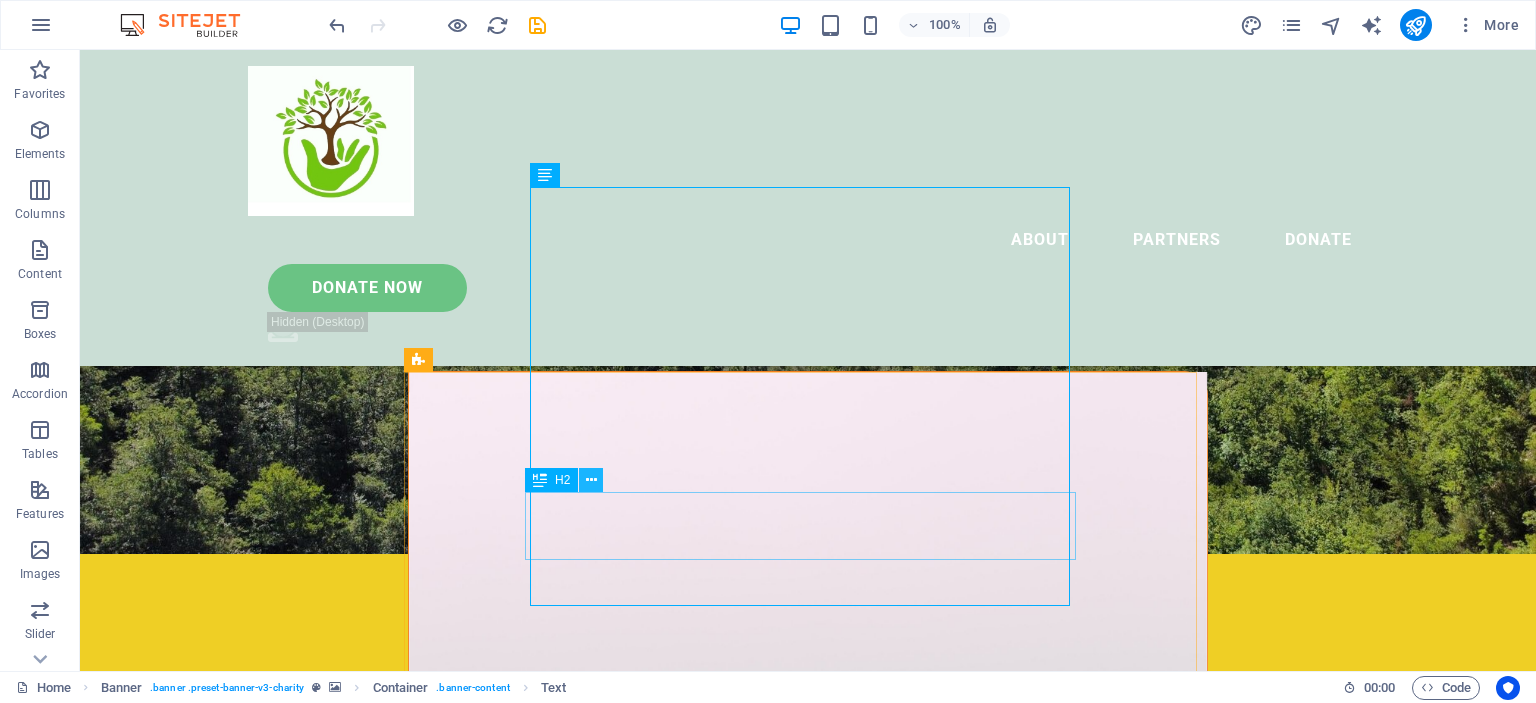 click at bounding box center [591, 480] 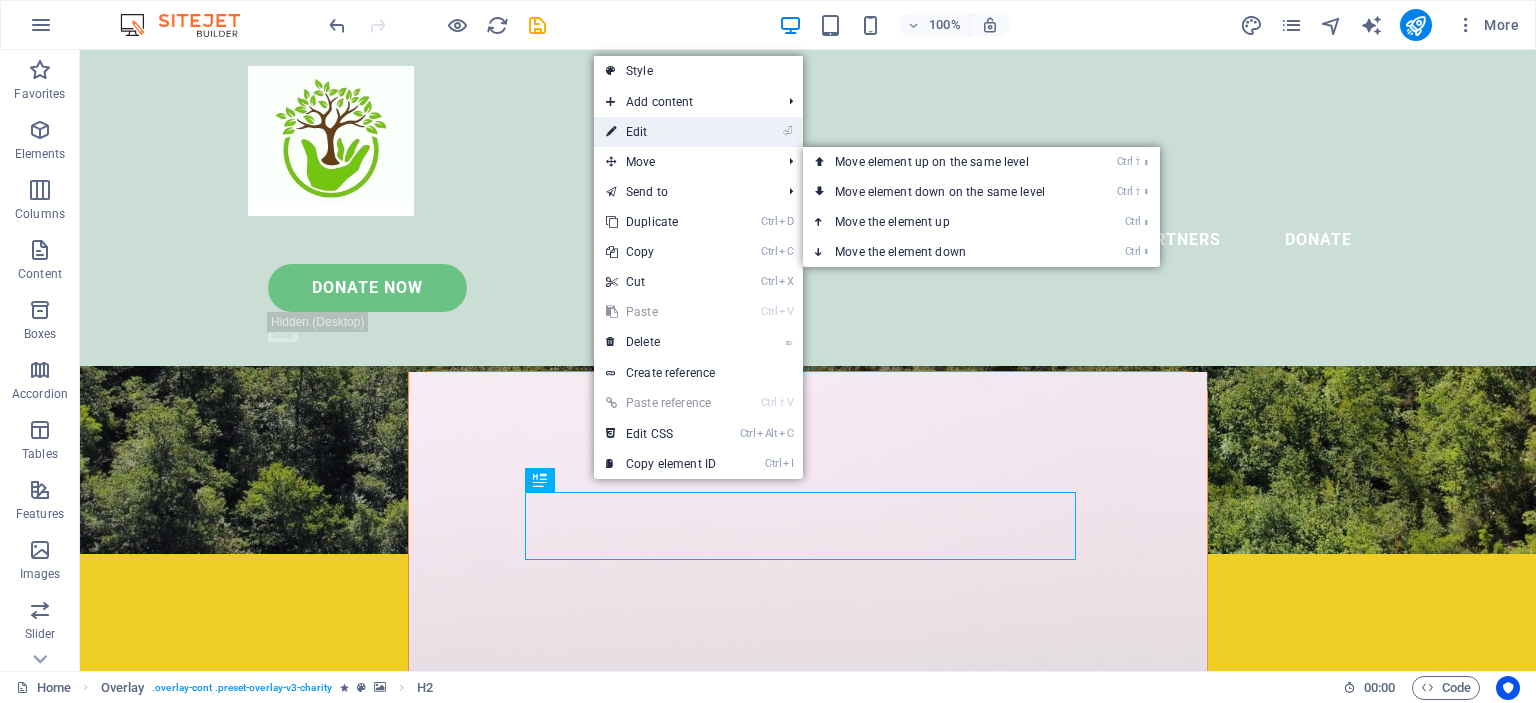 click on "⏎  Edit" at bounding box center (661, 132) 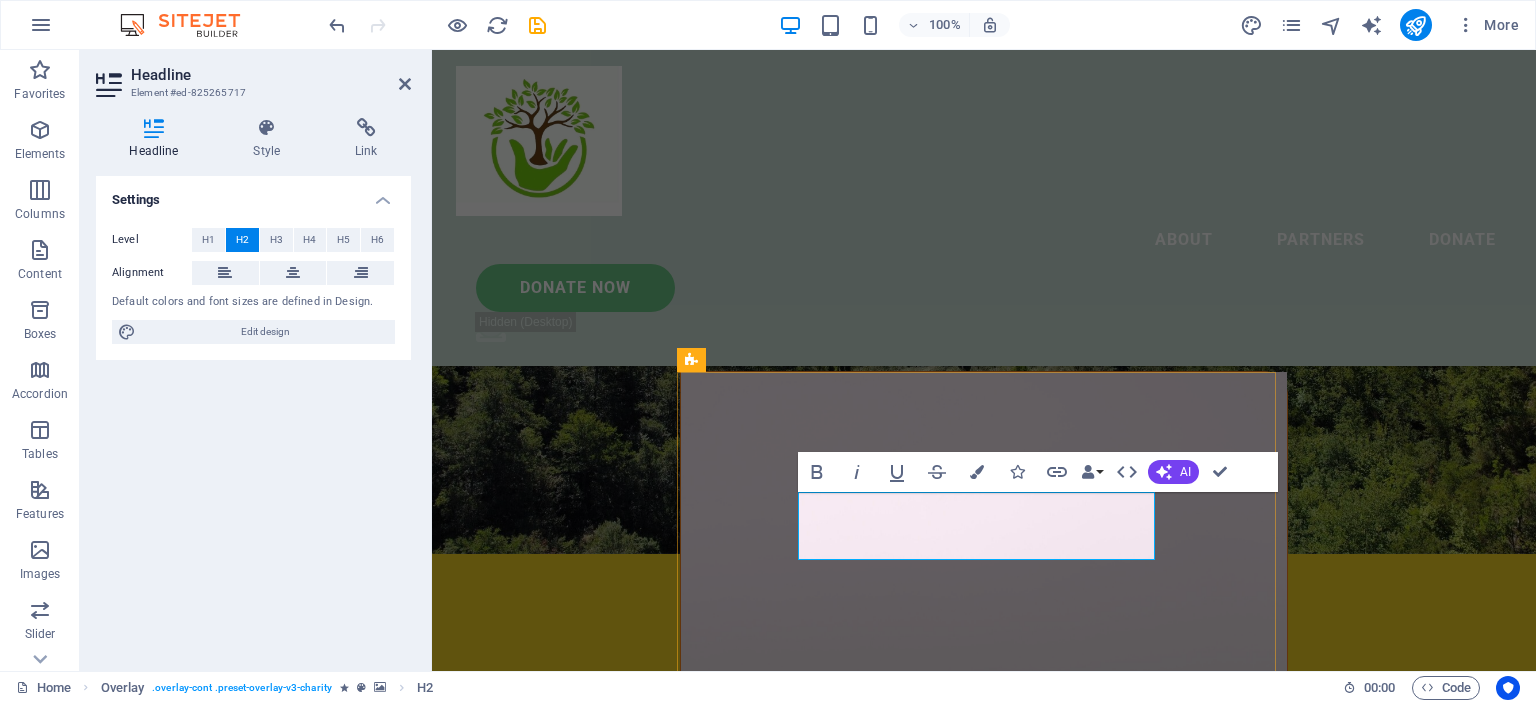 type 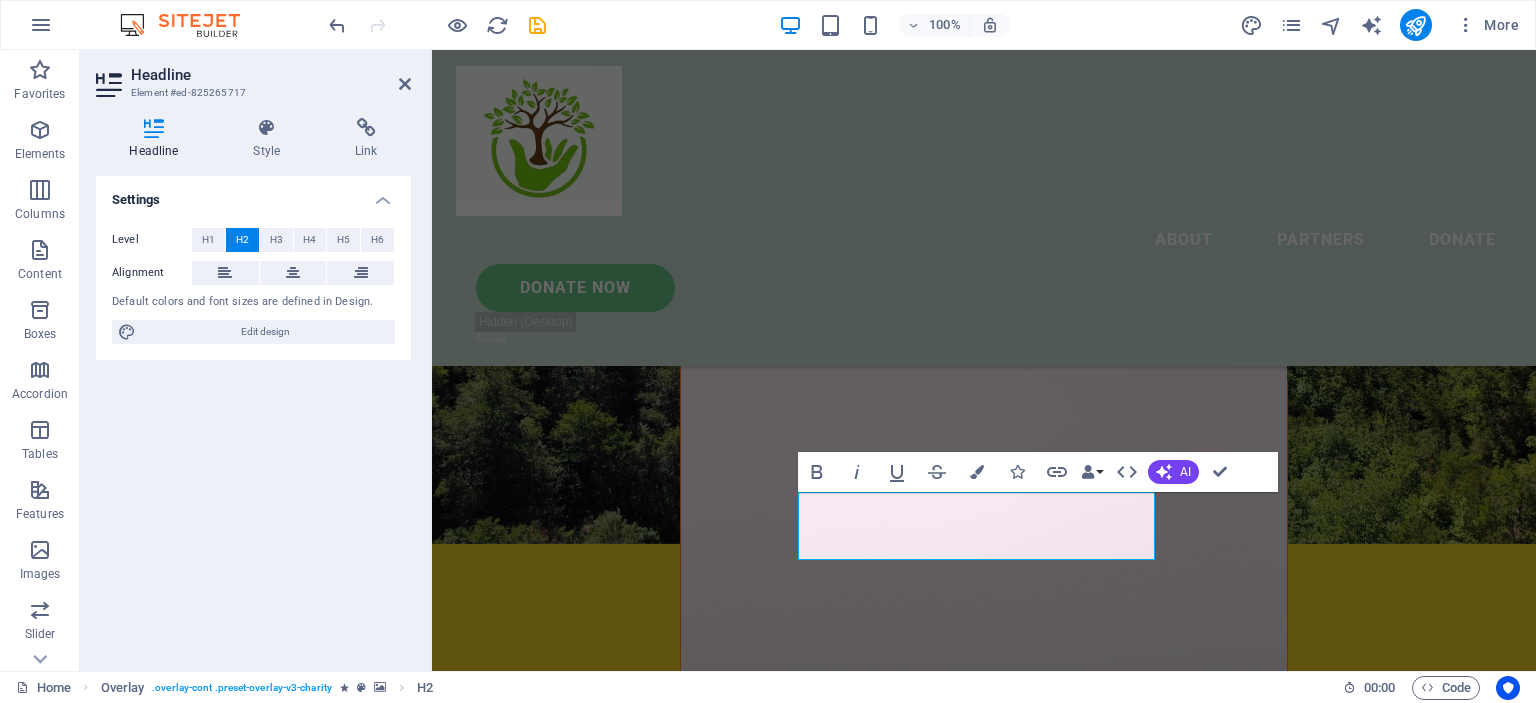 scroll, scrollTop: 300, scrollLeft: 0, axis: vertical 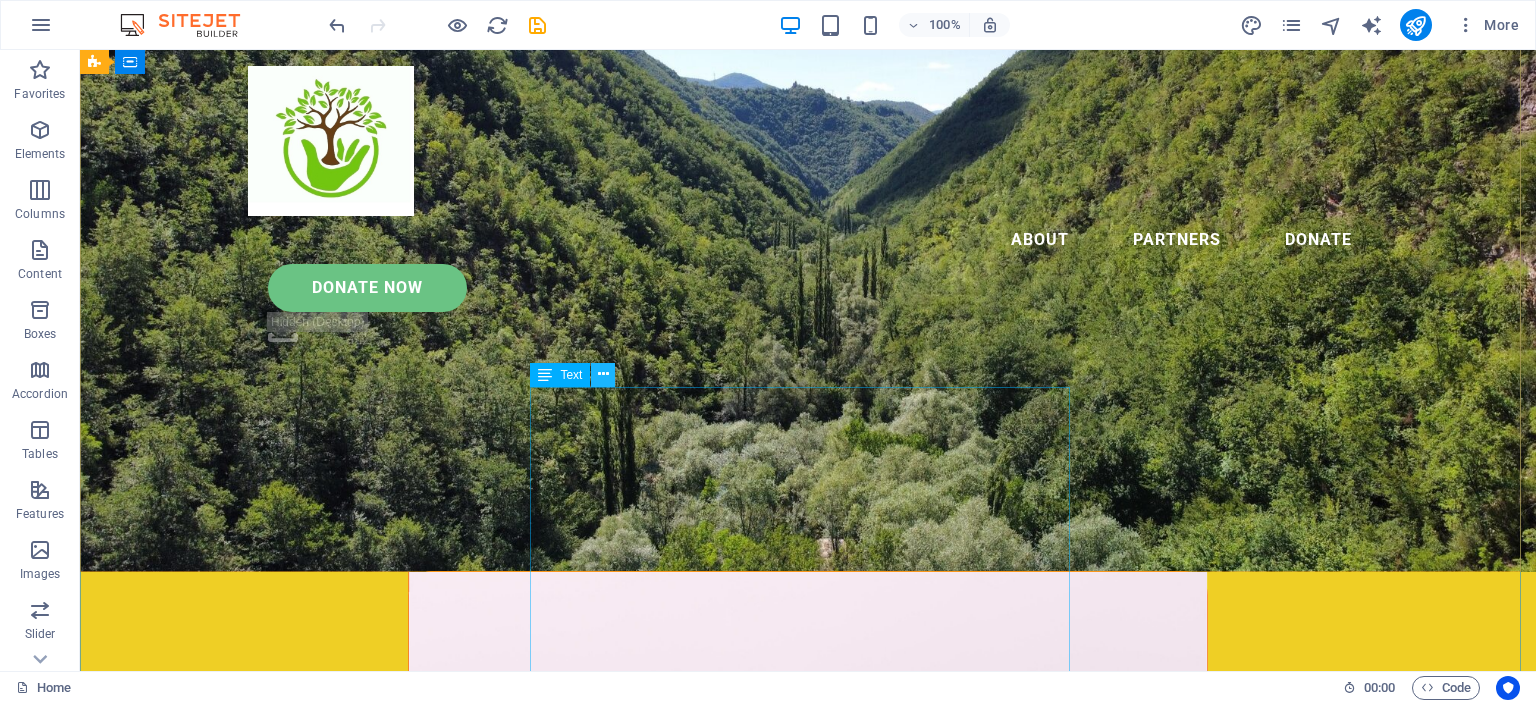 click at bounding box center (603, 375) 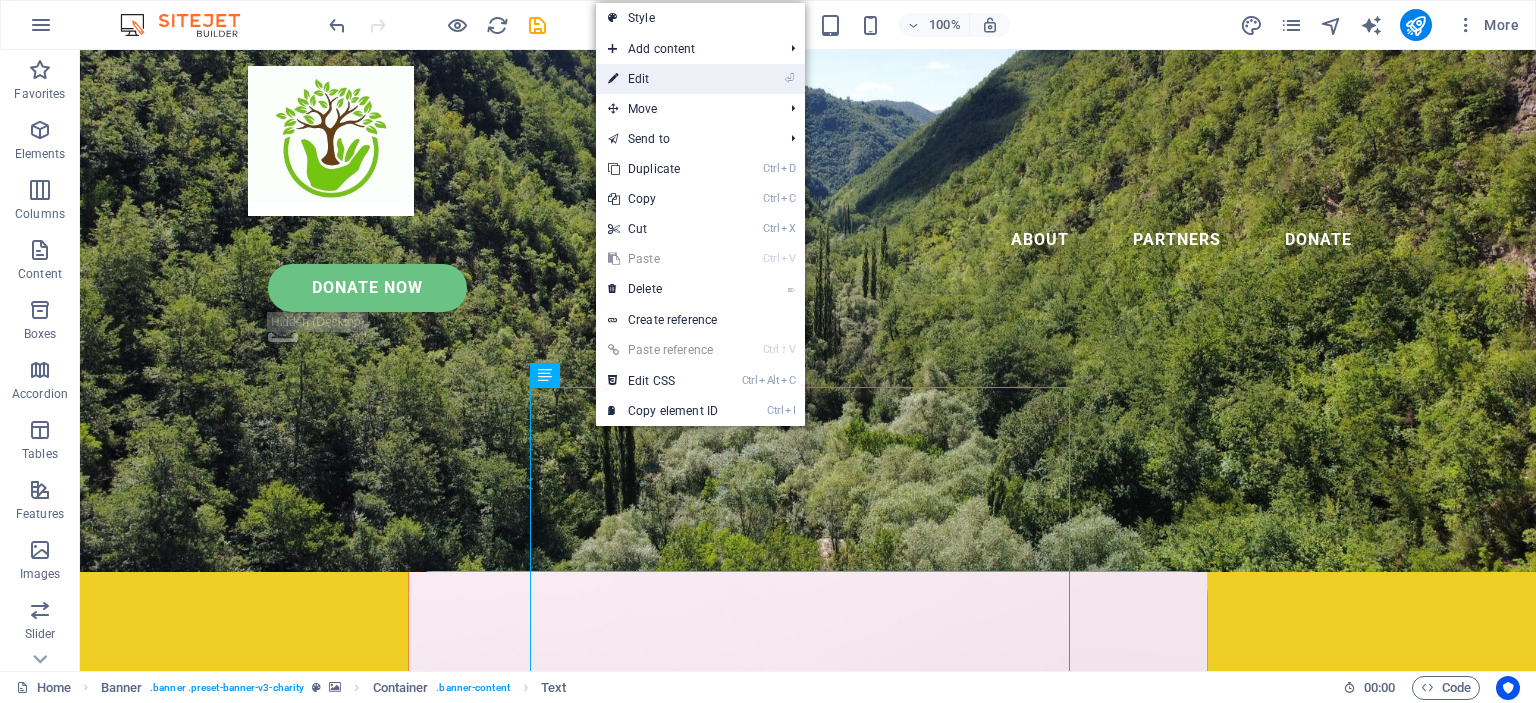 click on "⏎  Edit" at bounding box center [663, 79] 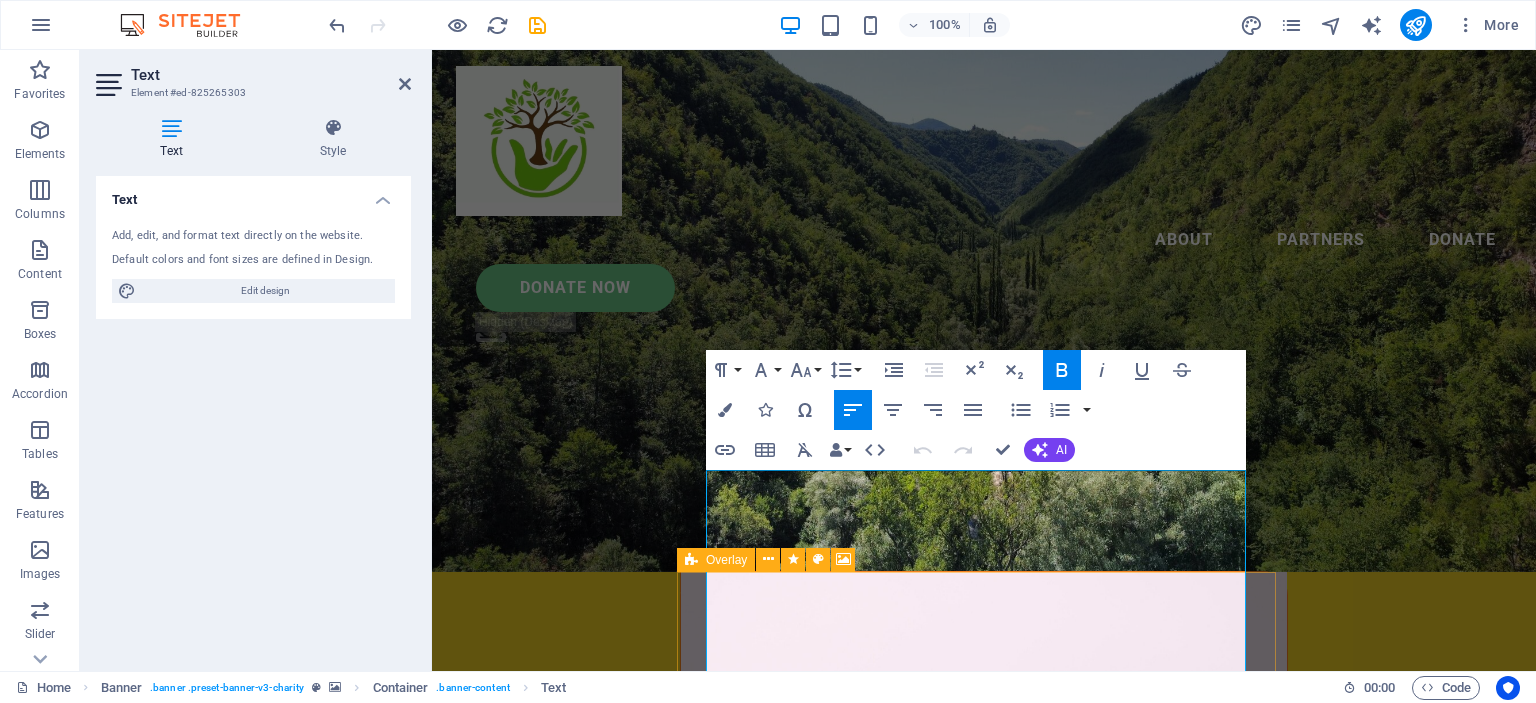 drag, startPoint x: 1183, startPoint y: 570, endPoint x: 1186, endPoint y: 599, distance: 29.15476 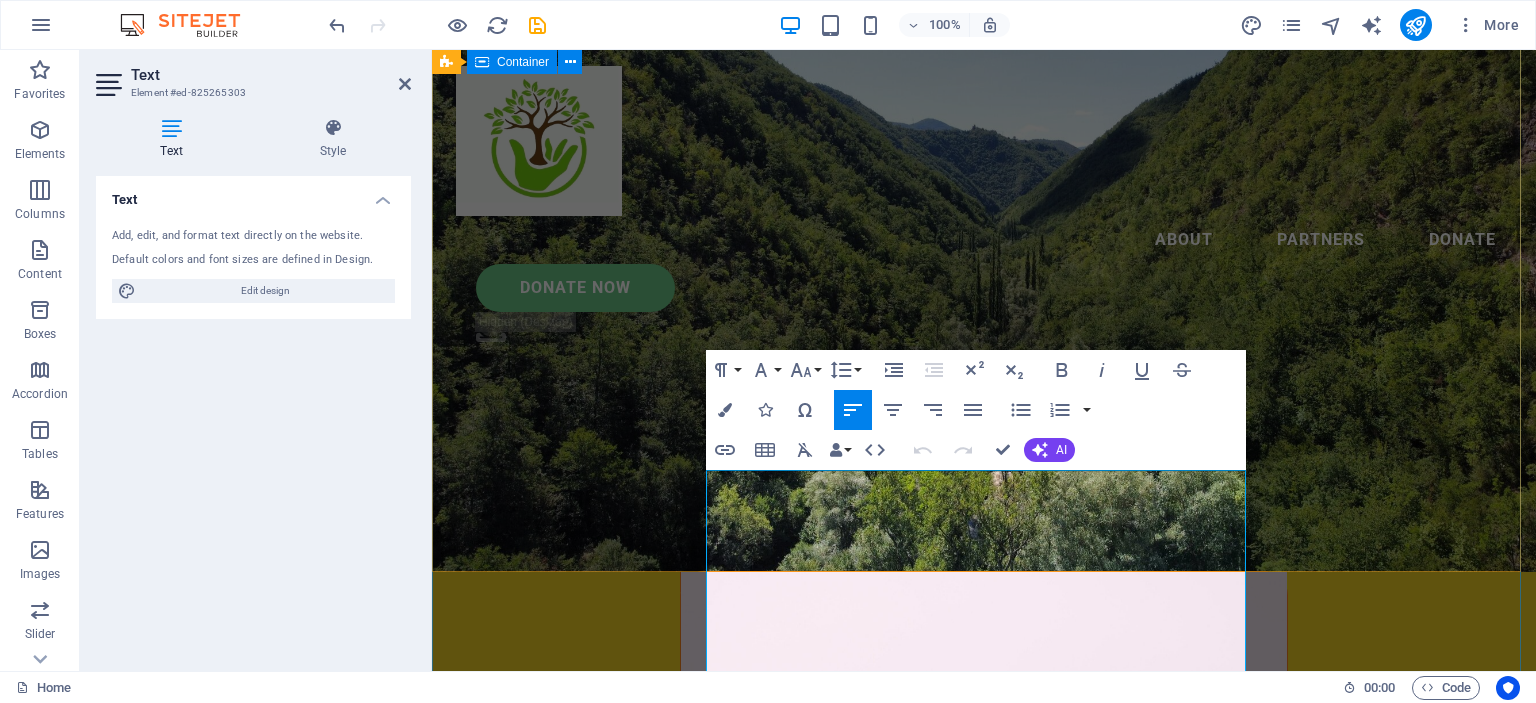 click on "WELCOME TO  THE SOIL AND SOUL SOCIETY What is the Soil and Soul Society? The Soil Soul and Society is a multi-stakeholder, limited liability community platform Co-operative     We aim to bring together various stakeholders to address the common challenge we all face of the degeneration of the health of the living earth, its people and the socio-economic structures of society through a  collaborative process involving diverse groups of peoples, organizations and businesses." at bounding box center (984, 1003) 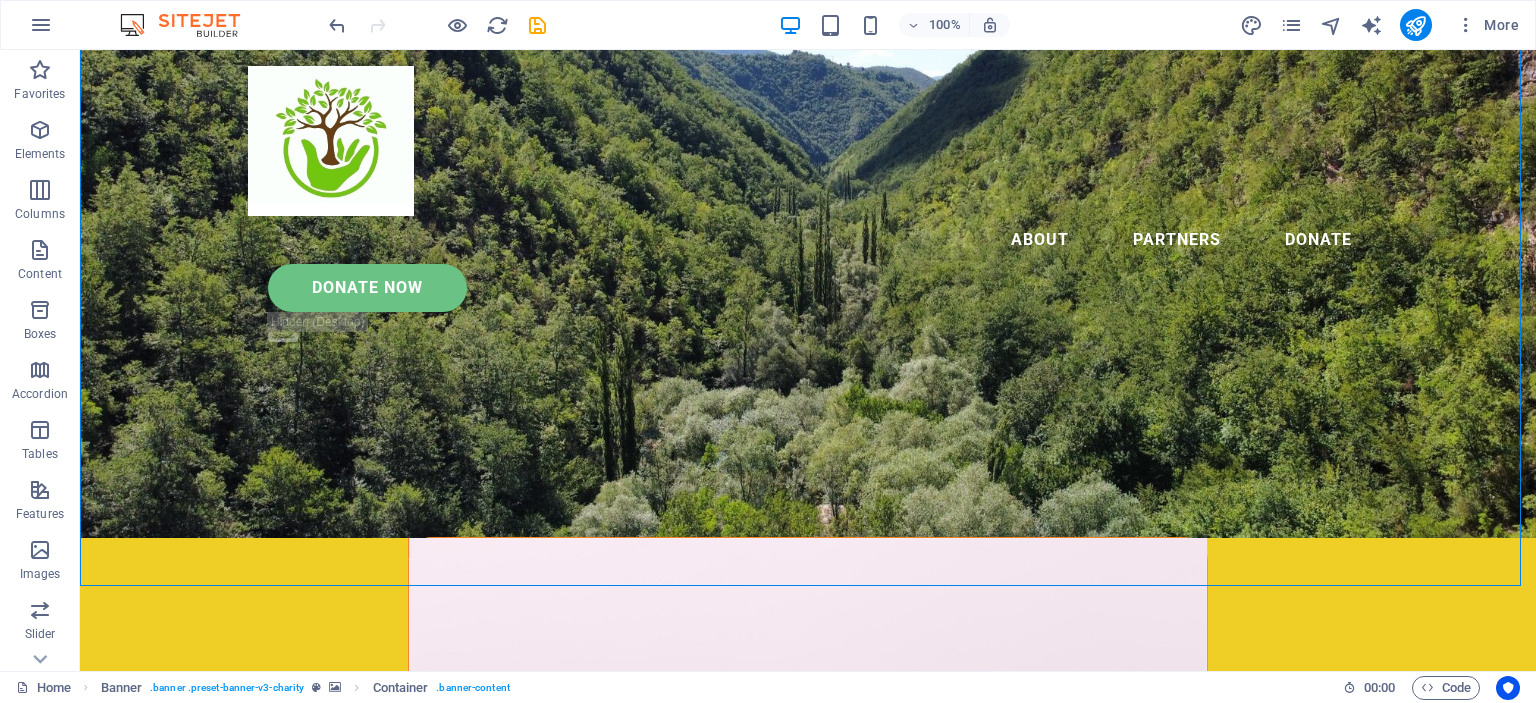 scroll, scrollTop: 100, scrollLeft: 0, axis: vertical 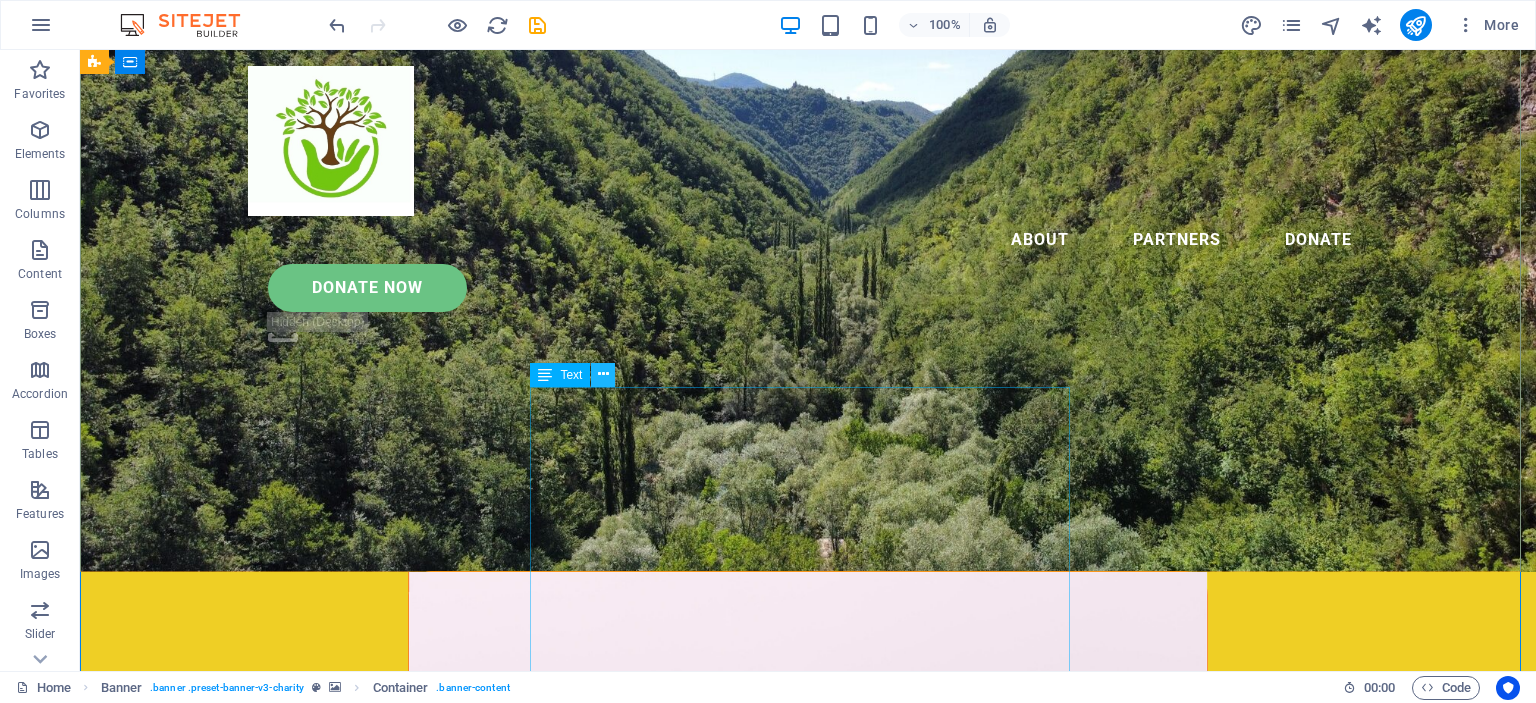 click at bounding box center (603, 374) 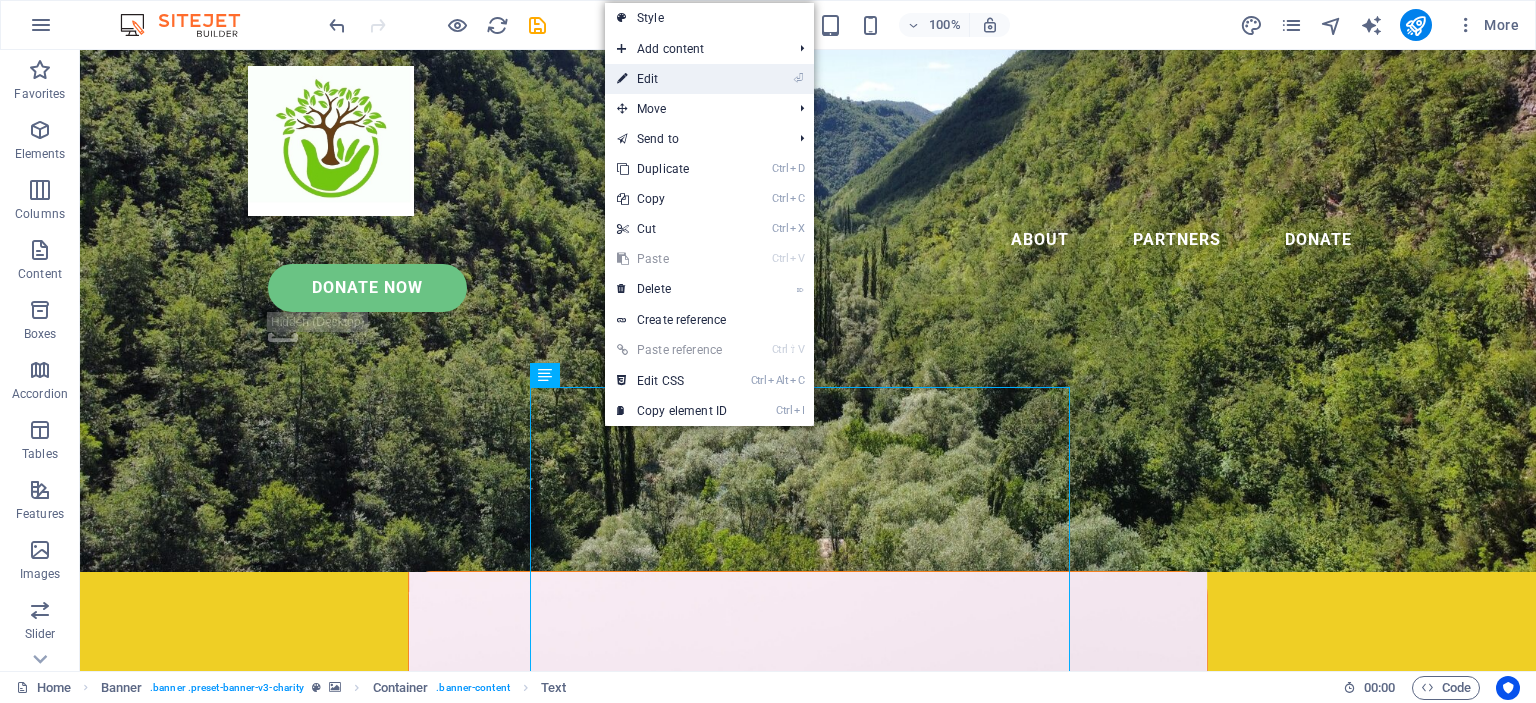 click on "⏎  Edit" at bounding box center (672, 79) 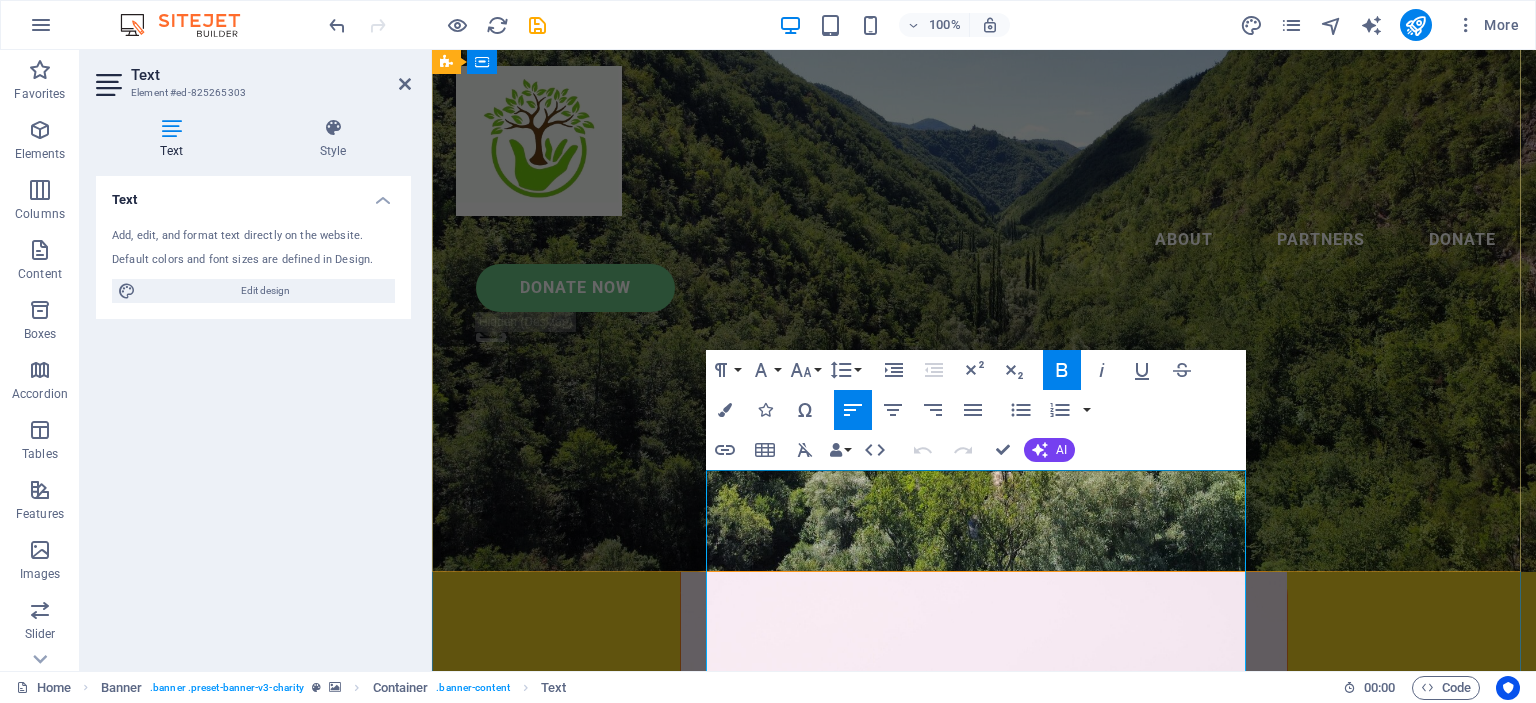 click on "What is the Soil and Soul Society?" at bounding box center (682, 1032) 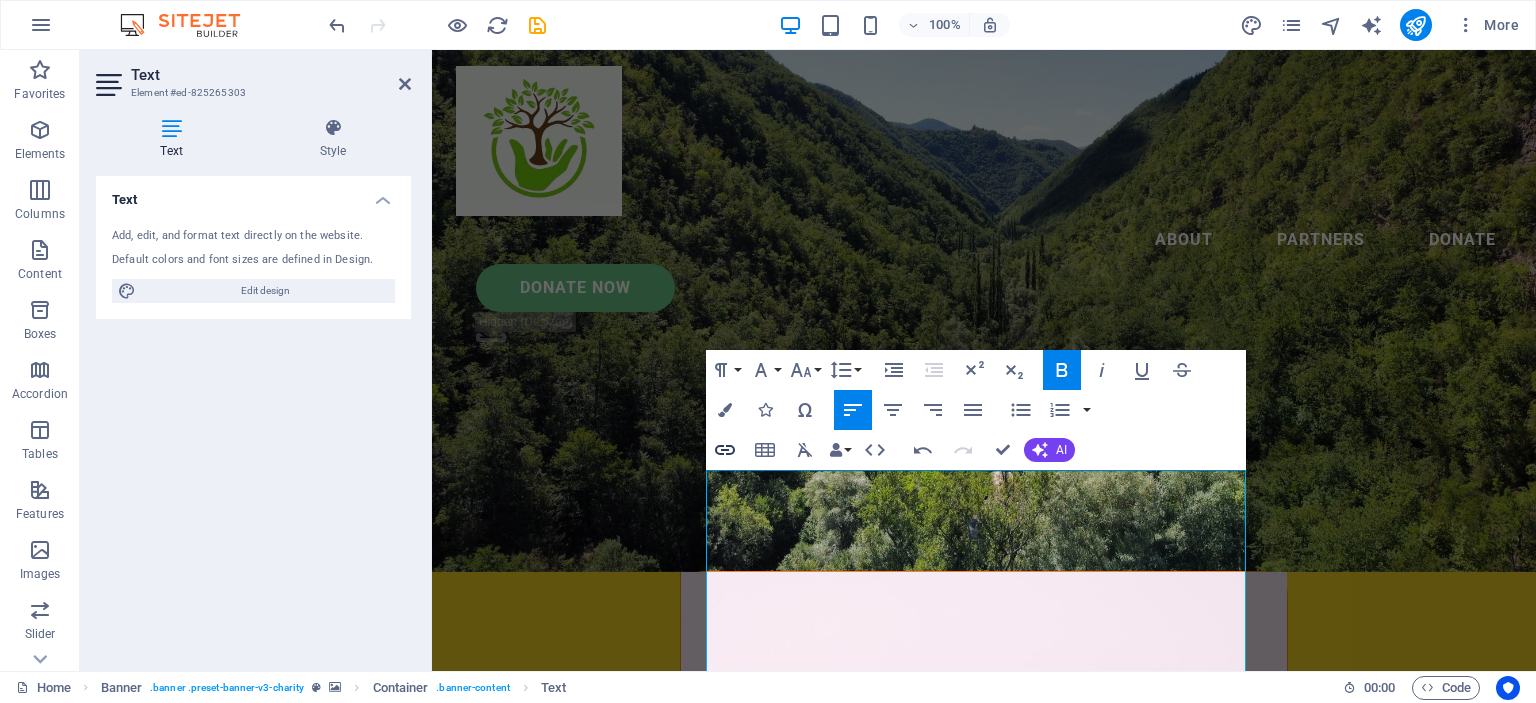 type 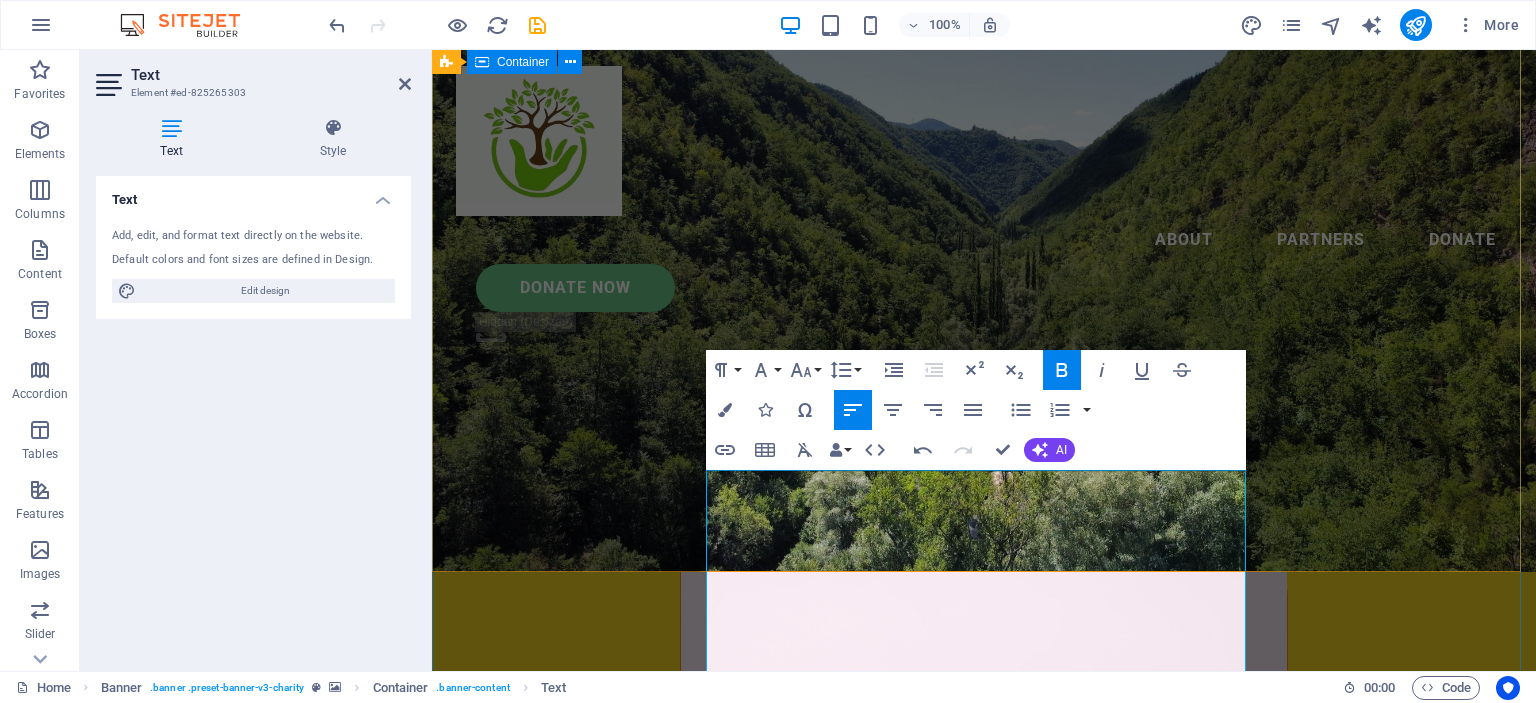 click on "WELCOME TO  THE SOIL AND SOUL SOCIETY What is the Soil and Soul Society? The Soil Soul and Society is a multi-stakeholder, limited liability community platform Co-operative     We aim to bring together various stakeholders to address the common challenge we all face of the degeneration of the health of the living earth, its people and the socio-economic structures of society through a  collaborative process involving diverse groups of peoples, organizations and businesses." at bounding box center [984, 1029] 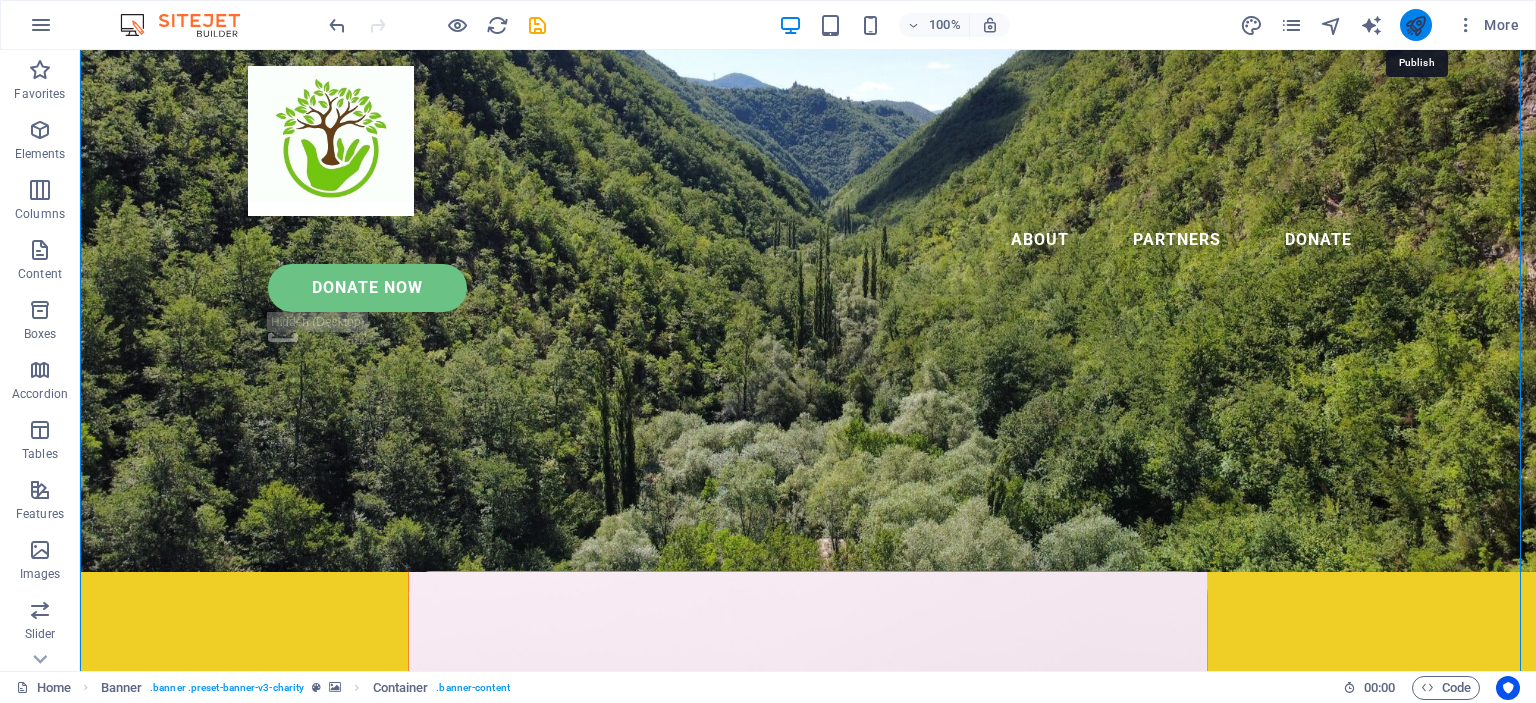click at bounding box center [1415, 25] 